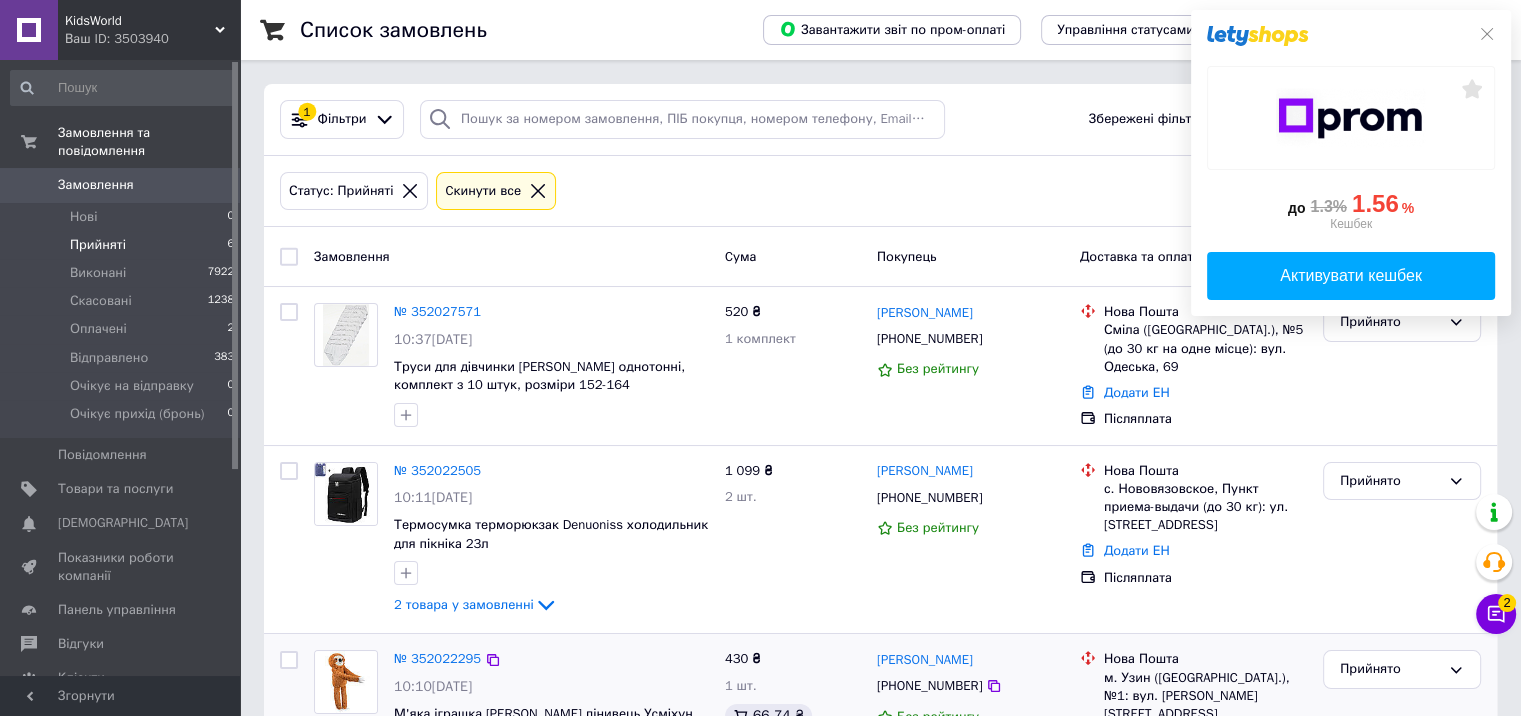 scroll, scrollTop: 300, scrollLeft: 0, axis: vertical 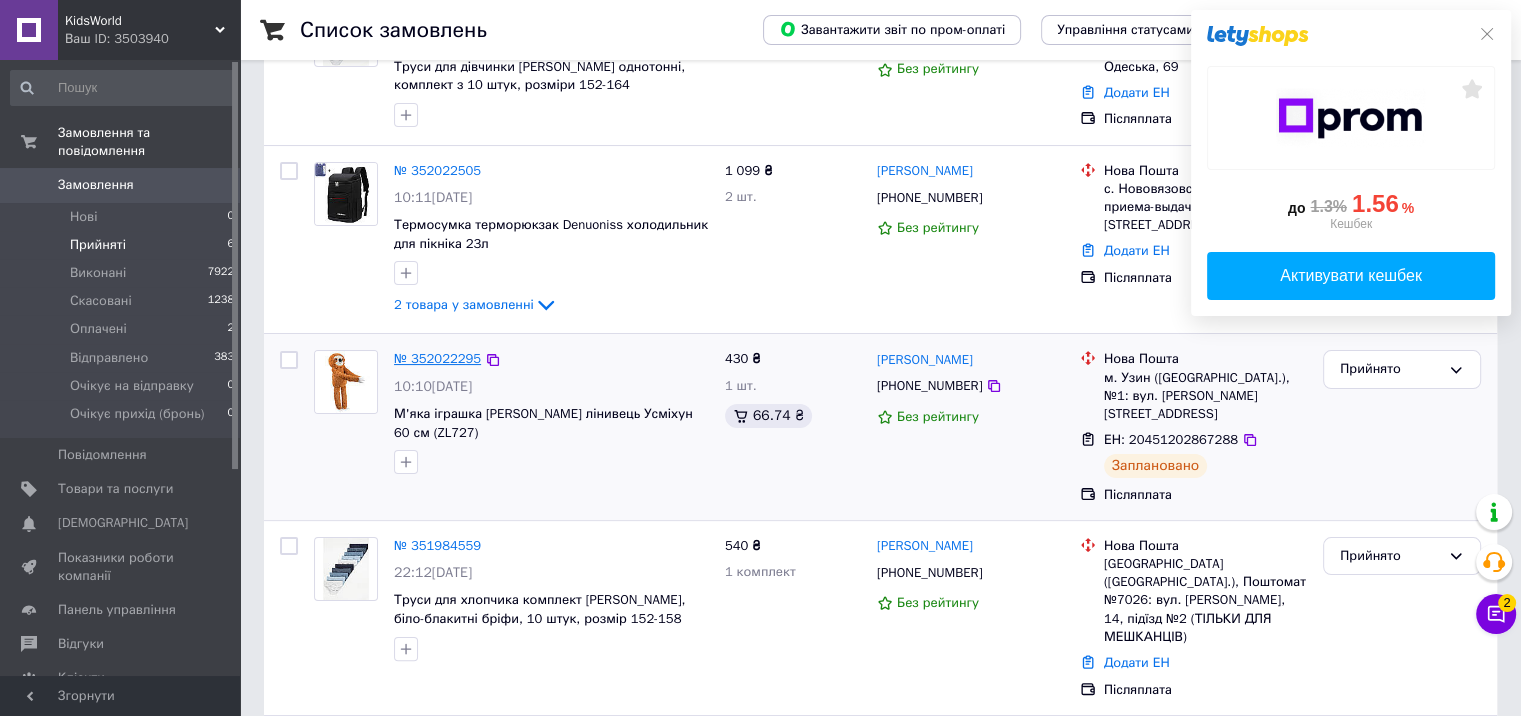 click on "№ 352022295" at bounding box center (437, 358) 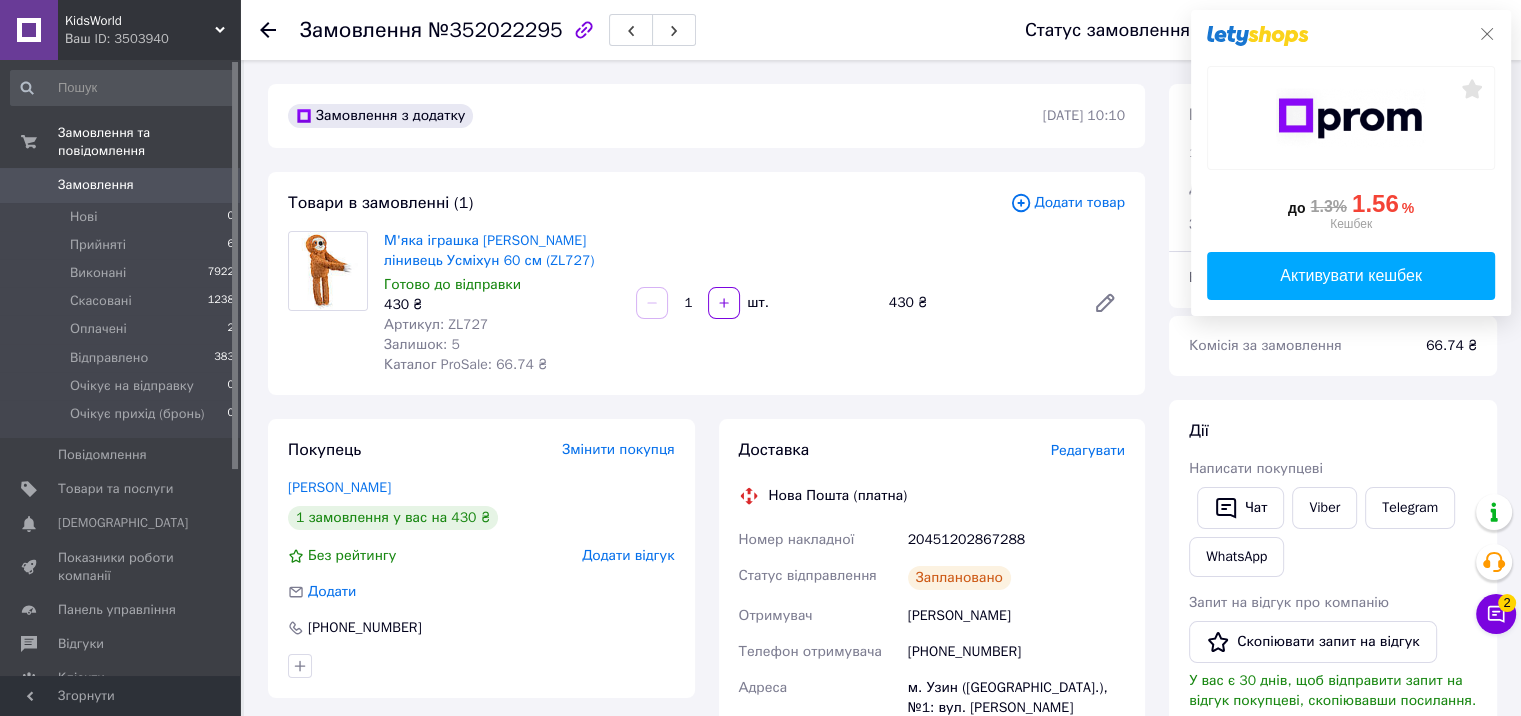 click 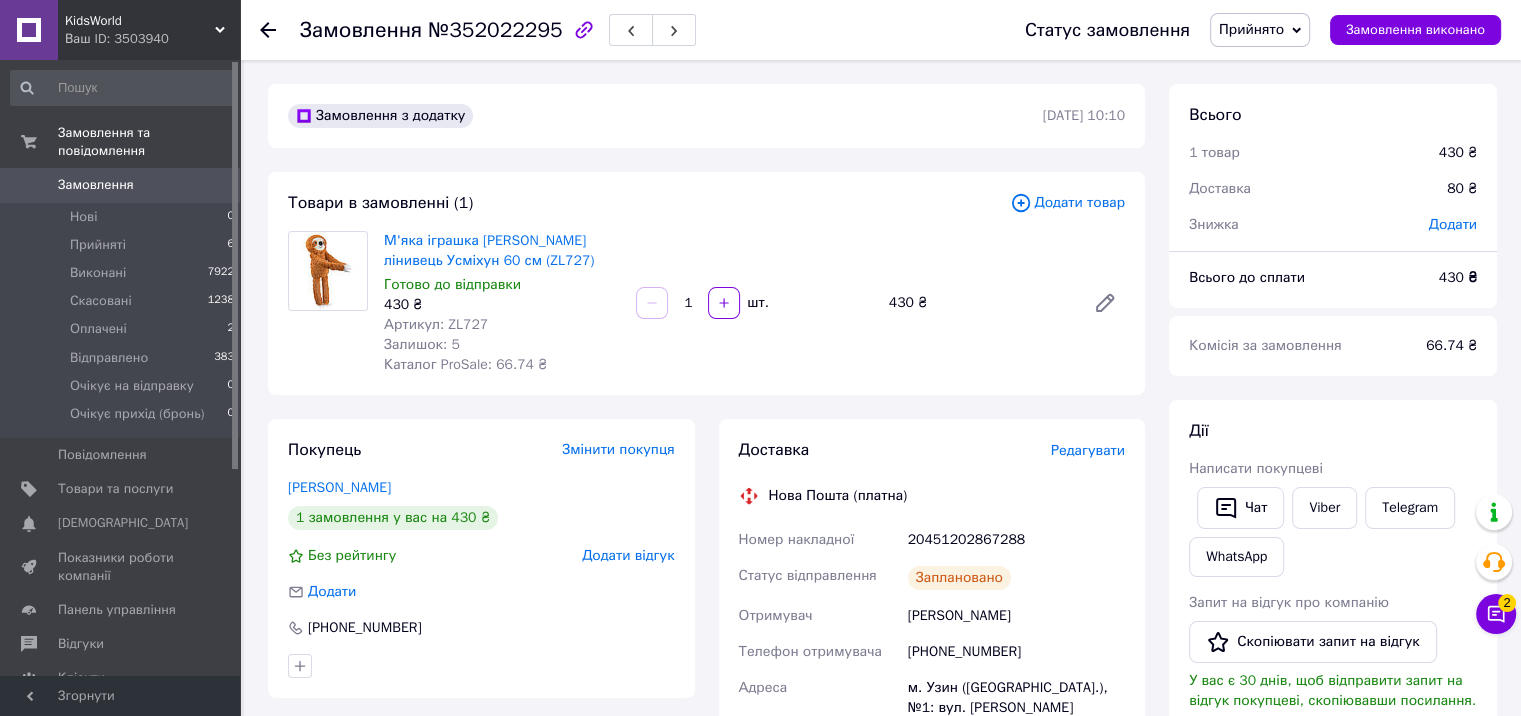 click on "№352022295" at bounding box center (495, 30) 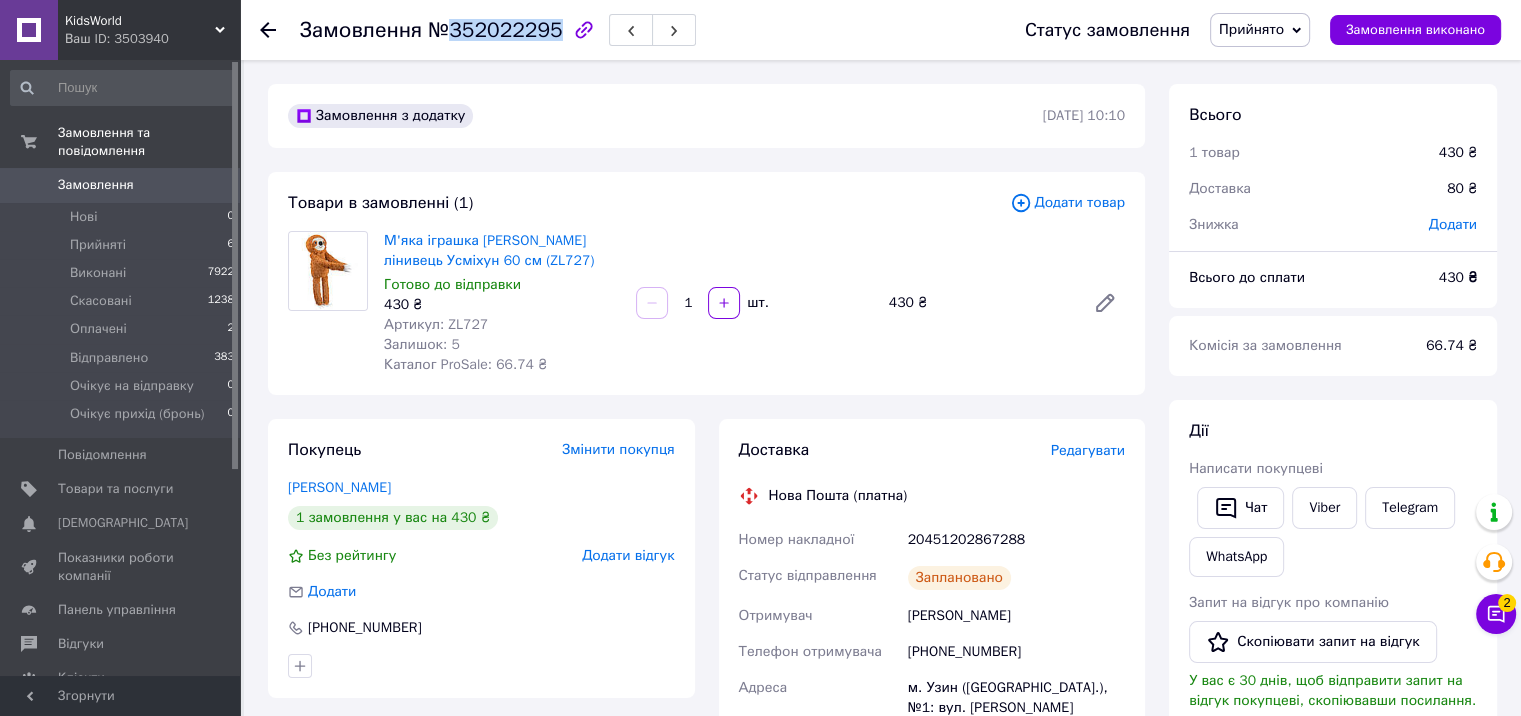click on "№352022295" at bounding box center [495, 30] 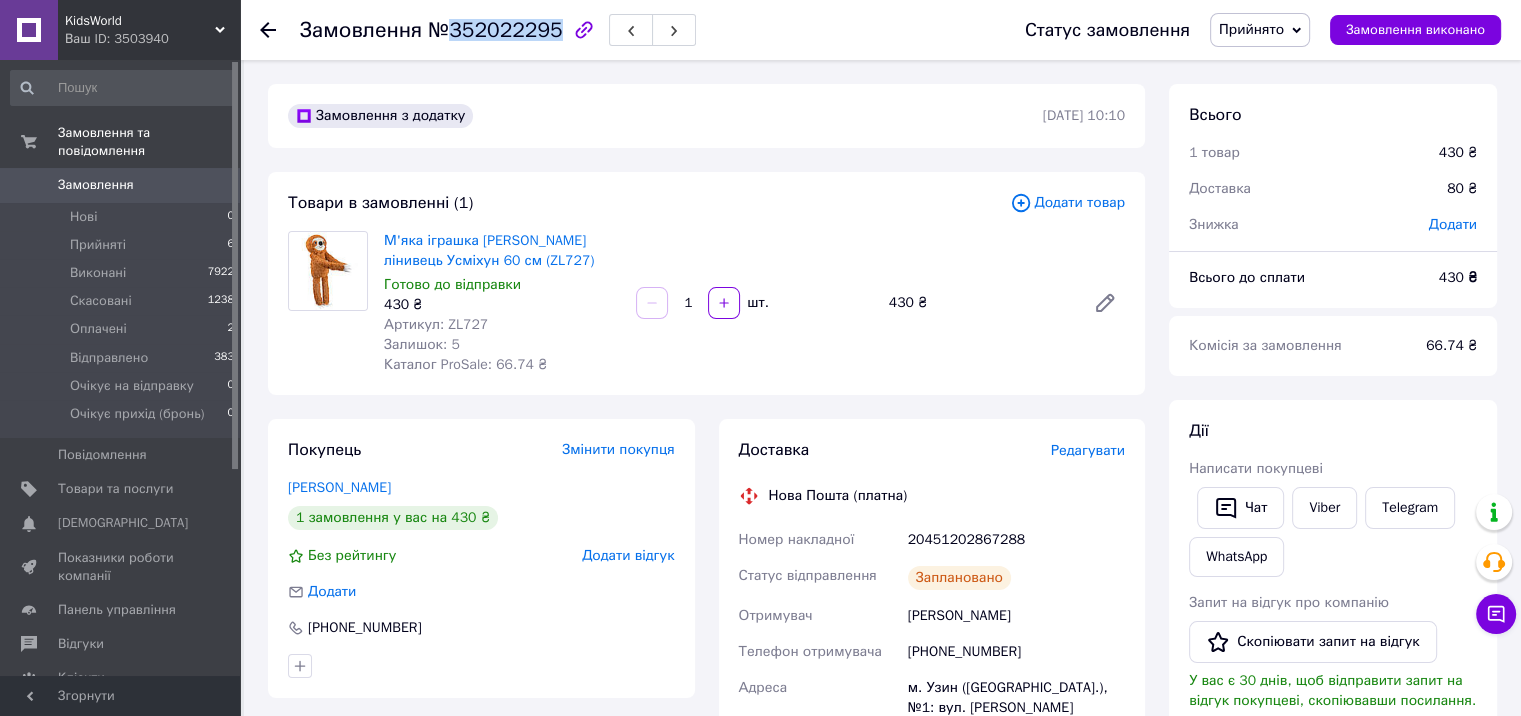 click on "№352022295" at bounding box center (495, 30) 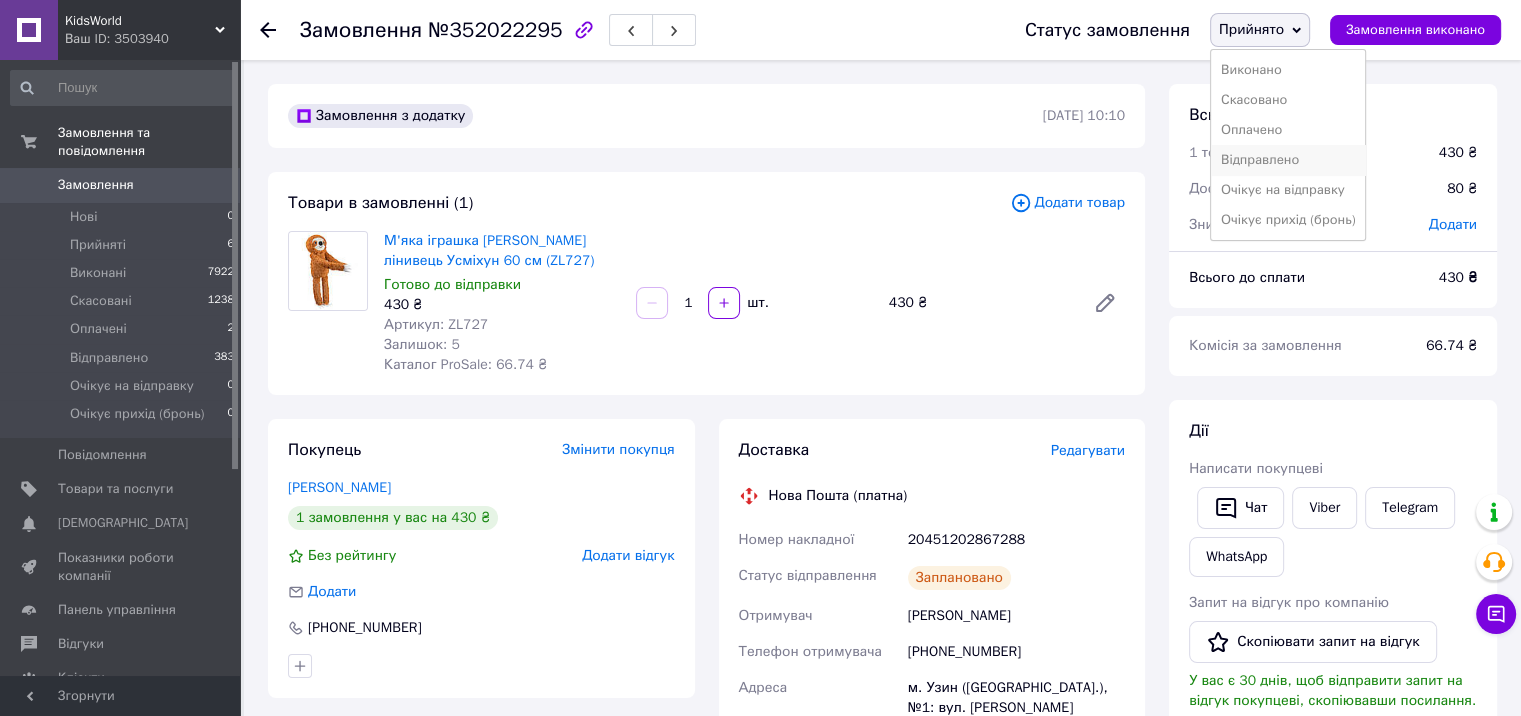click on "Відправлено" at bounding box center (1288, 160) 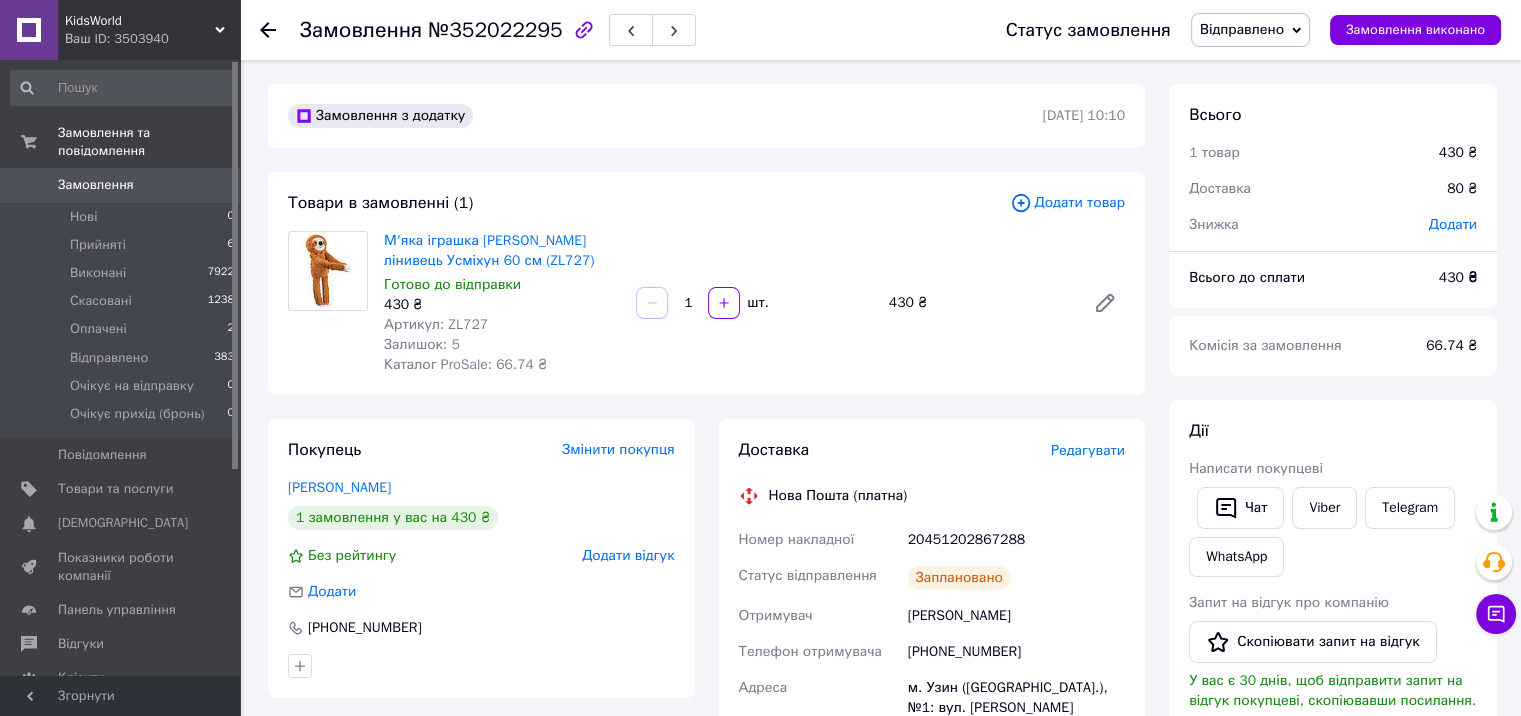 click on "Нова Пошта (платна)" at bounding box center (932, 496) 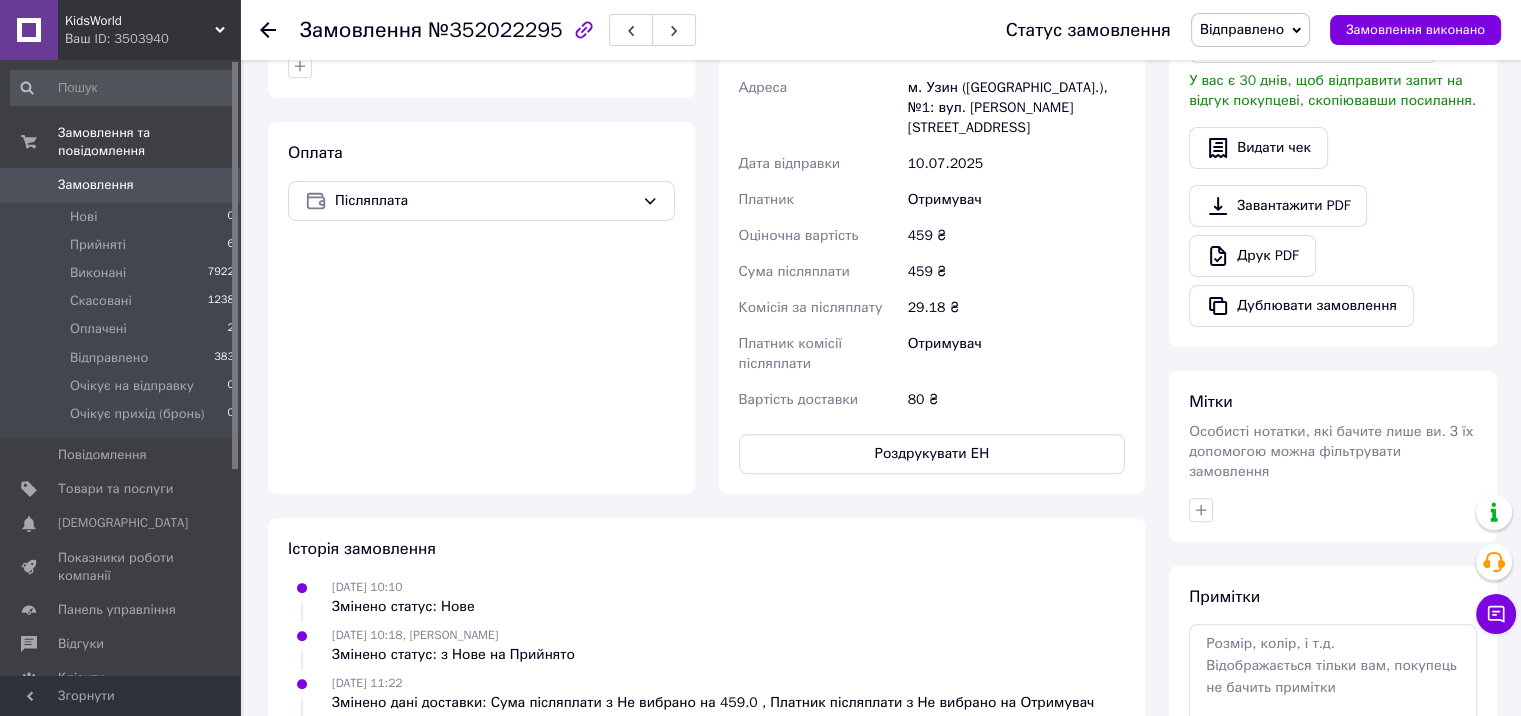 scroll, scrollTop: 400, scrollLeft: 0, axis: vertical 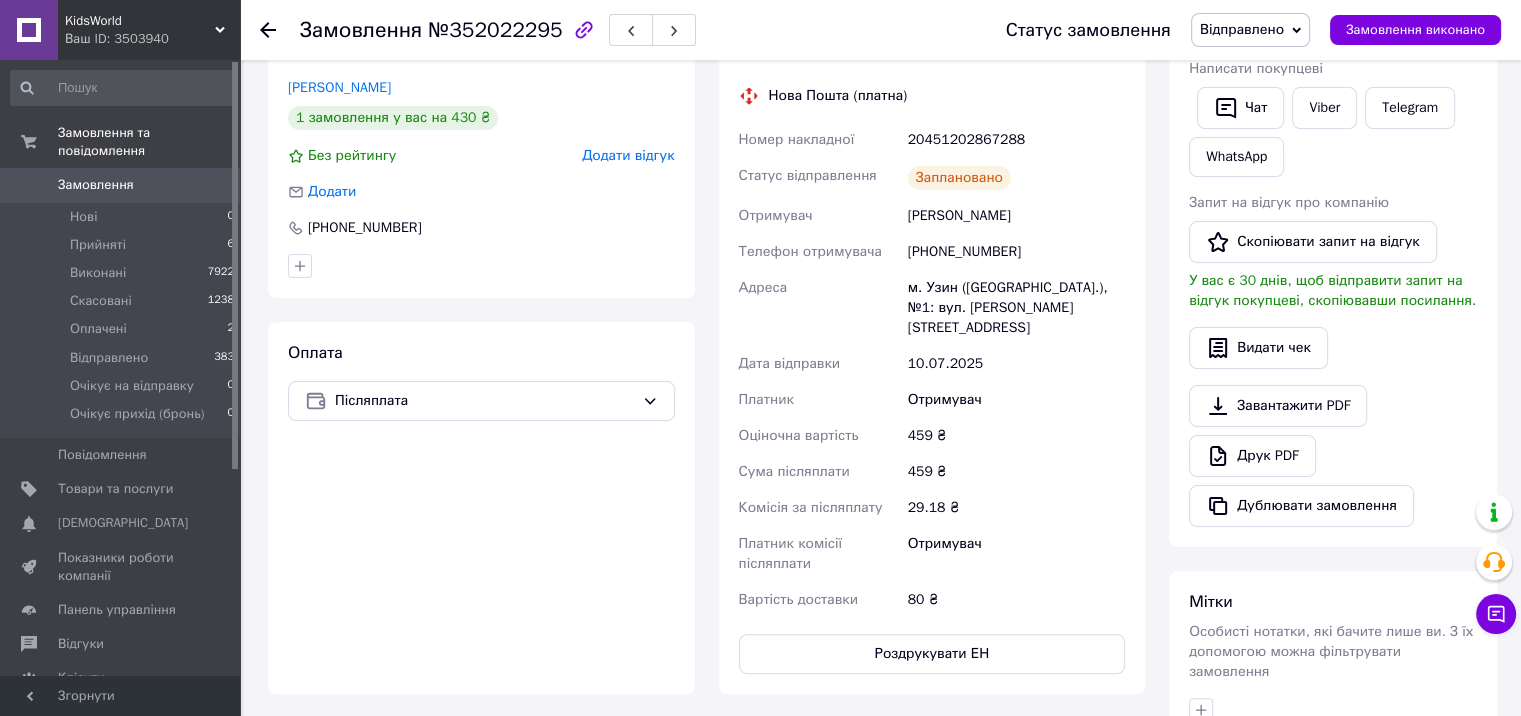 click on "20451202867288" at bounding box center (1016, 140) 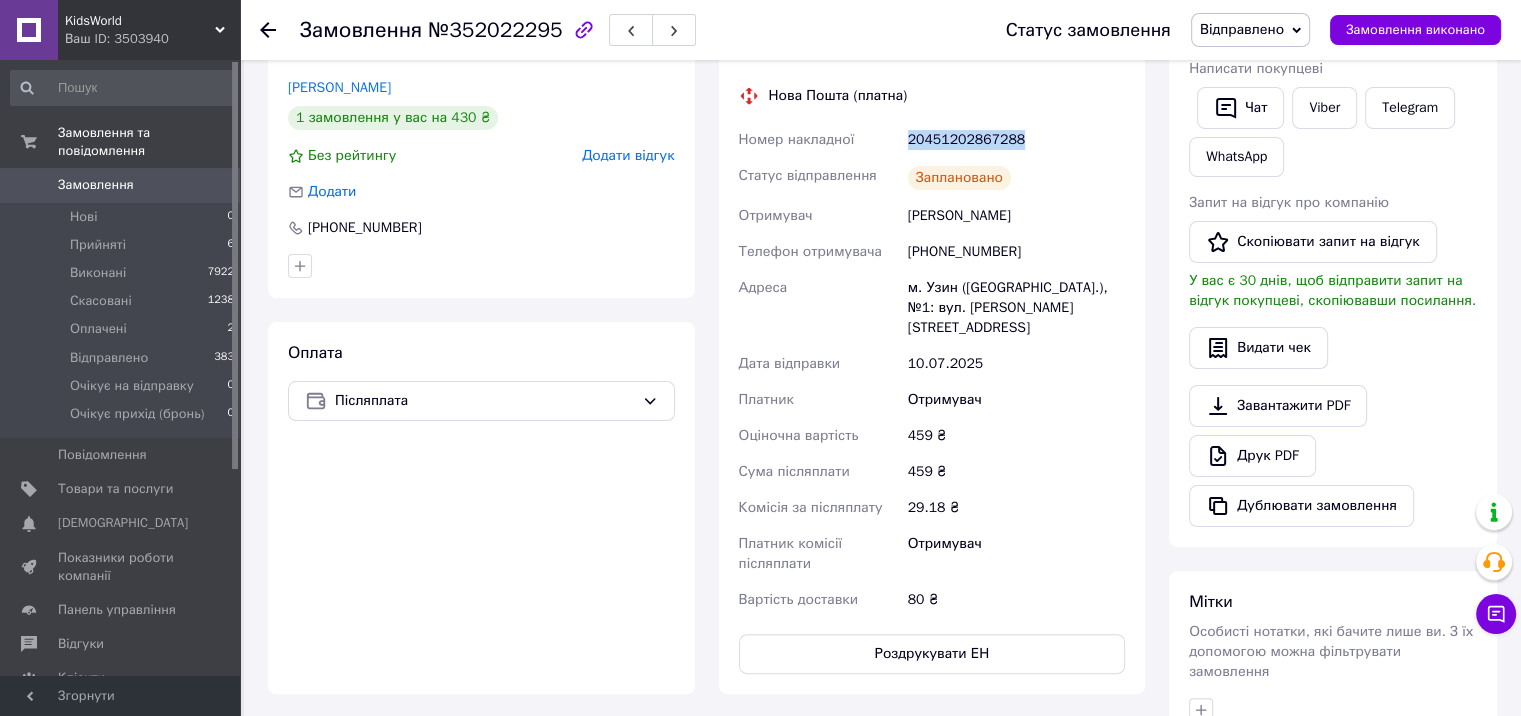 click on "20451202867288" at bounding box center (1016, 140) 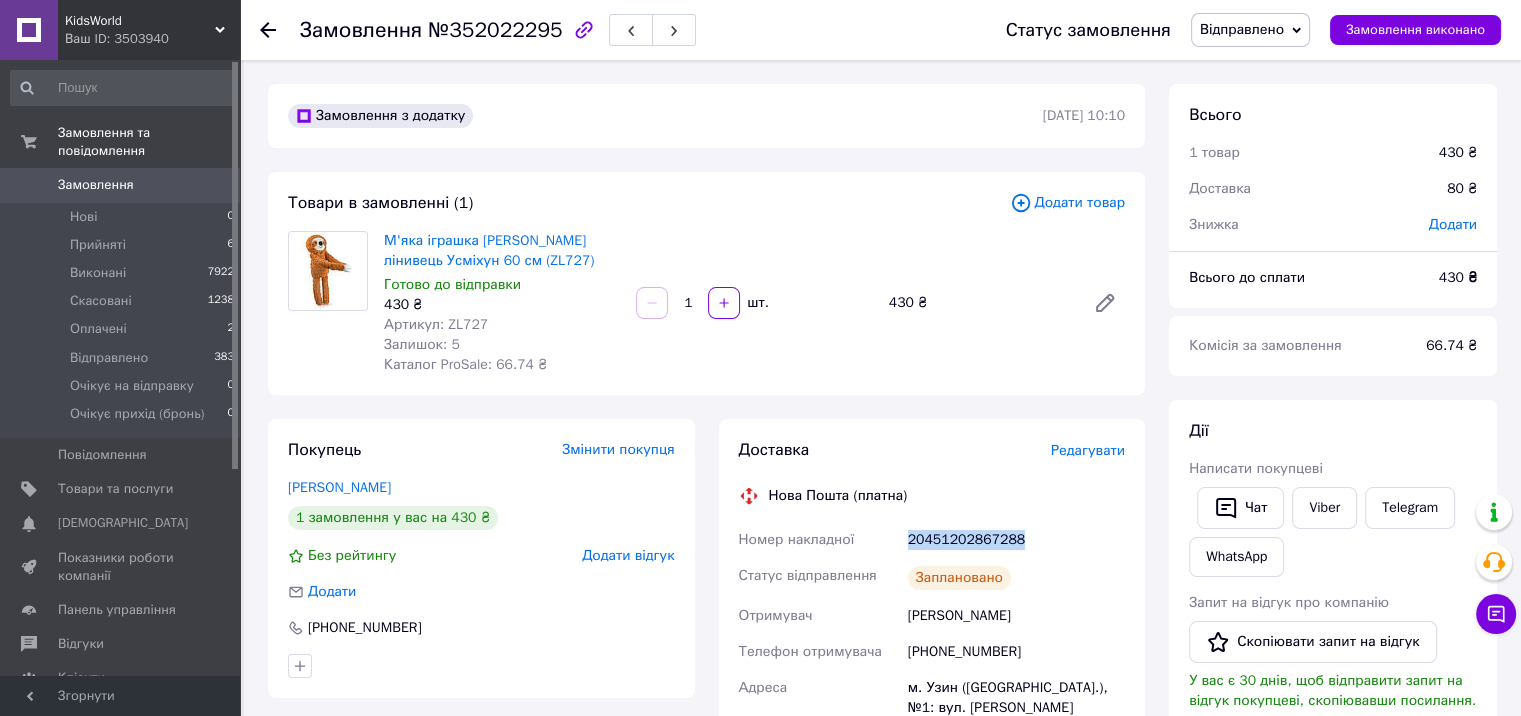 click on "20451202867288" at bounding box center (1016, 540) 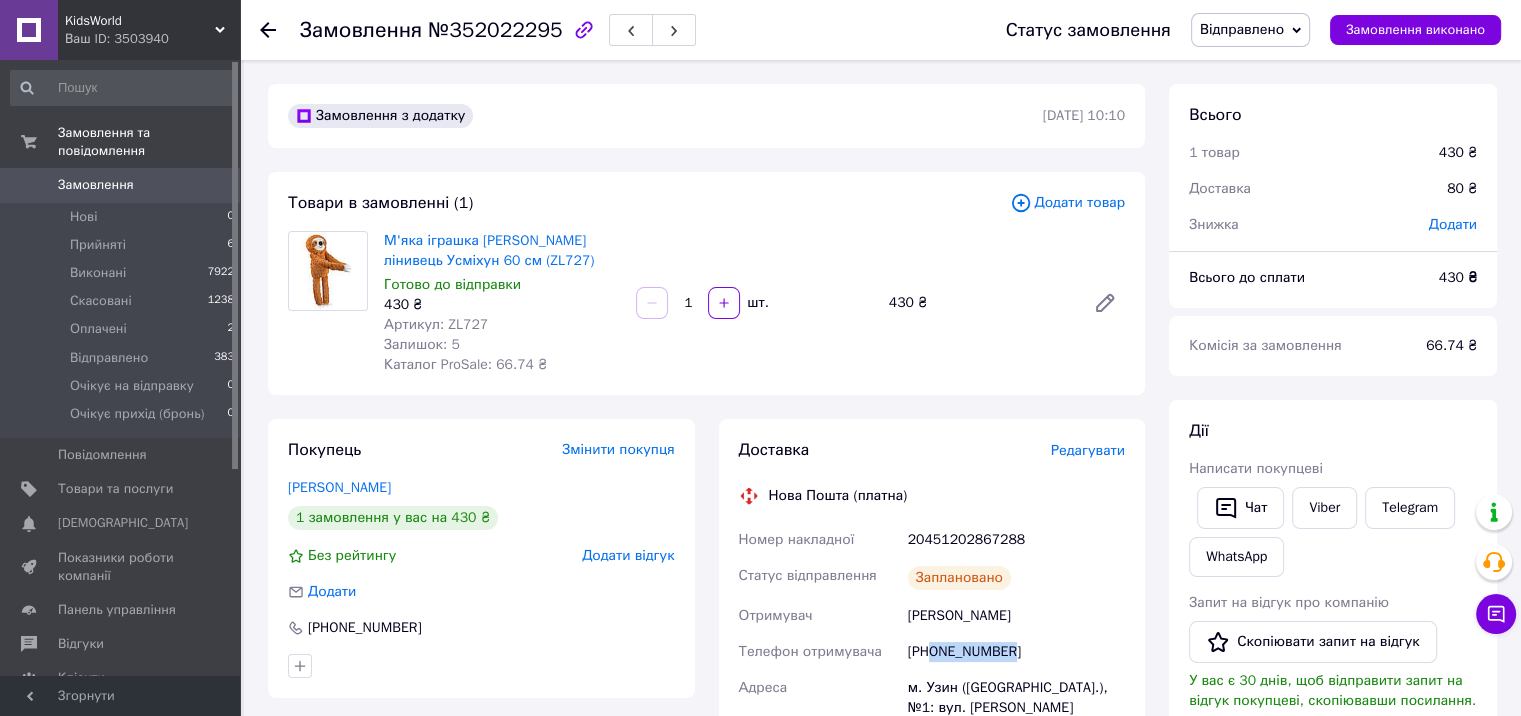 drag, startPoint x: 932, startPoint y: 651, endPoint x: 1048, endPoint y: 645, distance: 116.15507 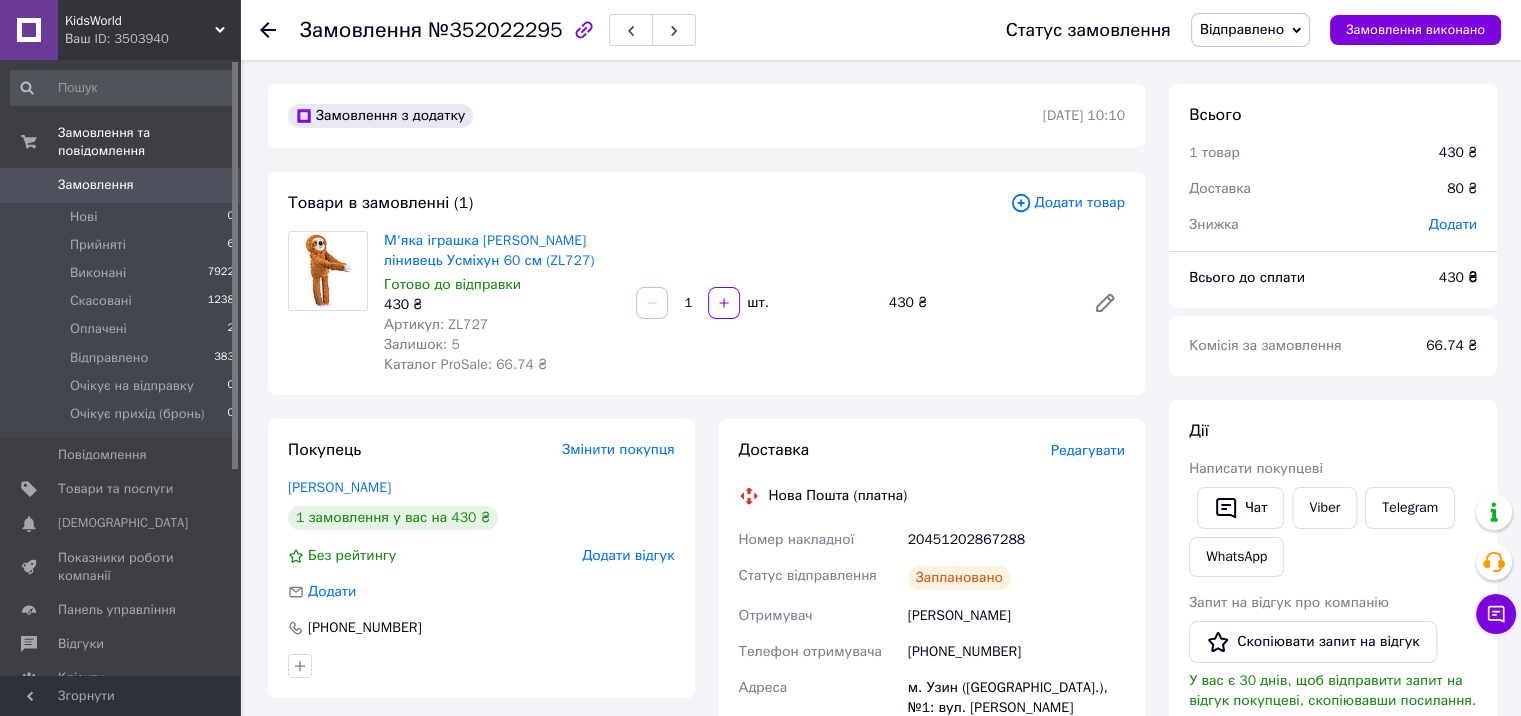 click on "20451202867288" at bounding box center (1016, 540) 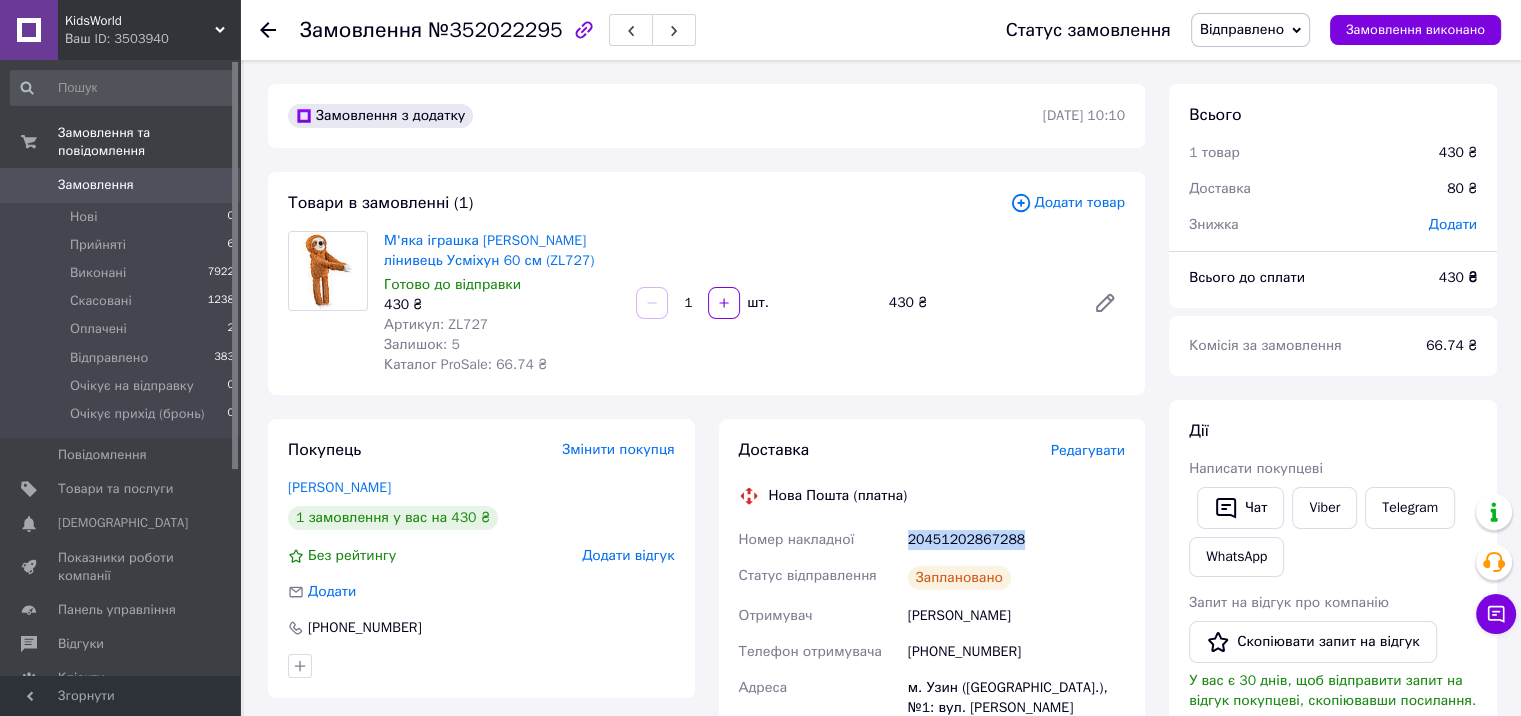 click on "20451202867288" at bounding box center [1016, 540] 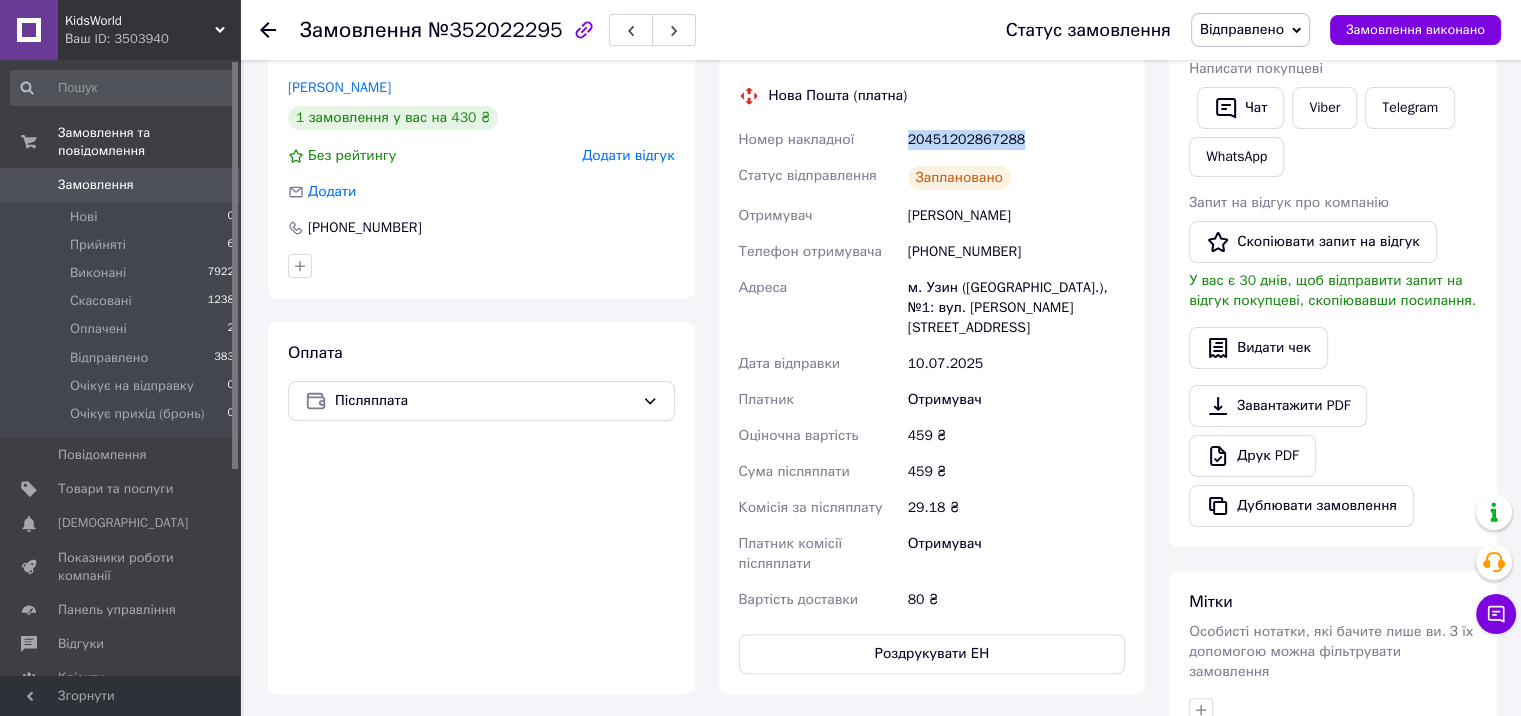 scroll, scrollTop: 0, scrollLeft: 0, axis: both 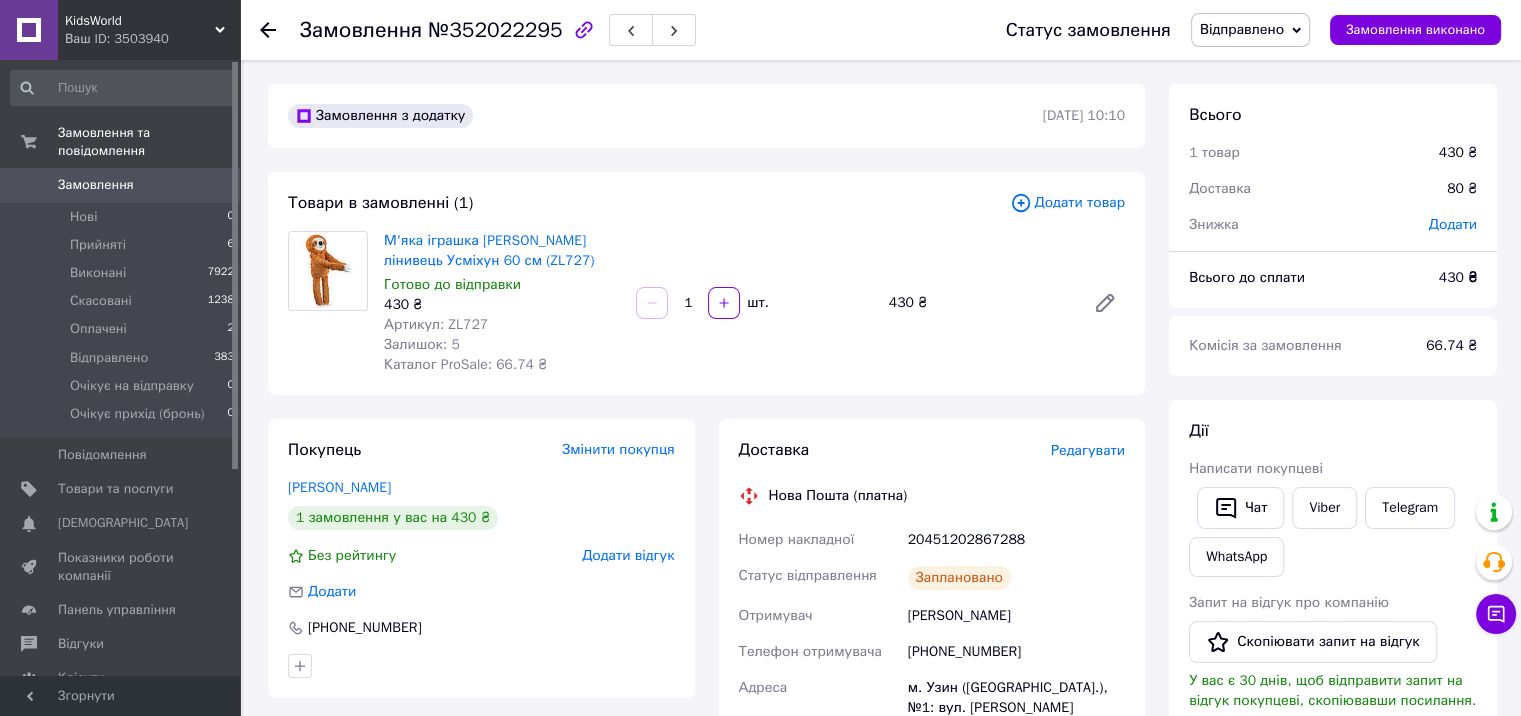click on "Артикул: ZL727" at bounding box center (436, 324) 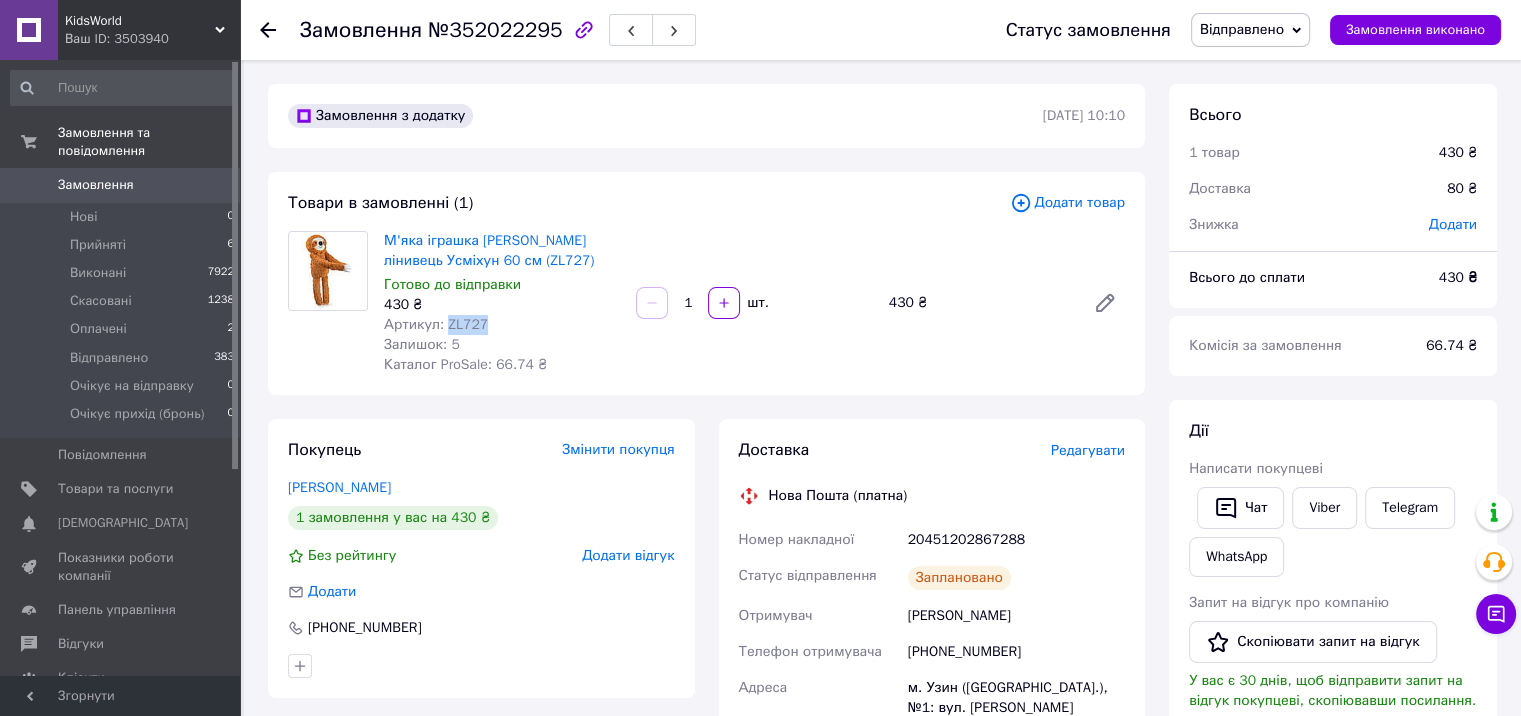 click on "Артикул: ZL727" at bounding box center (436, 324) 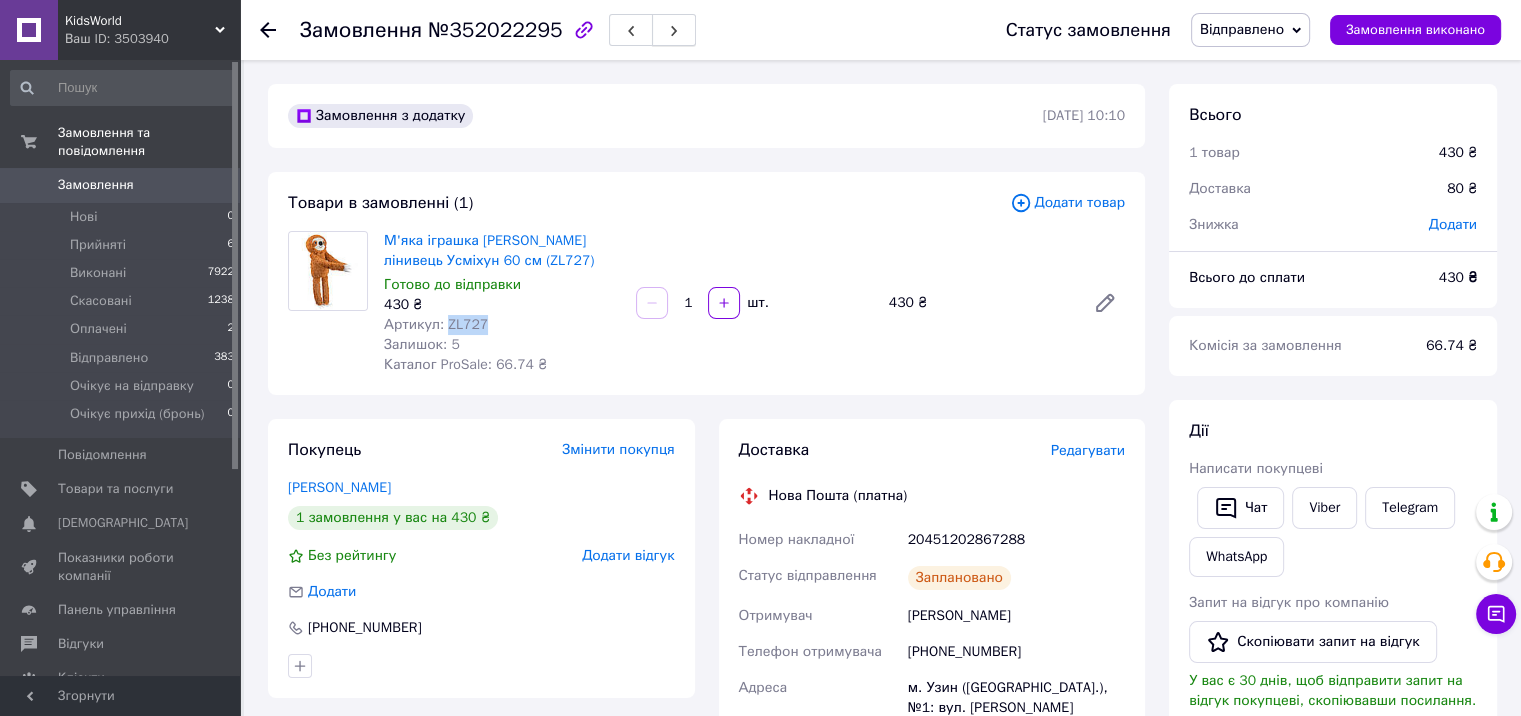 copy on "ZL727" 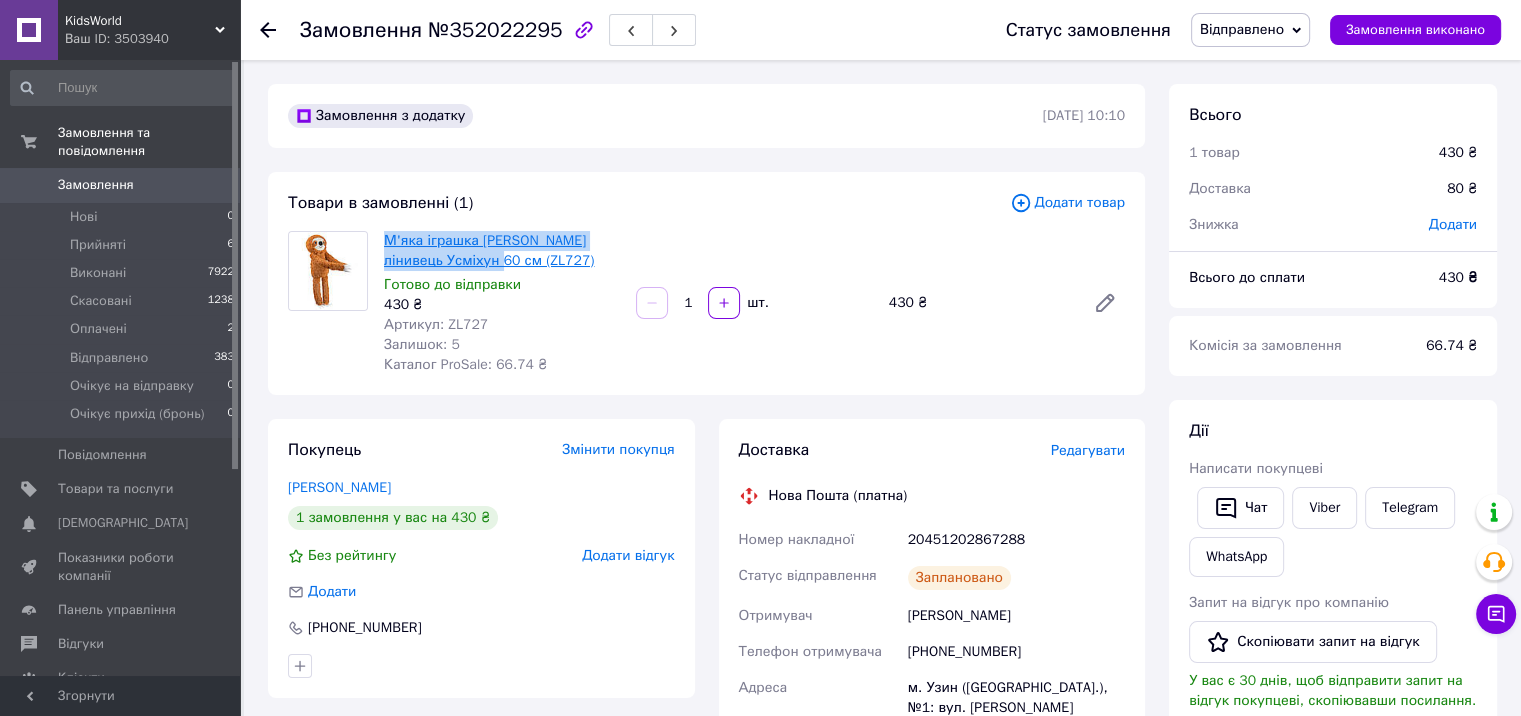 drag, startPoint x: 377, startPoint y: 240, endPoint x: 472, endPoint y: 257, distance: 96.50906 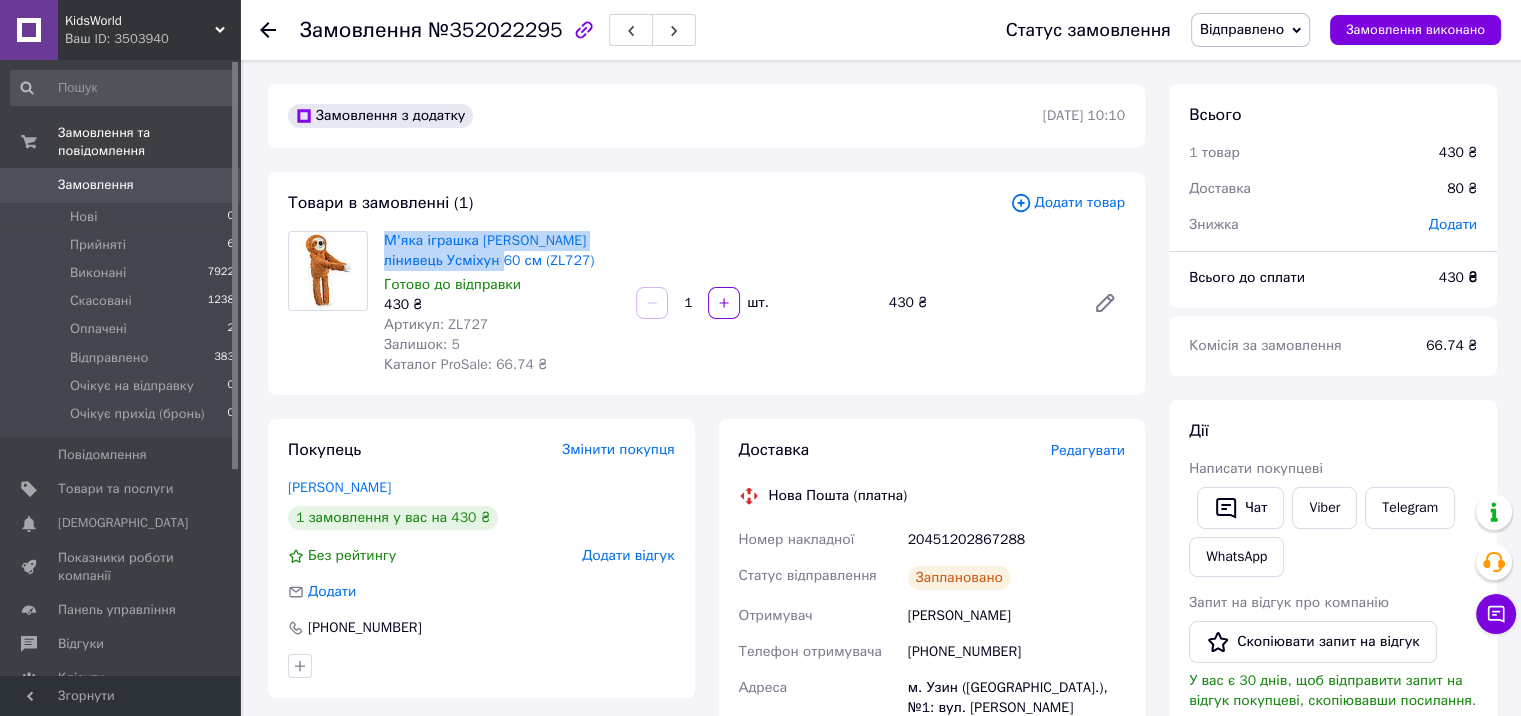 copy on "М'яка іграшка Zolushka лінивець Усміхун 60 см" 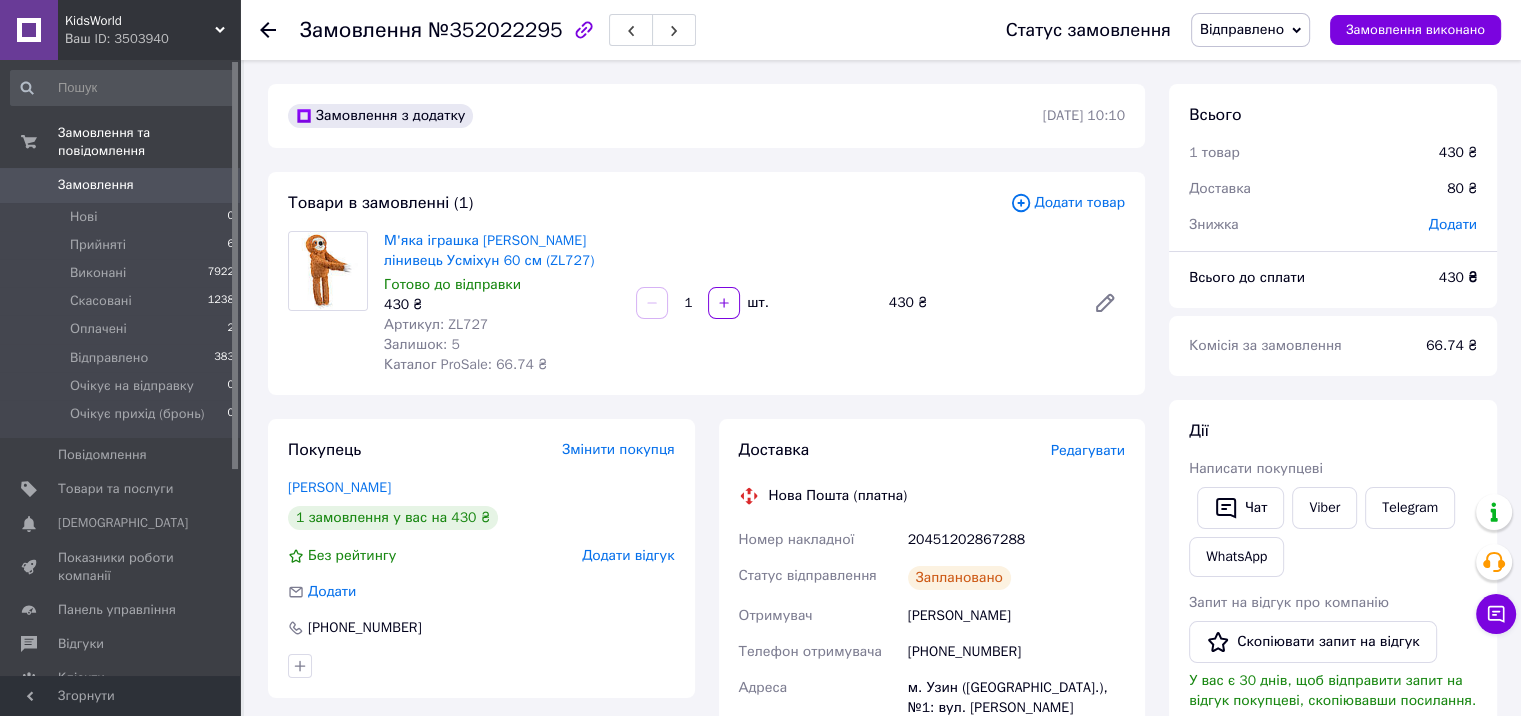 click on "20451202867288" at bounding box center [1016, 540] 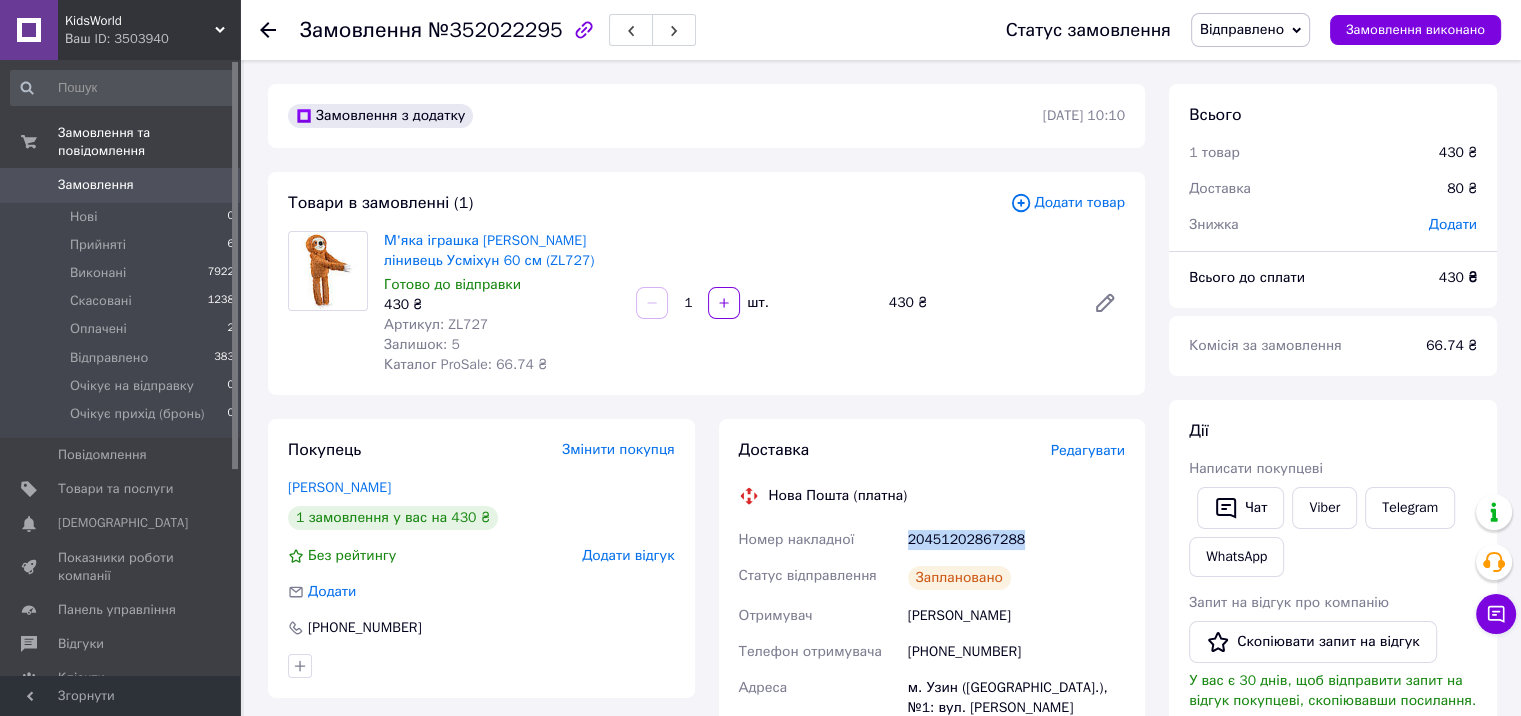 click on "20451202867288" at bounding box center [1016, 540] 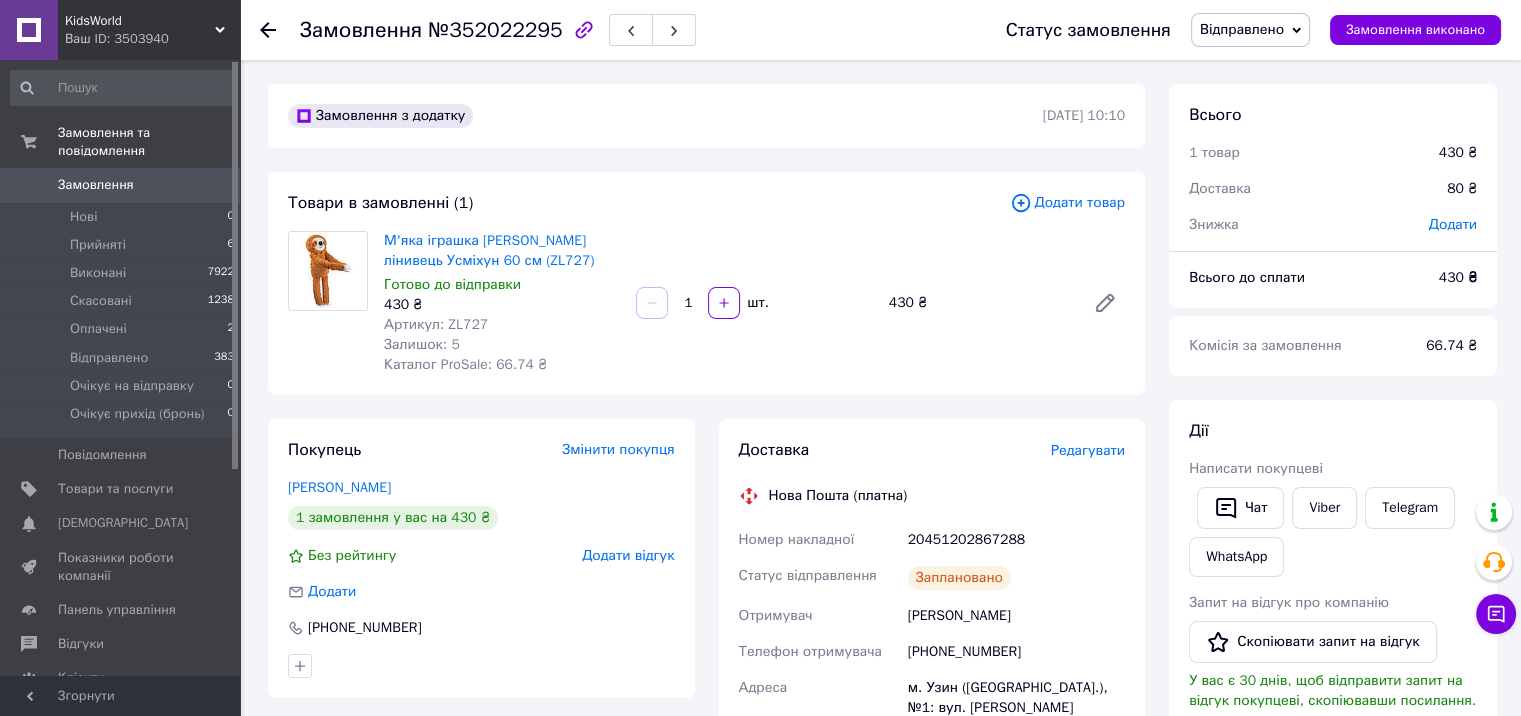 click on "№352022295" at bounding box center (495, 30) 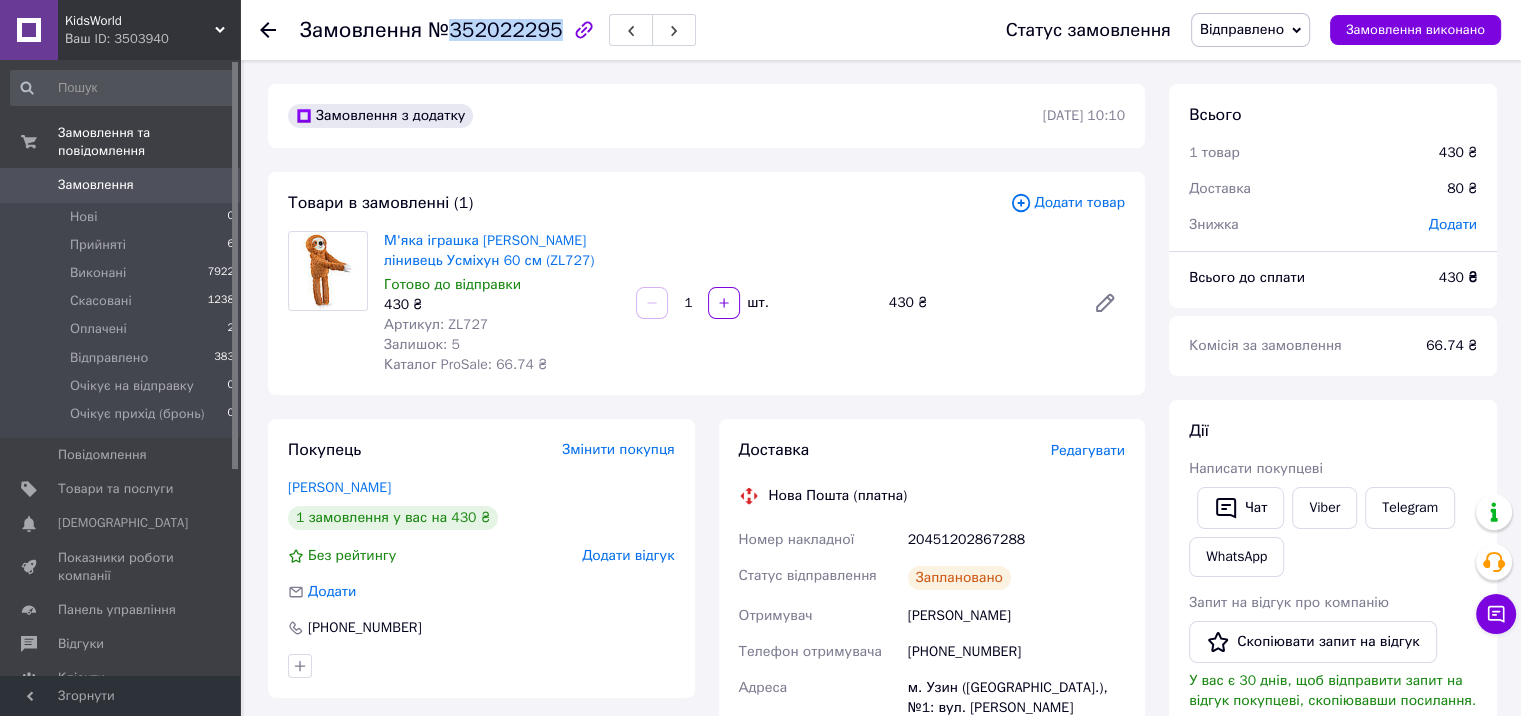 click on "№352022295" at bounding box center [495, 30] 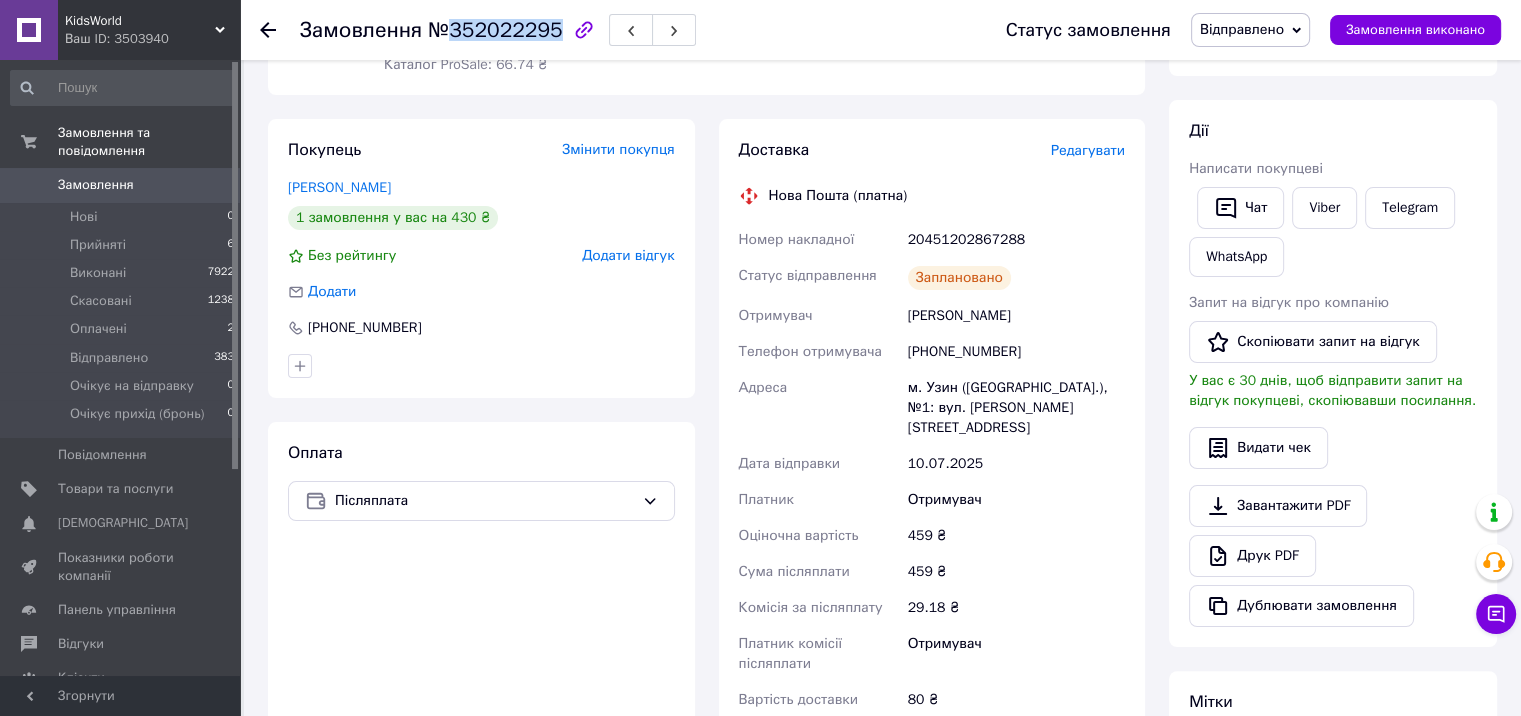 scroll, scrollTop: 500, scrollLeft: 0, axis: vertical 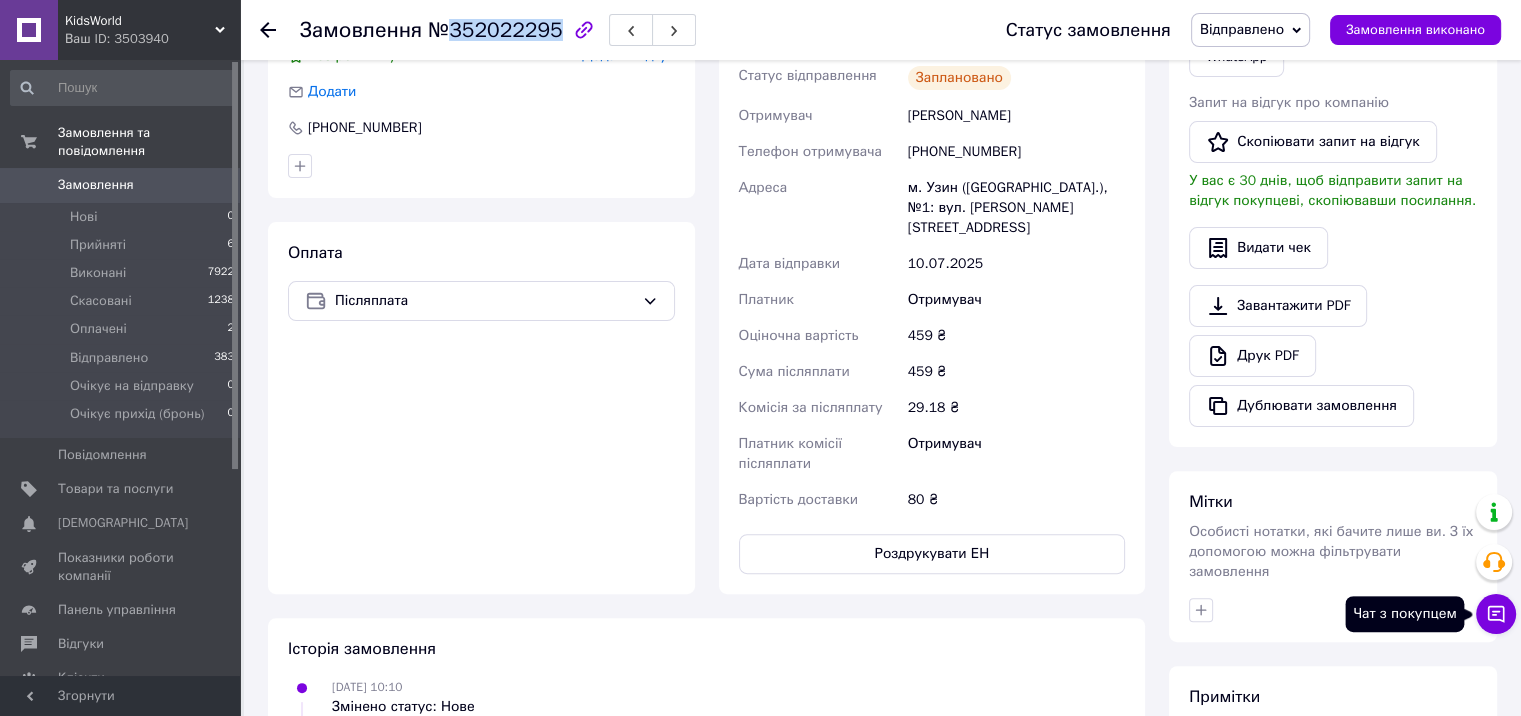 click on "Чат з покупцем" at bounding box center (1496, 614) 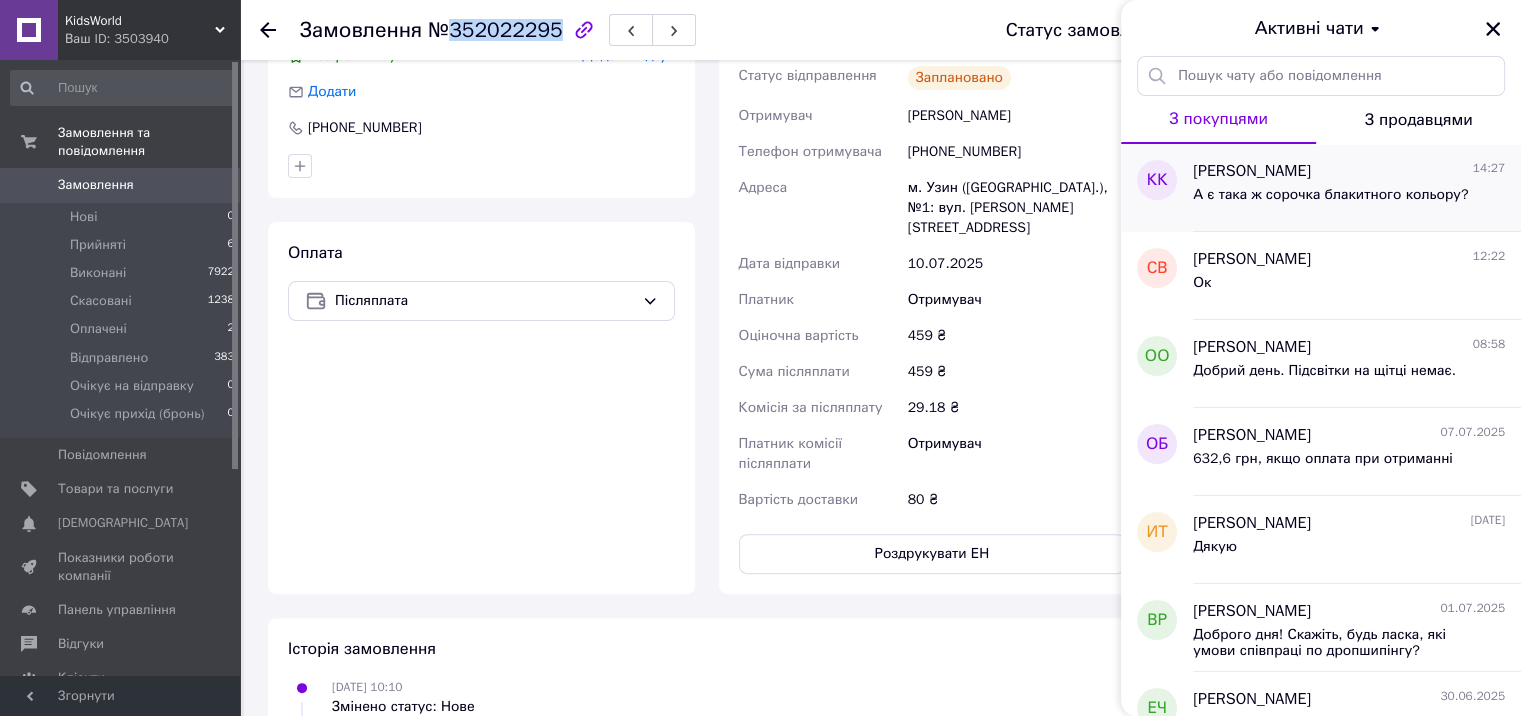 click on "А є така ж сорочка блакитного кольору?" at bounding box center (1330, 195) 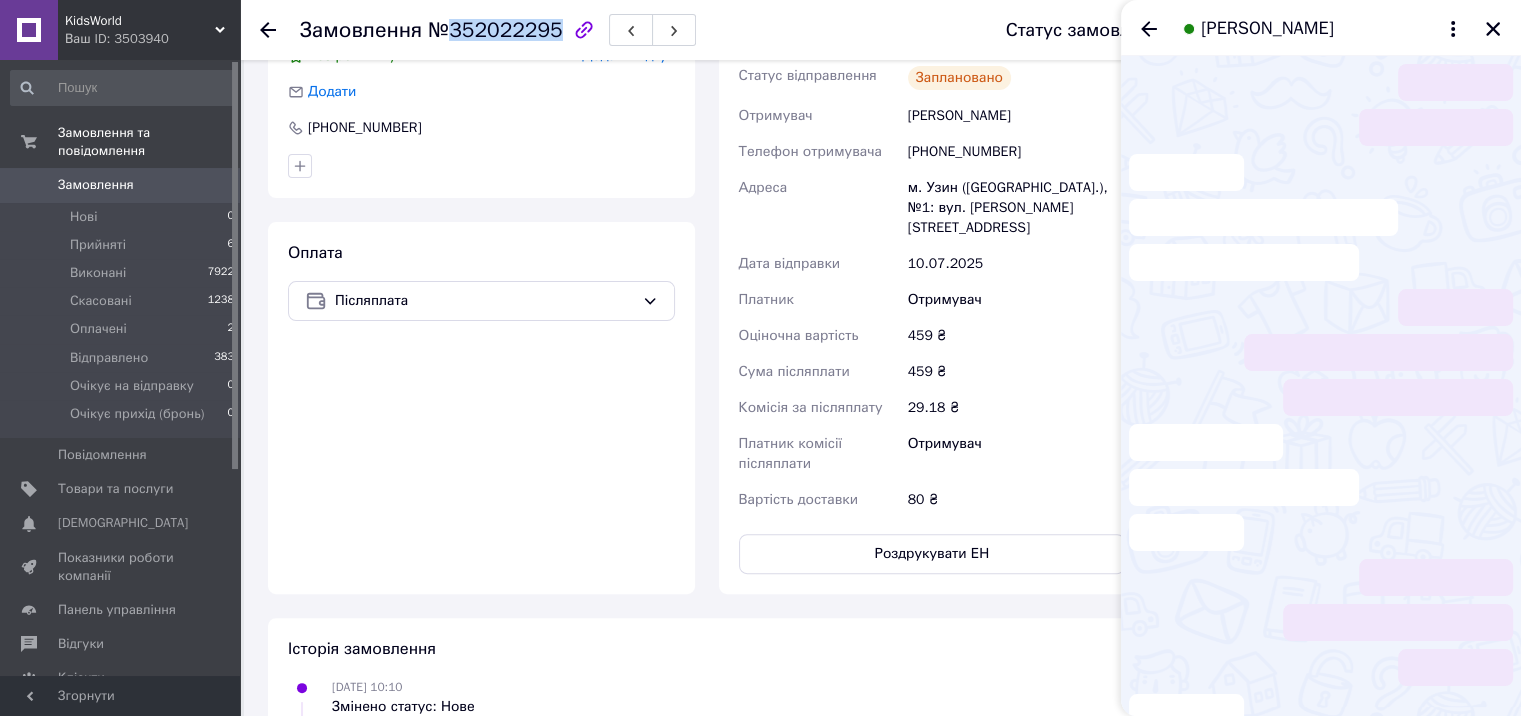 scroll, scrollTop: 508, scrollLeft: 0, axis: vertical 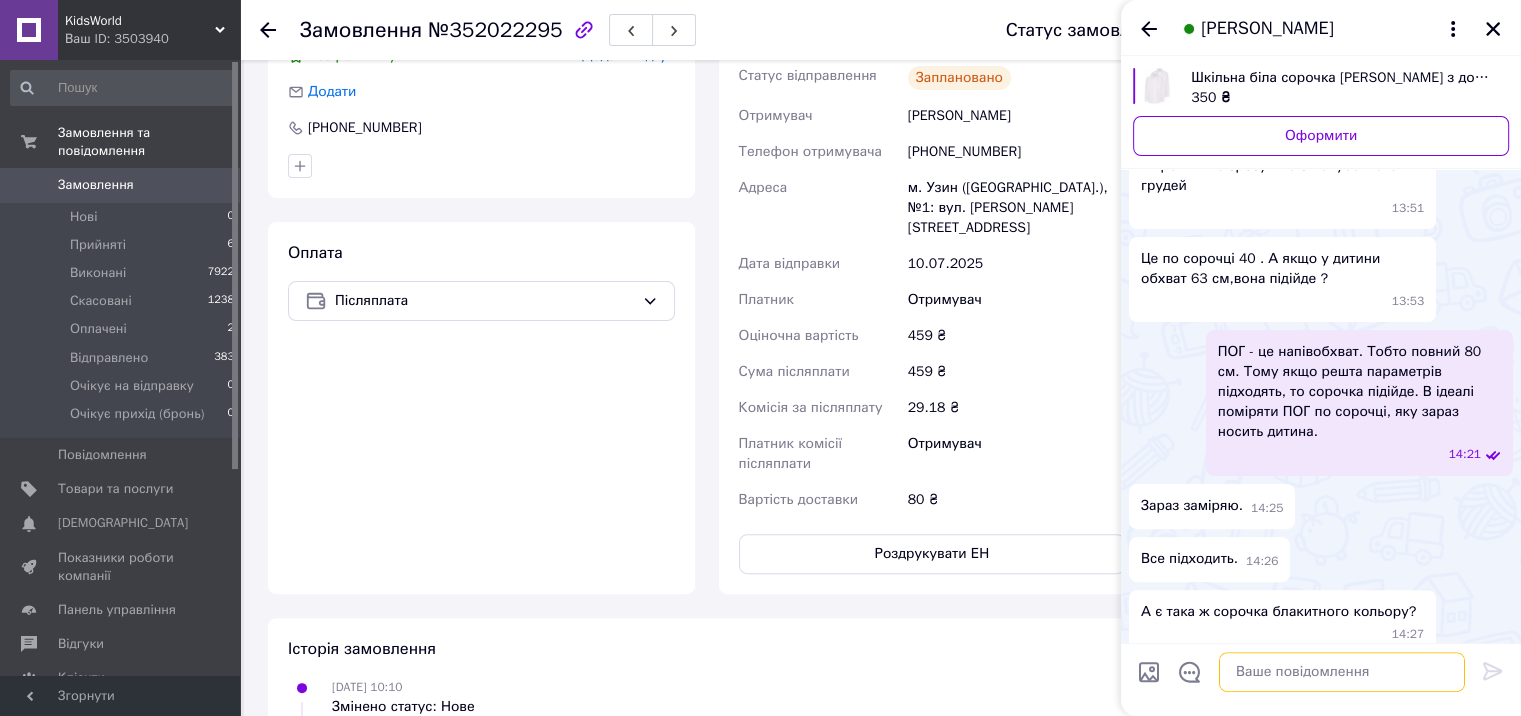 click at bounding box center [1342, 672] 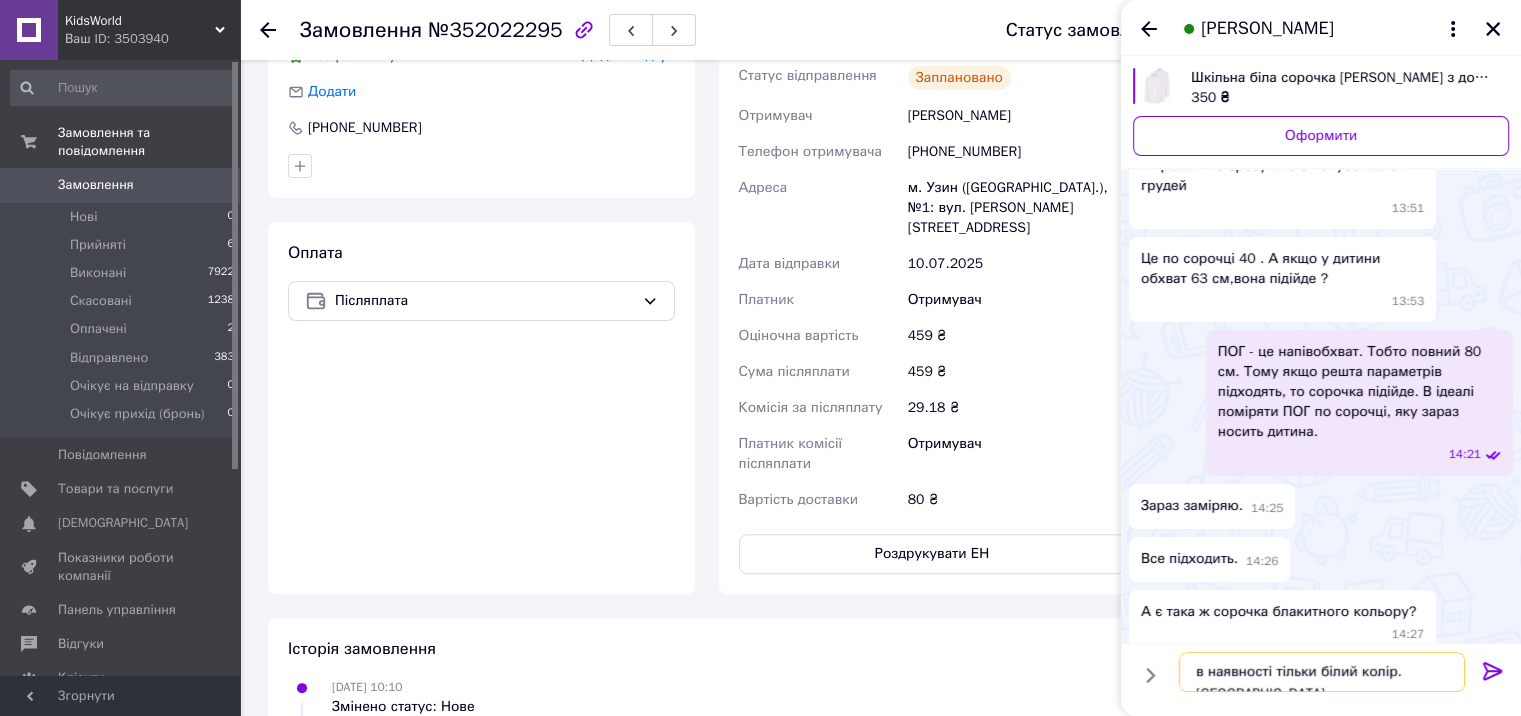 scroll, scrollTop: 1, scrollLeft: 0, axis: vertical 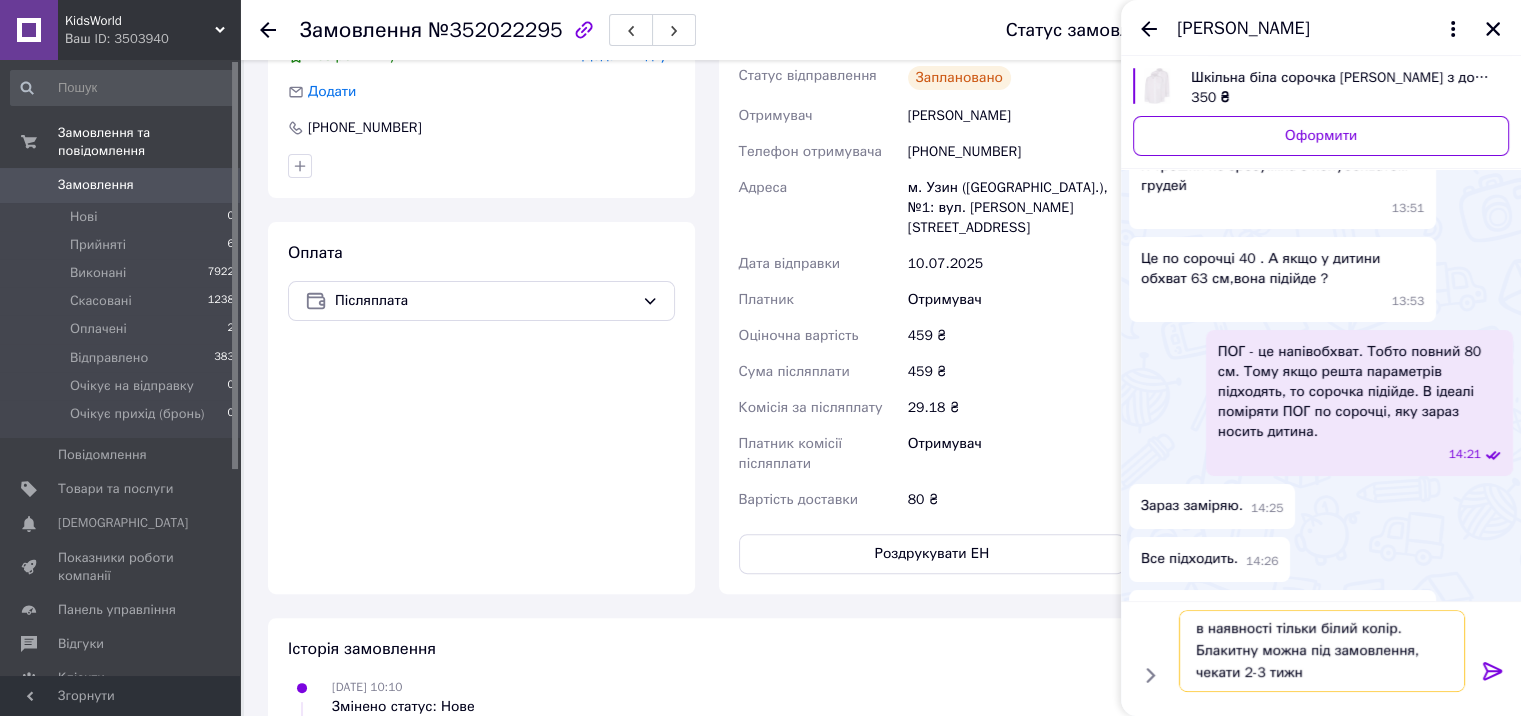 type on "в наявності тільки білий колір. Блакитну можна під замовлення, чекати 2-3 тижні" 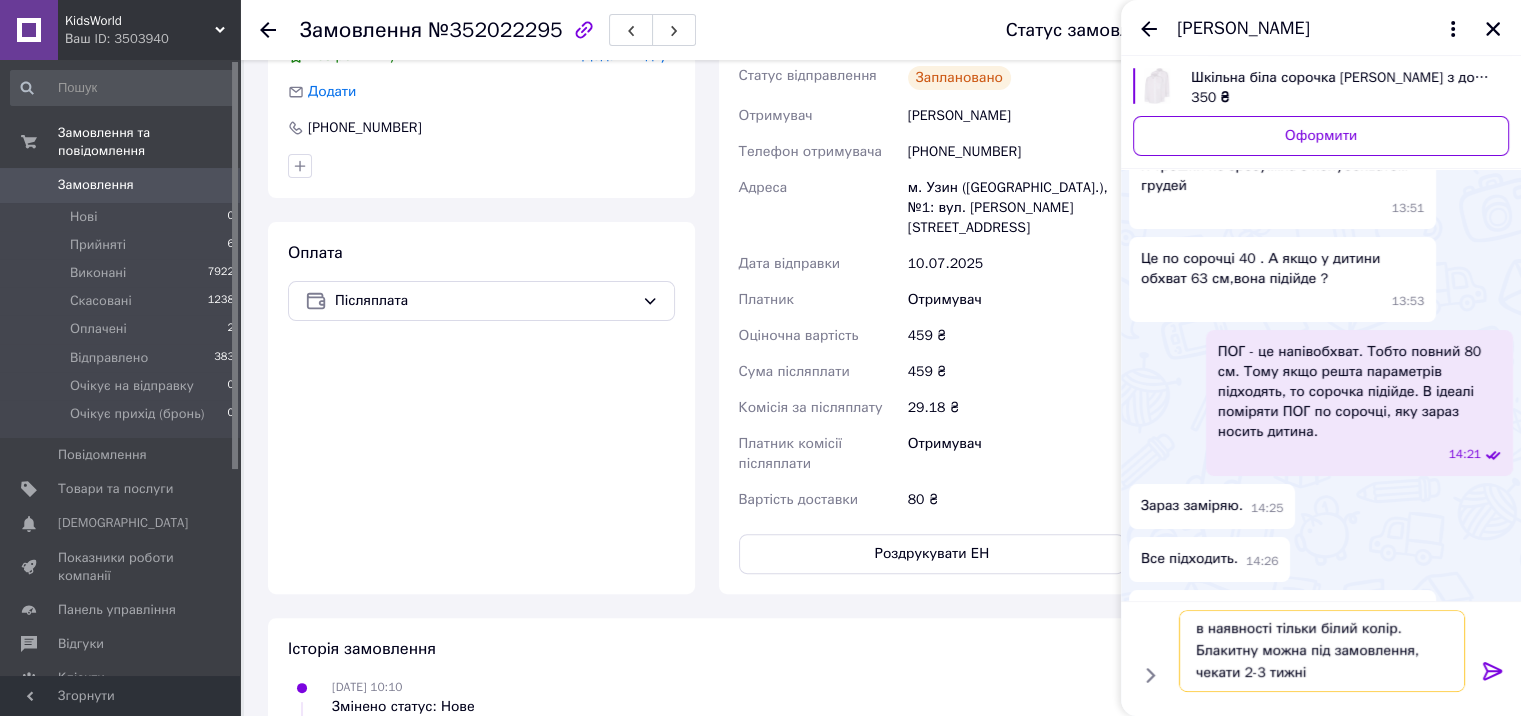 type 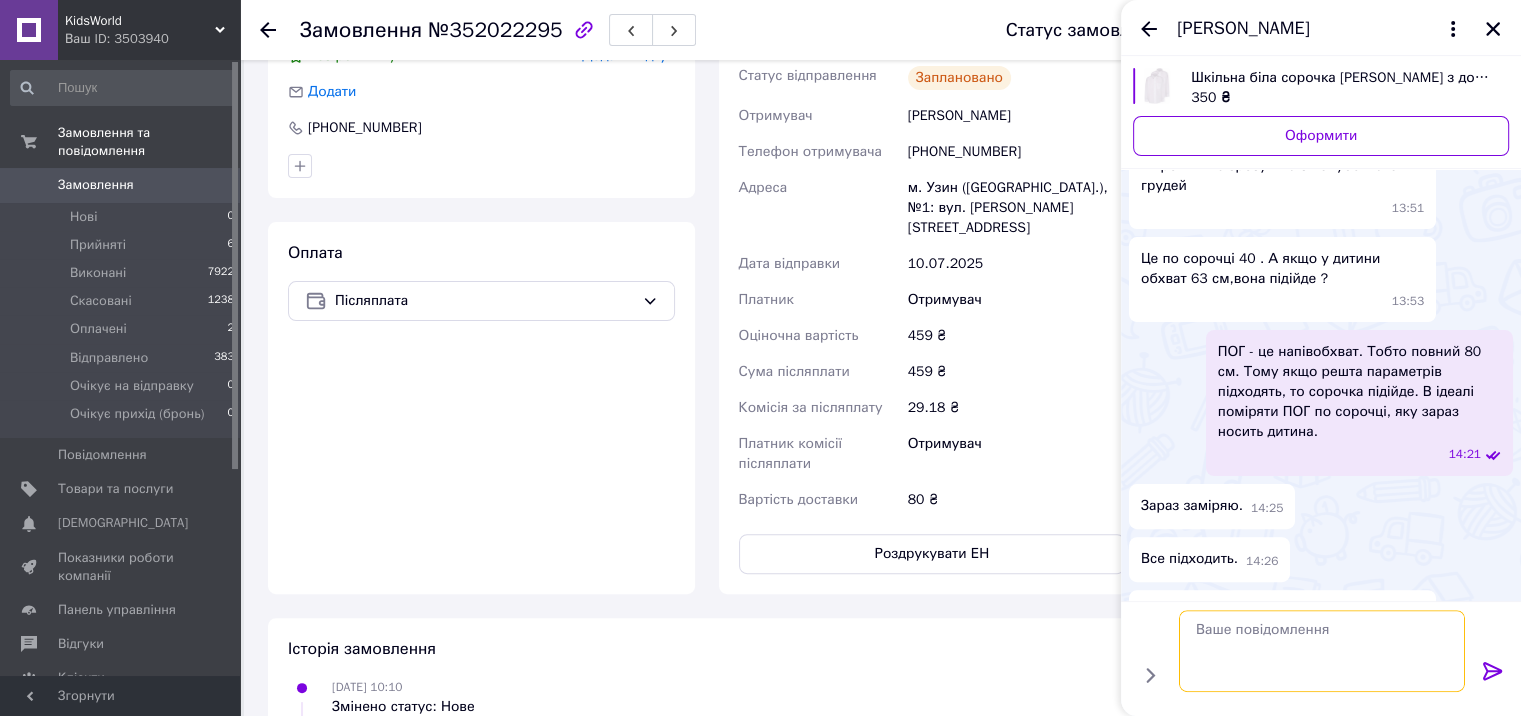 scroll, scrollTop: 0, scrollLeft: 0, axis: both 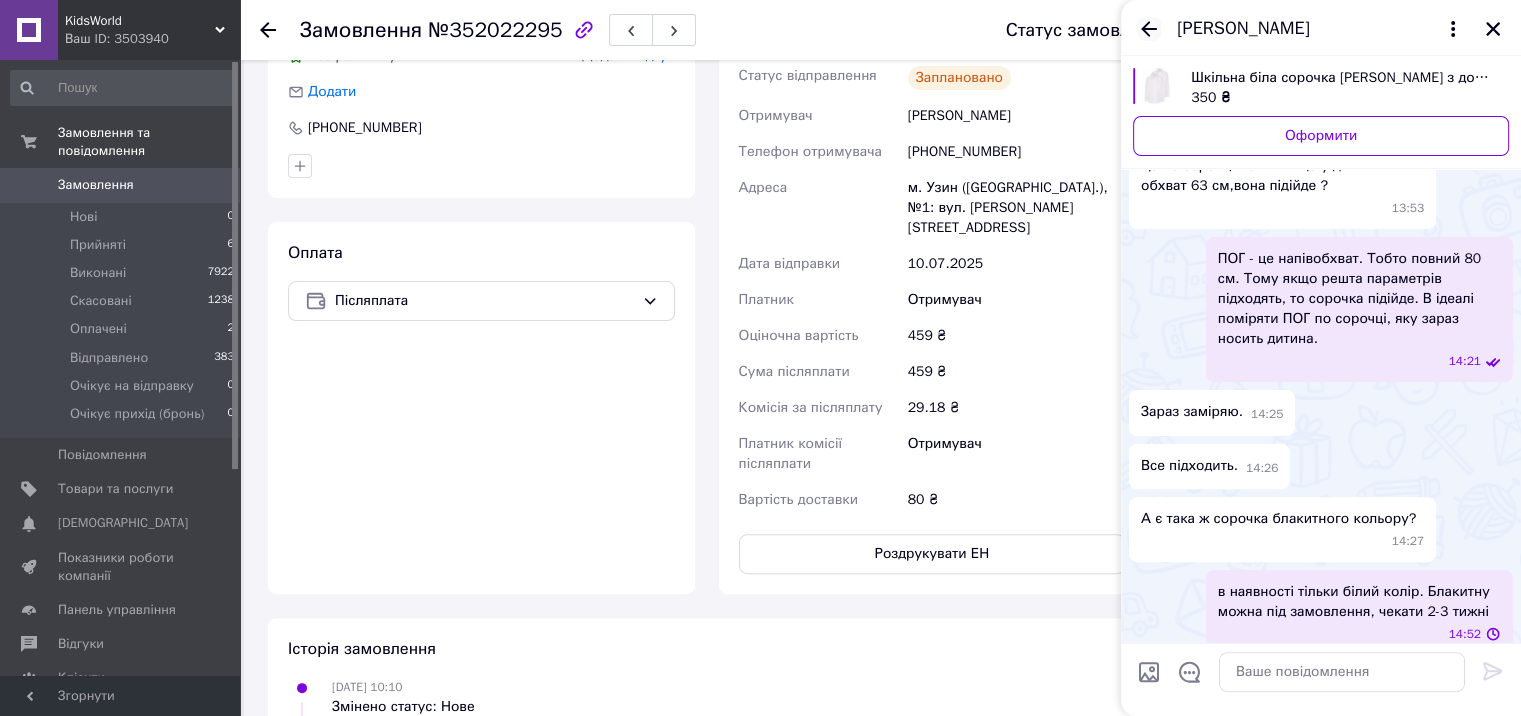 click 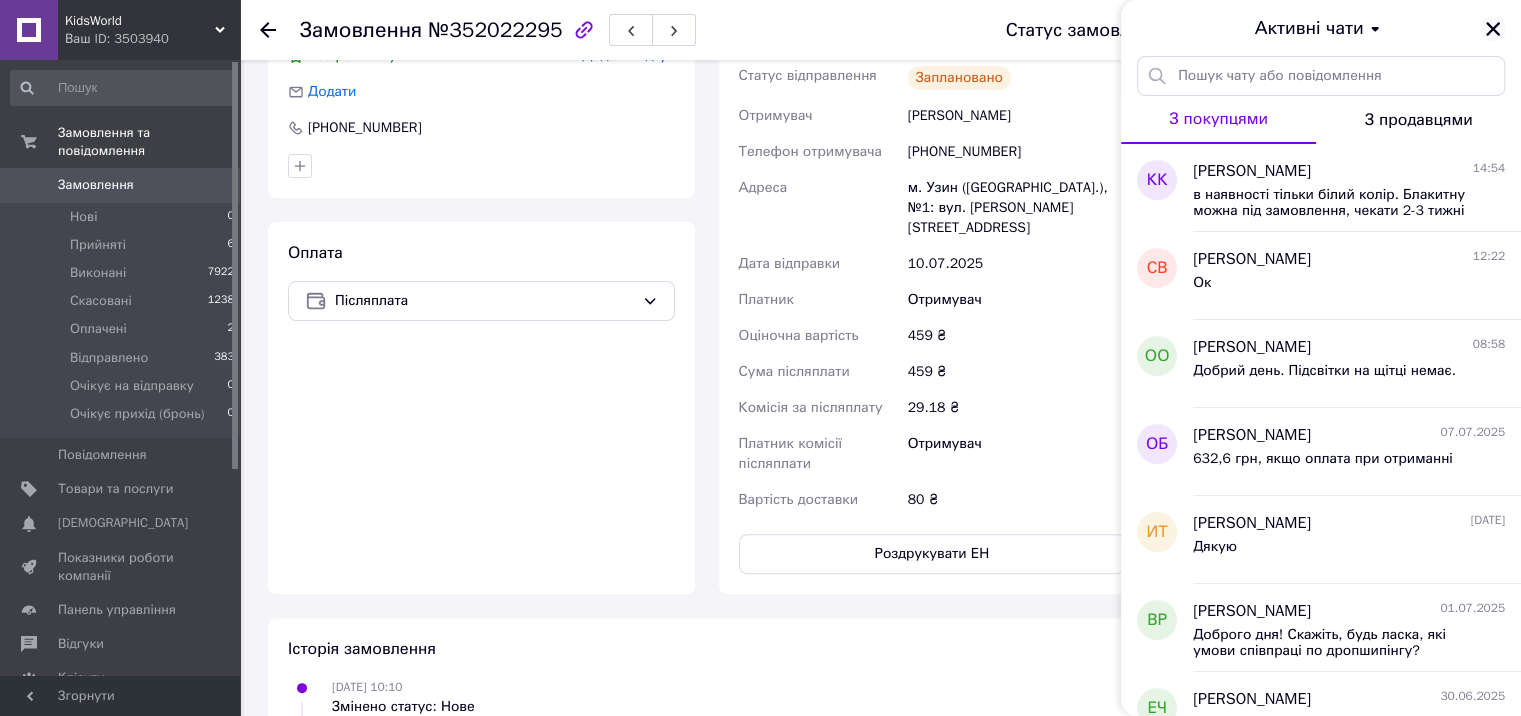 click 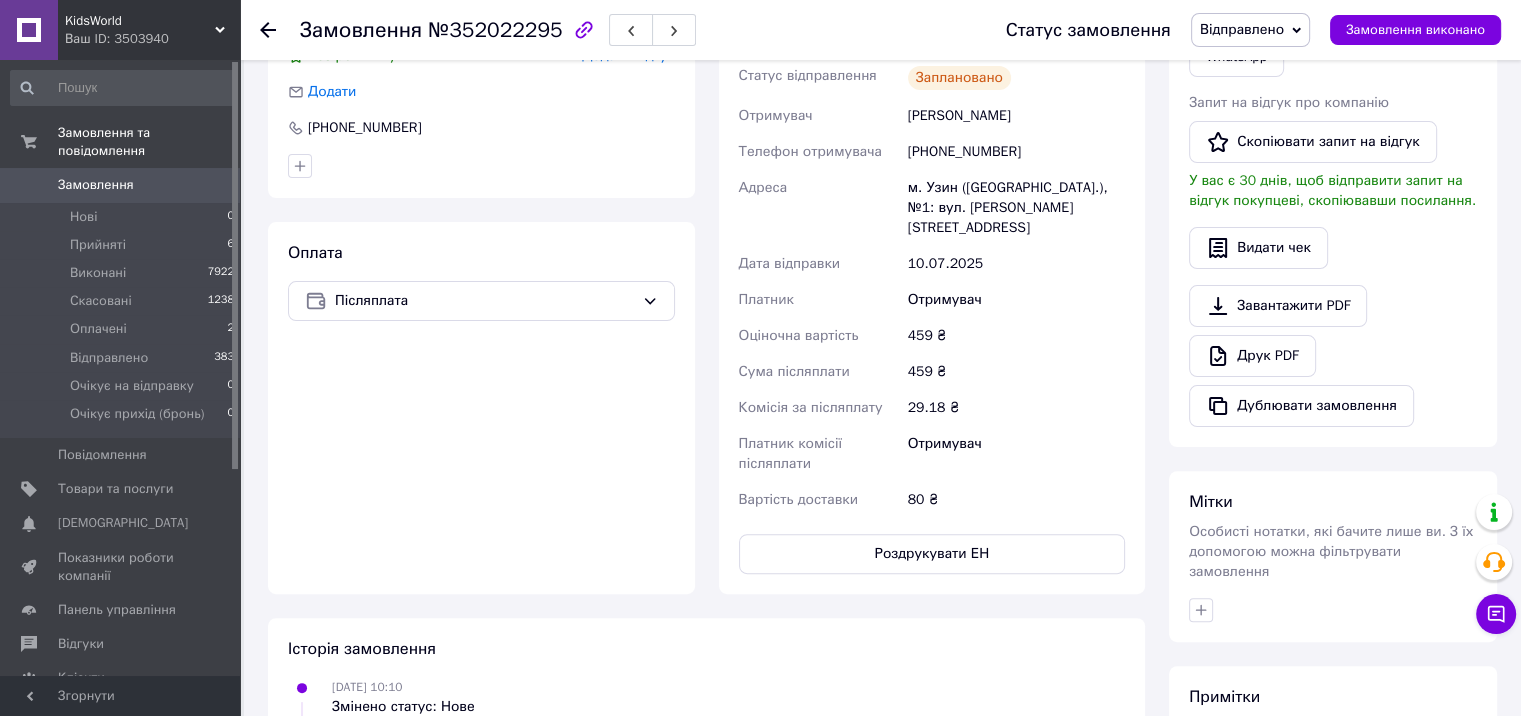 scroll, scrollTop: 100, scrollLeft: 0, axis: vertical 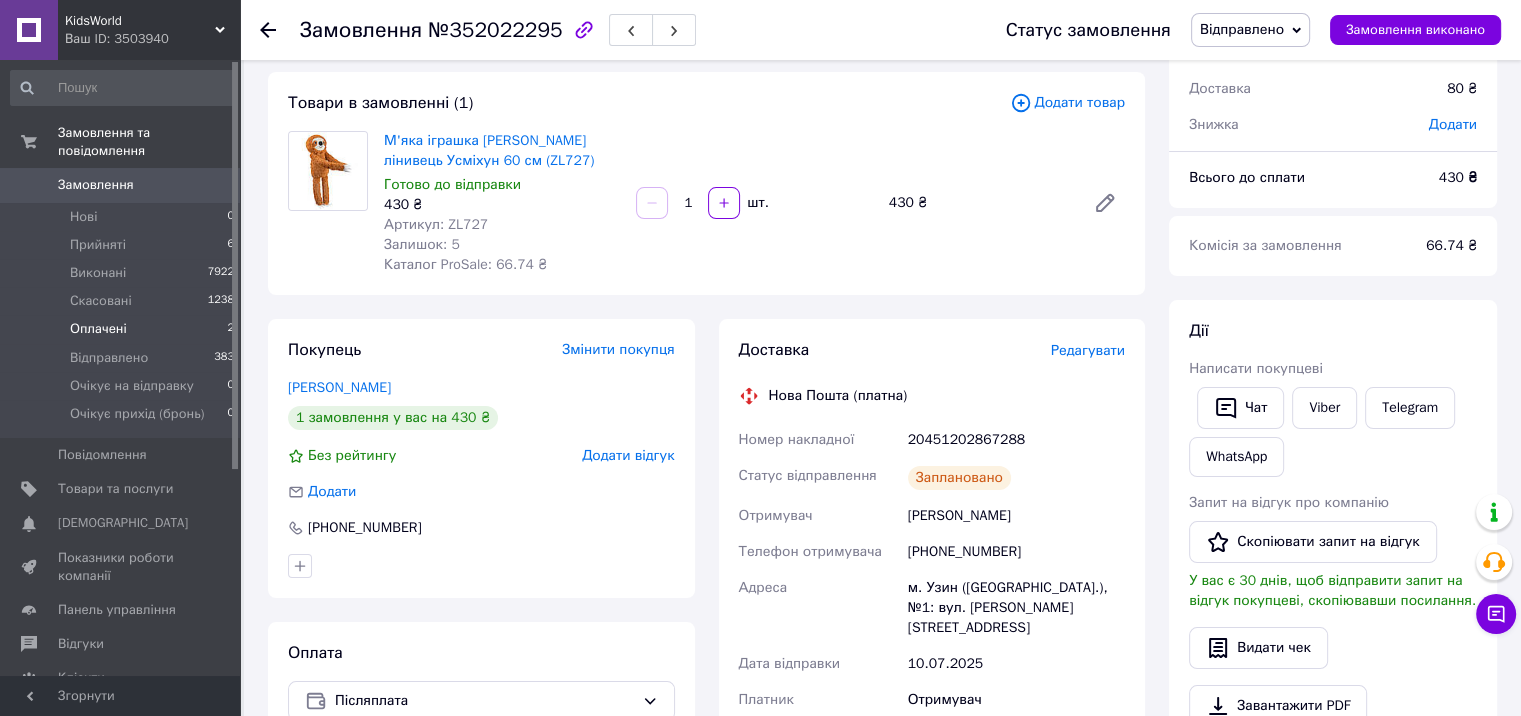 click on "Оплачені 2" at bounding box center [123, 329] 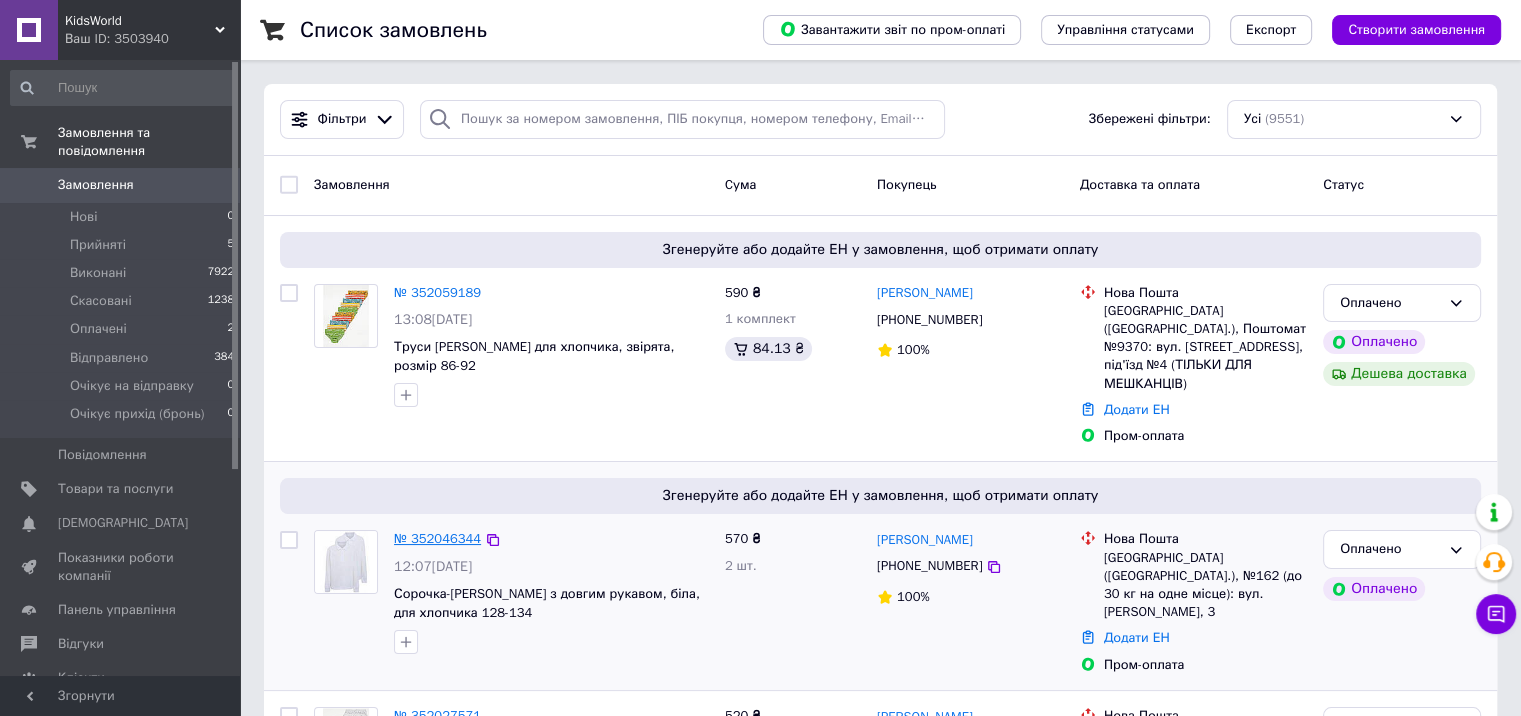 scroll, scrollTop: 300, scrollLeft: 0, axis: vertical 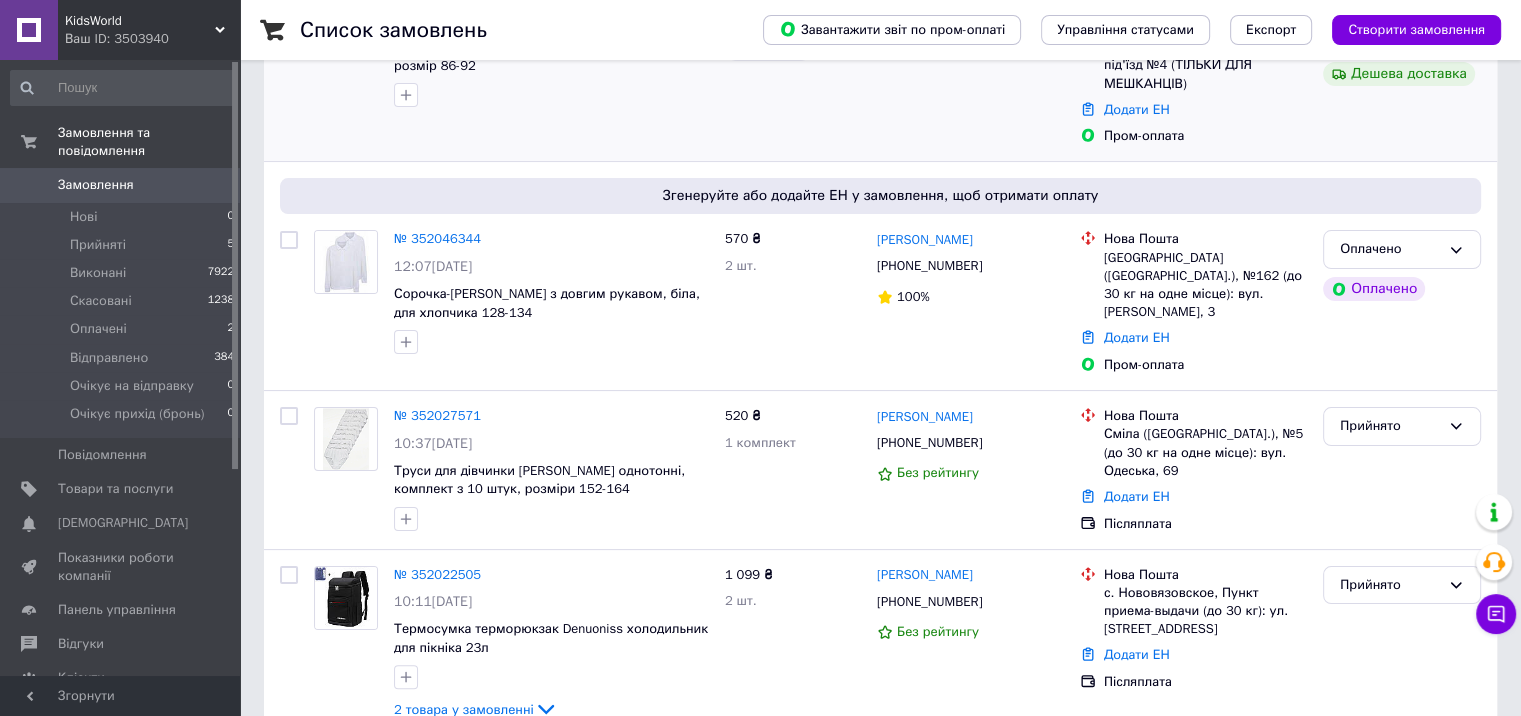 drag, startPoint x: 778, startPoint y: 93, endPoint x: 762, endPoint y: 111, distance: 24.083189 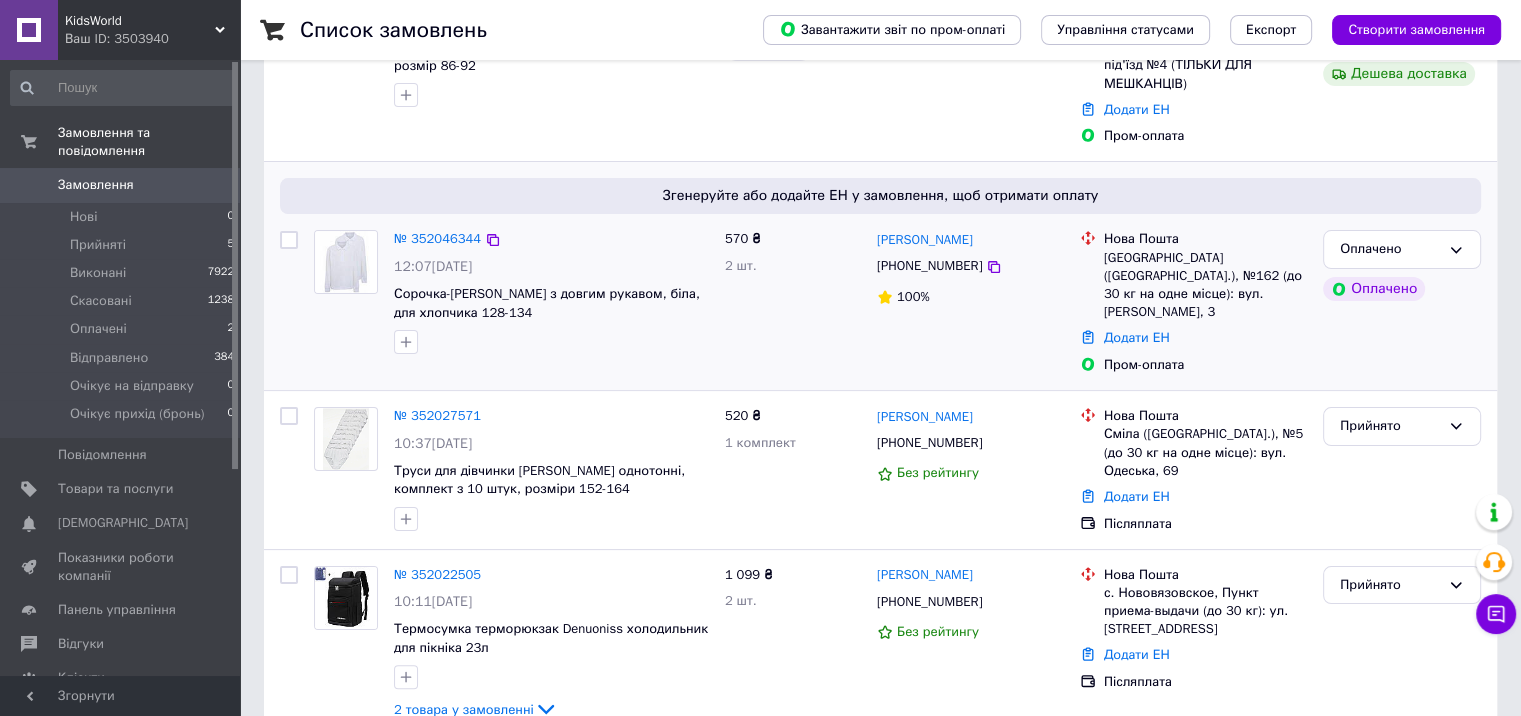 drag, startPoint x: 983, startPoint y: 253, endPoint x: 956, endPoint y: 250, distance: 27.166155 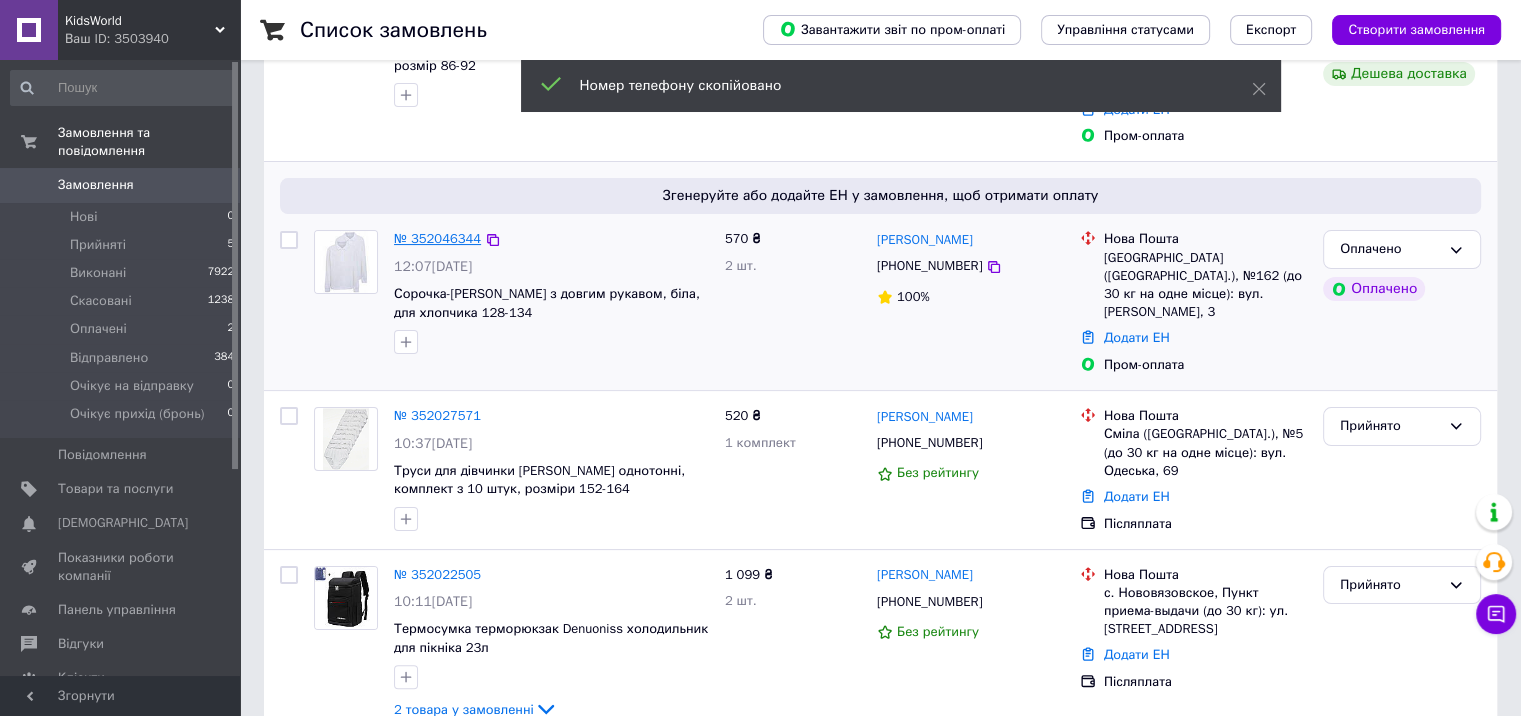 click on "№ 352046344" at bounding box center [437, 238] 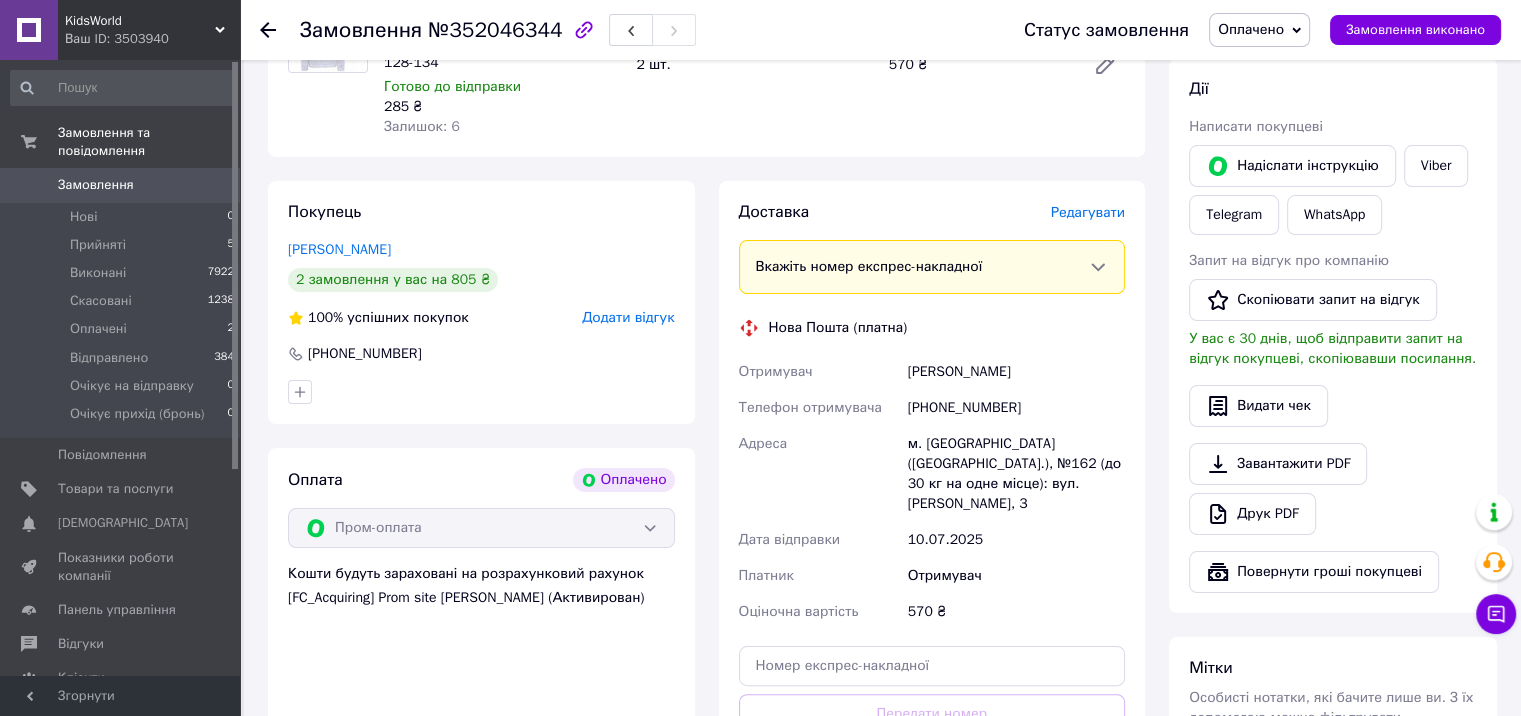 scroll, scrollTop: 0, scrollLeft: 0, axis: both 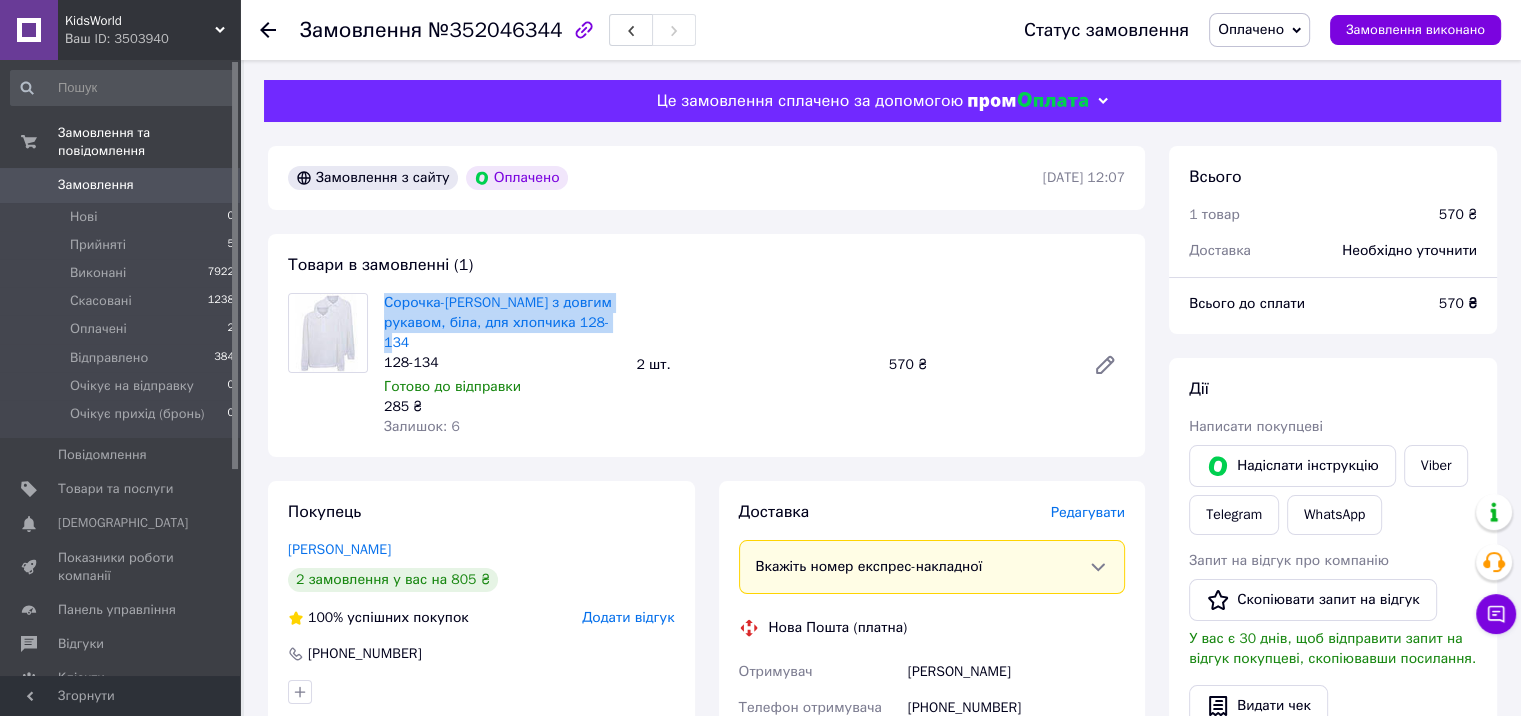 drag, startPoint x: 444, startPoint y: 340, endPoint x: 383, endPoint y: 309, distance: 68.42514 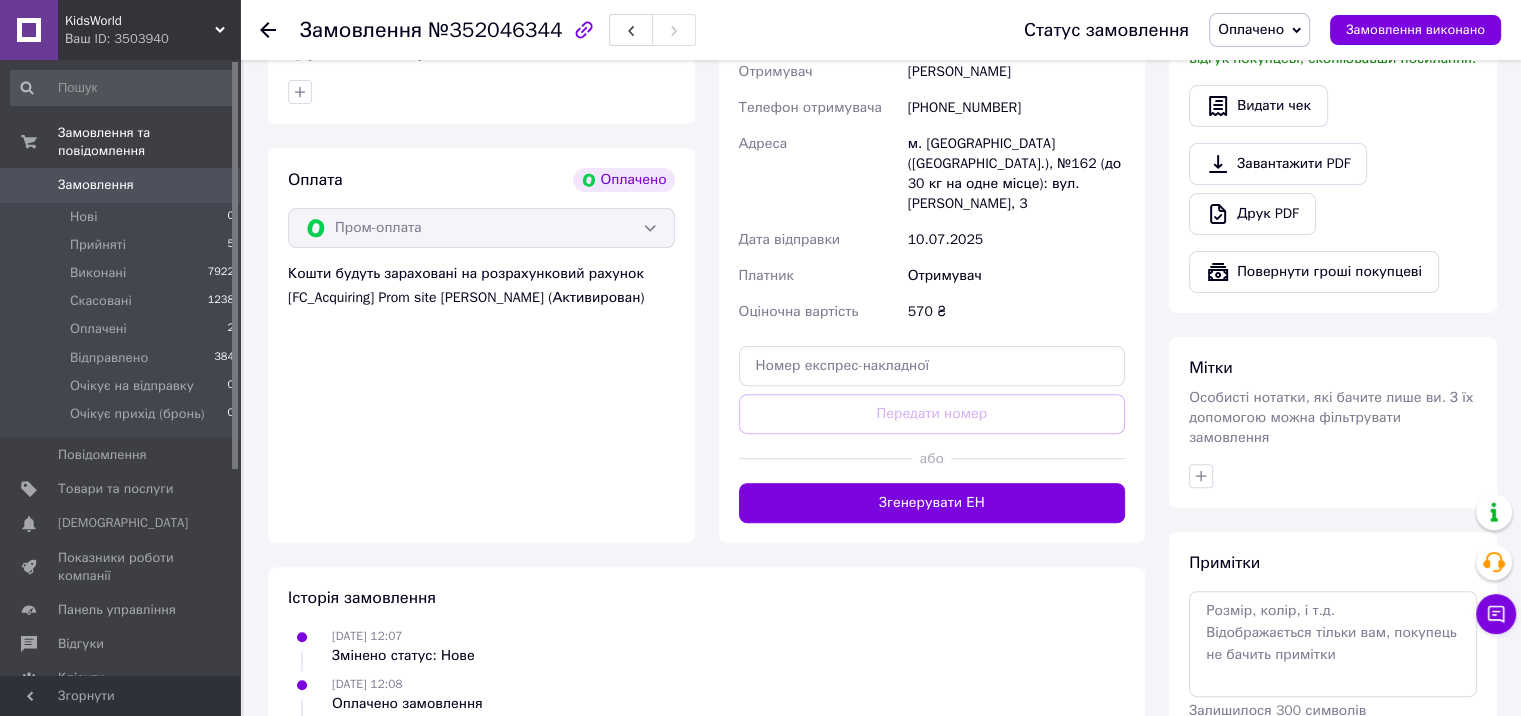 scroll, scrollTop: 400, scrollLeft: 0, axis: vertical 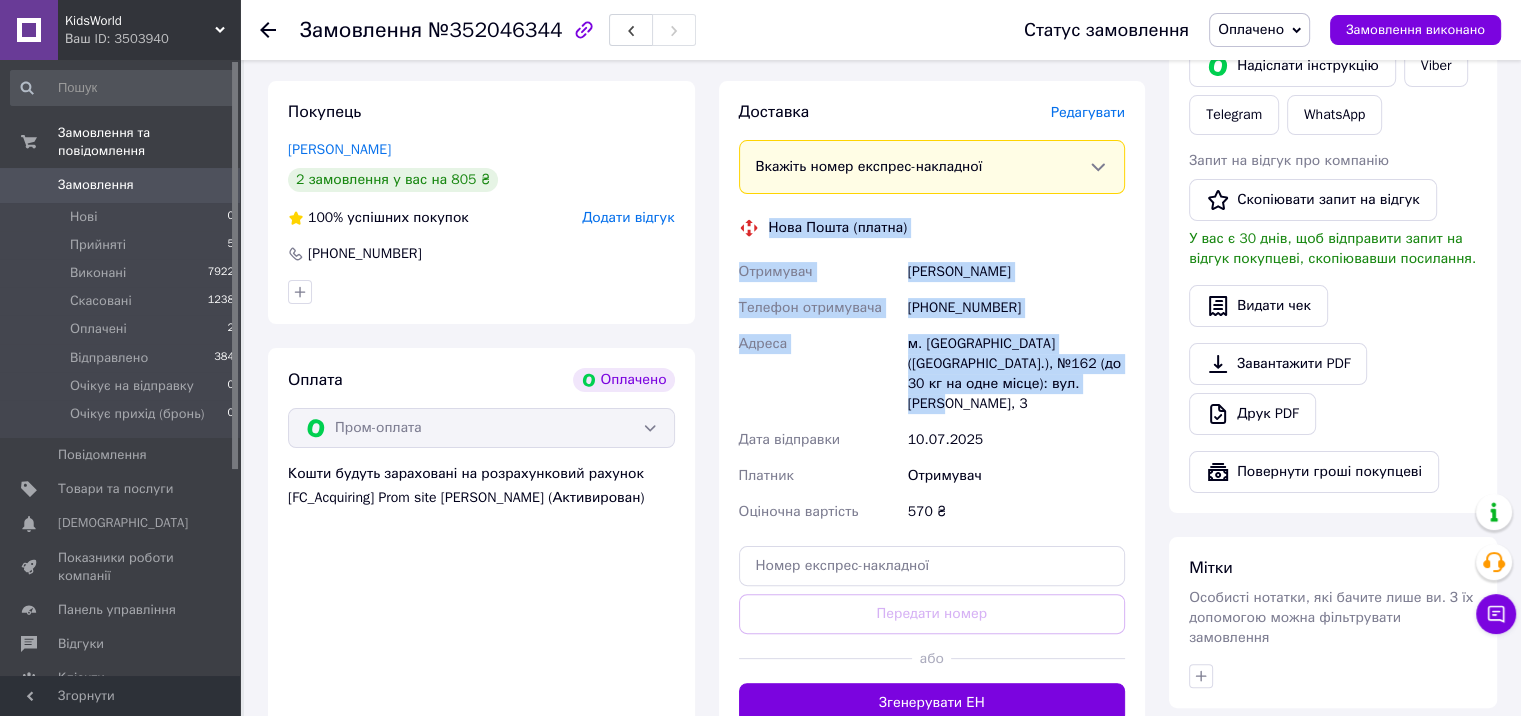 drag, startPoint x: 770, startPoint y: 226, endPoint x: 1137, endPoint y: 385, distance: 399.9625 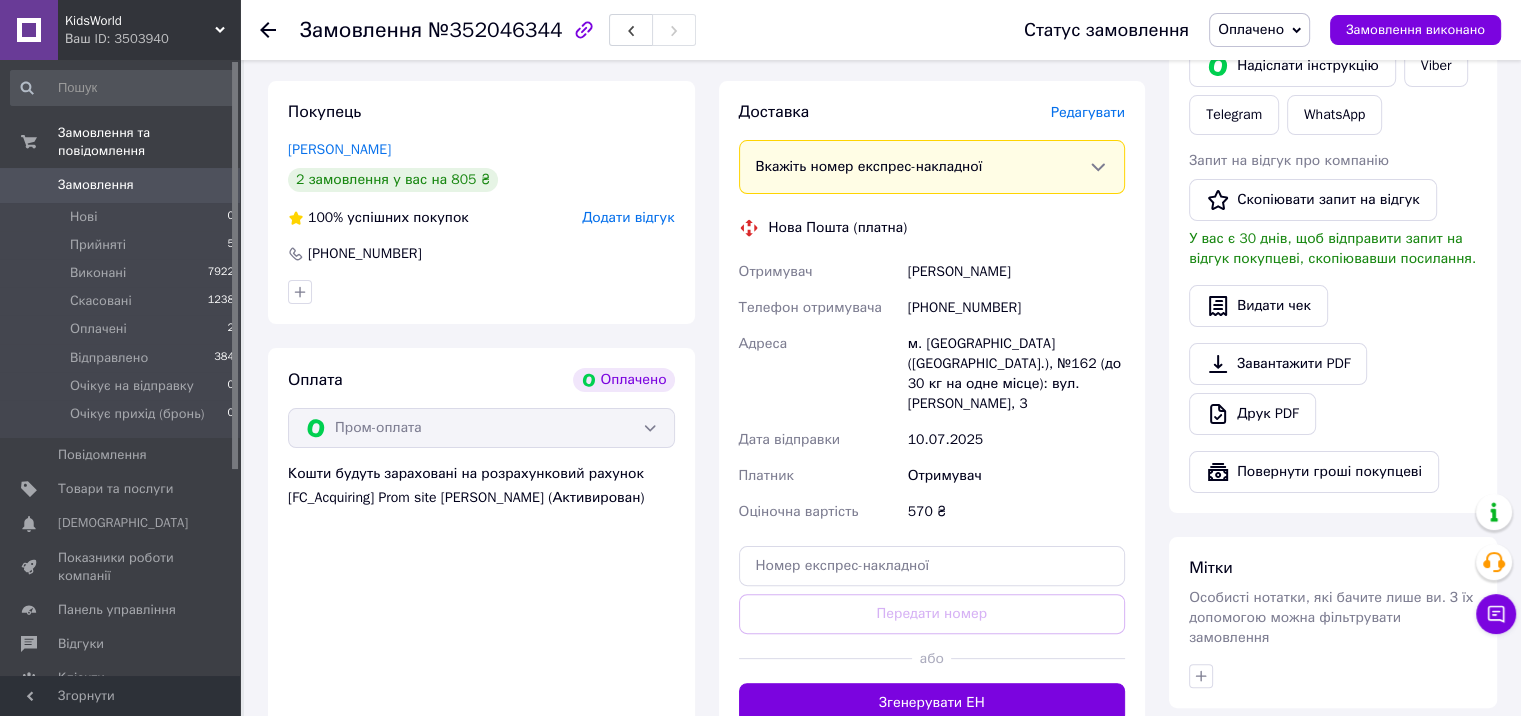 click on "Дата відправки" at bounding box center [819, 440] 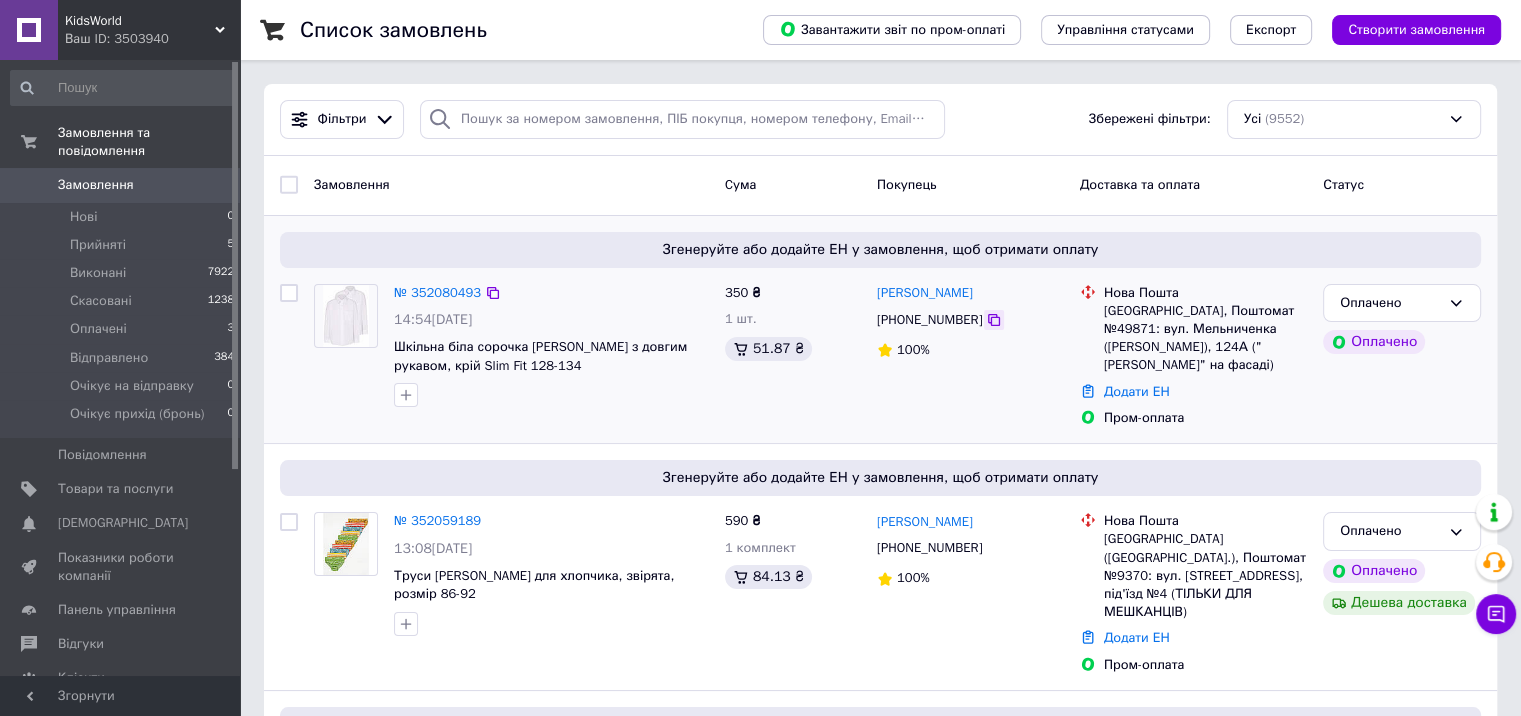 click 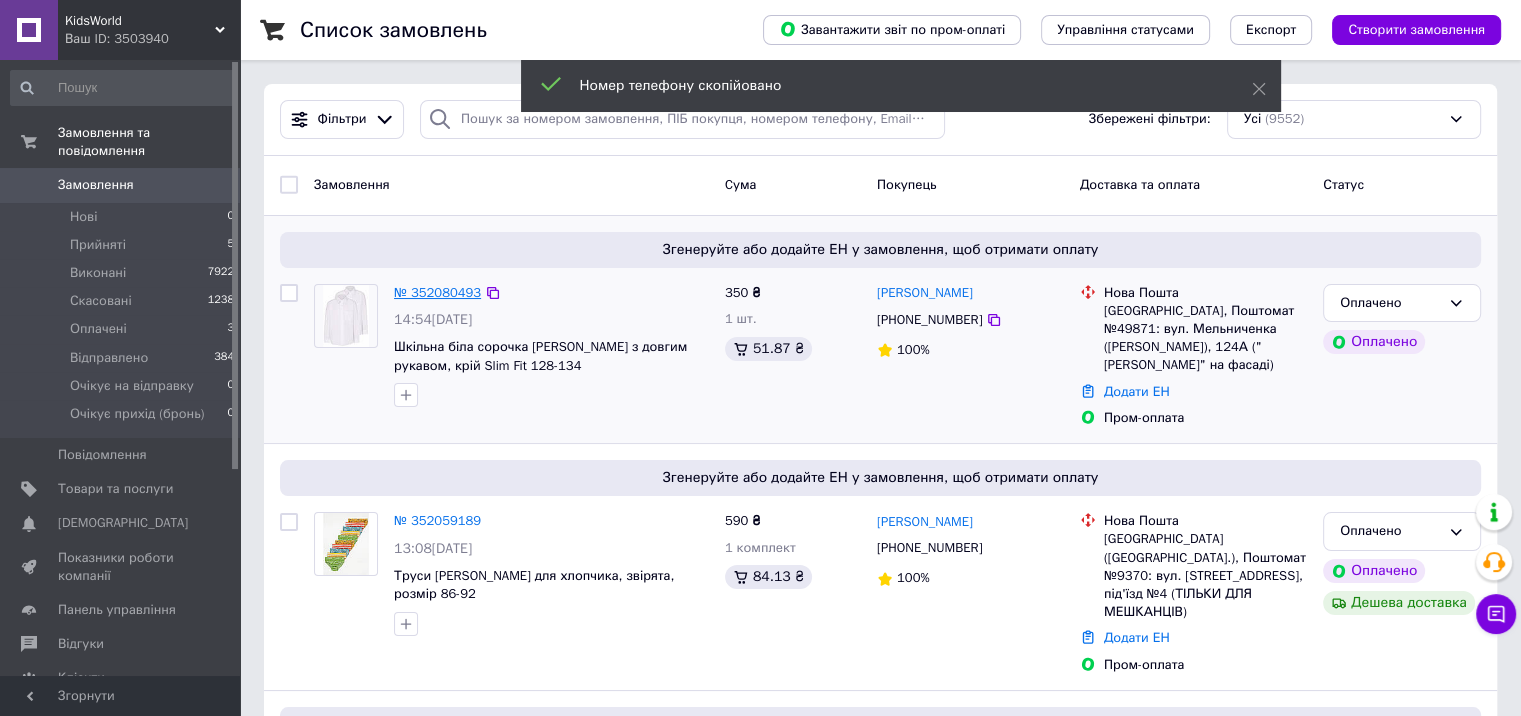 click on "№ 352080493" at bounding box center (437, 292) 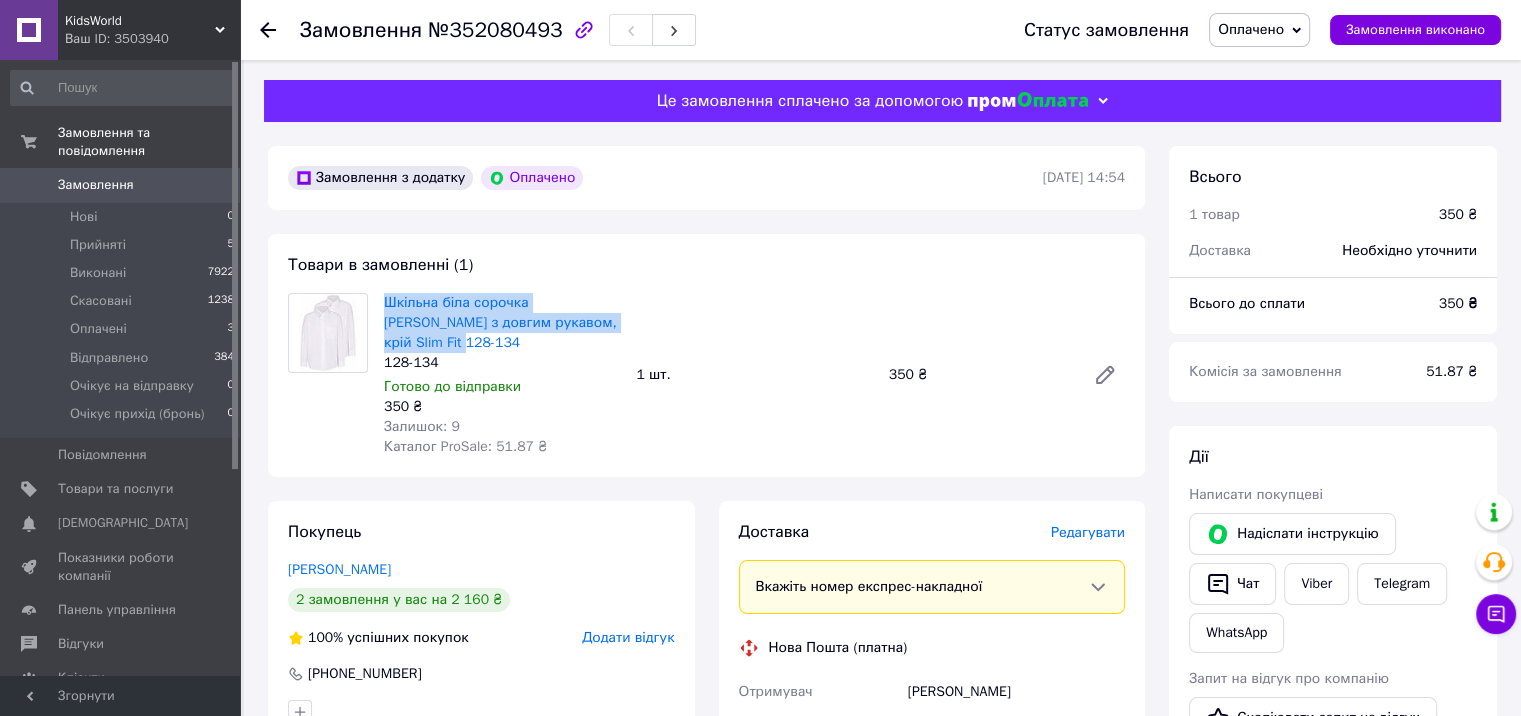 drag, startPoint x: 414, startPoint y: 342, endPoint x: 380, endPoint y: 301, distance: 53.263496 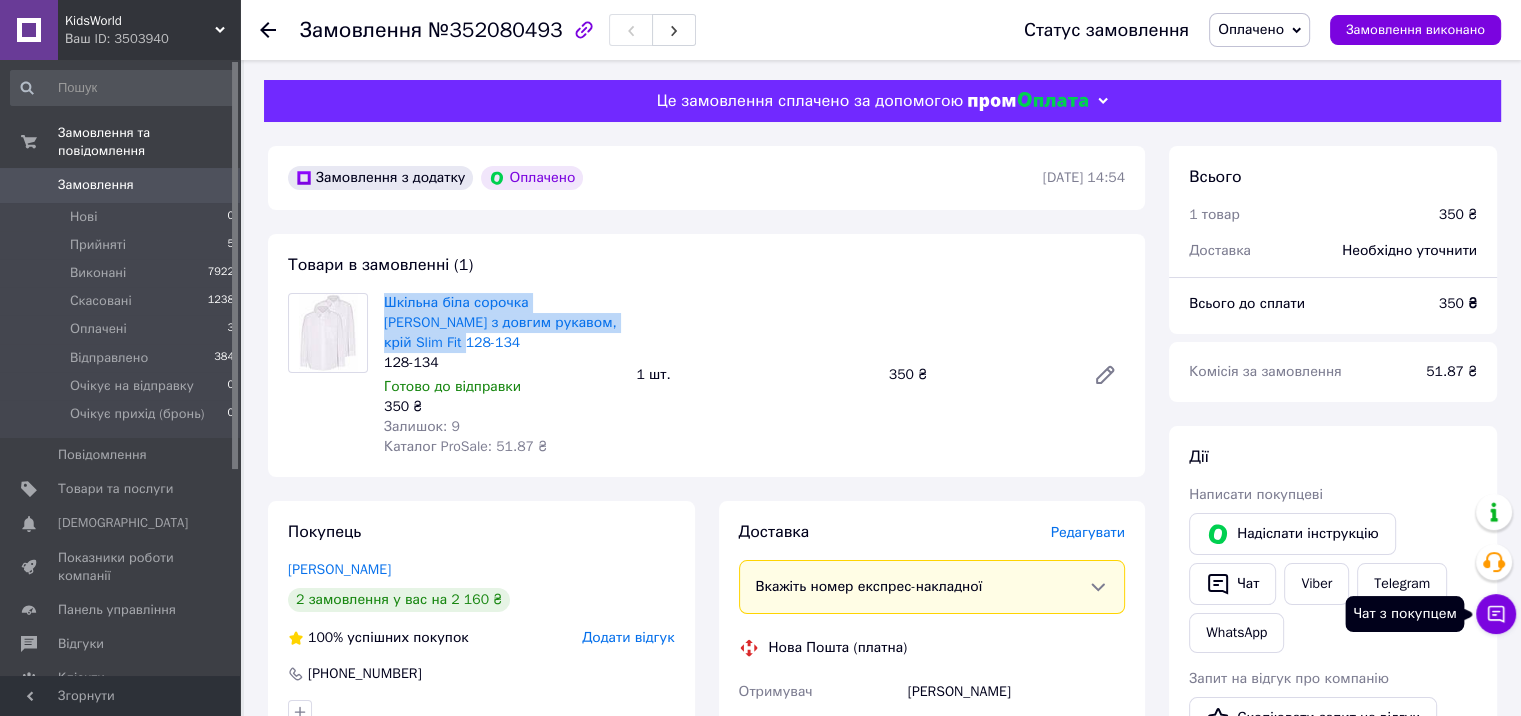 click 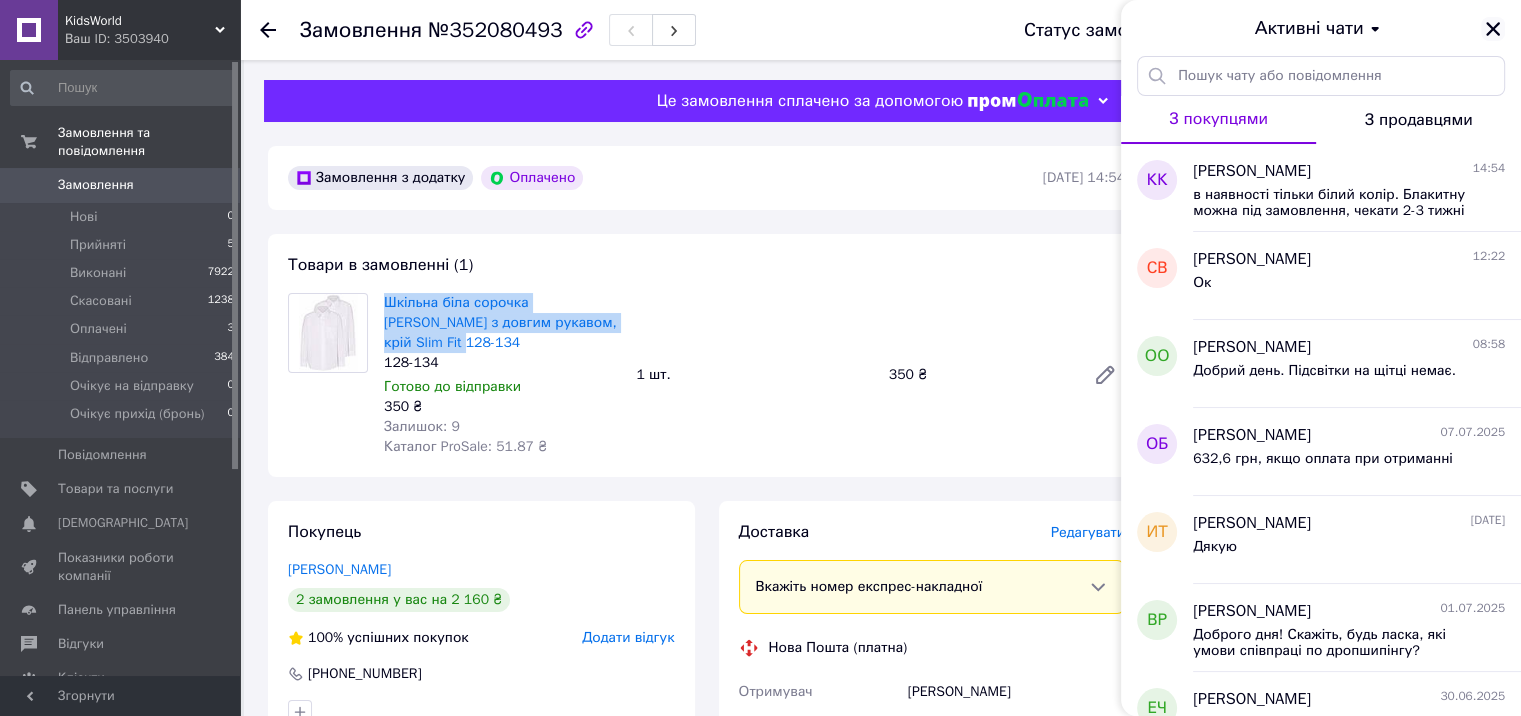 drag, startPoint x: 1498, startPoint y: 25, endPoint x: 1329, endPoint y: 205, distance: 246.90282 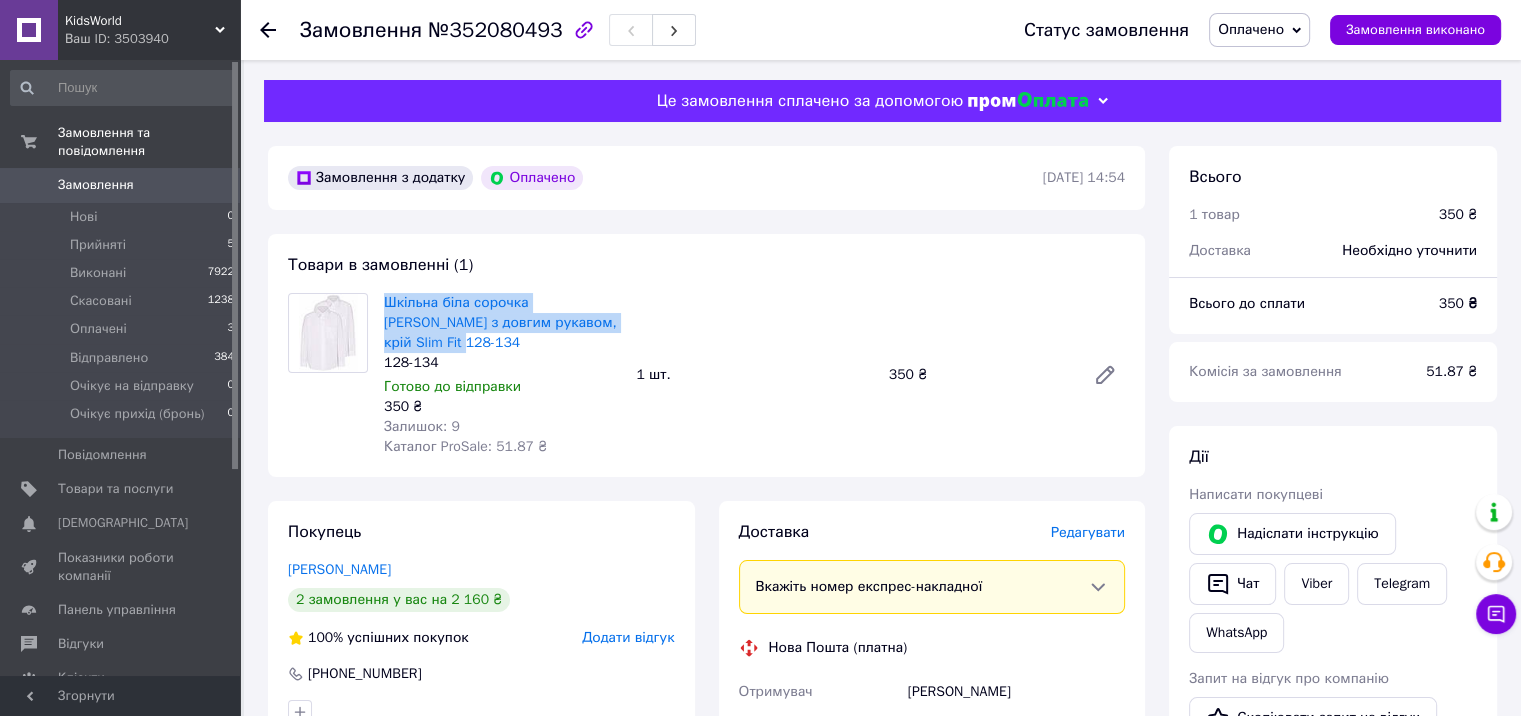 scroll, scrollTop: 500, scrollLeft: 0, axis: vertical 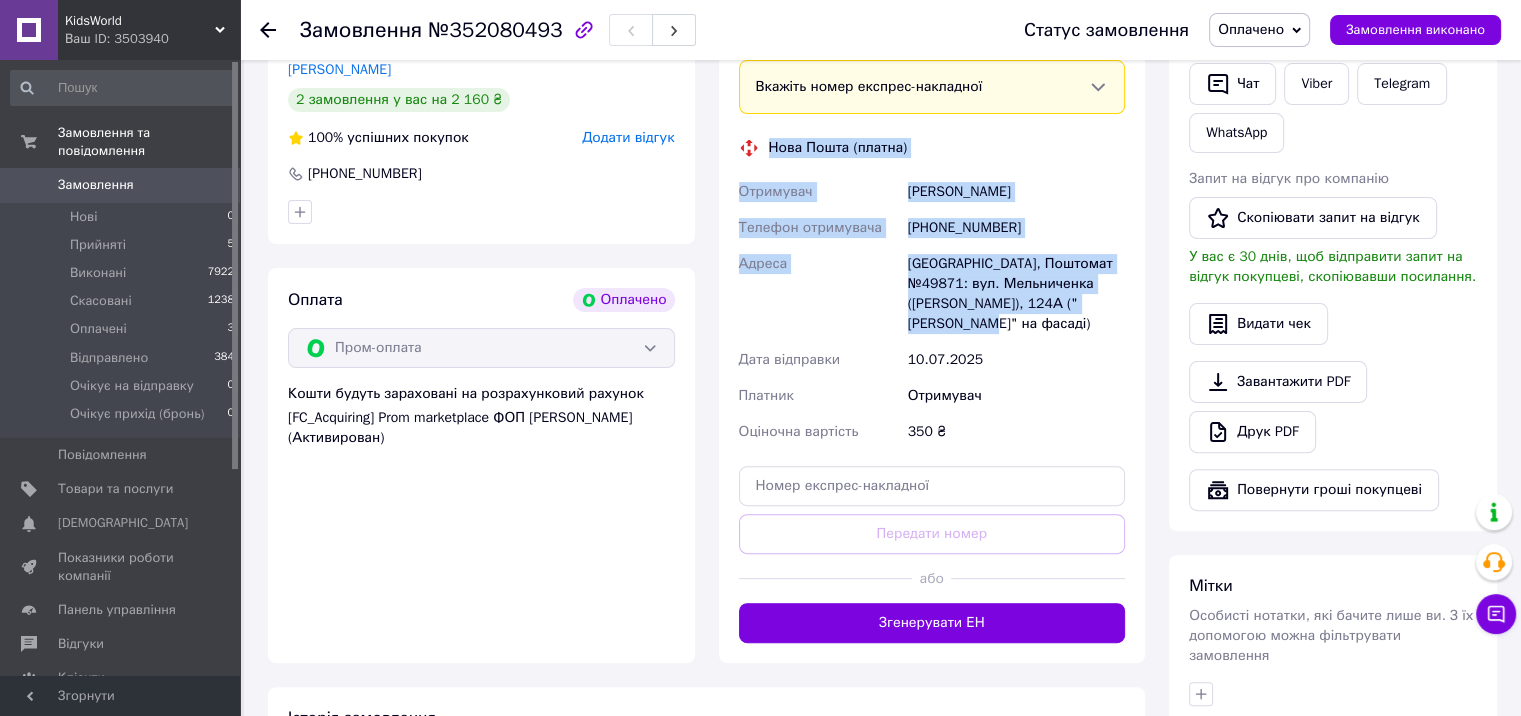drag, startPoint x: 766, startPoint y: 146, endPoint x: 1135, endPoint y: 303, distance: 401.01123 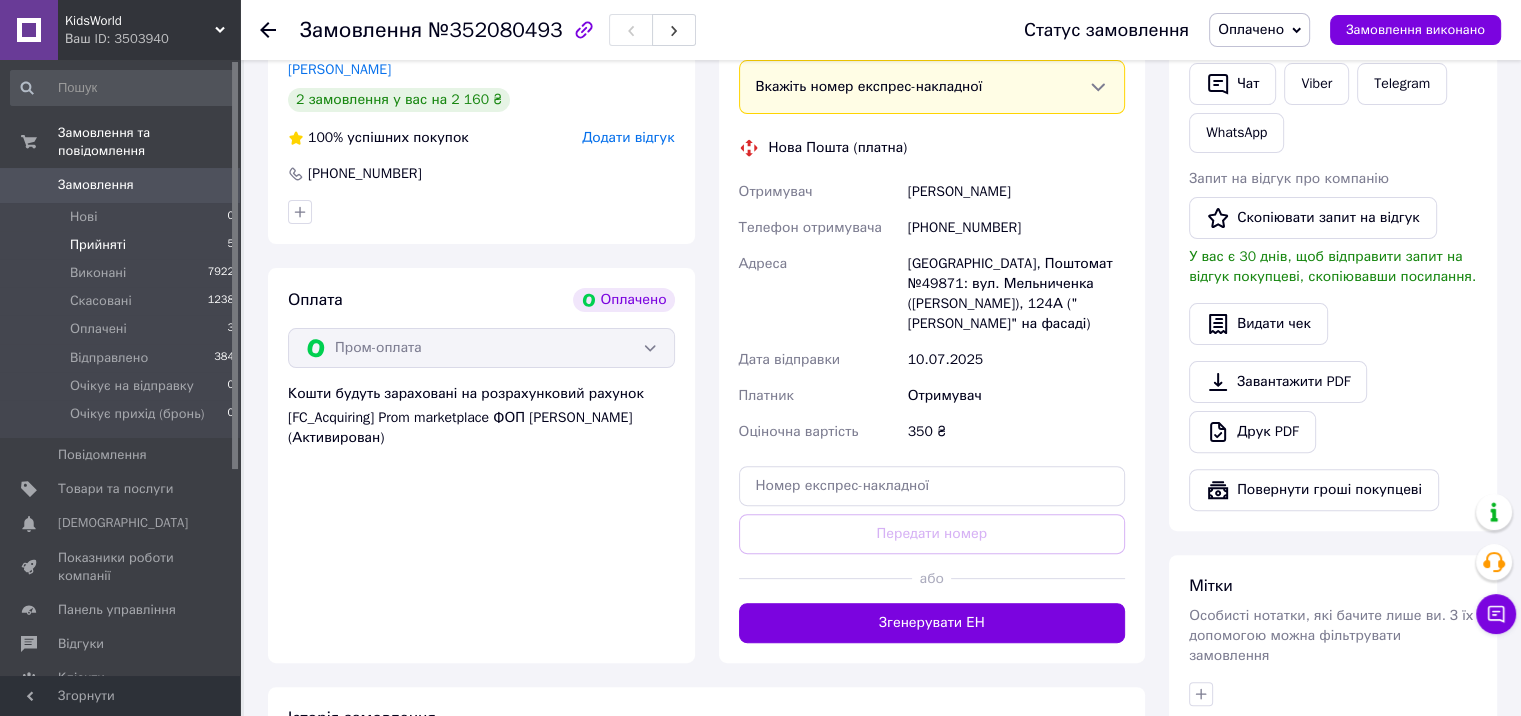 click on "Прийняті" at bounding box center [98, 245] 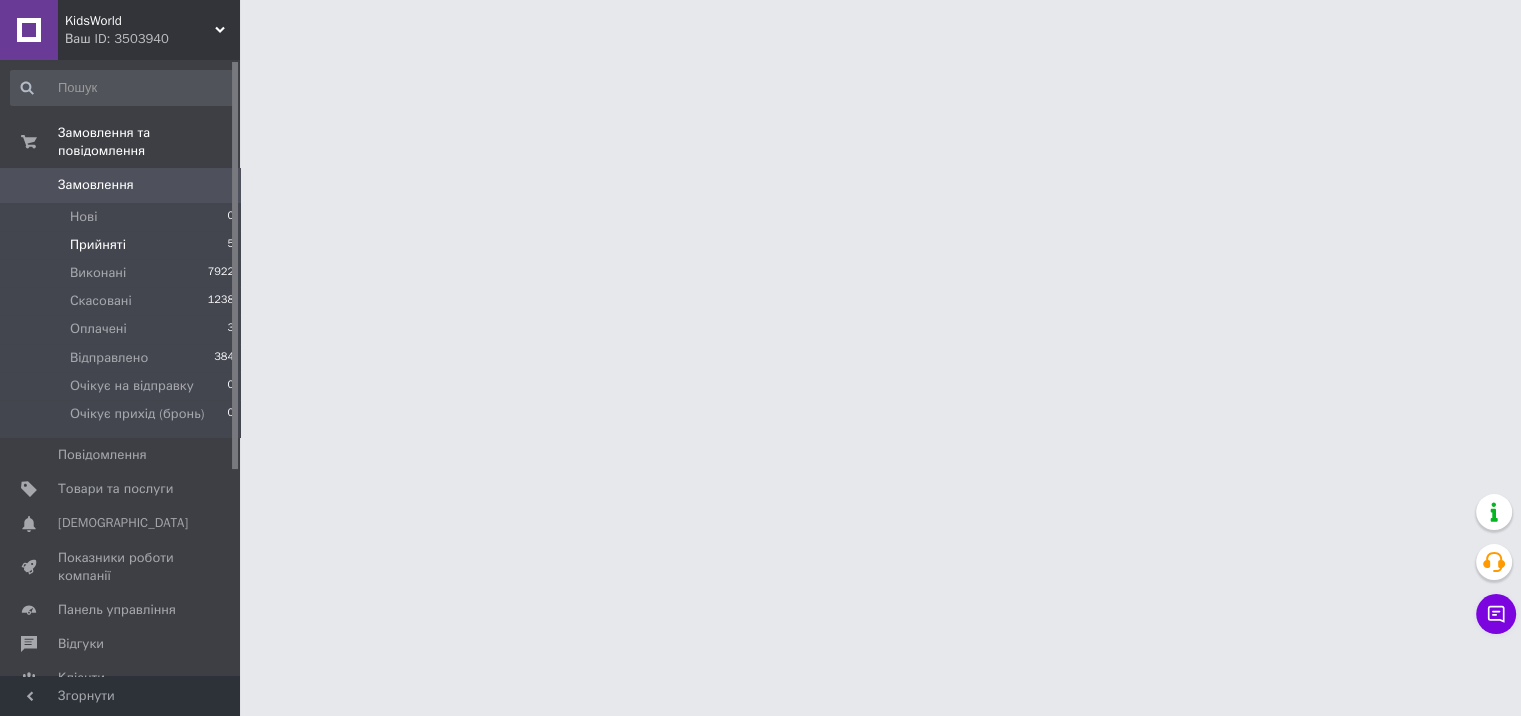 scroll, scrollTop: 0, scrollLeft: 0, axis: both 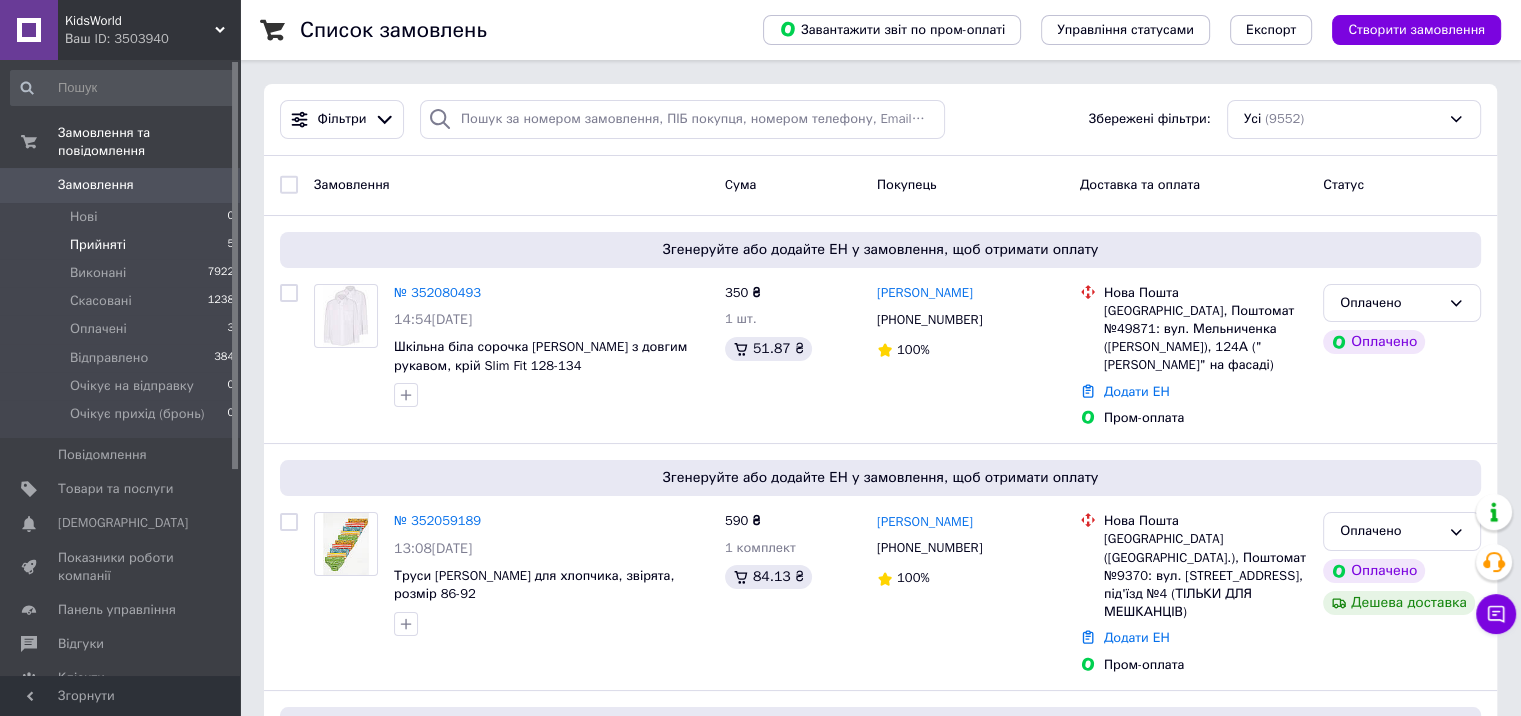click on "Прийняті" at bounding box center [98, 245] 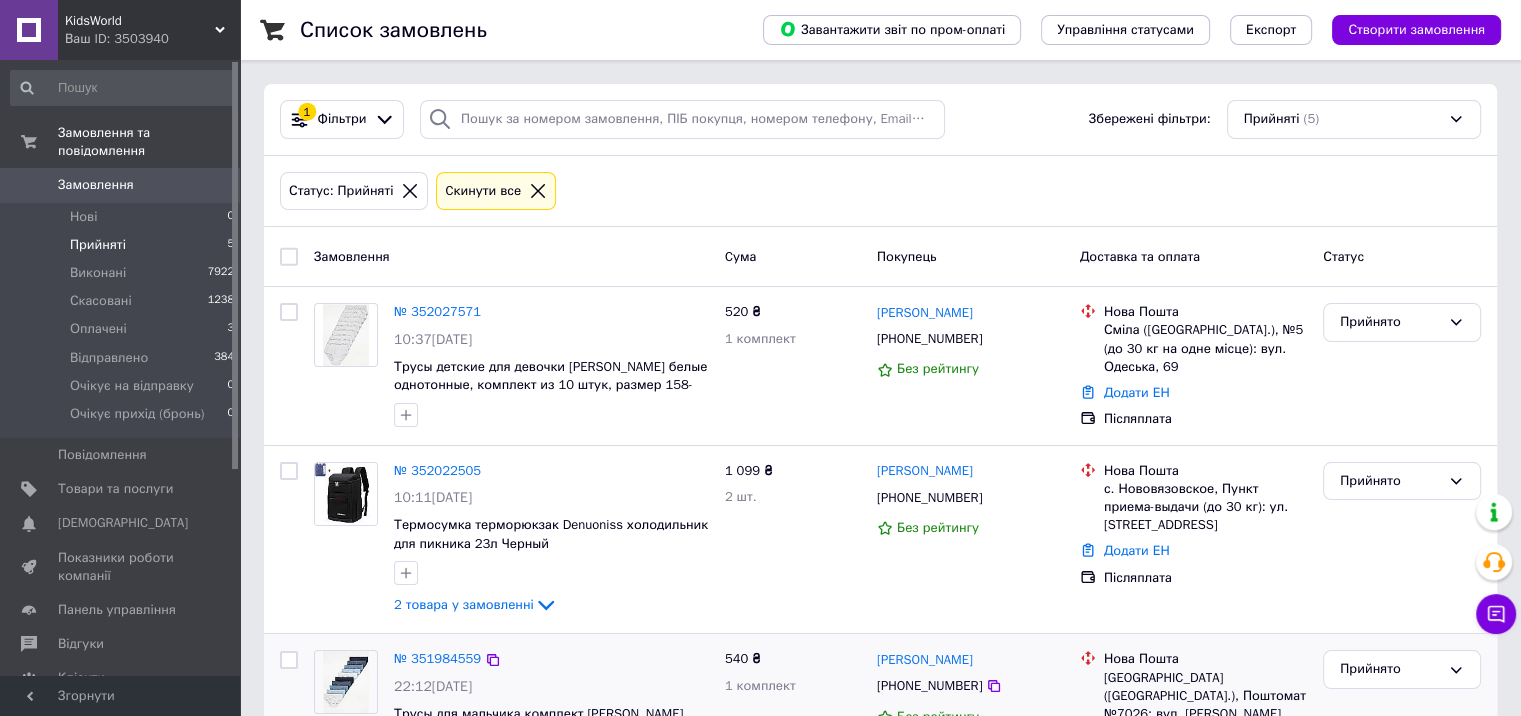 scroll, scrollTop: 435, scrollLeft: 0, axis: vertical 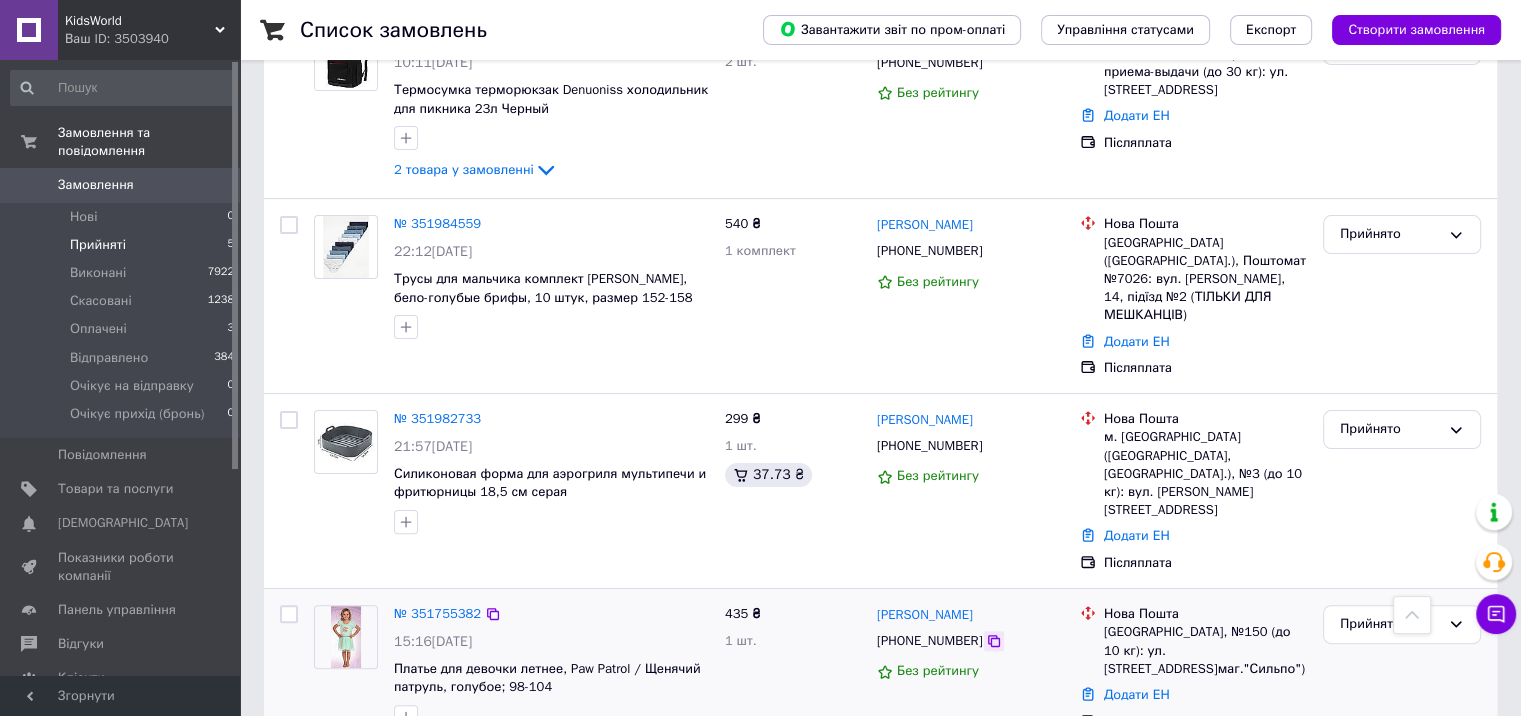 click 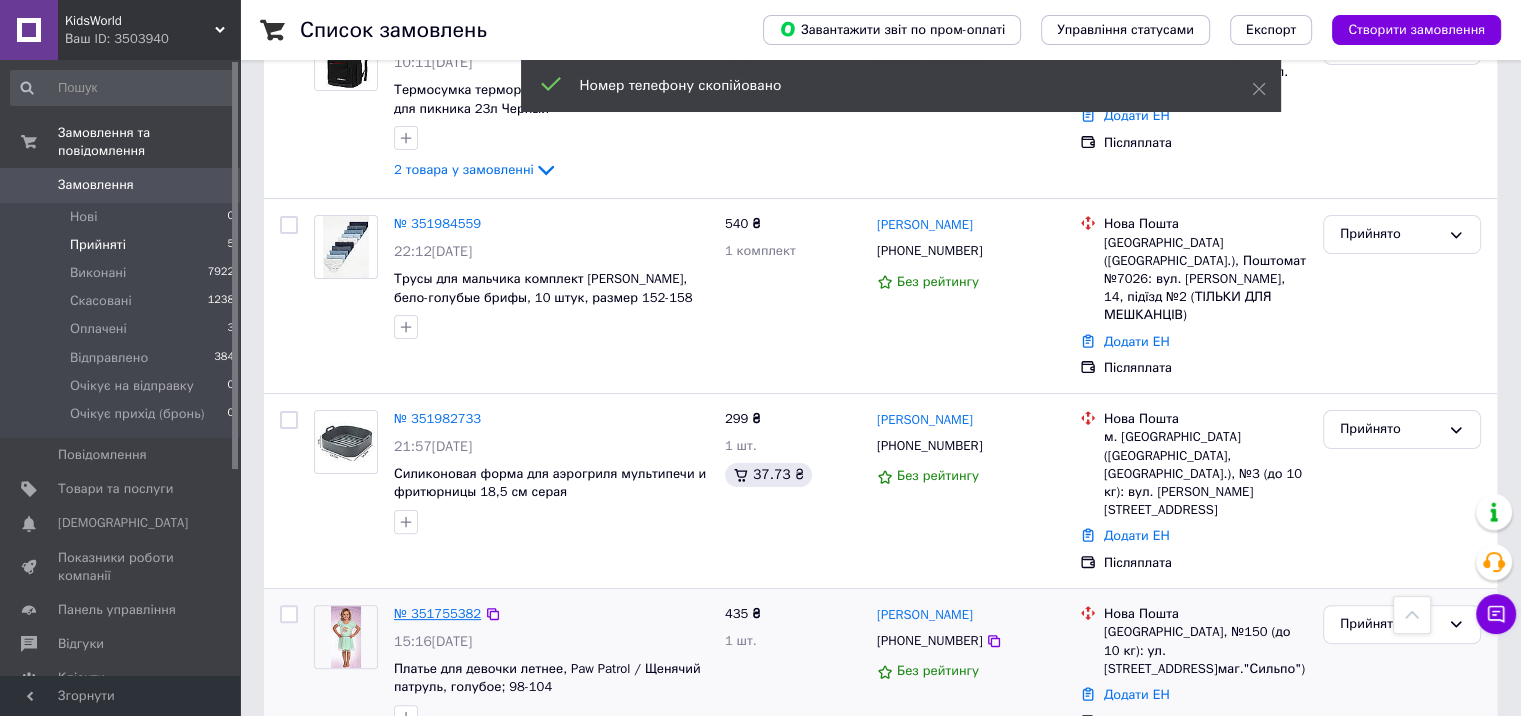click on "№ 351755382" at bounding box center (437, 613) 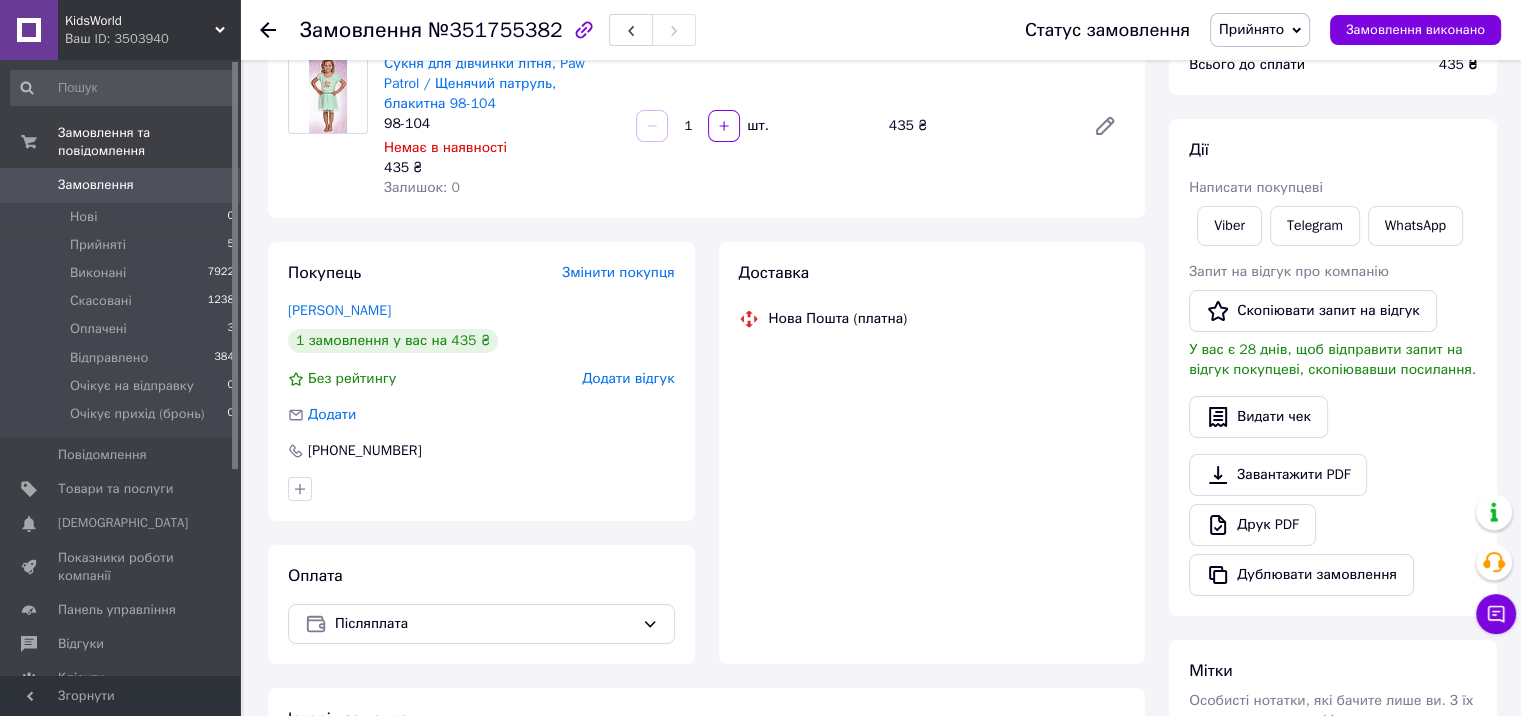 scroll, scrollTop: 435, scrollLeft: 0, axis: vertical 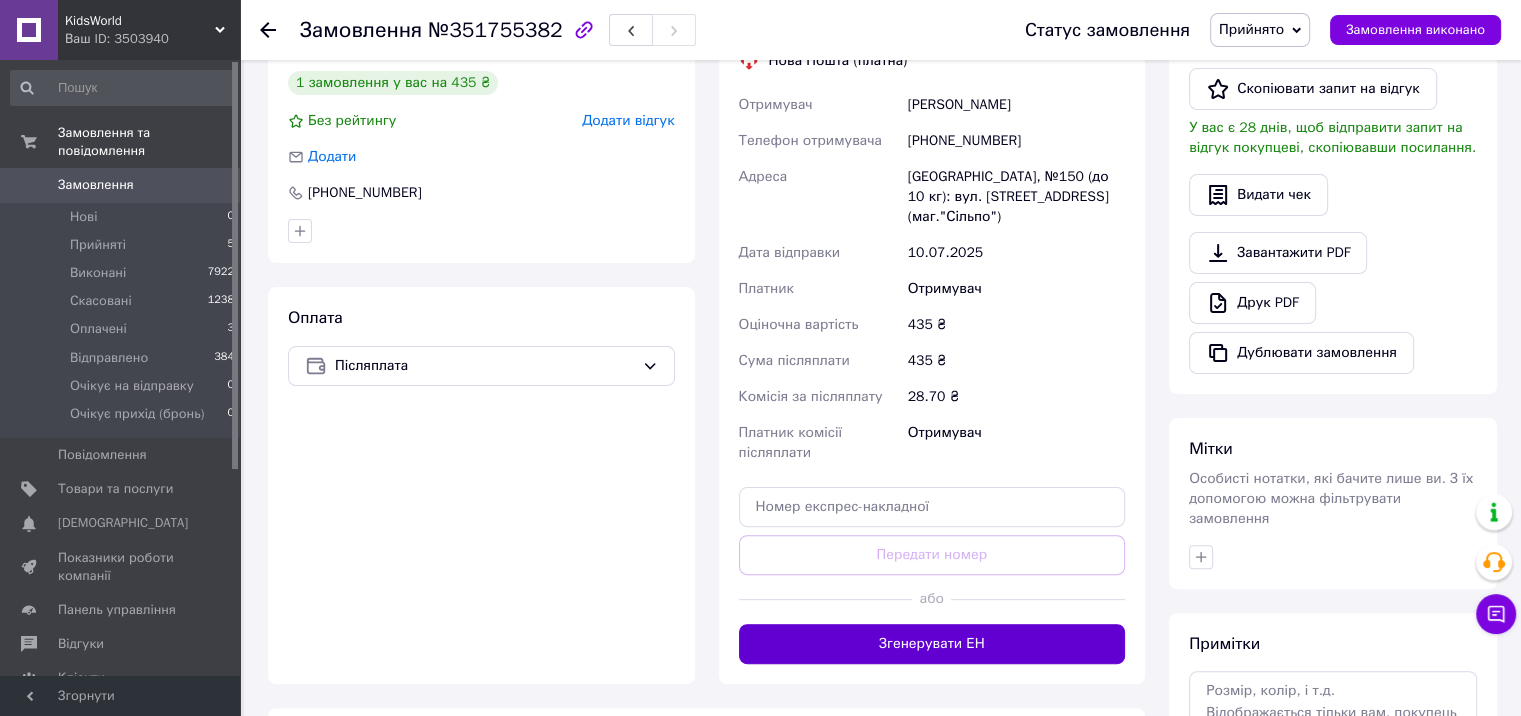 click on "Згенерувати ЕН" at bounding box center (932, 644) 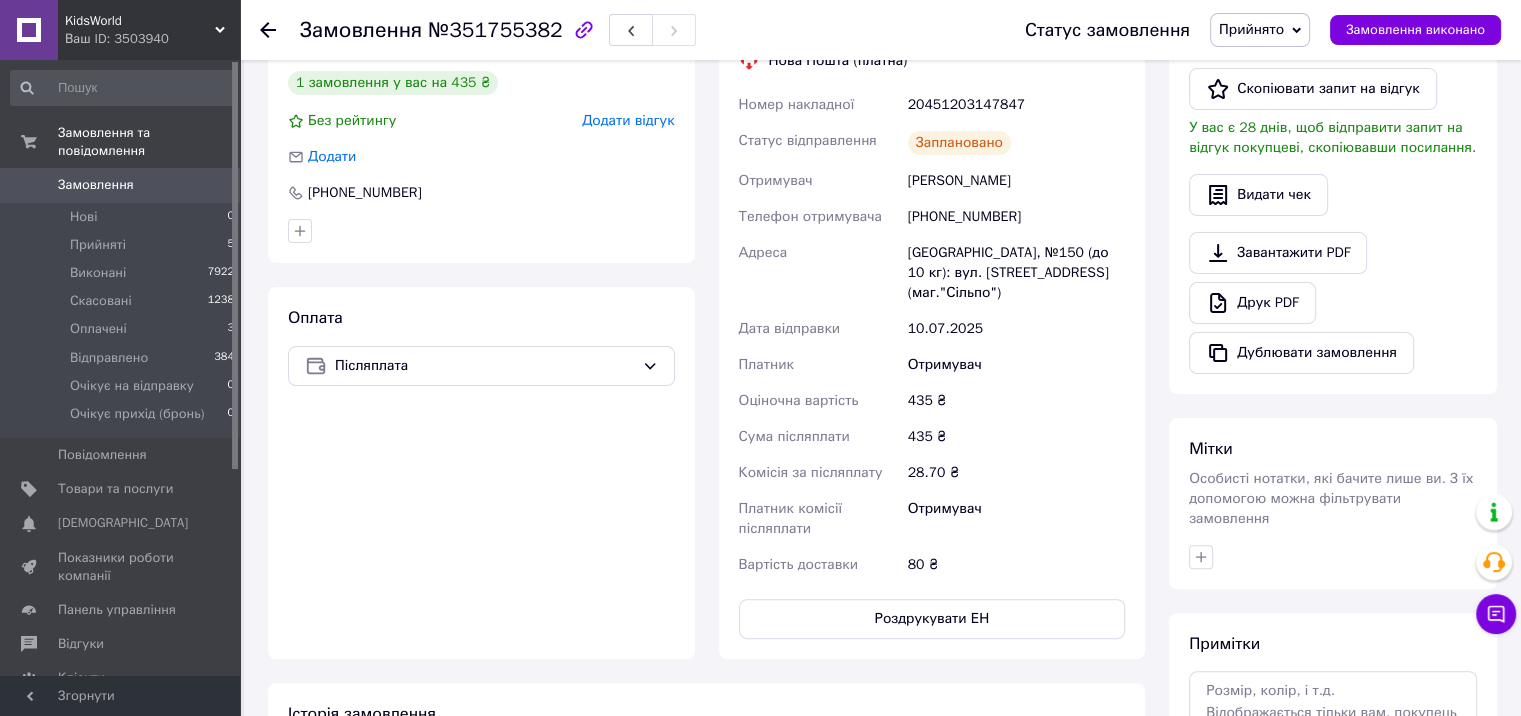 scroll, scrollTop: 335, scrollLeft: 0, axis: vertical 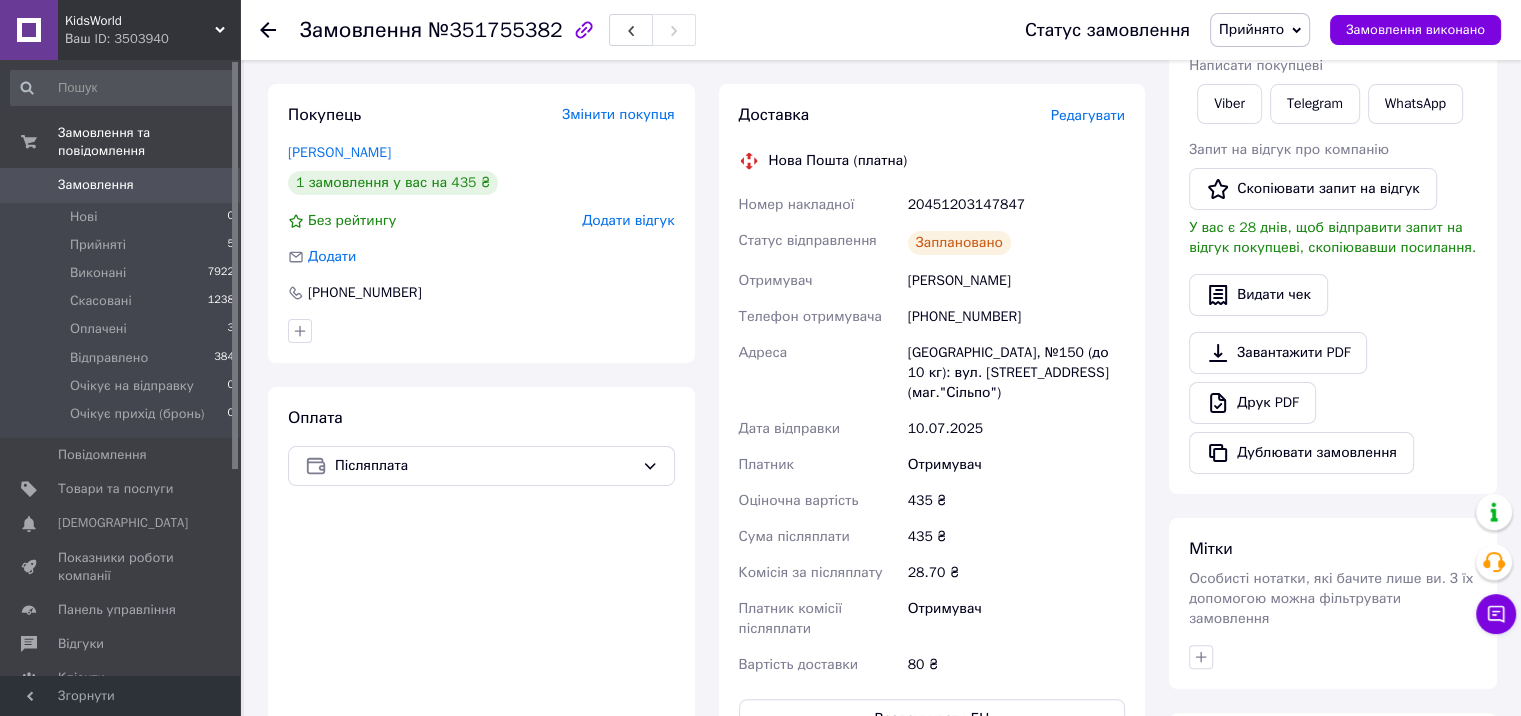 click on "20451203147847" at bounding box center [1016, 205] 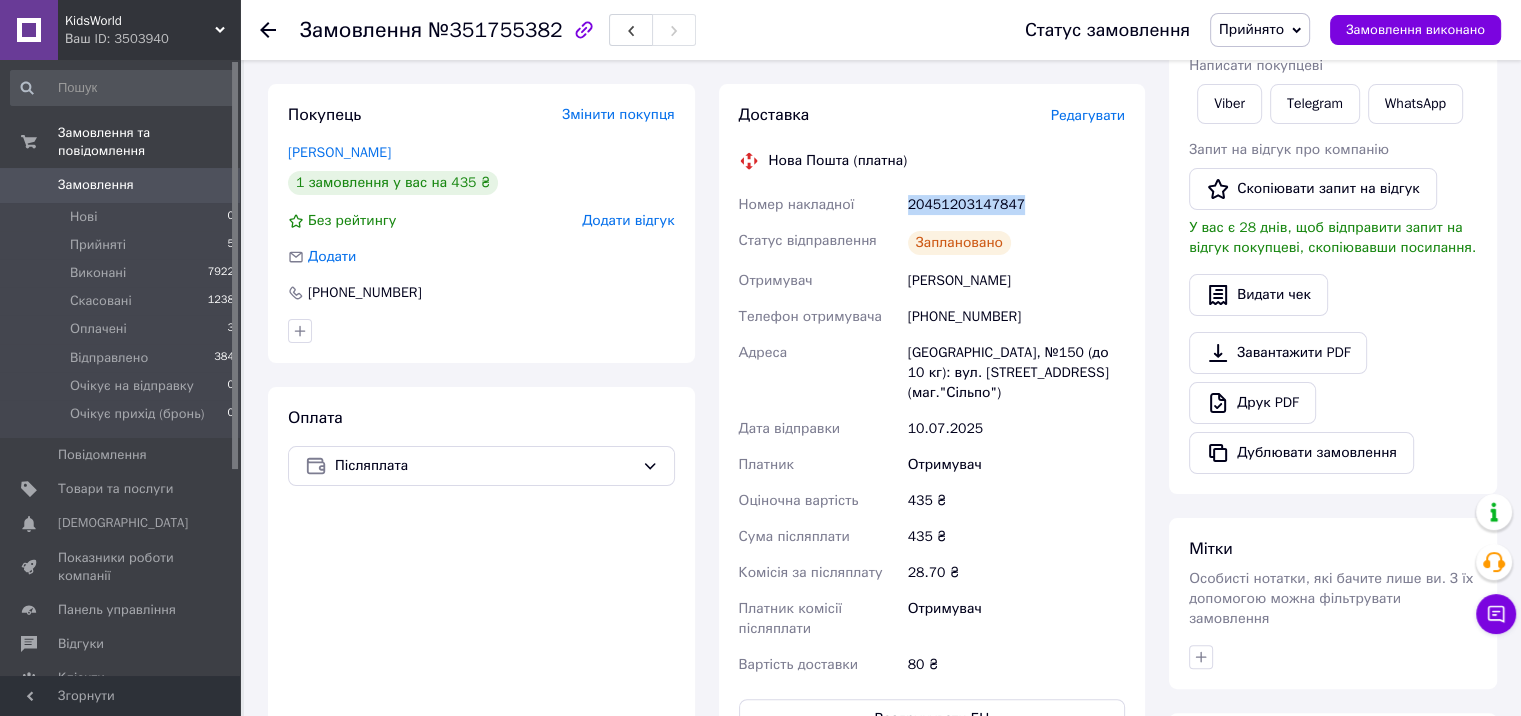 click on "20451203147847" at bounding box center (1016, 205) 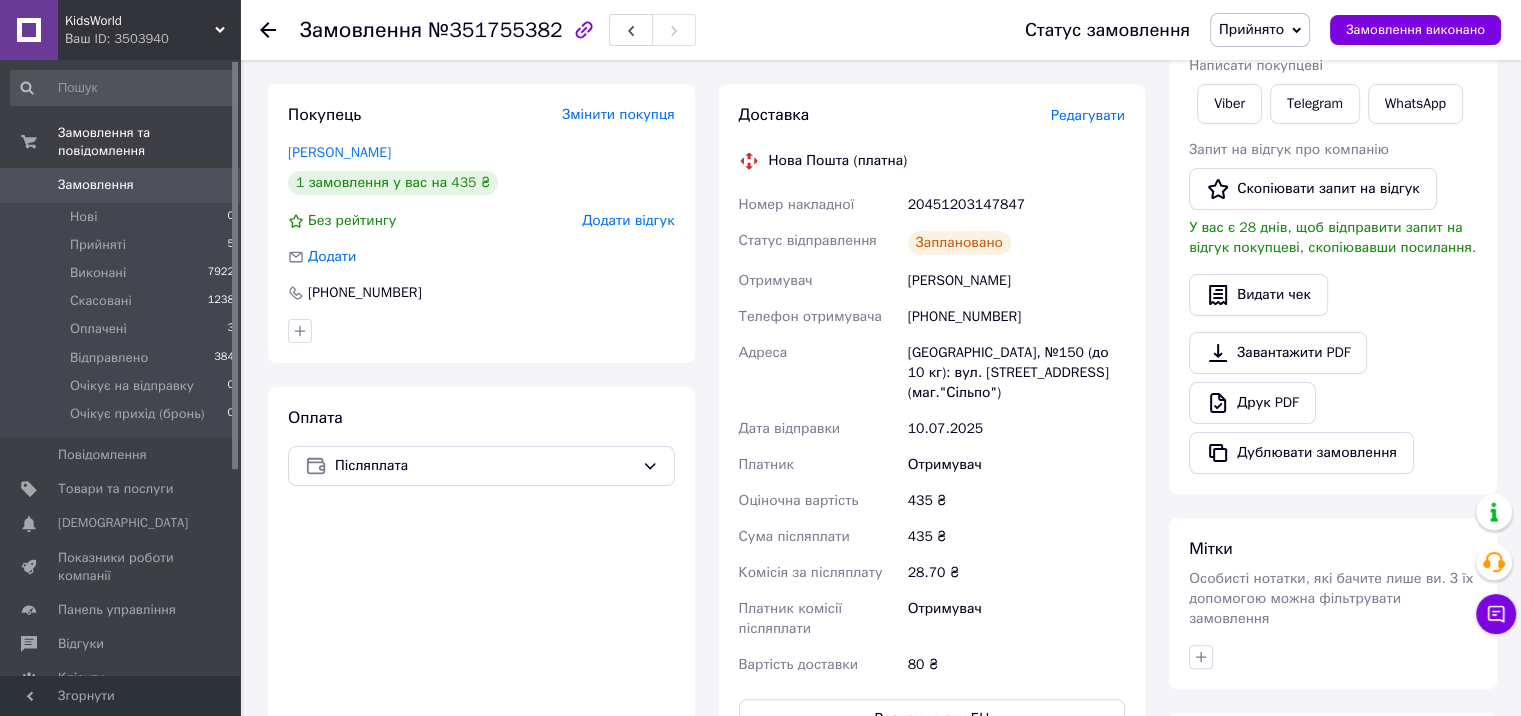 click on "№351755382" at bounding box center (495, 30) 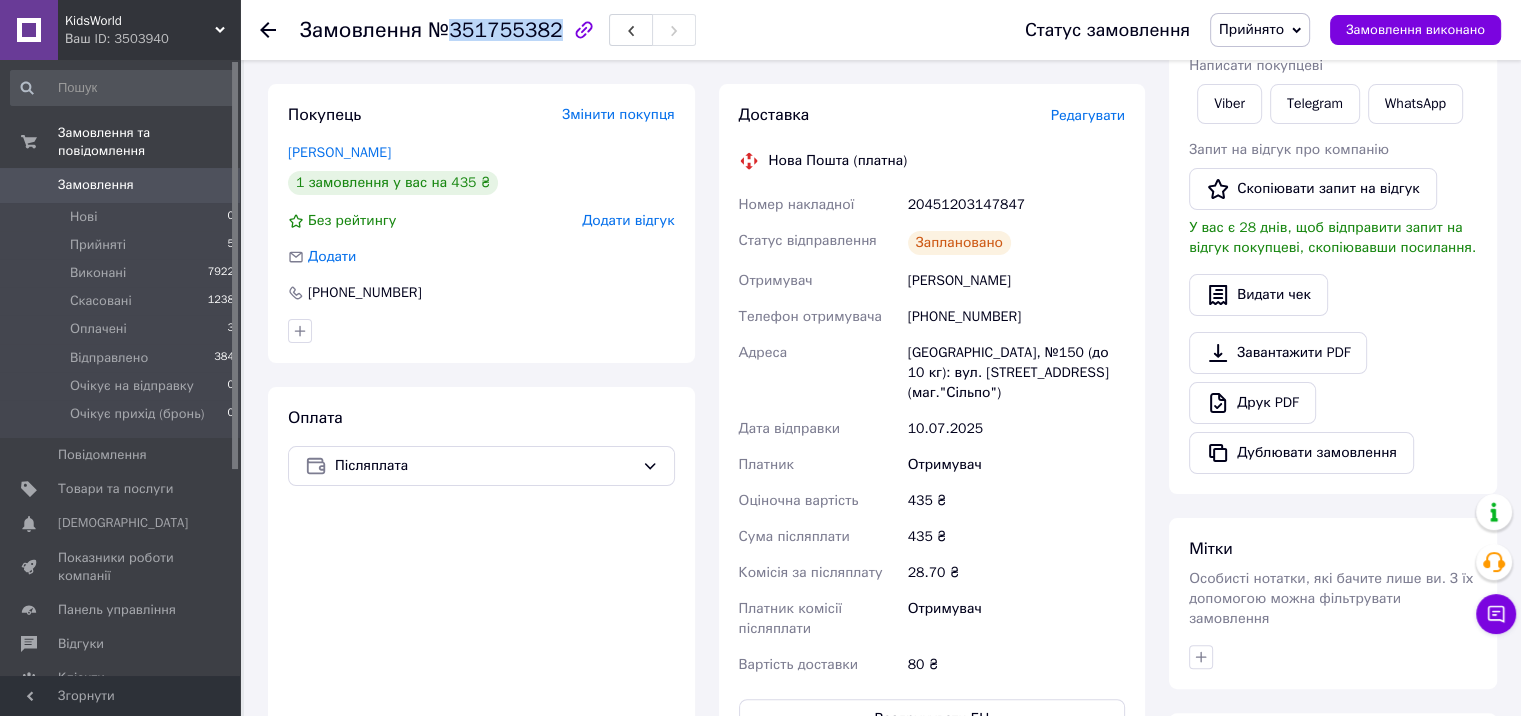 click on "№351755382" at bounding box center (495, 30) 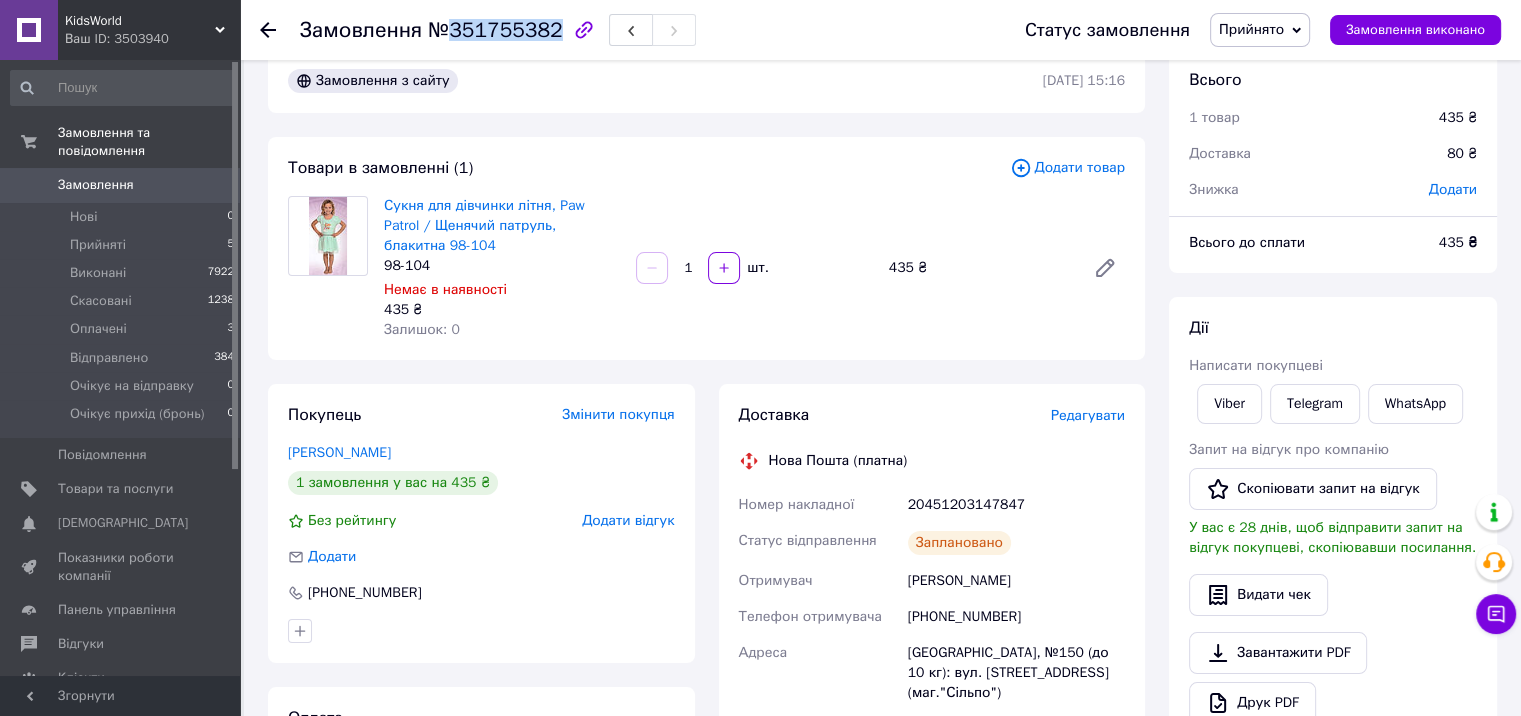 scroll, scrollTop: 0, scrollLeft: 0, axis: both 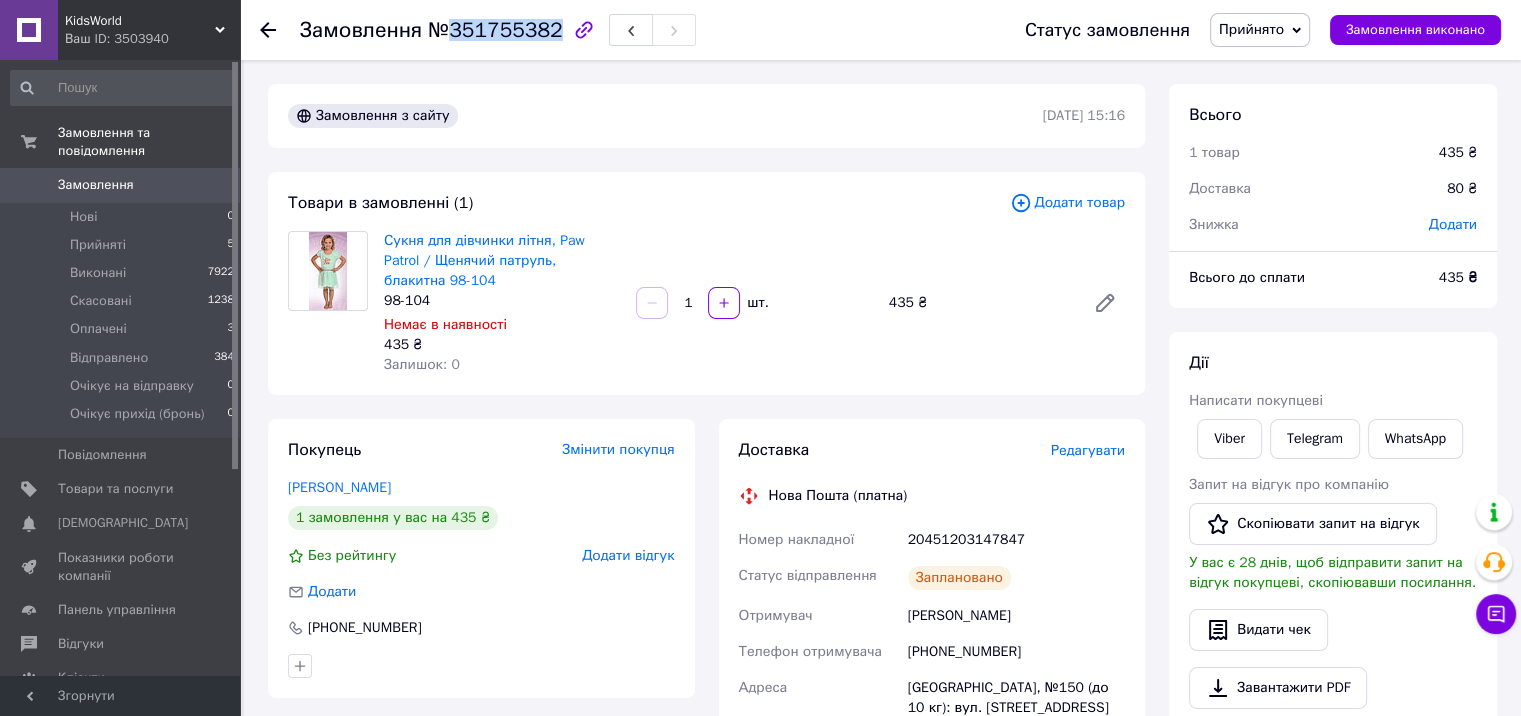 click at bounding box center (328, 271) 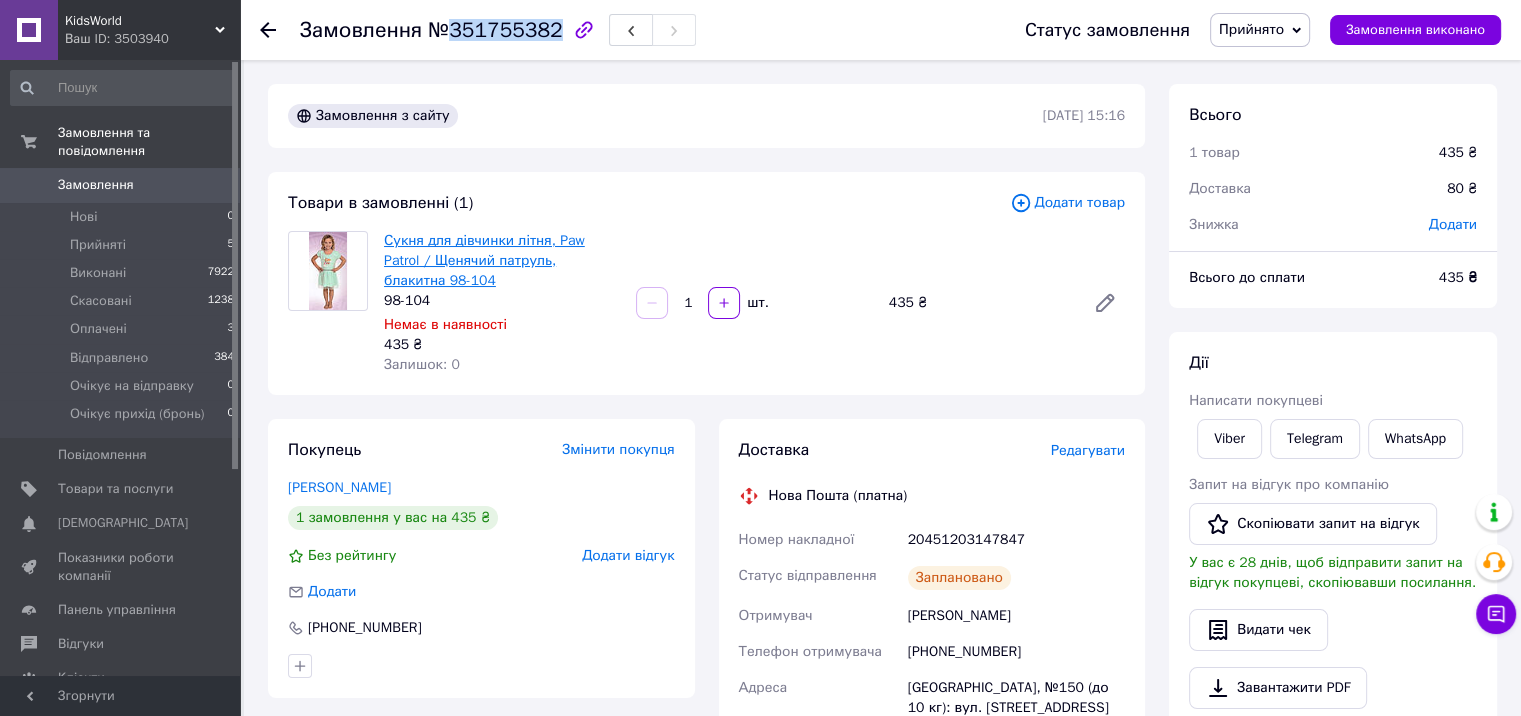 click on "Сукня для дівчинки літня, Paw Patrol / Щенячий патруль, блакитна 98-104" at bounding box center [484, 260] 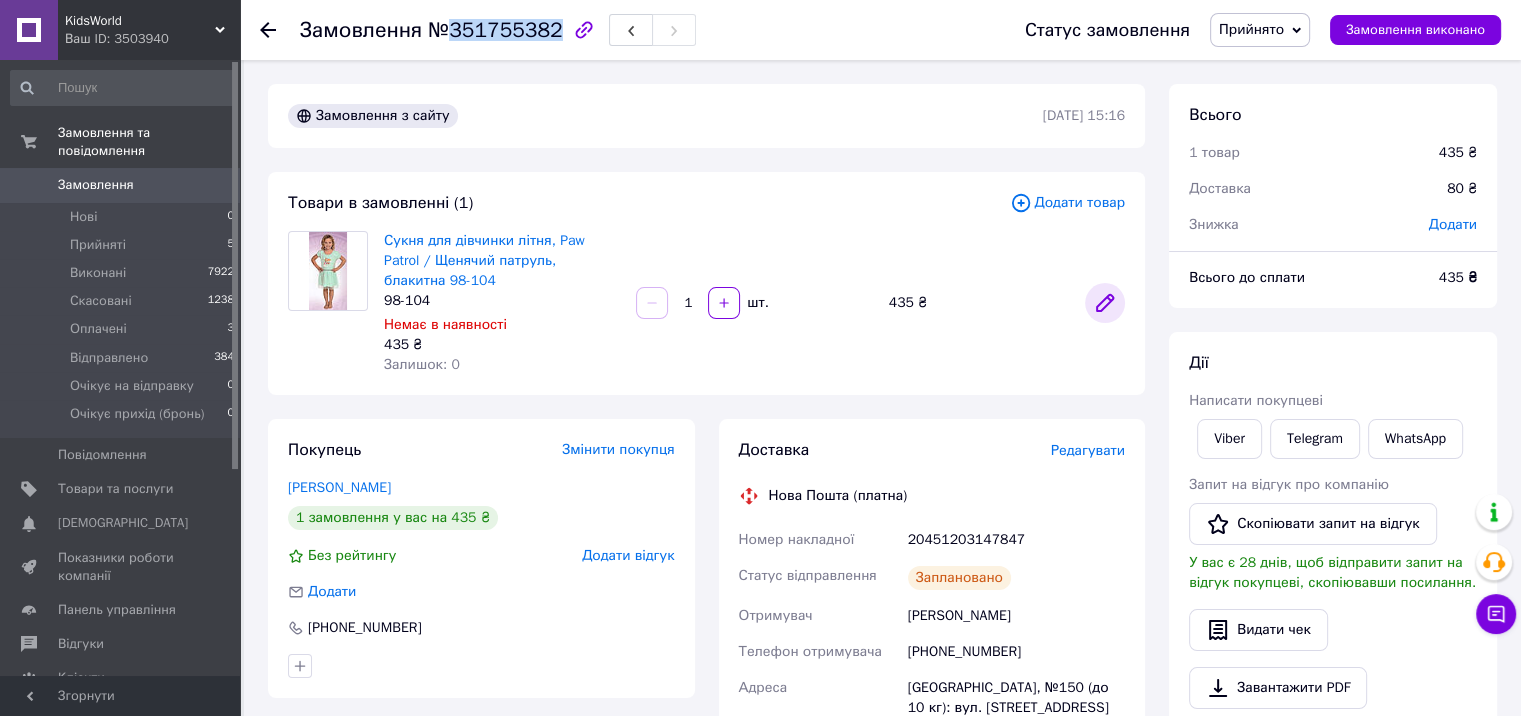 click 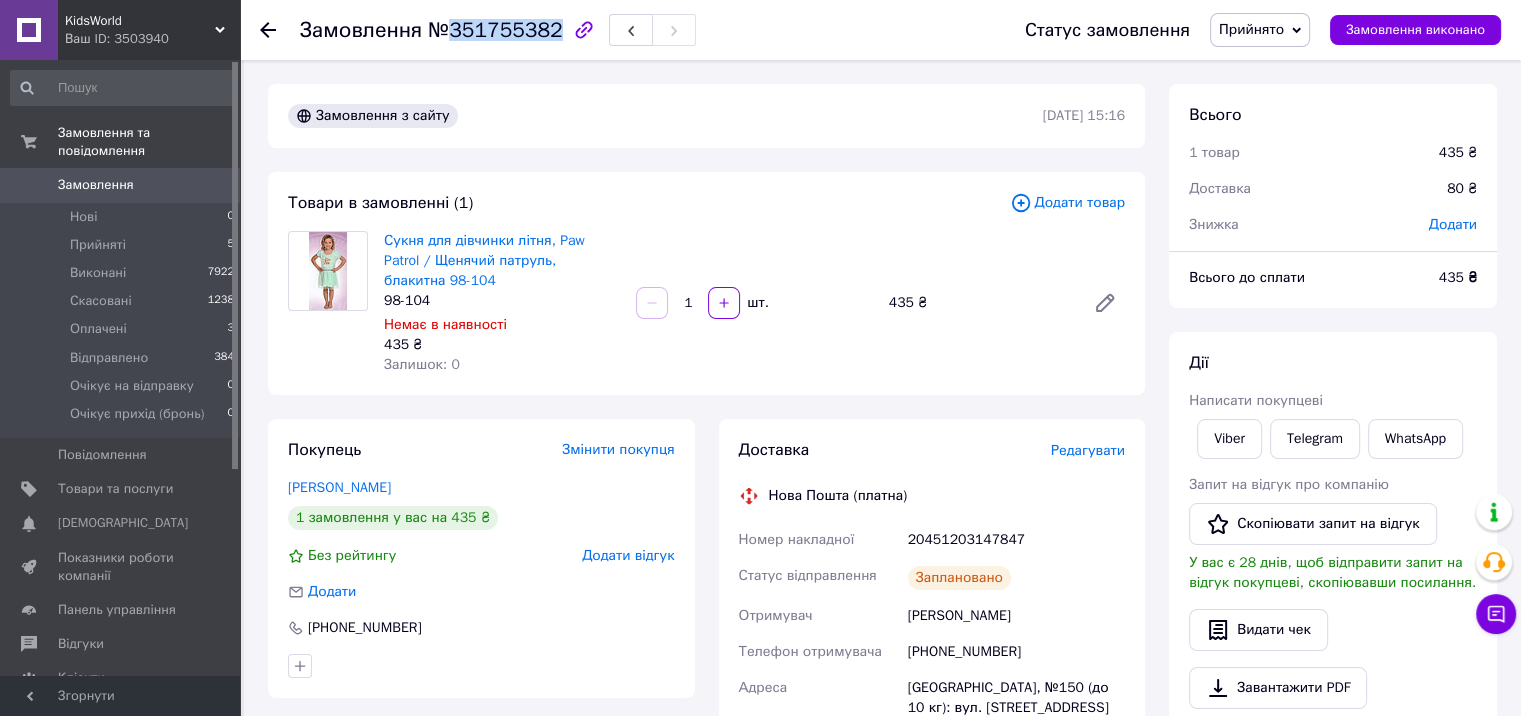 click on "Прийнято" at bounding box center [1260, 30] 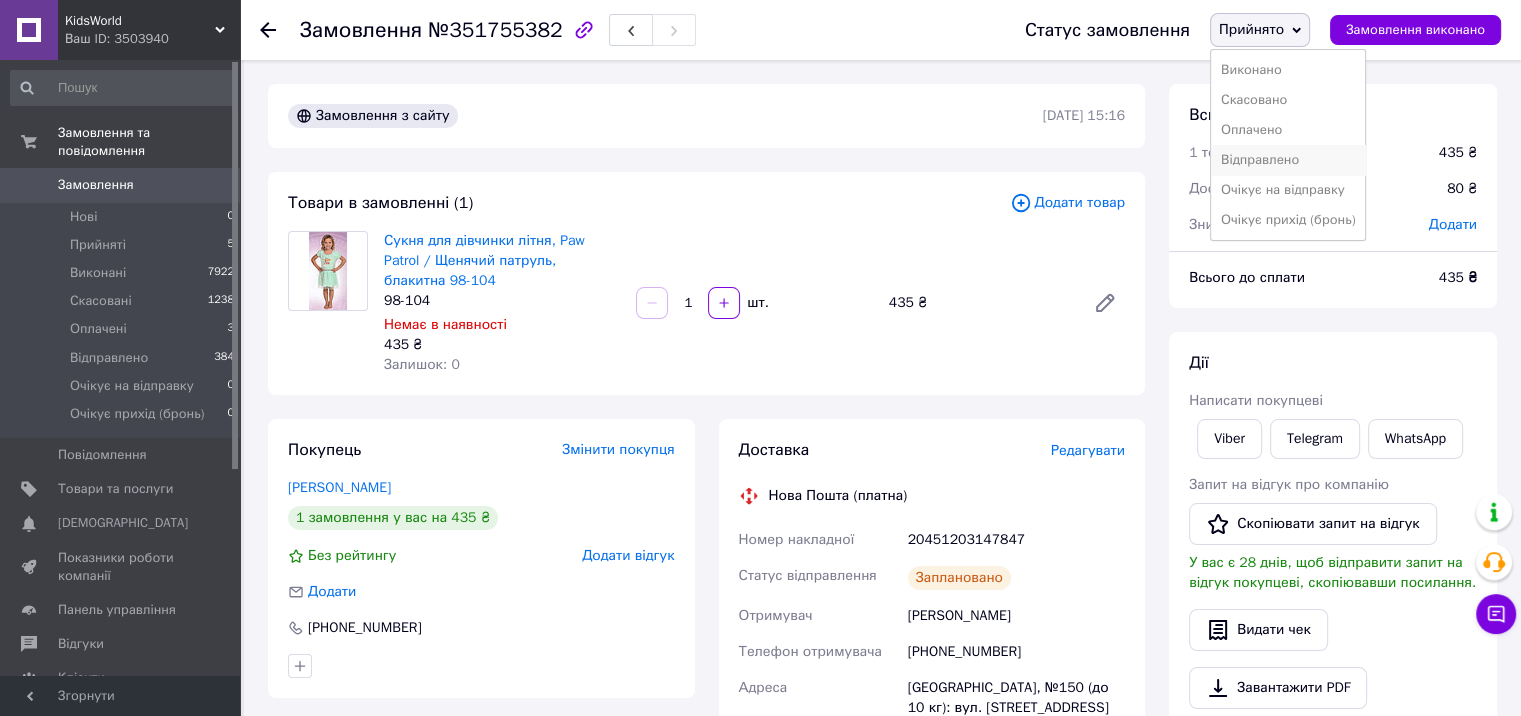 click on "Відправлено" at bounding box center (1288, 160) 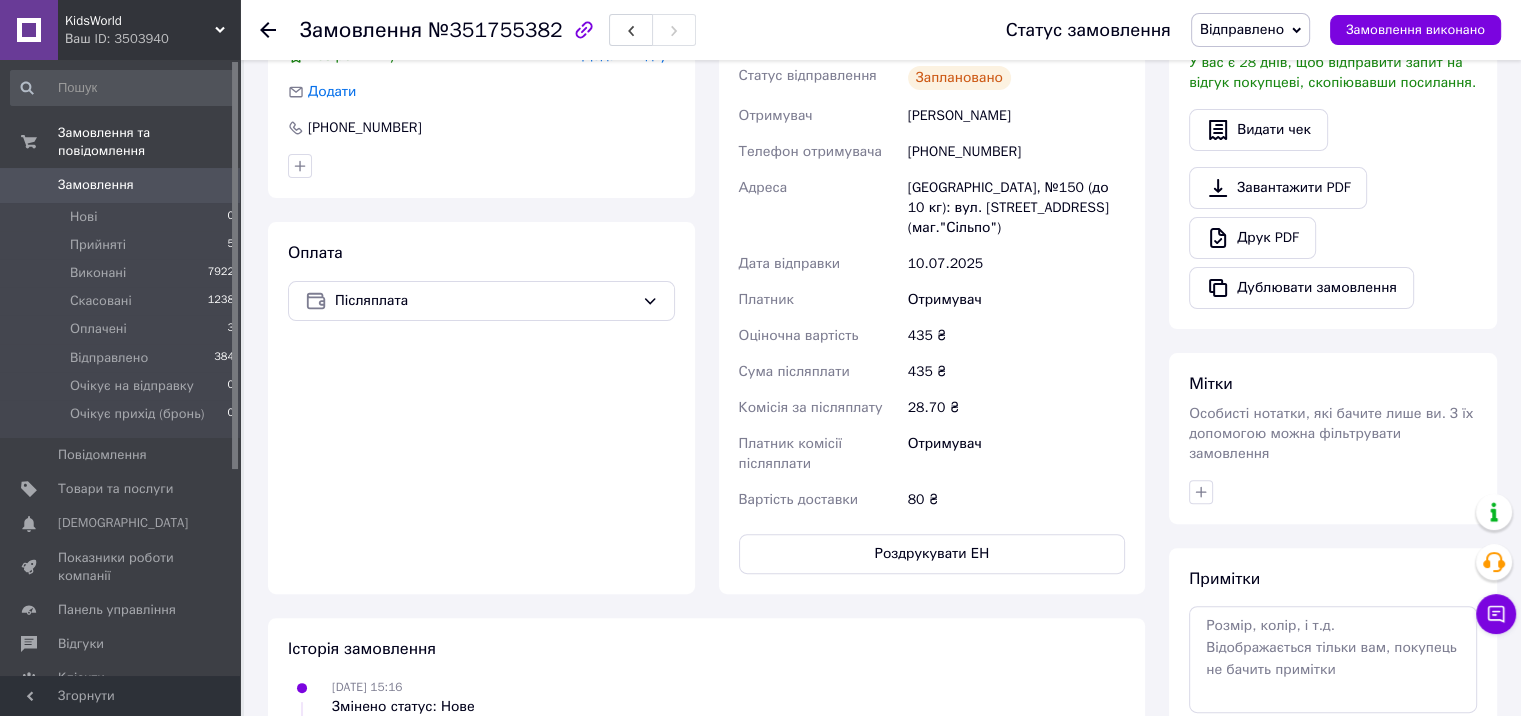 scroll, scrollTop: 300, scrollLeft: 0, axis: vertical 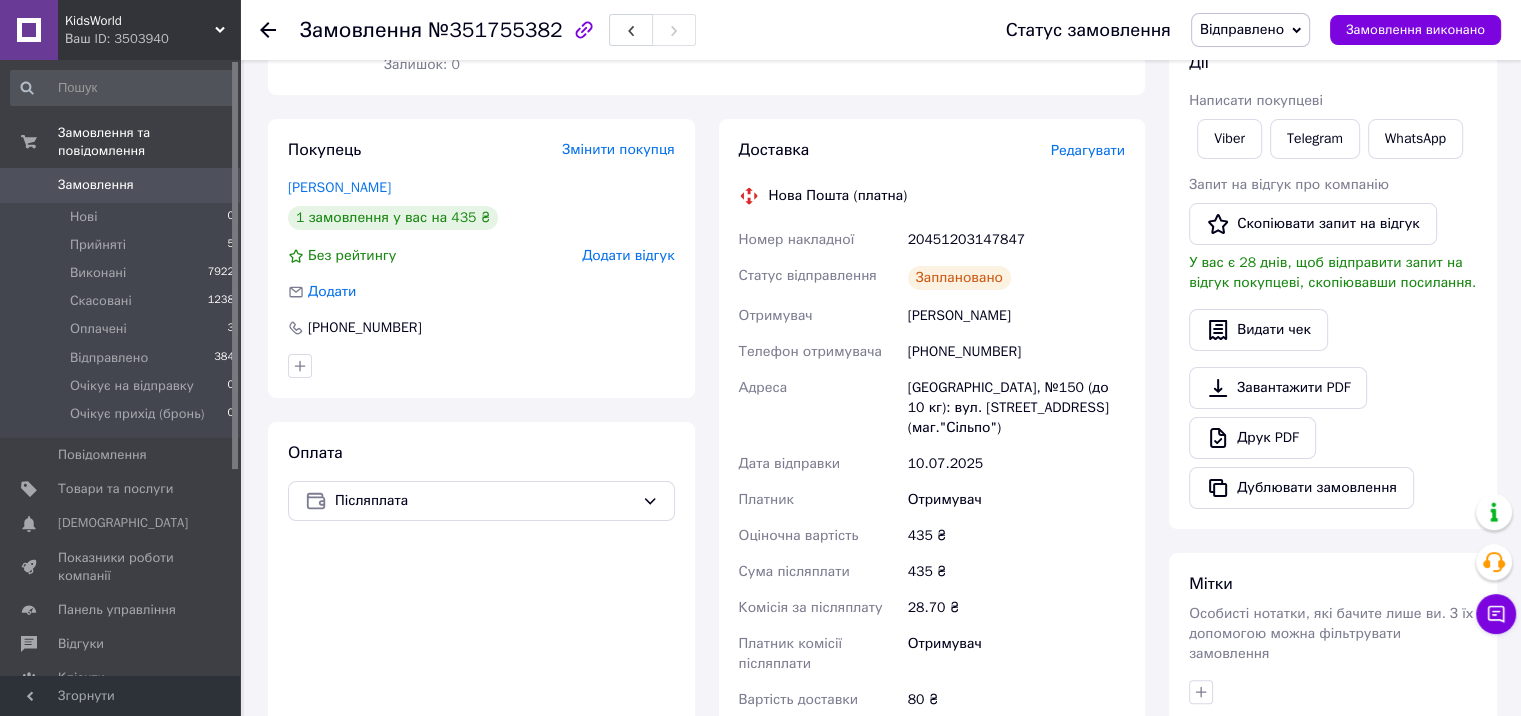 click on "20451203147847" at bounding box center (1016, 240) 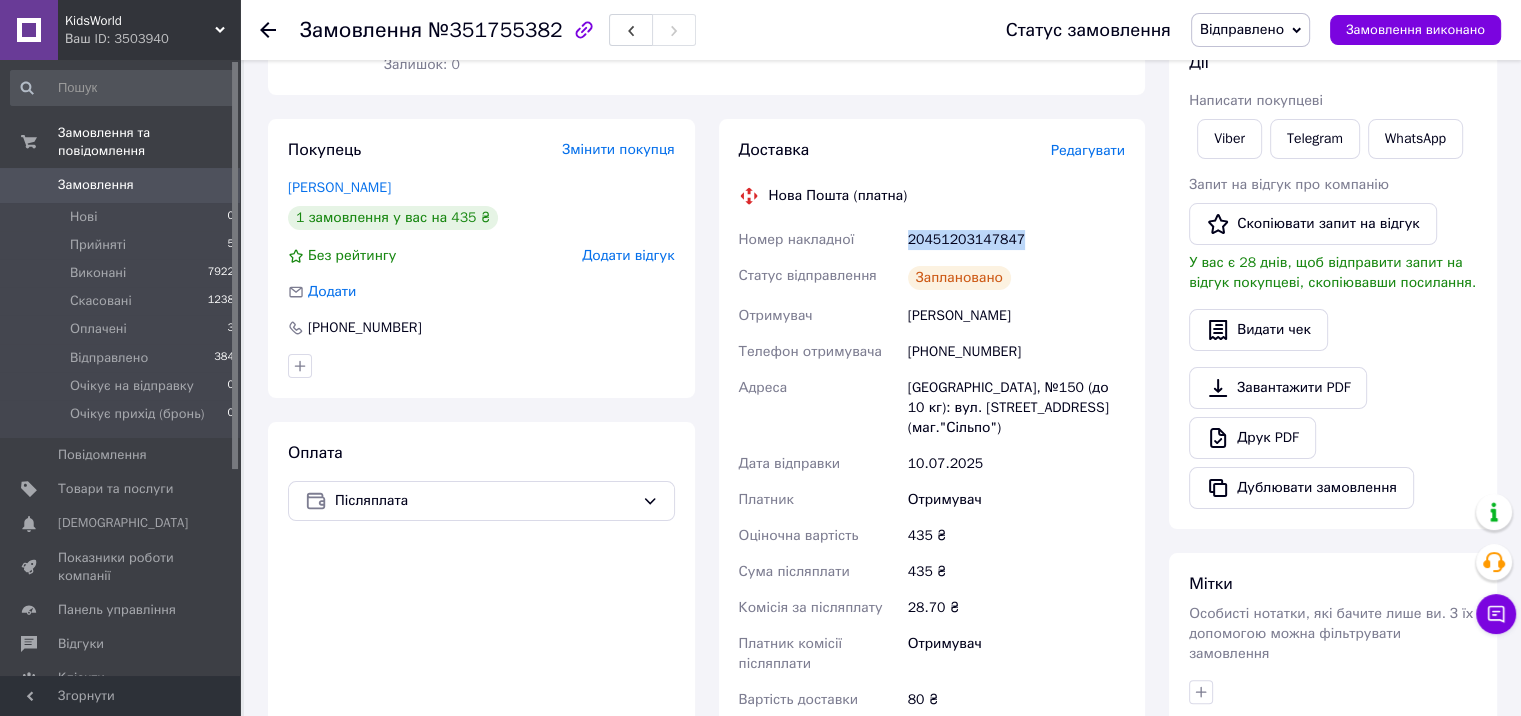 click on "20451203147847" at bounding box center [1016, 240] 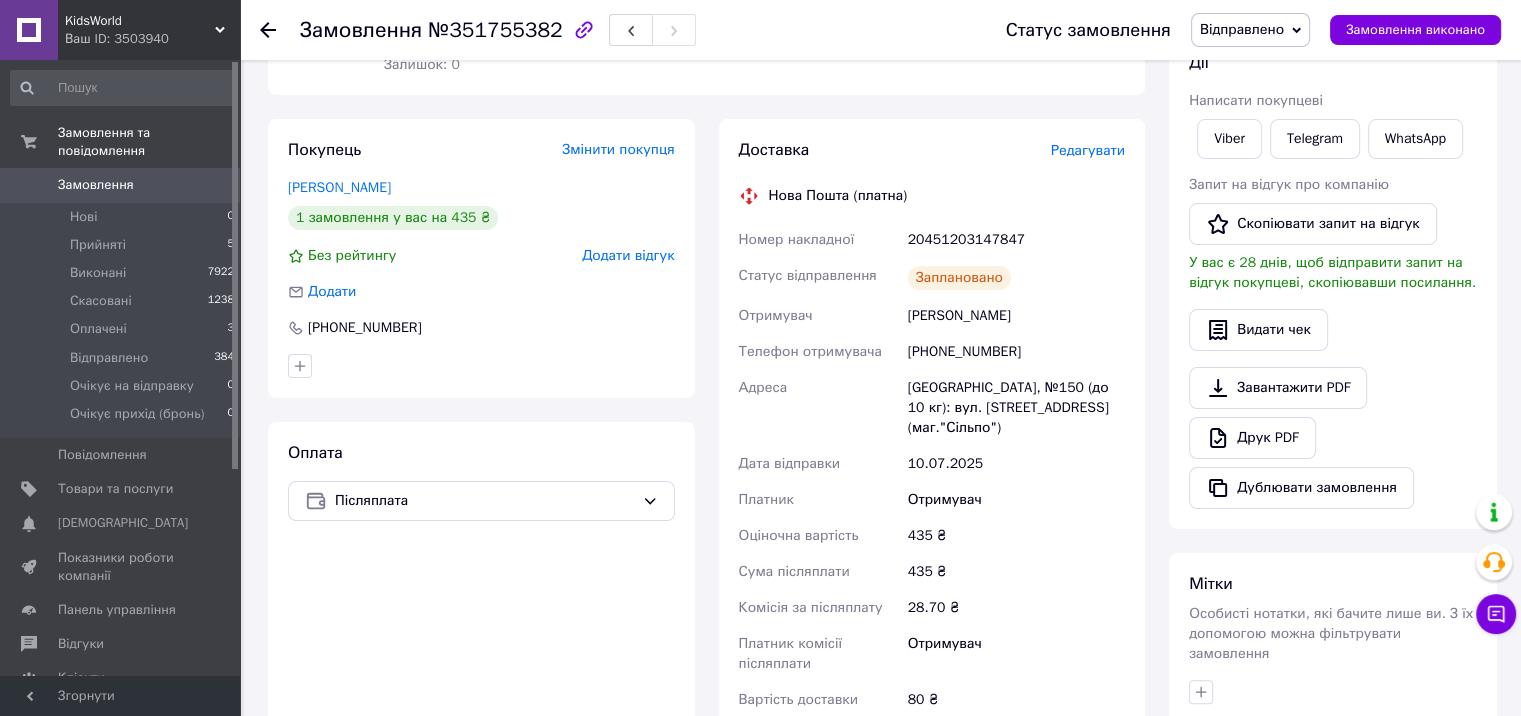 click on "№351755382" at bounding box center [495, 30] 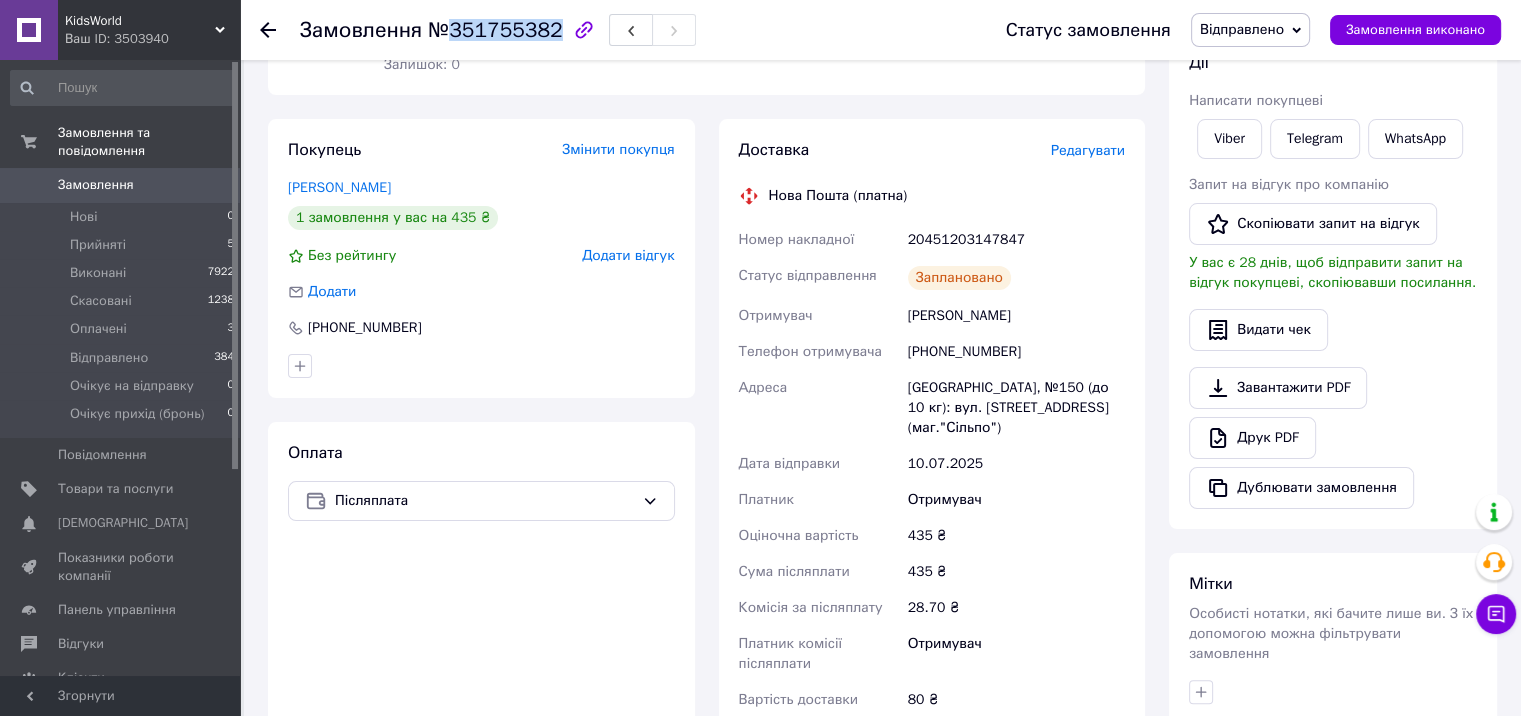 click on "№351755382" at bounding box center [495, 30] 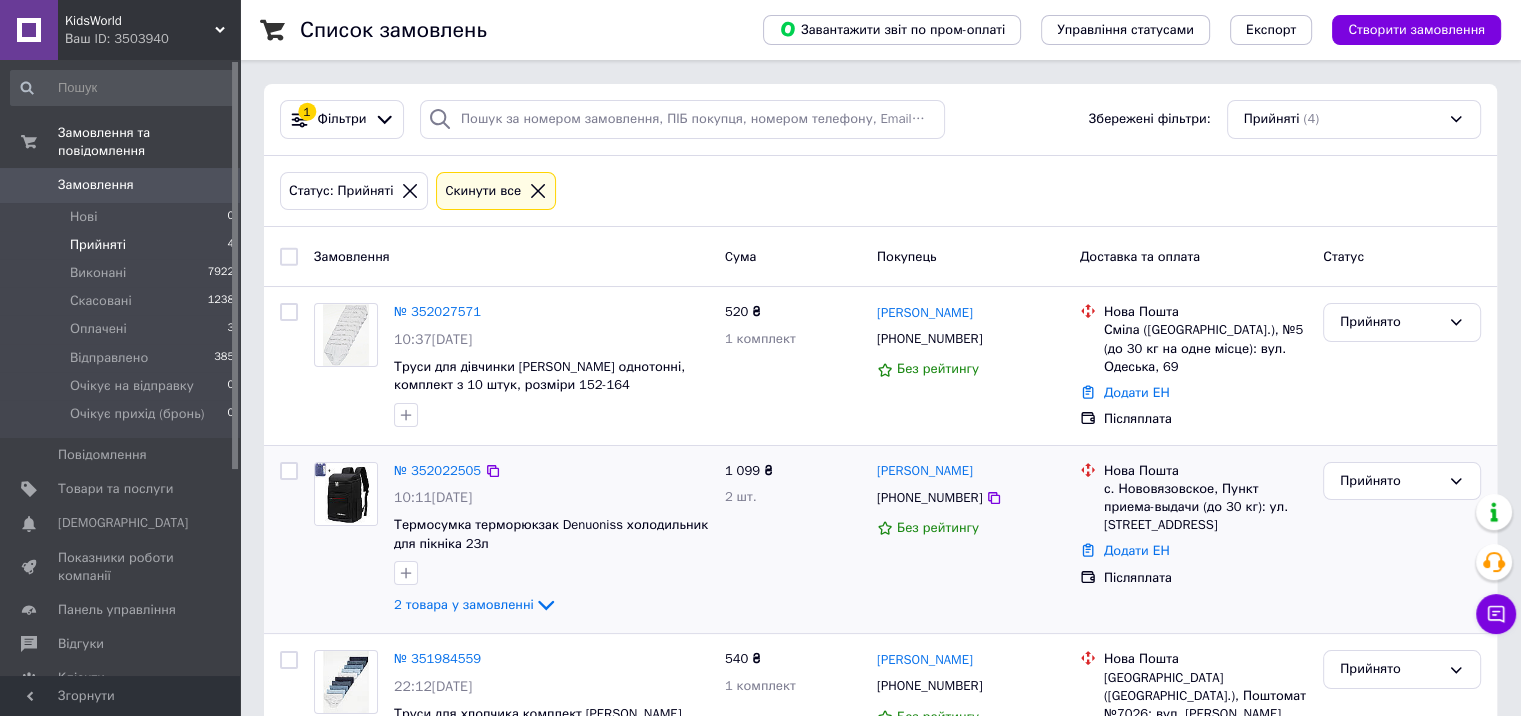scroll, scrollTop: 276, scrollLeft: 0, axis: vertical 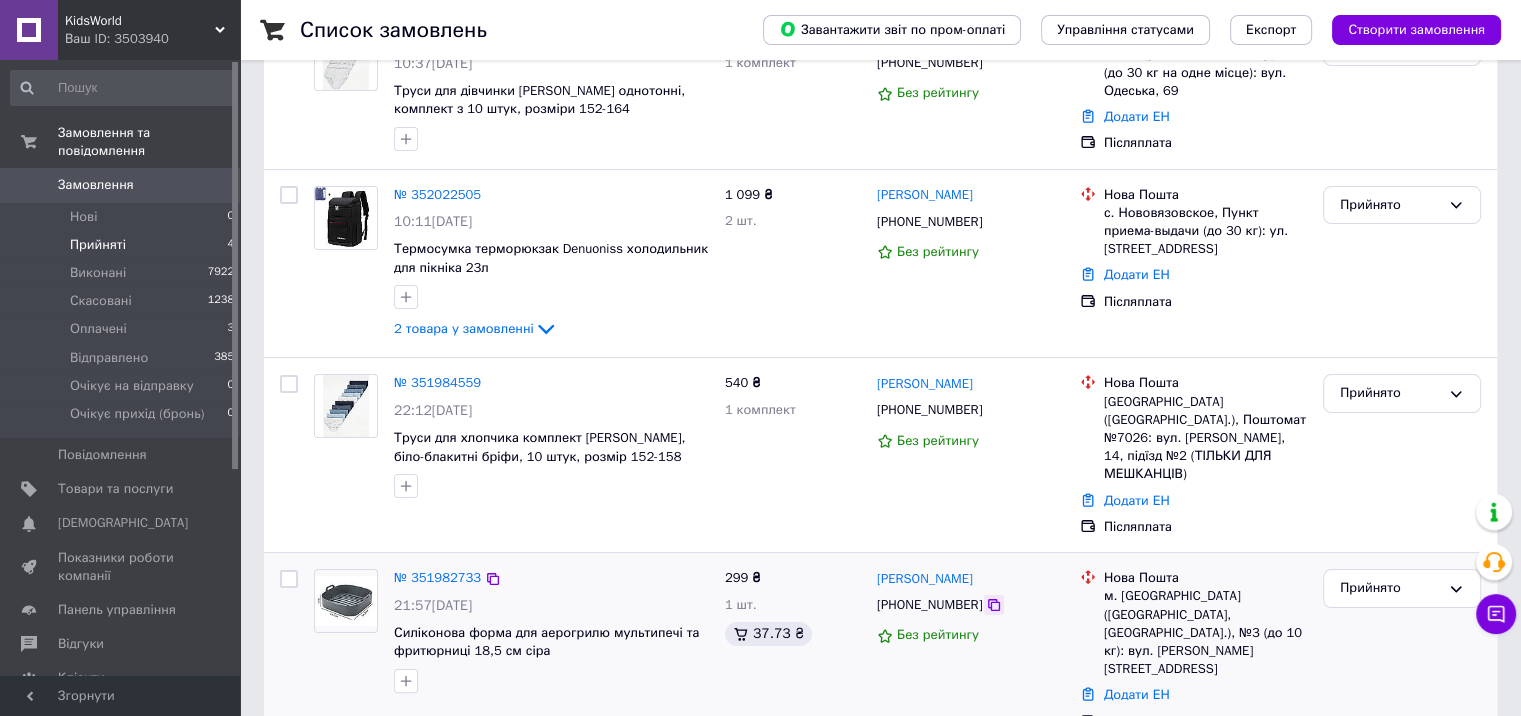 click 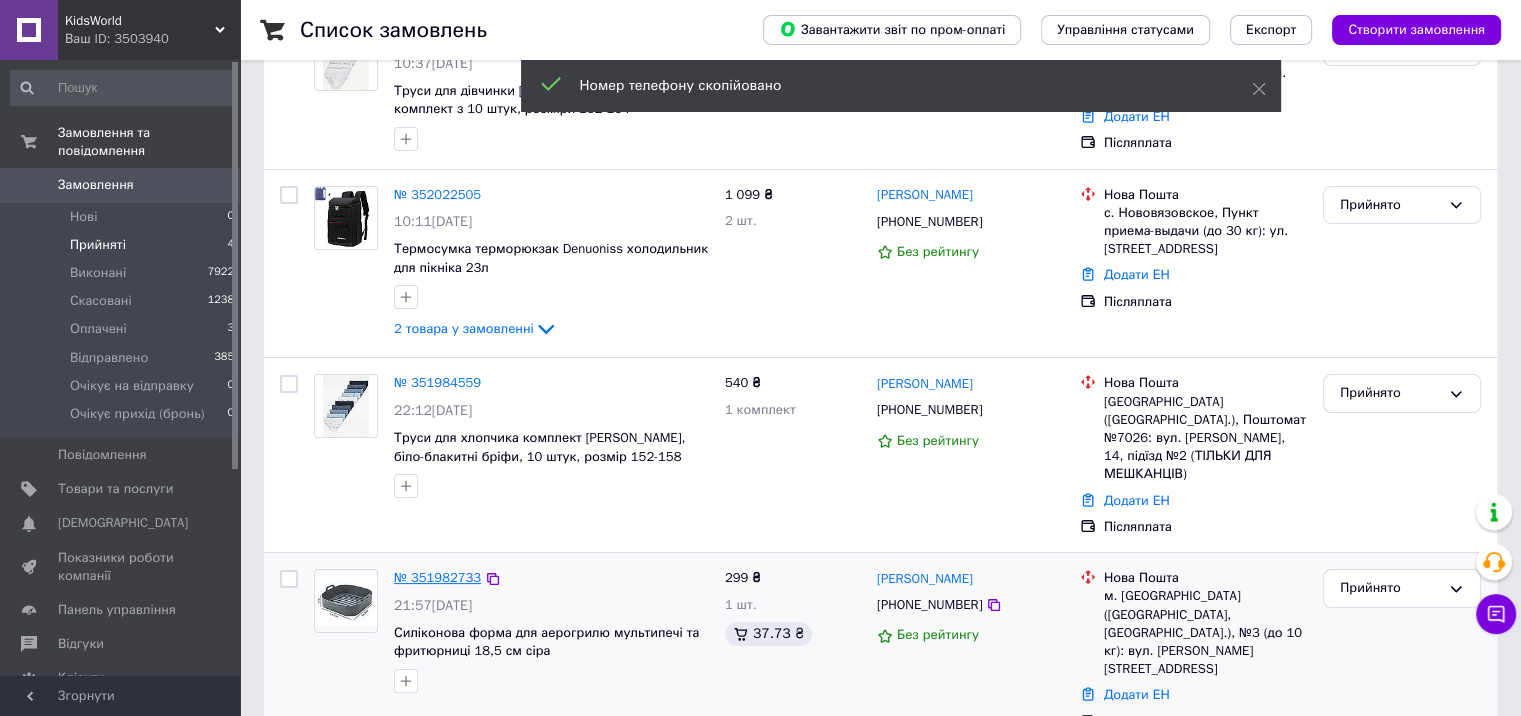 click on "№ 351982733" at bounding box center [437, 577] 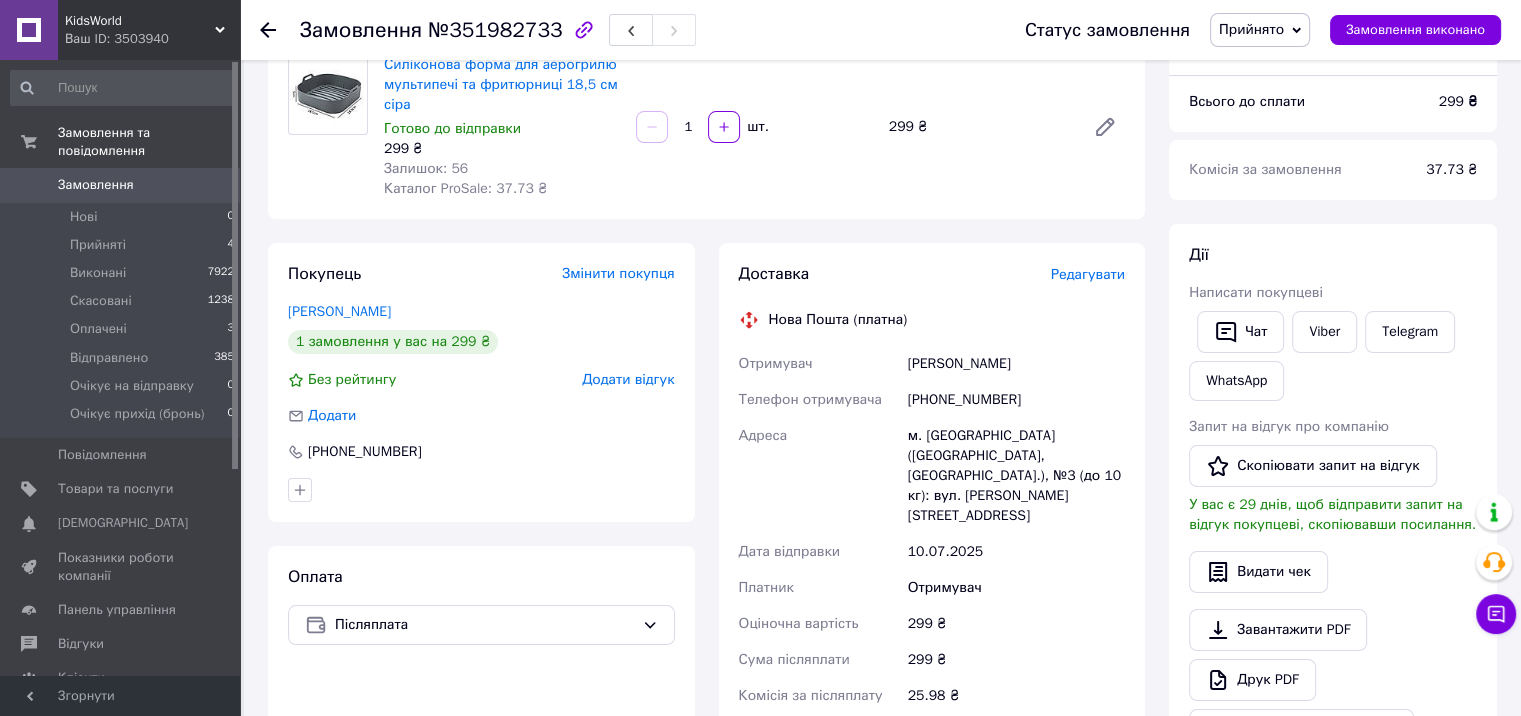 scroll, scrollTop: 0, scrollLeft: 0, axis: both 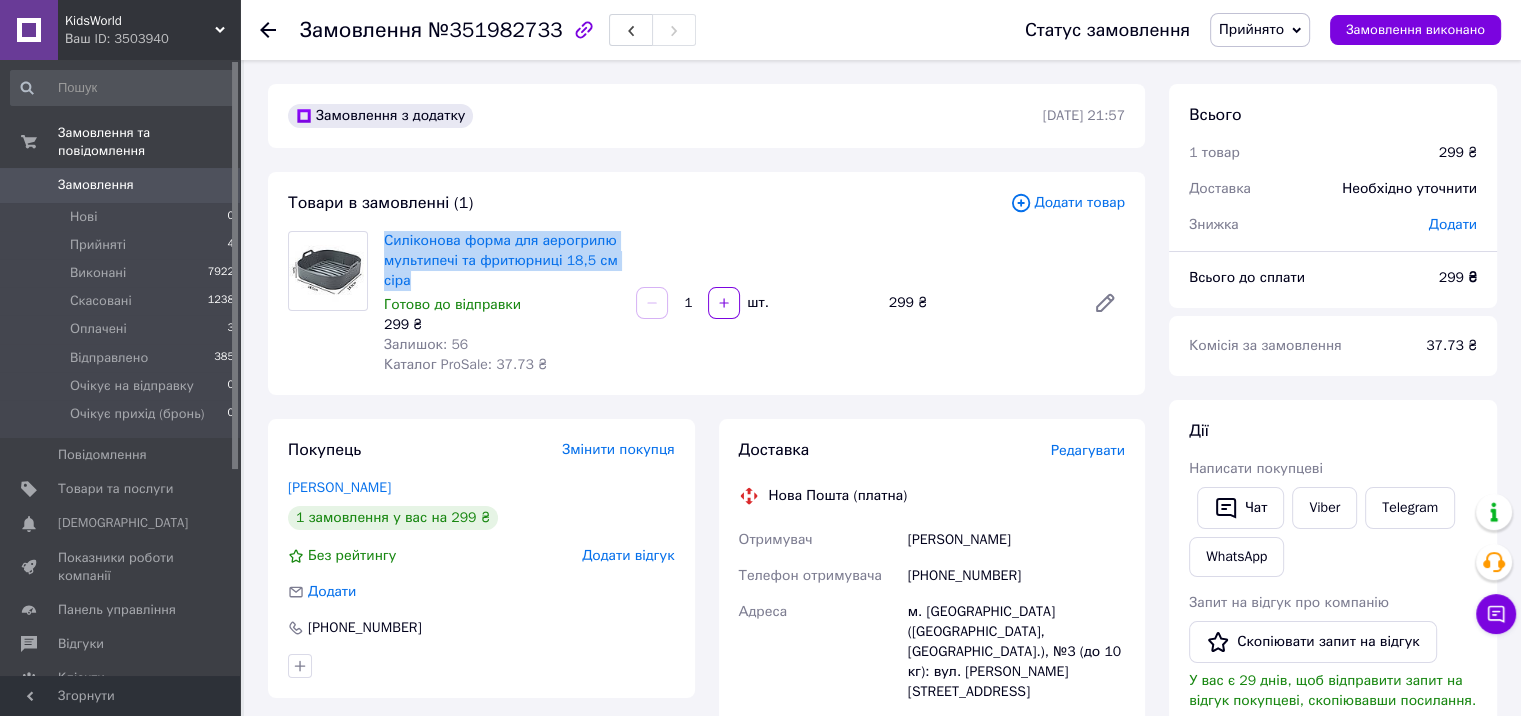 drag, startPoint x: 417, startPoint y: 283, endPoint x: 381, endPoint y: 246, distance: 51.62364 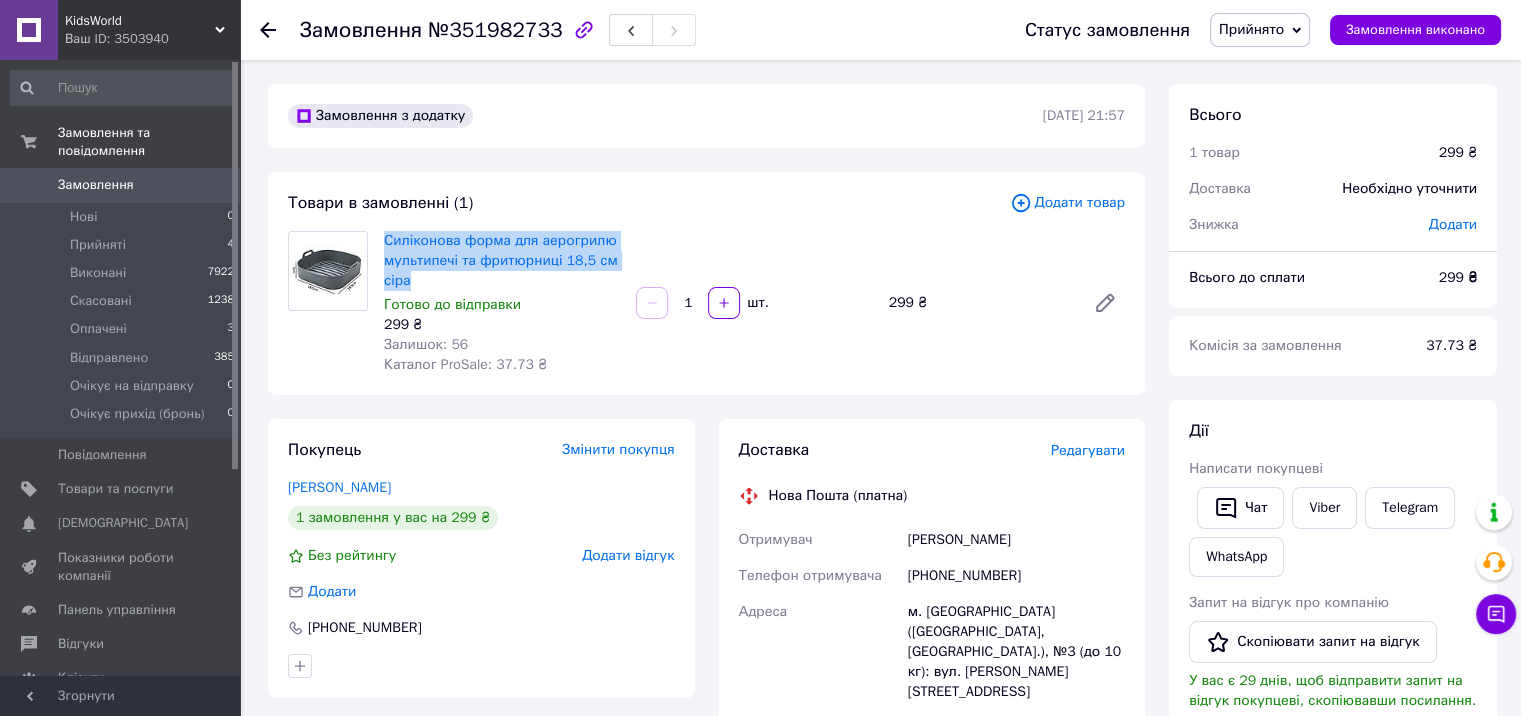 scroll, scrollTop: 300, scrollLeft: 0, axis: vertical 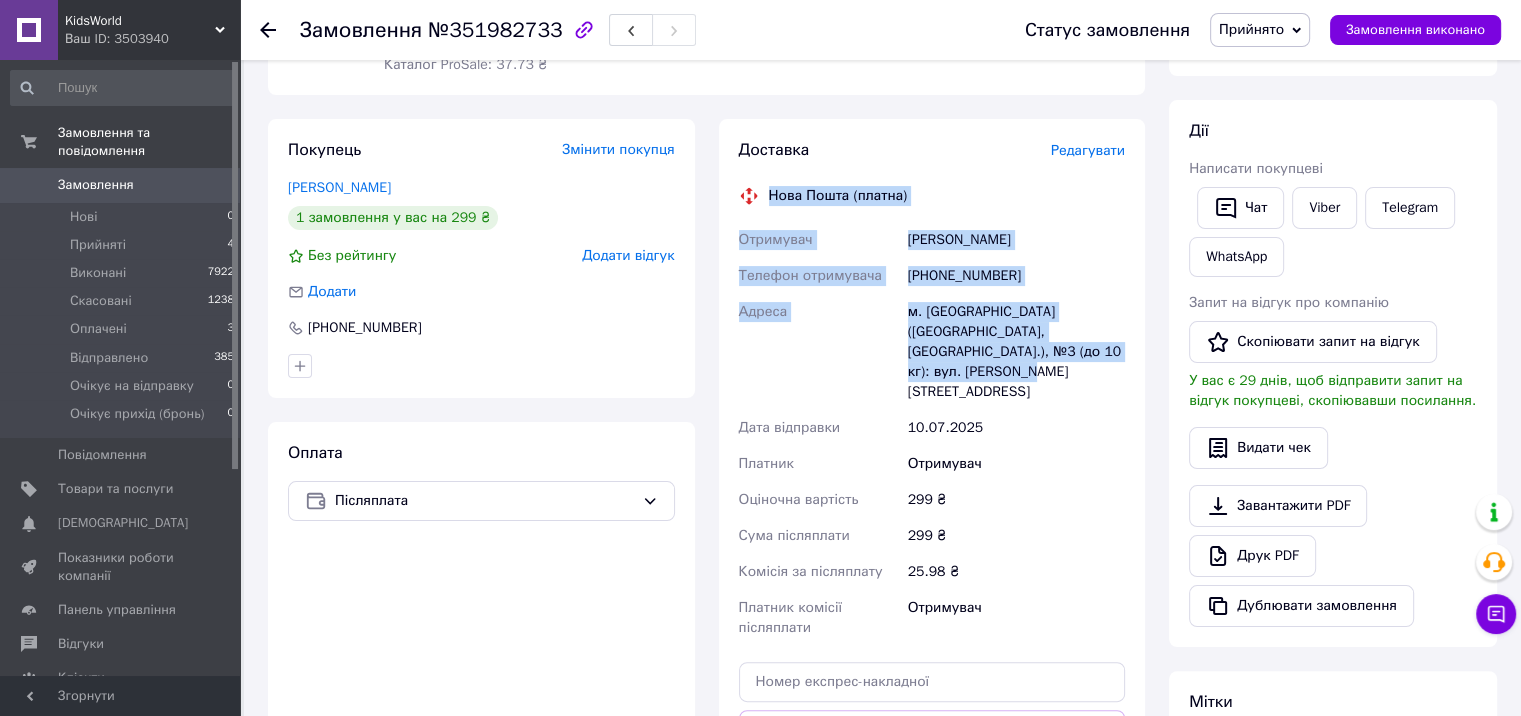 drag, startPoint x: 765, startPoint y: 192, endPoint x: 1127, endPoint y: 357, distance: 397.83035 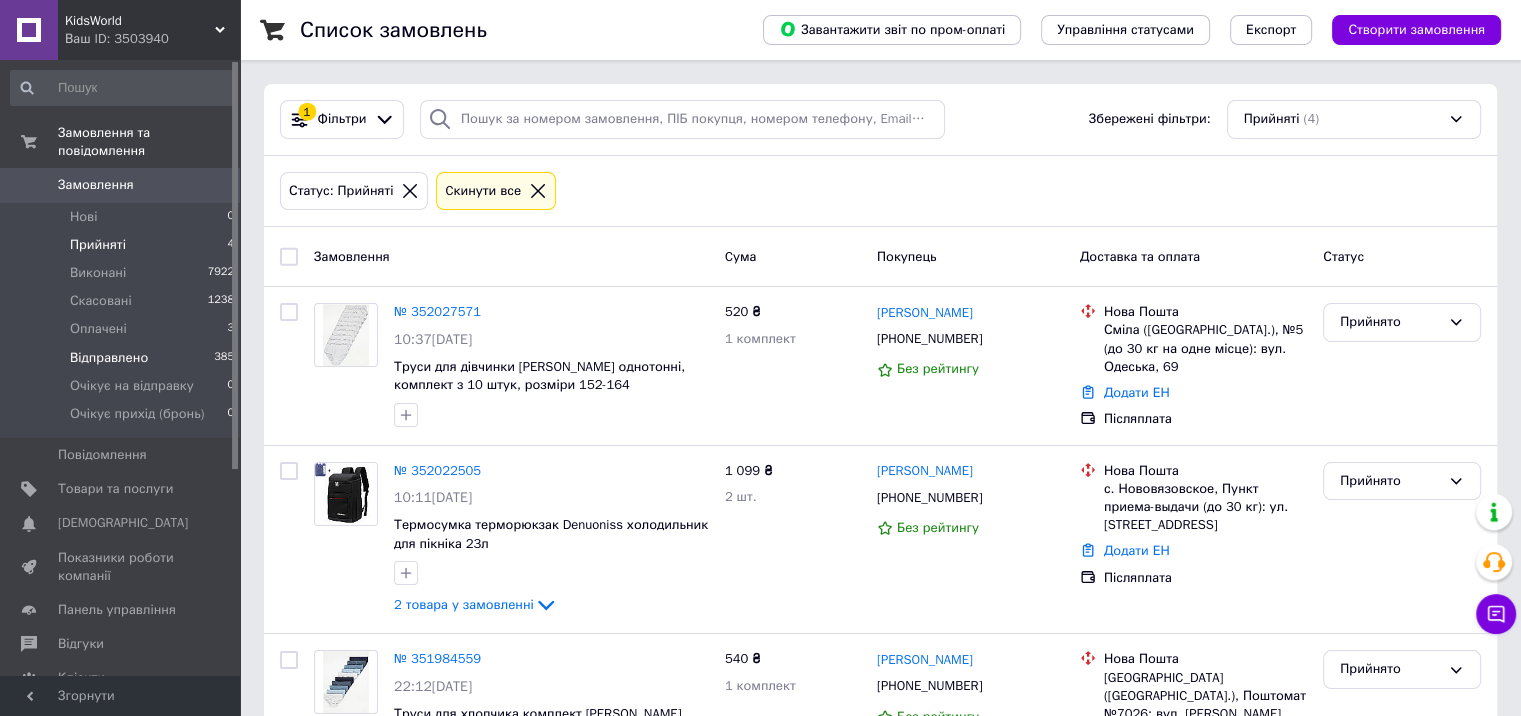 click on "Відправлено" at bounding box center (109, 358) 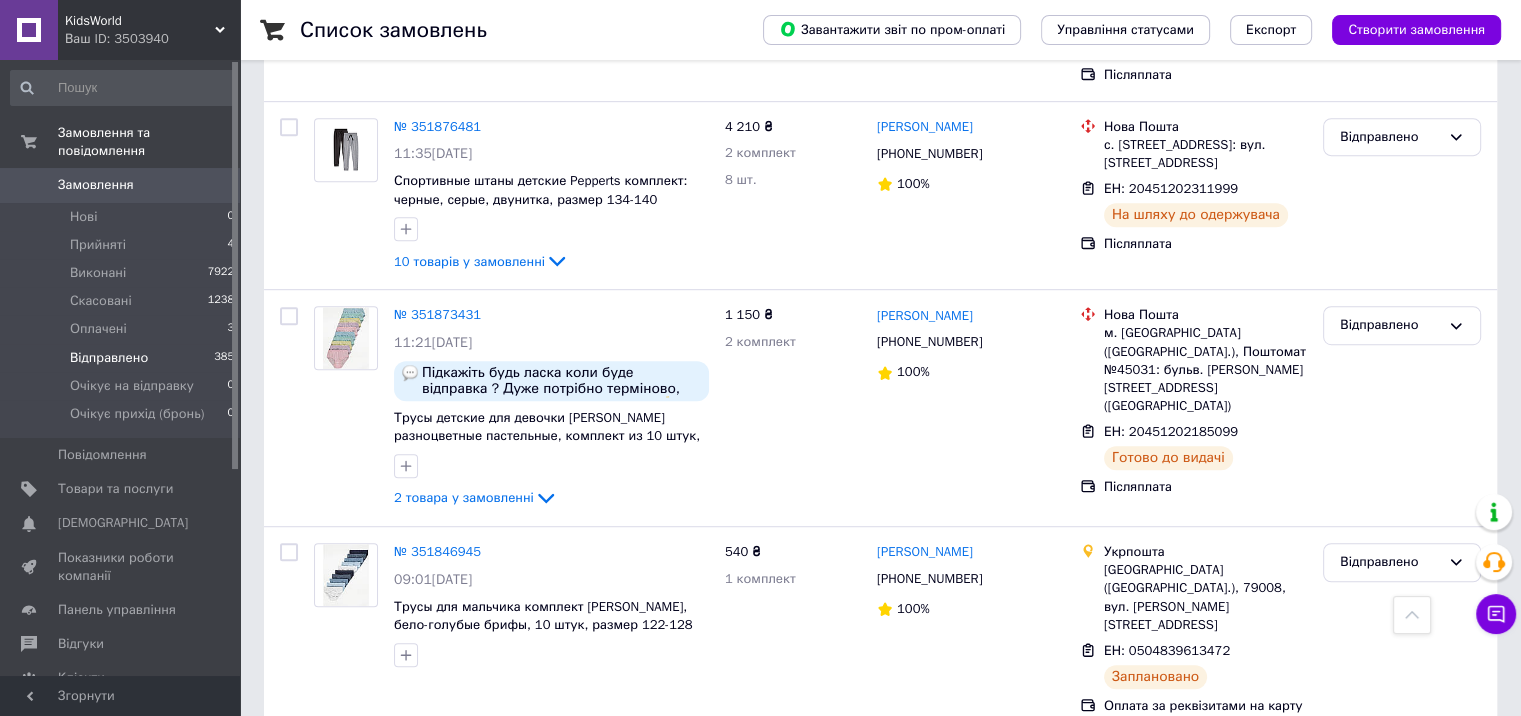 scroll, scrollTop: 900, scrollLeft: 0, axis: vertical 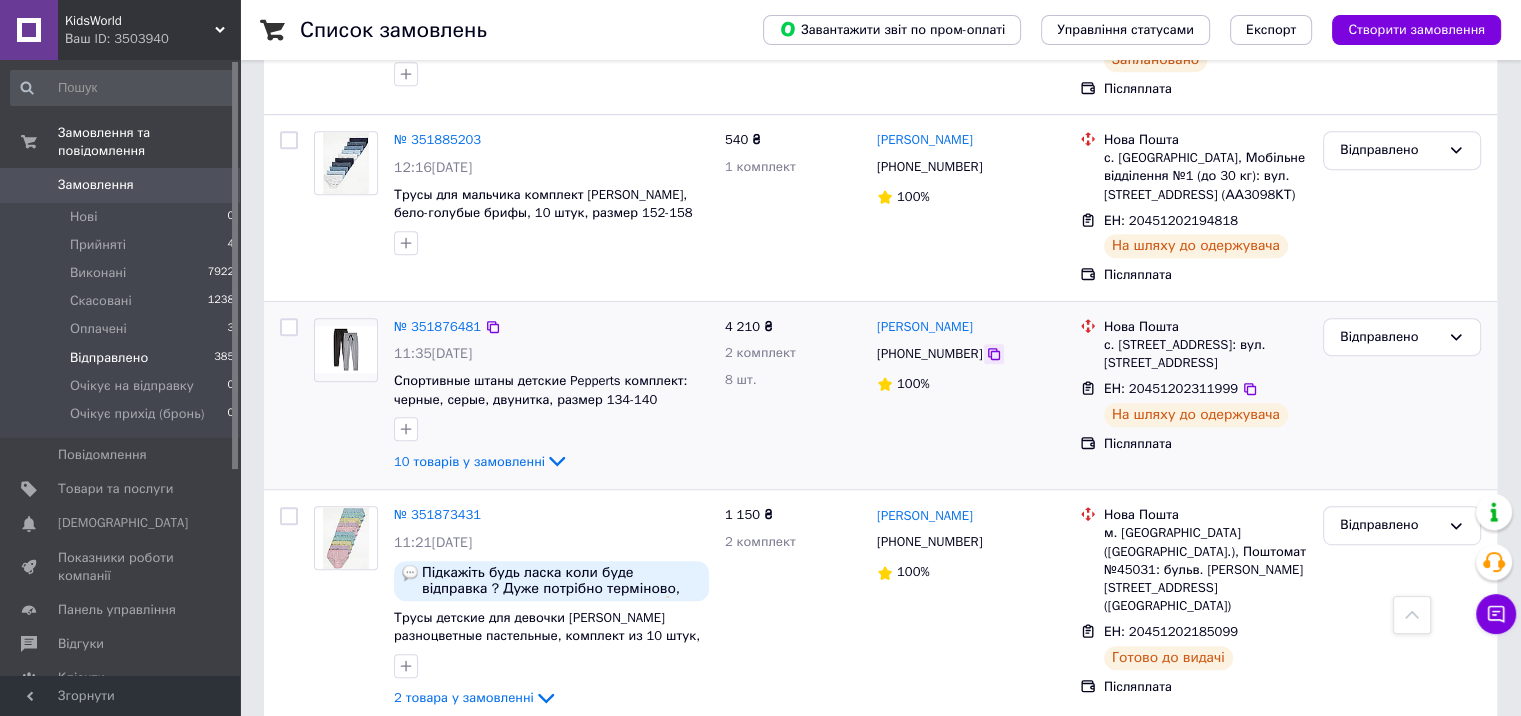 click 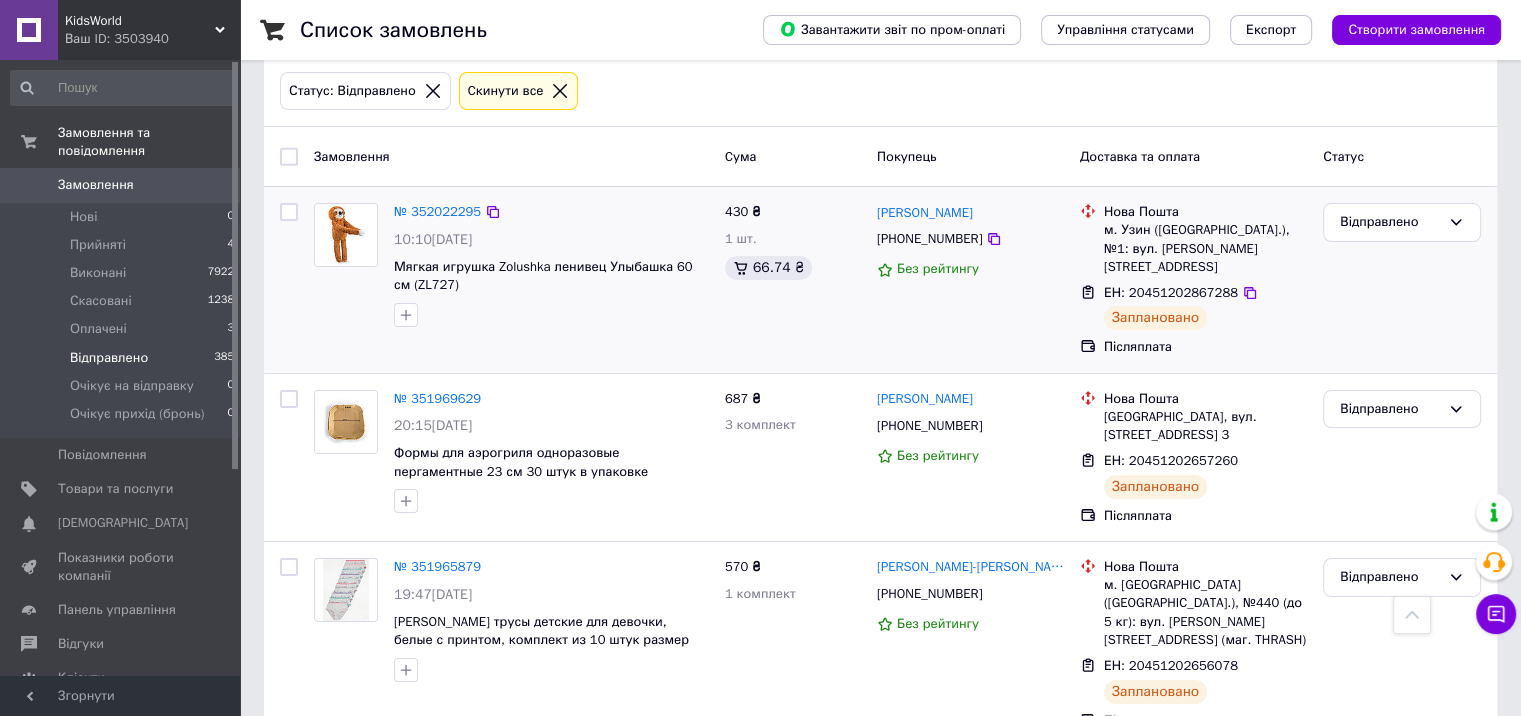 scroll, scrollTop: 0, scrollLeft: 0, axis: both 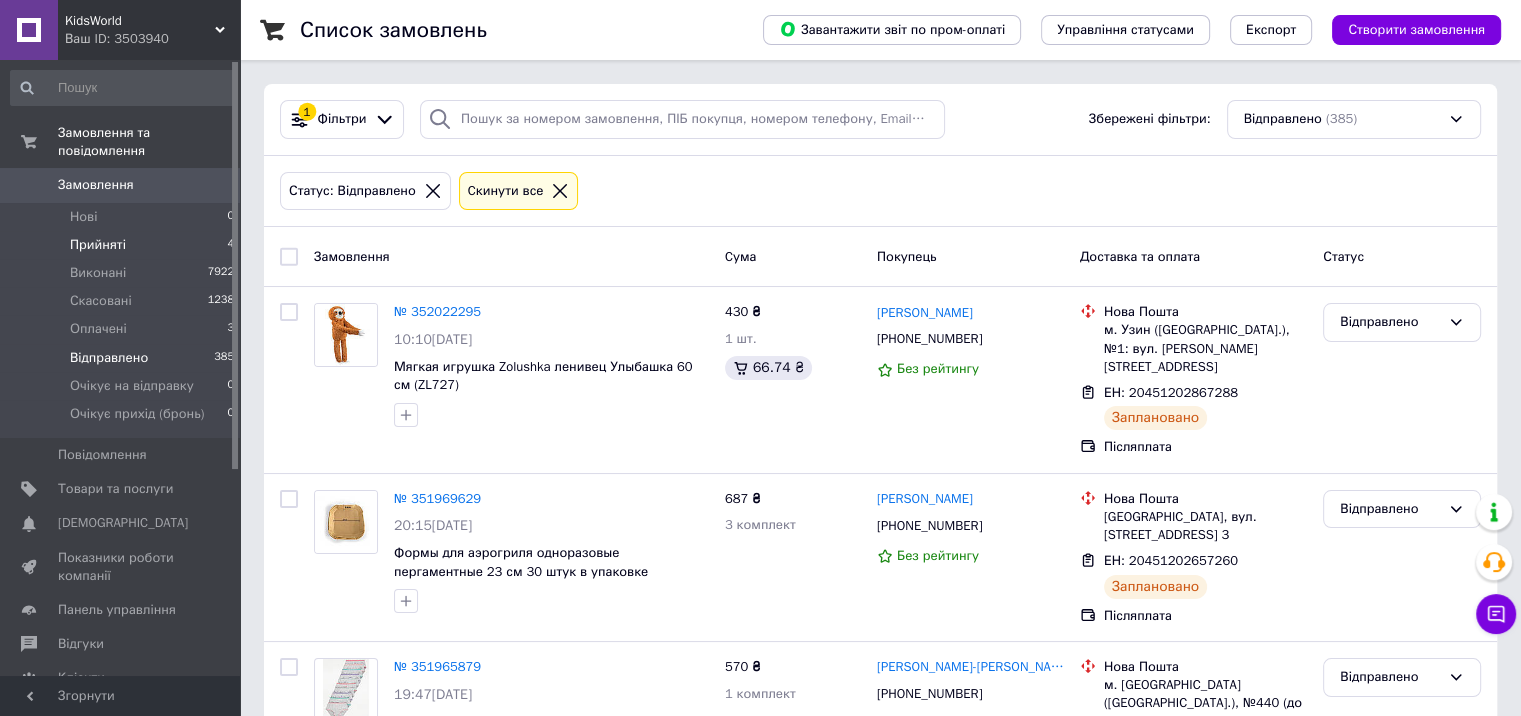 click on "Прийняті 4" at bounding box center [123, 245] 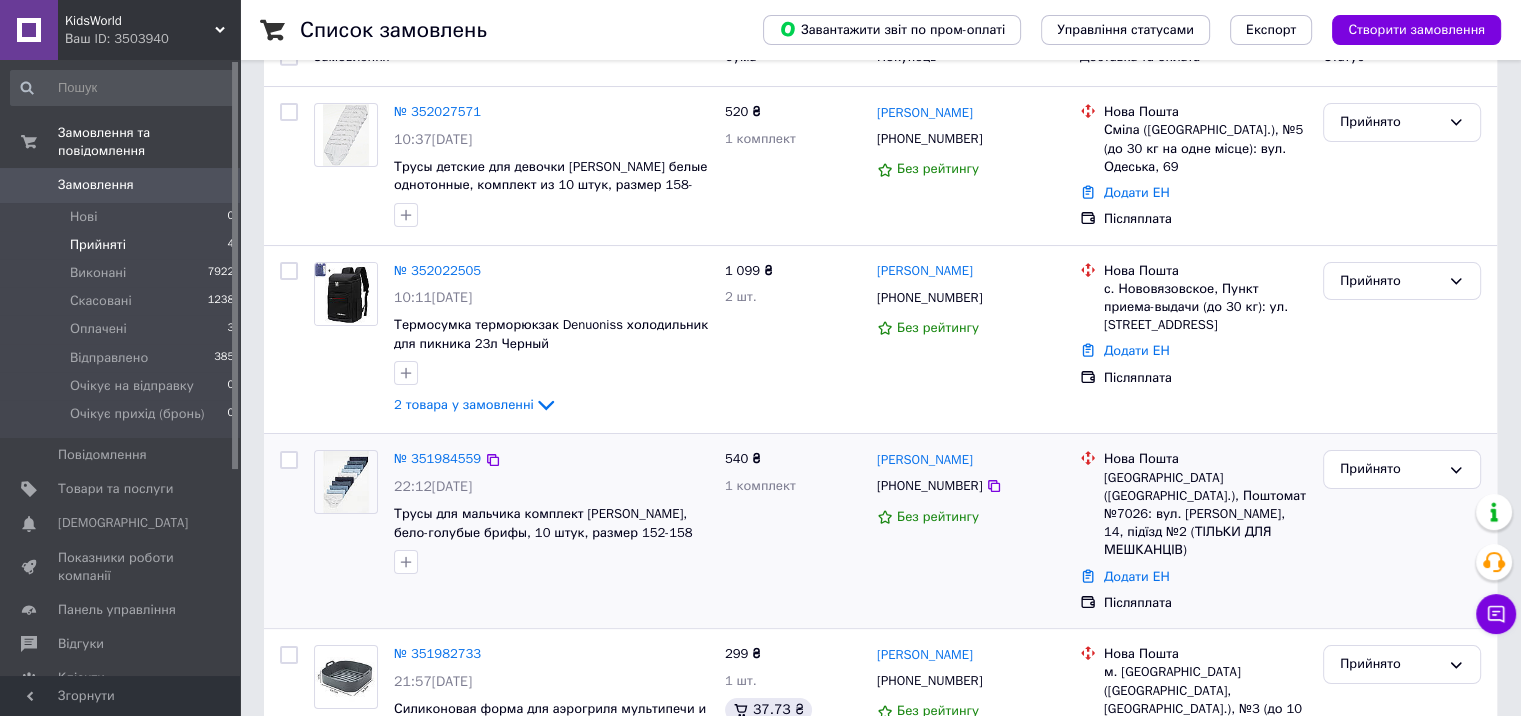 scroll, scrollTop: 276, scrollLeft: 0, axis: vertical 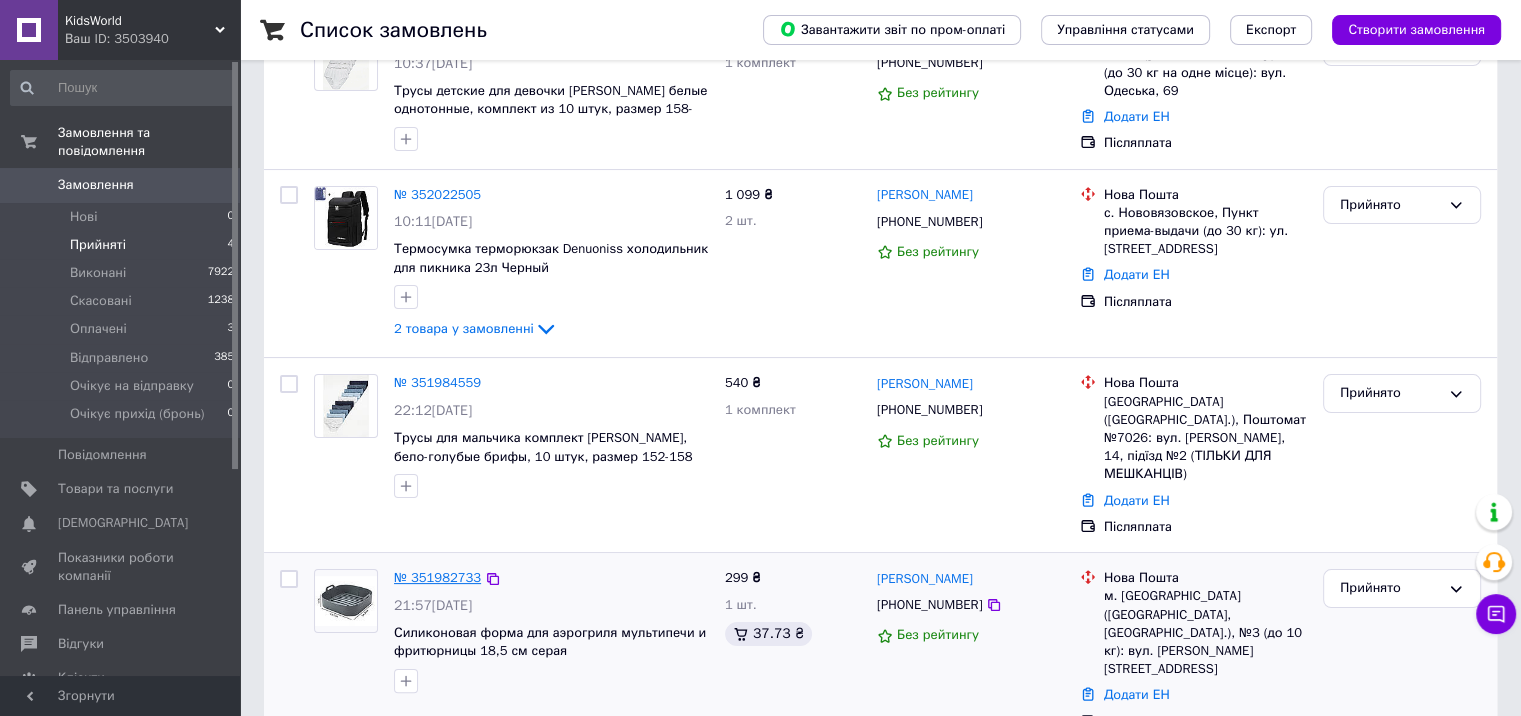 click on "№ 351982733" at bounding box center (437, 577) 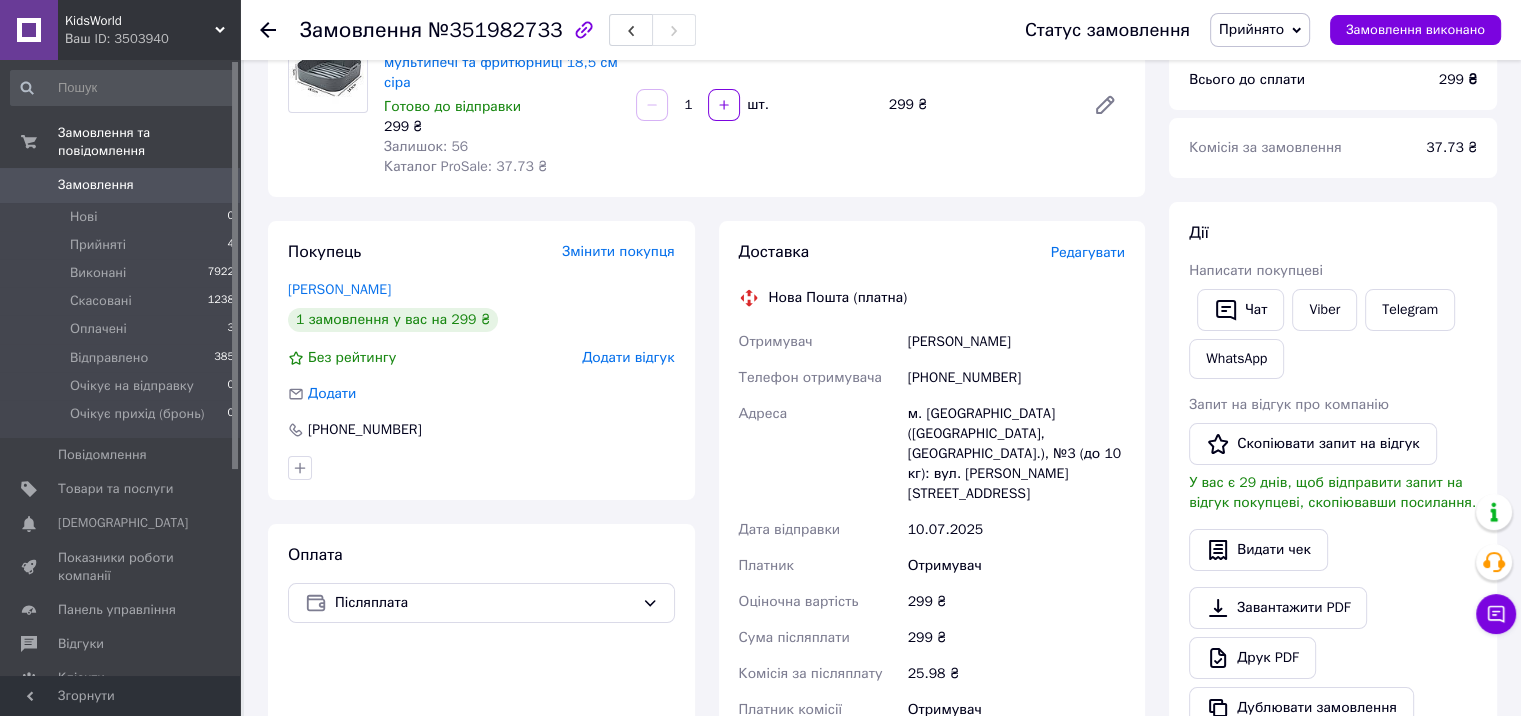 scroll, scrollTop: 276, scrollLeft: 0, axis: vertical 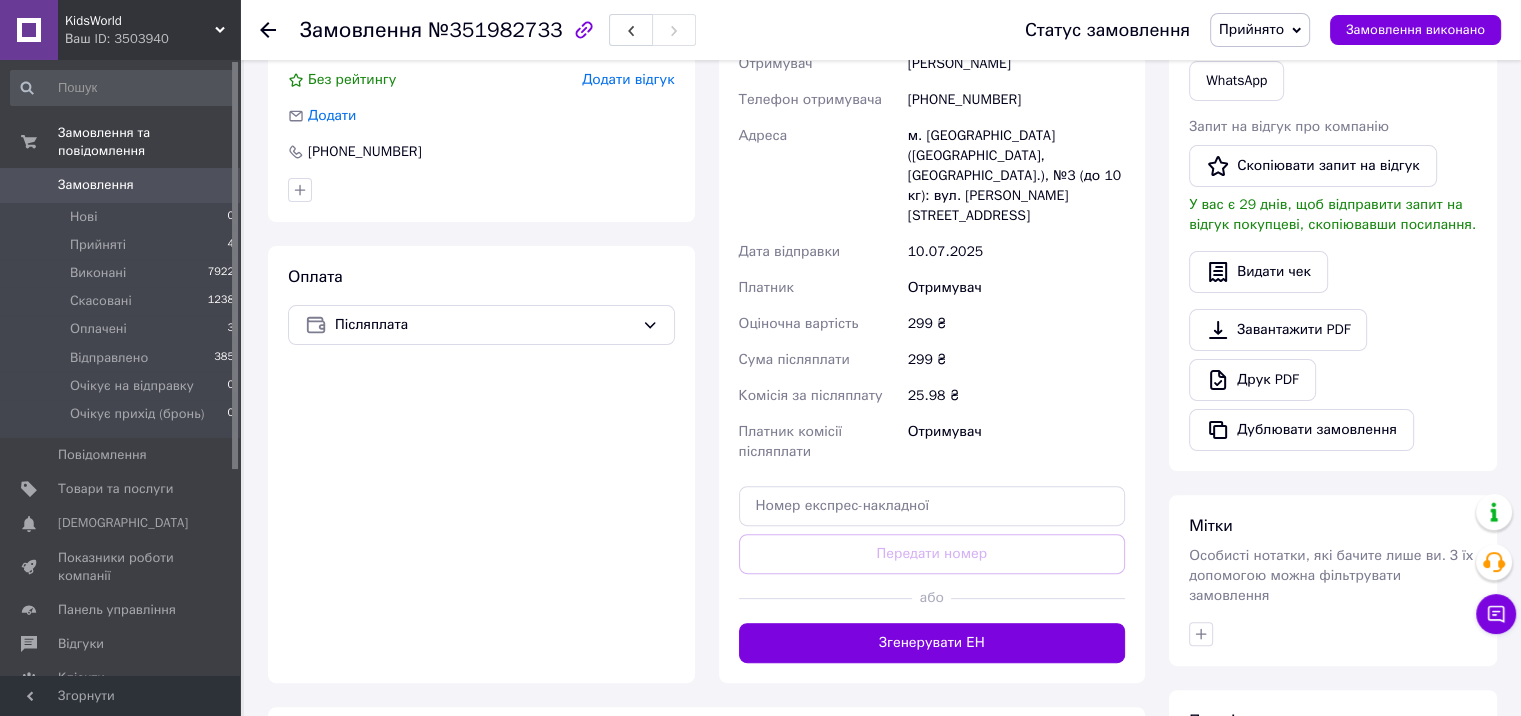 click on "Згенерувати ЕН" at bounding box center [932, 643] 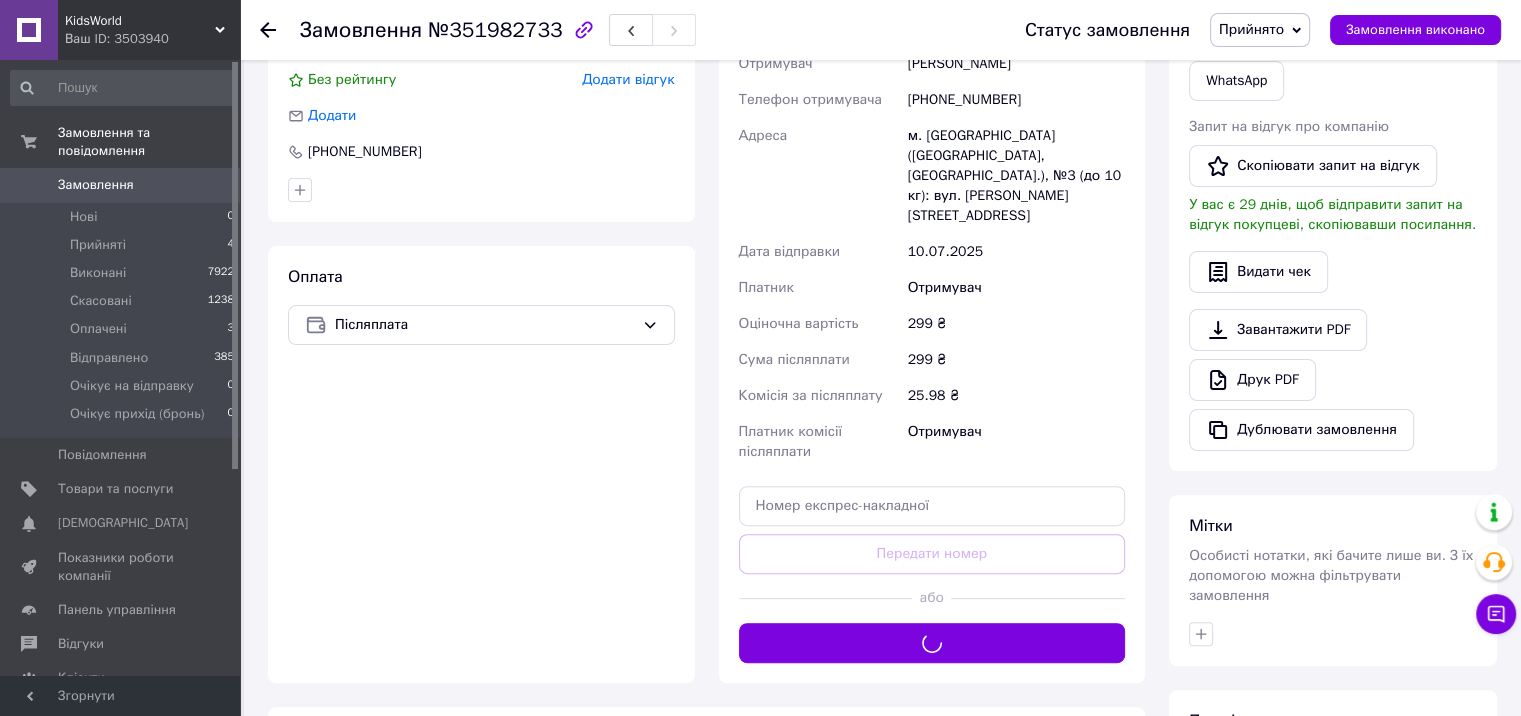 scroll, scrollTop: 276, scrollLeft: 0, axis: vertical 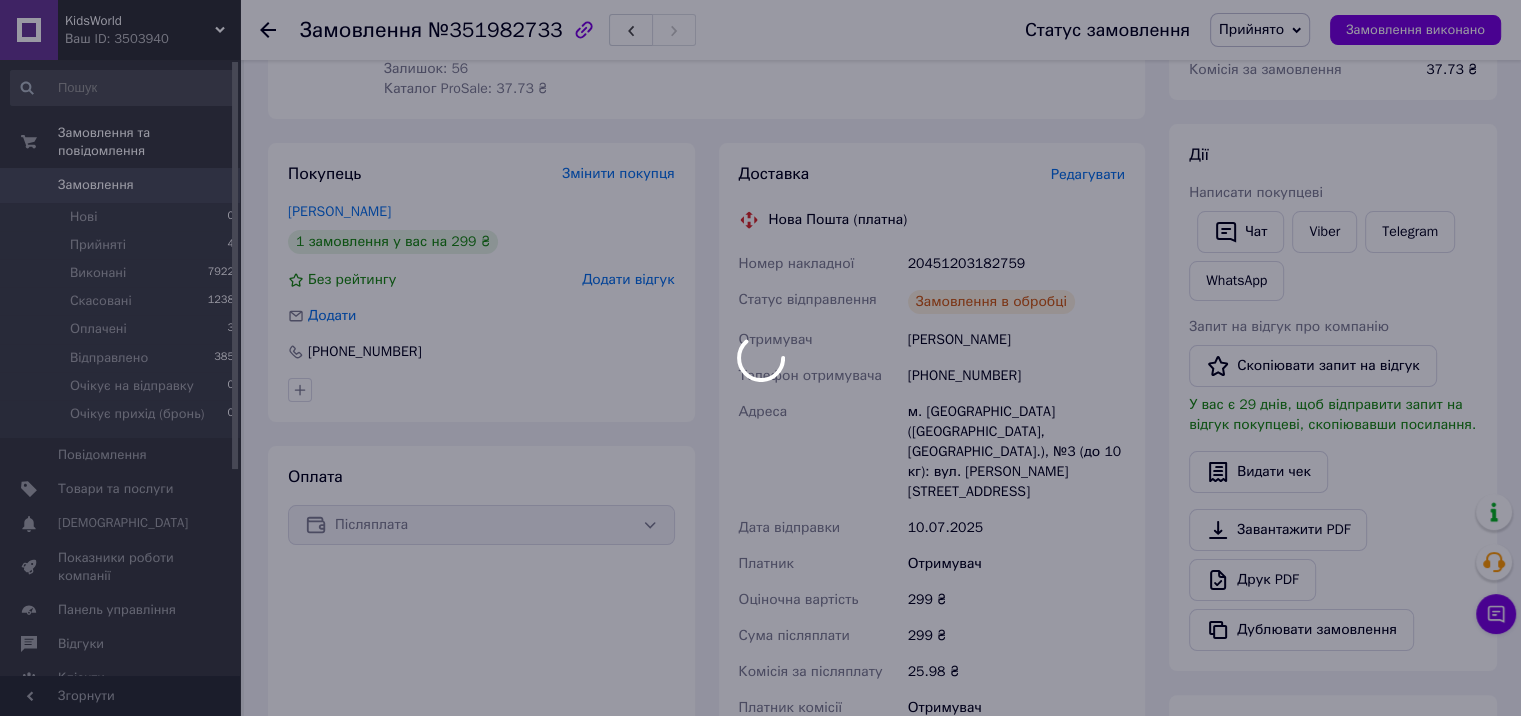 click at bounding box center [760, 358] 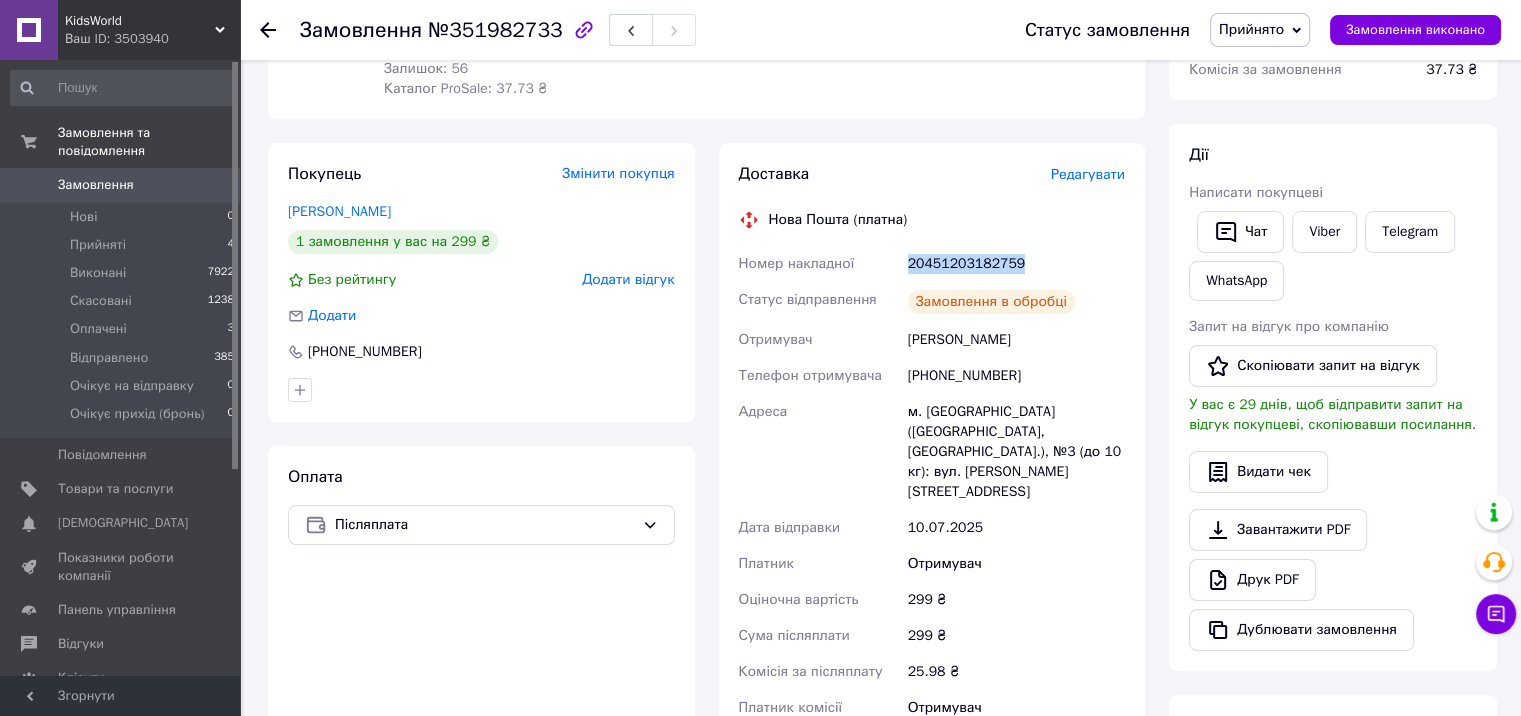 click on "20451203182759" at bounding box center (1016, 264) 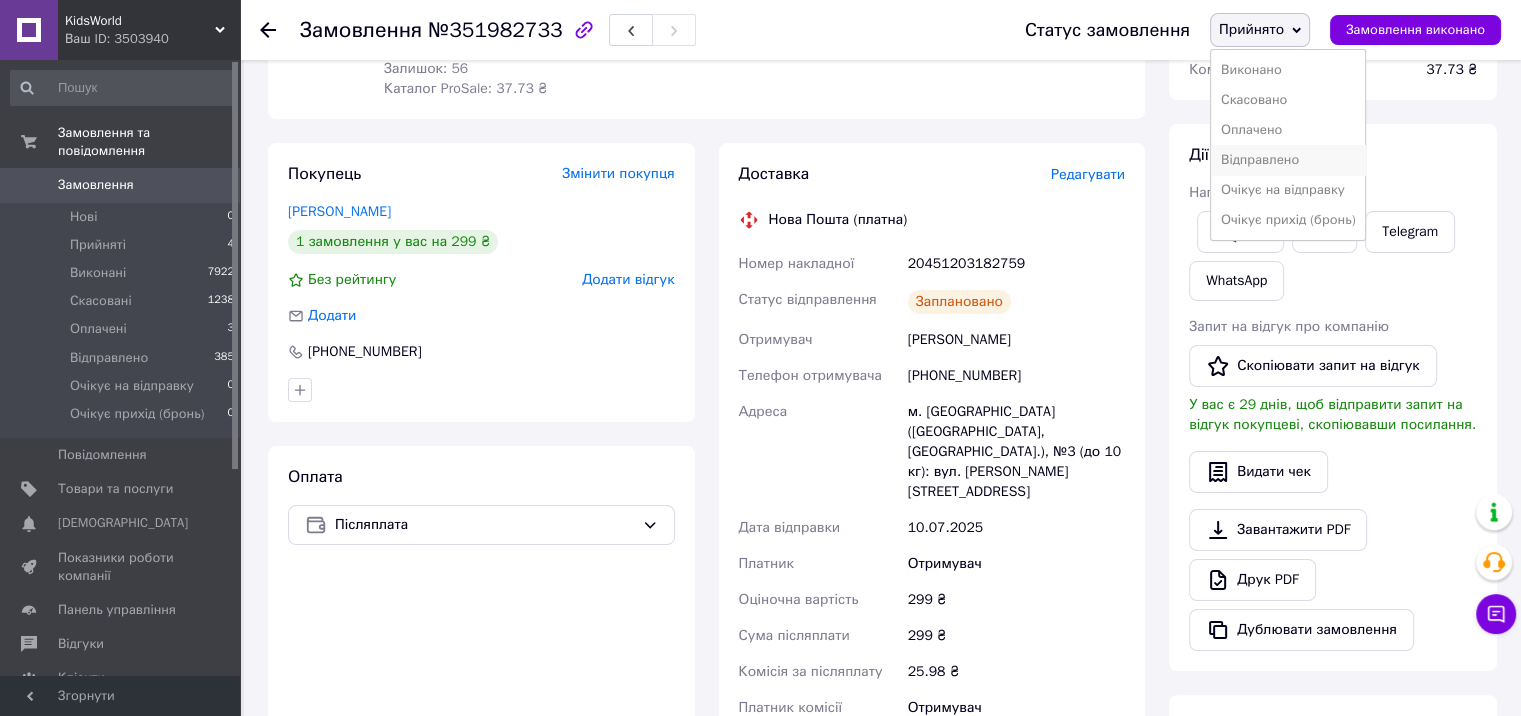 click on "Відправлено" at bounding box center (1288, 160) 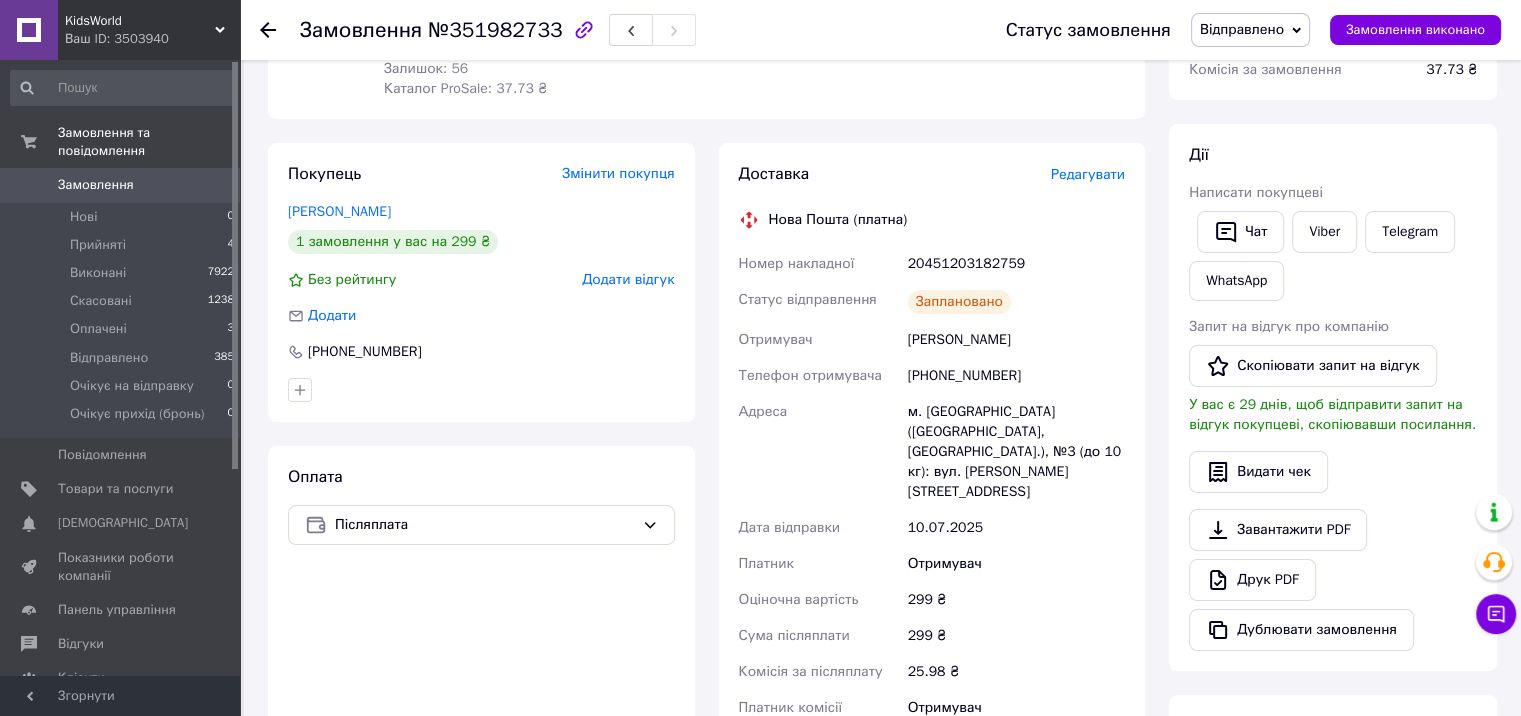 click on "№351982733" at bounding box center [495, 30] 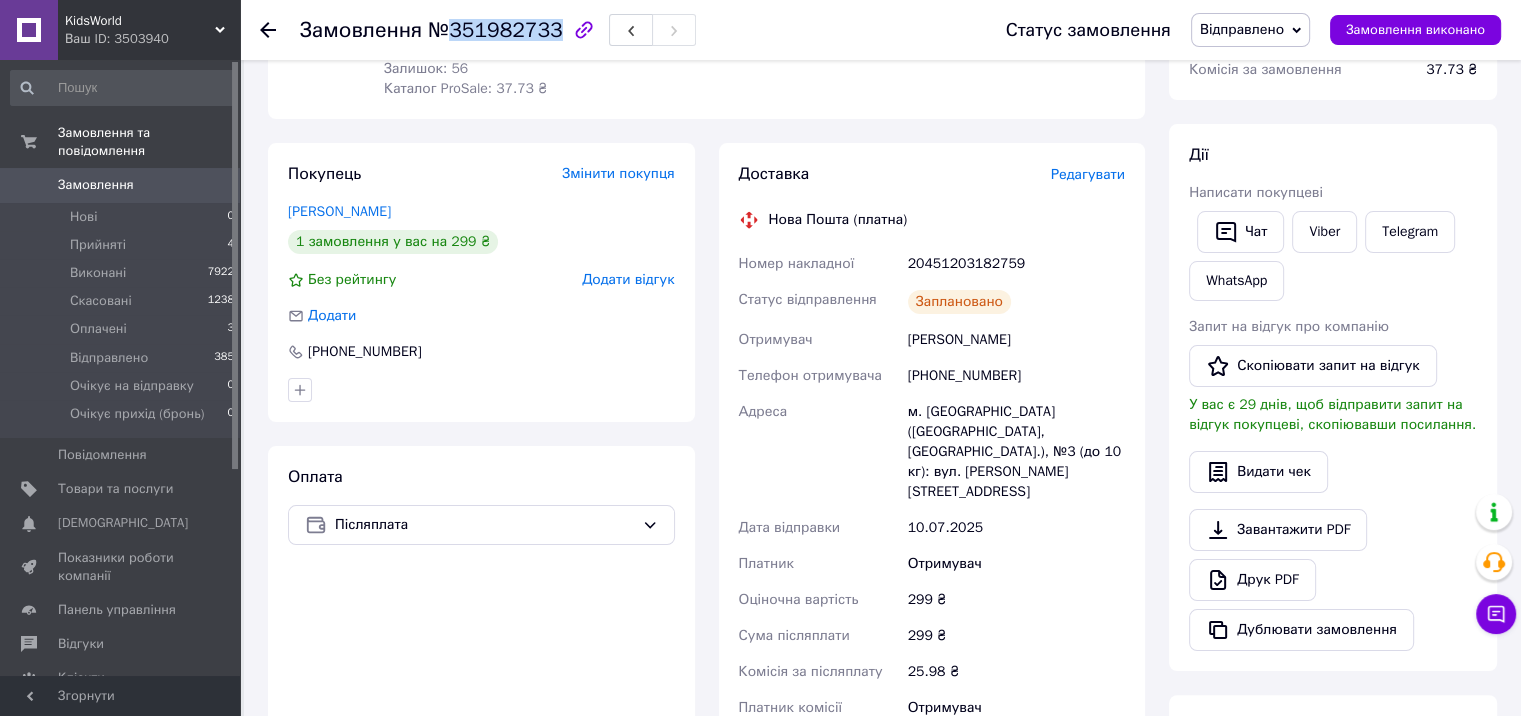 click on "№351982733" at bounding box center (495, 30) 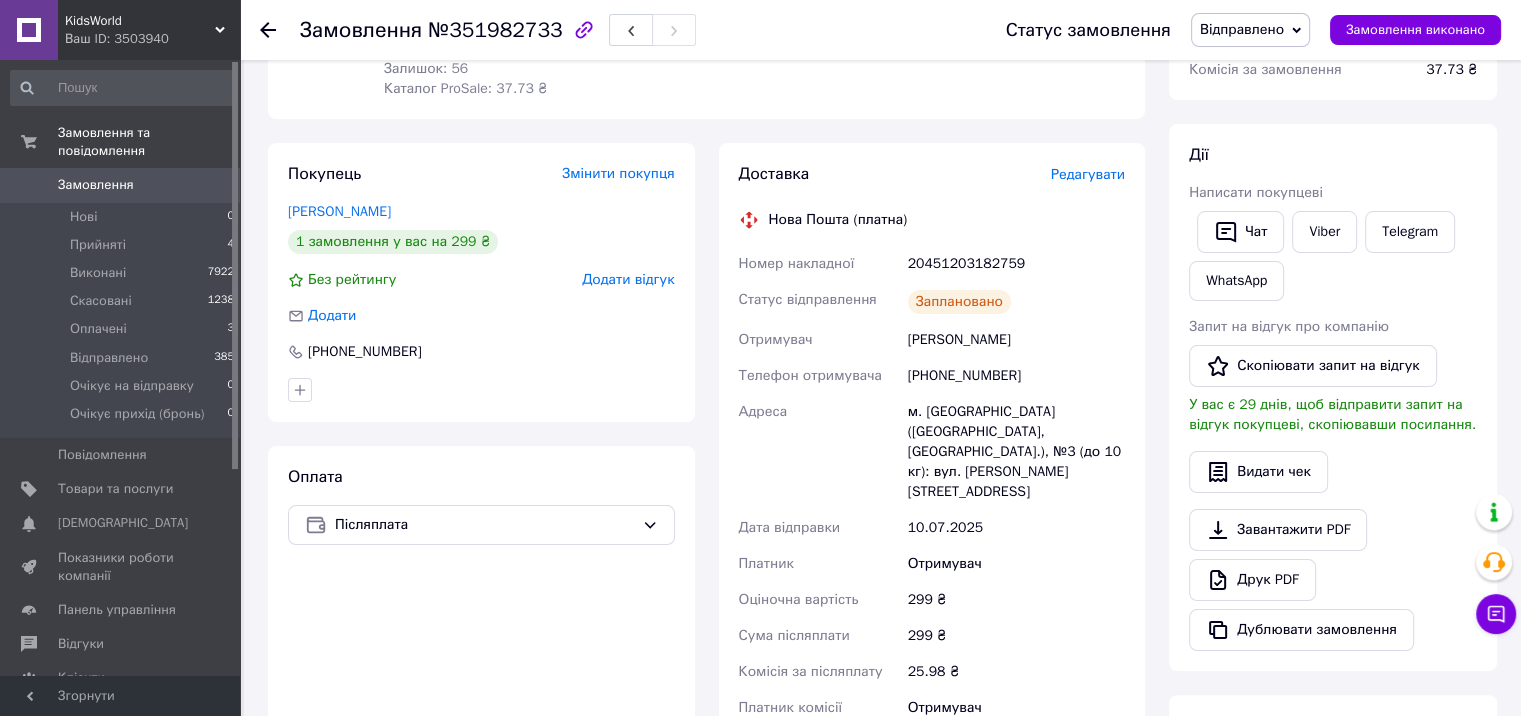click on "№351982733" at bounding box center (495, 30) 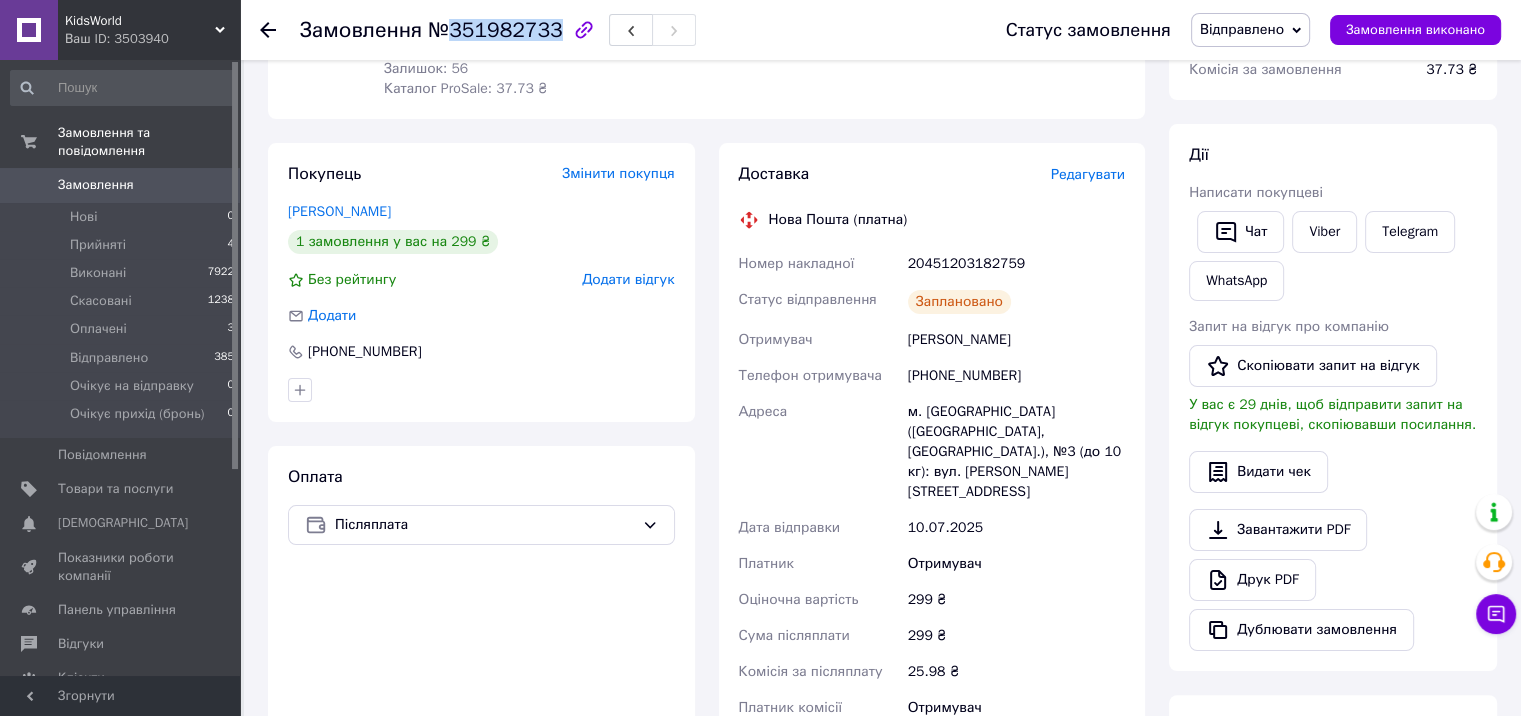 click on "№351982733" at bounding box center [495, 30] 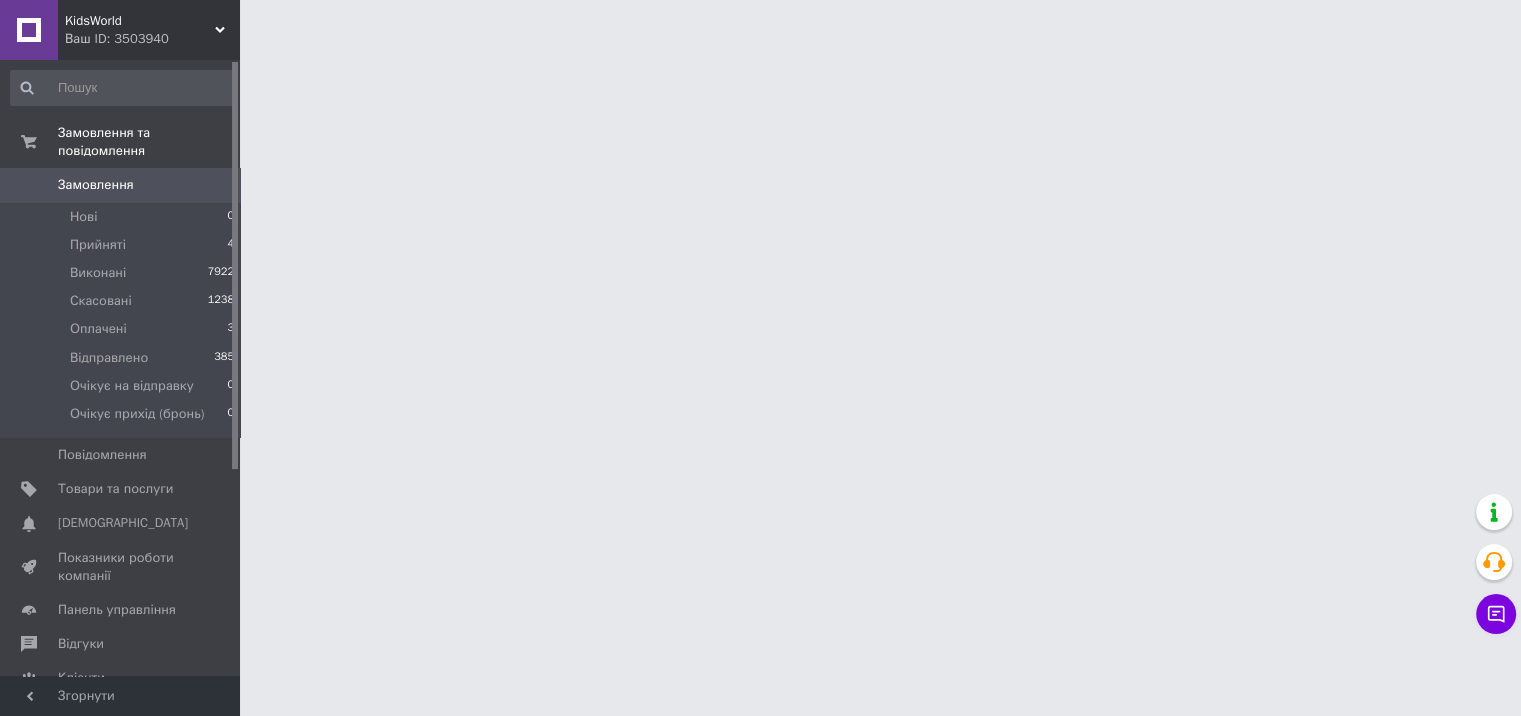 scroll, scrollTop: 0, scrollLeft: 0, axis: both 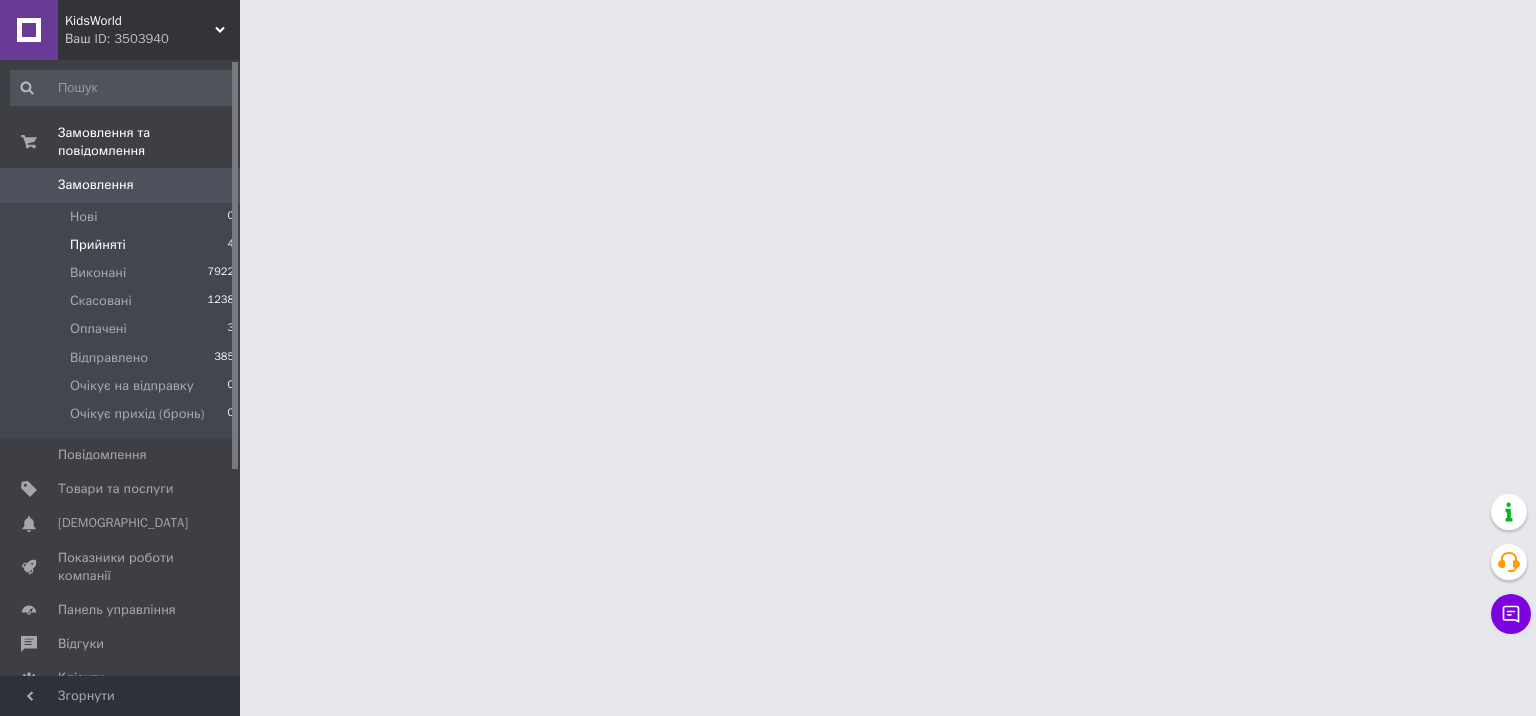 click on "Прийняті 4" at bounding box center (123, 245) 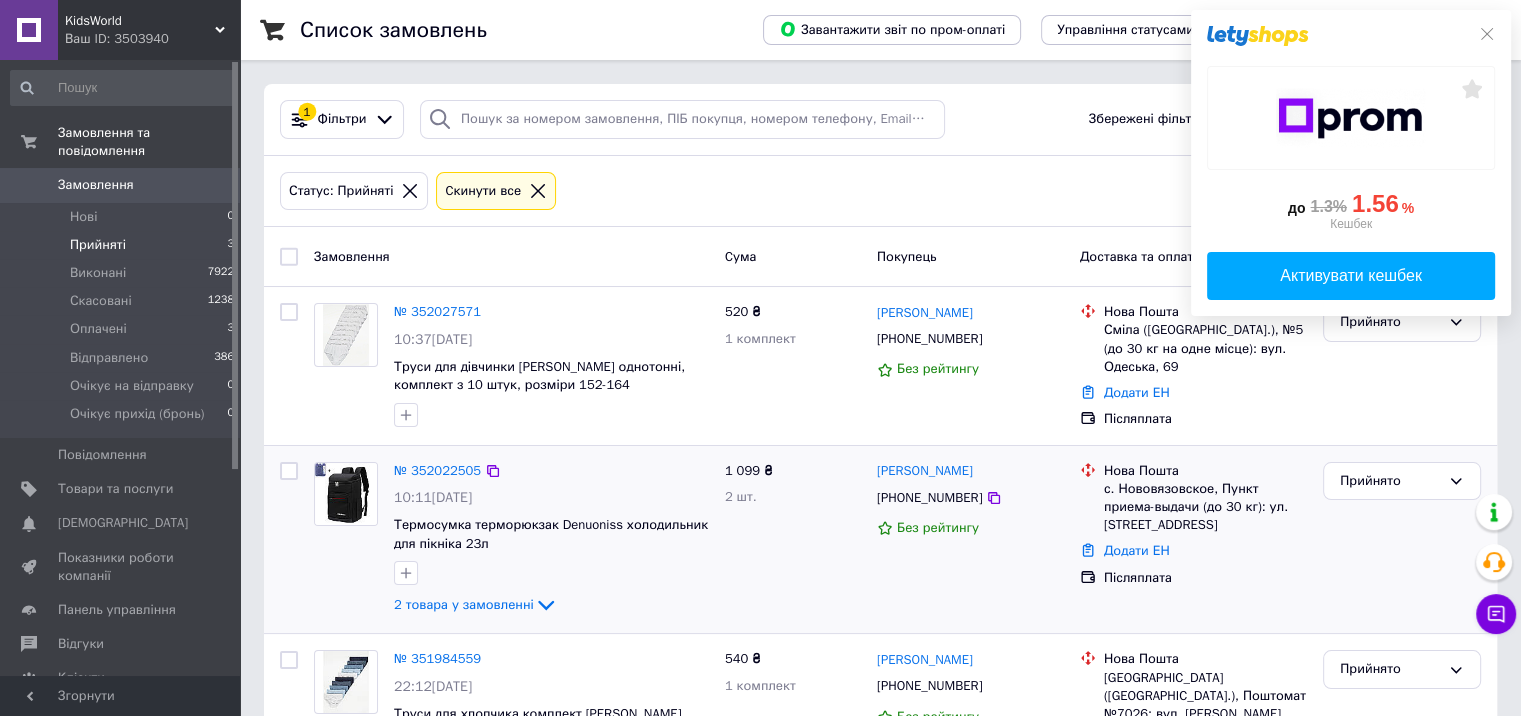 scroll, scrollTop: 117, scrollLeft: 0, axis: vertical 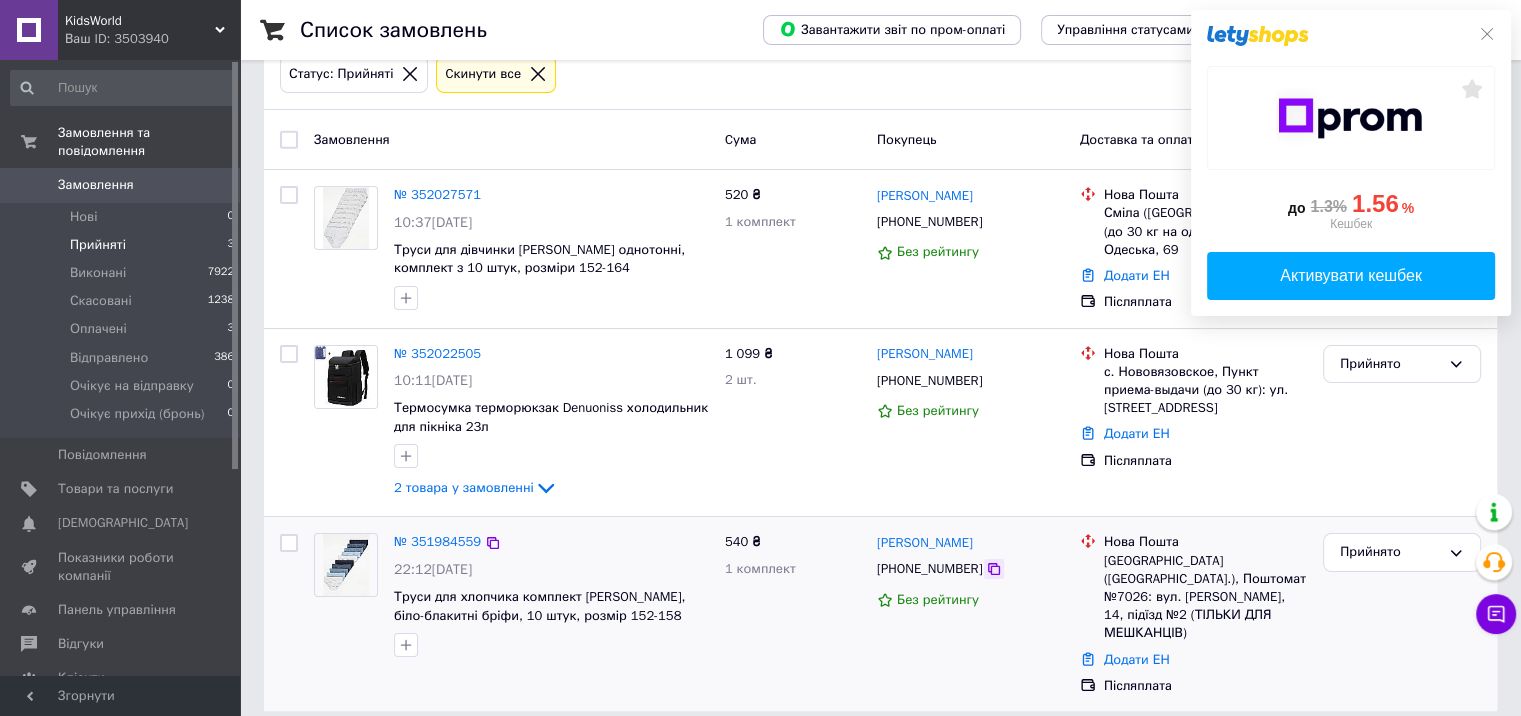 drag, startPoint x: 988, startPoint y: 567, endPoint x: 756, endPoint y: 449, distance: 260.28445 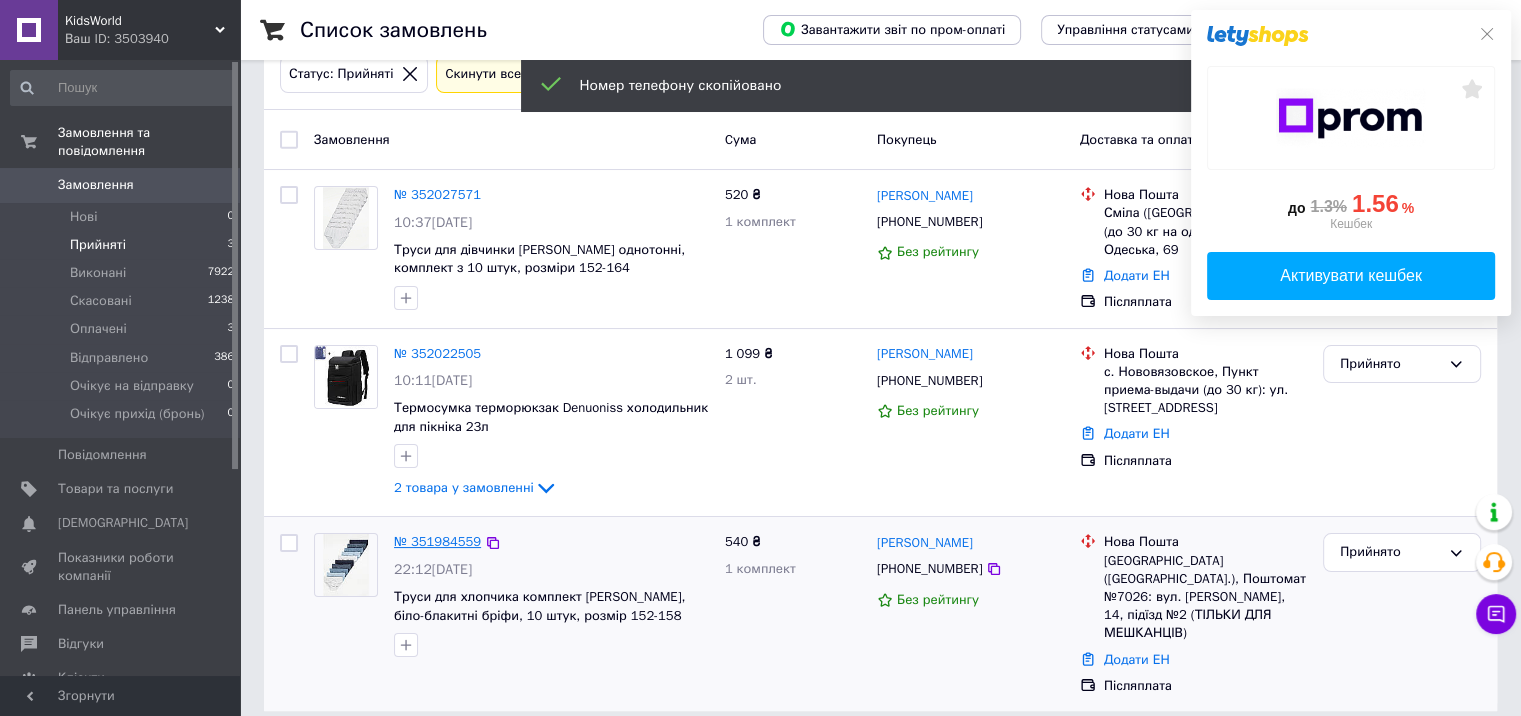 click on "№ 351984559" at bounding box center (437, 541) 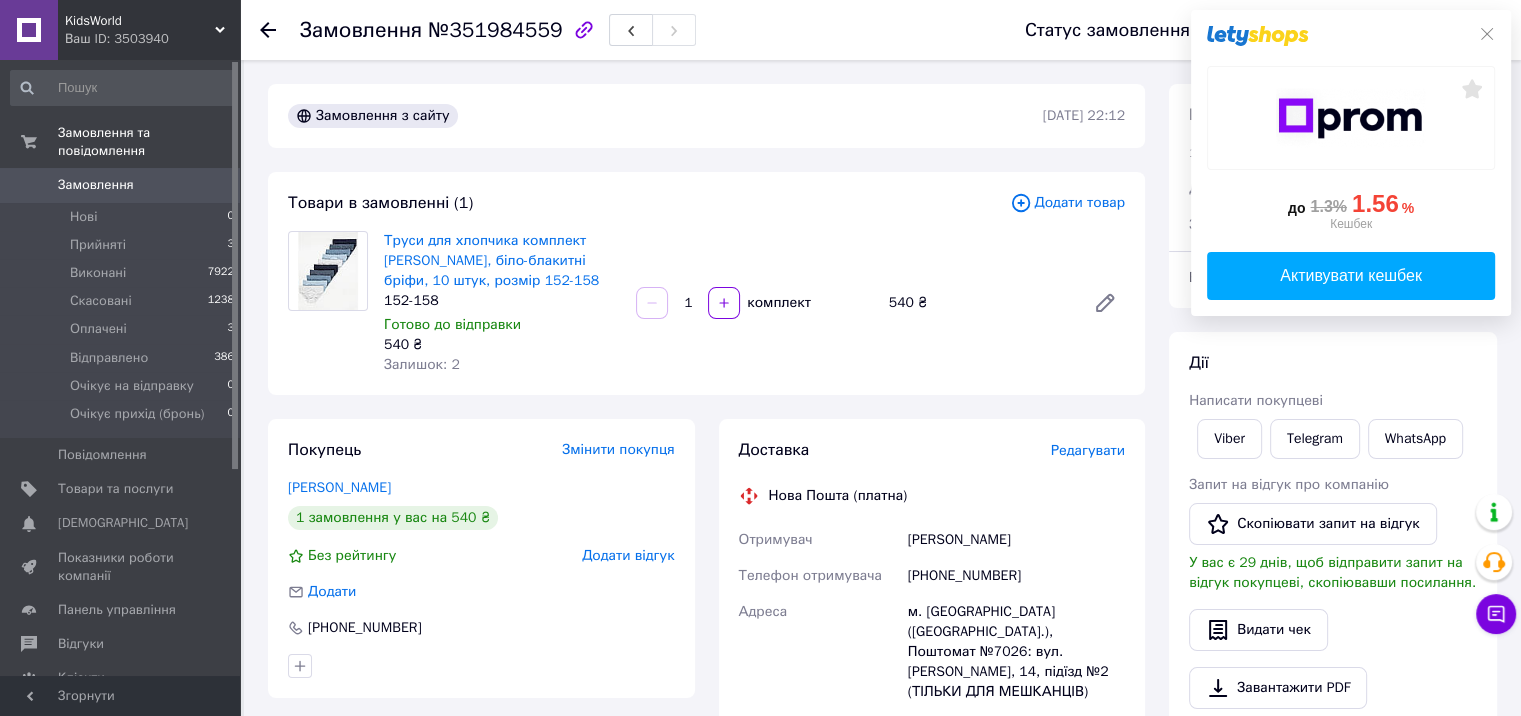 scroll, scrollTop: 665, scrollLeft: 0, axis: vertical 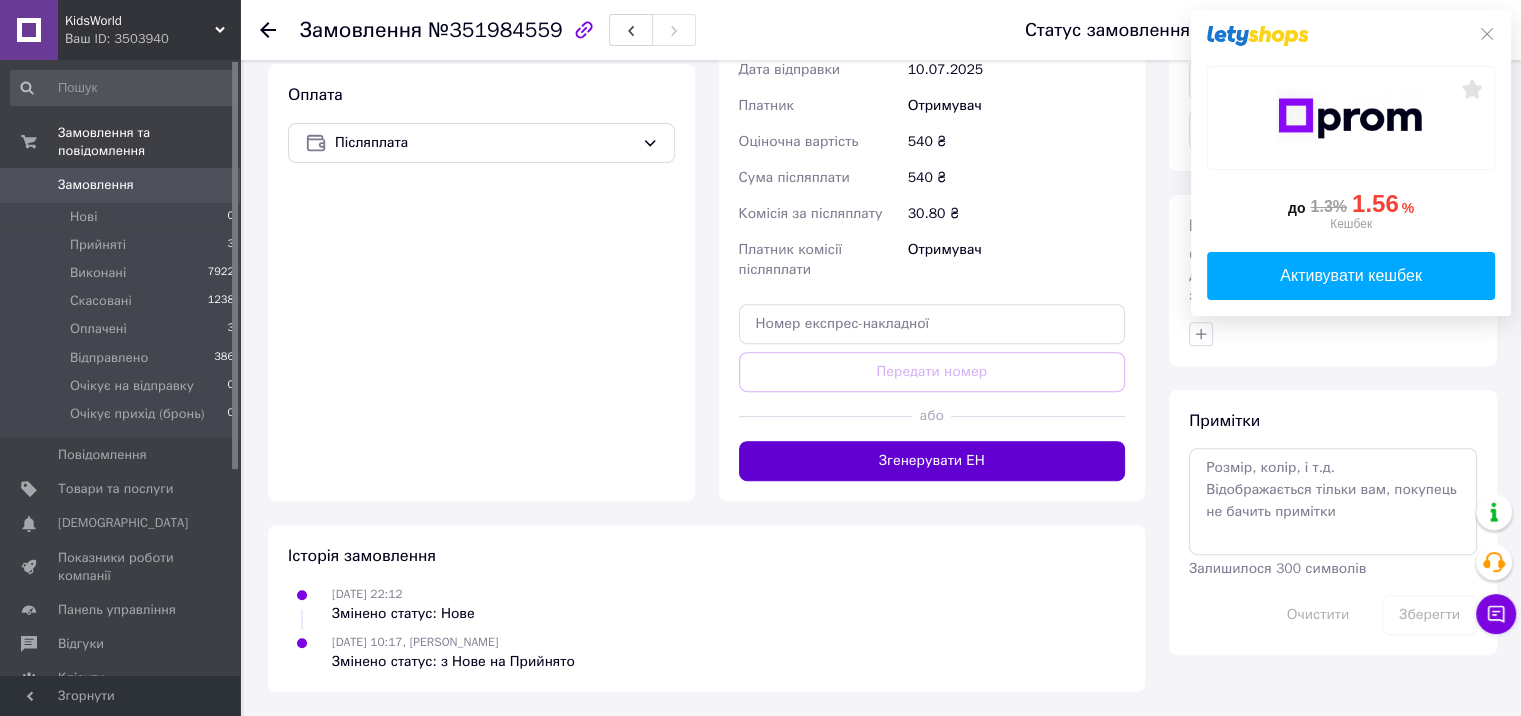 click on "Згенерувати ЕН" at bounding box center [932, 461] 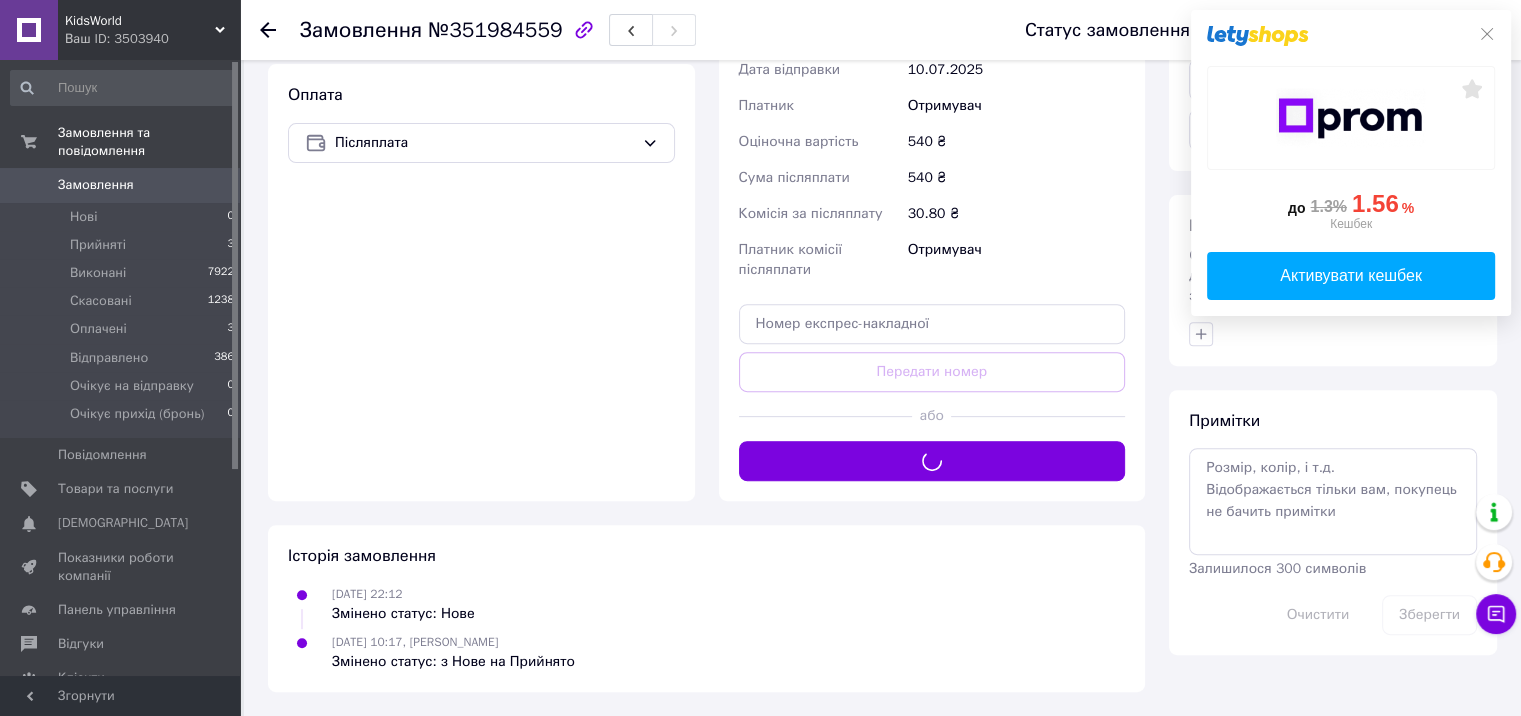 scroll, scrollTop: 65, scrollLeft: 0, axis: vertical 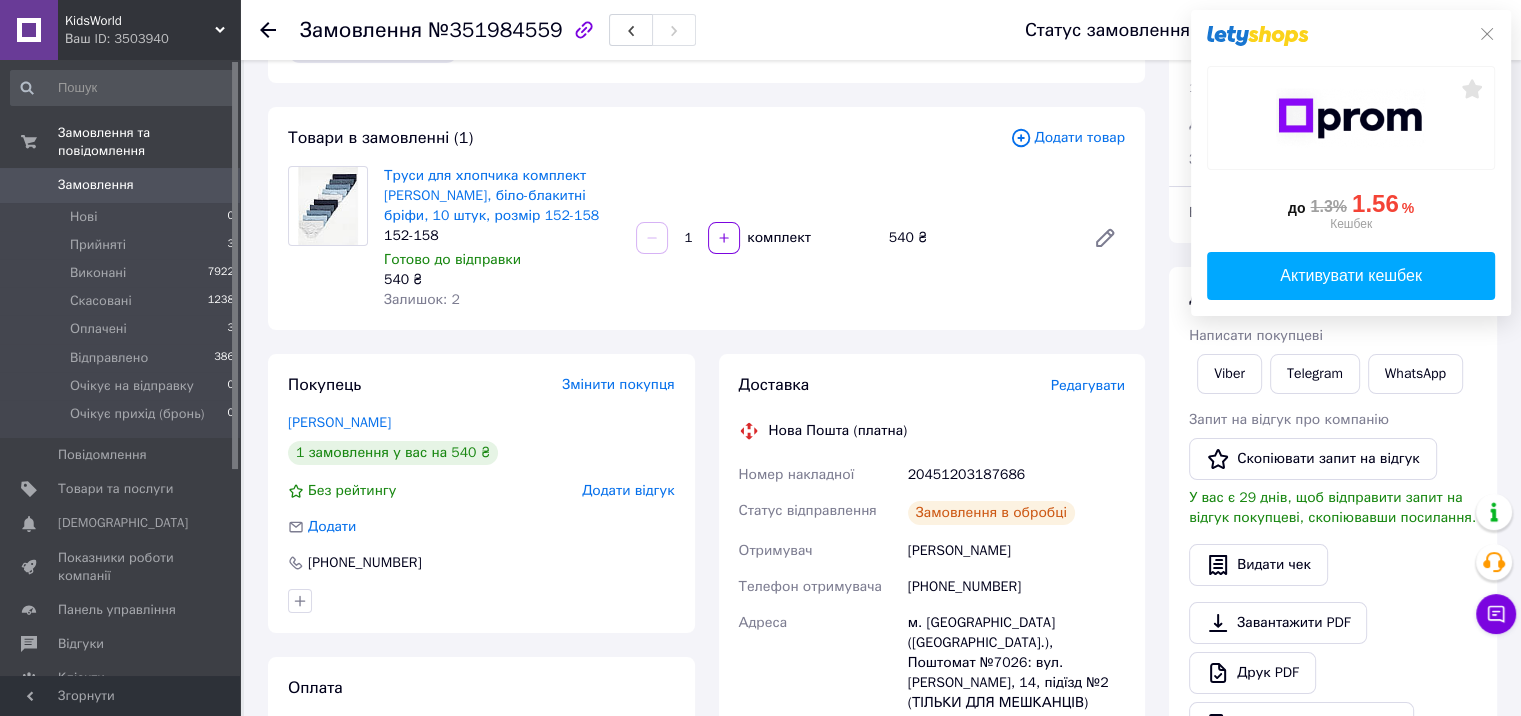 drag, startPoint x: 1487, startPoint y: 33, endPoint x: 1261, endPoint y: 188, distance: 274.04562 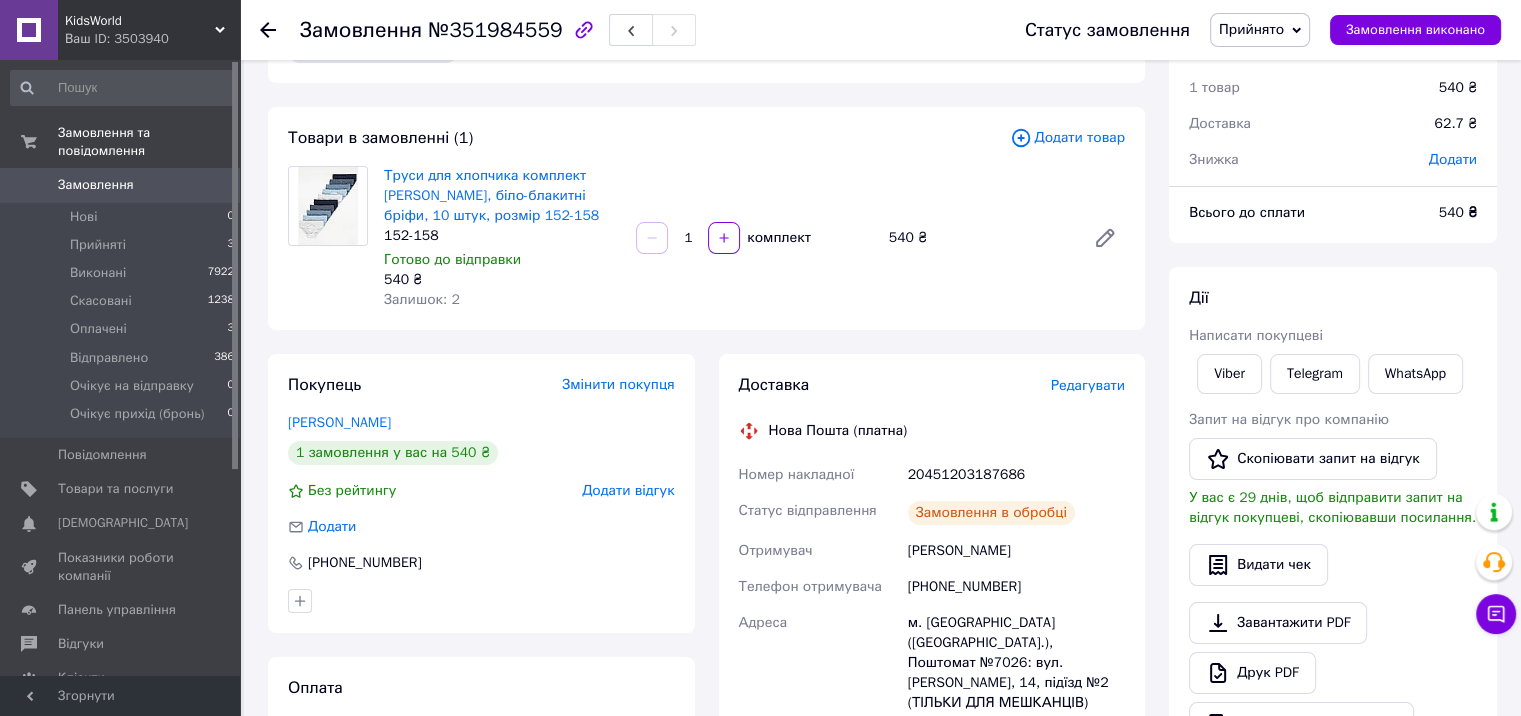 click on "20451203187686" at bounding box center (1016, 475) 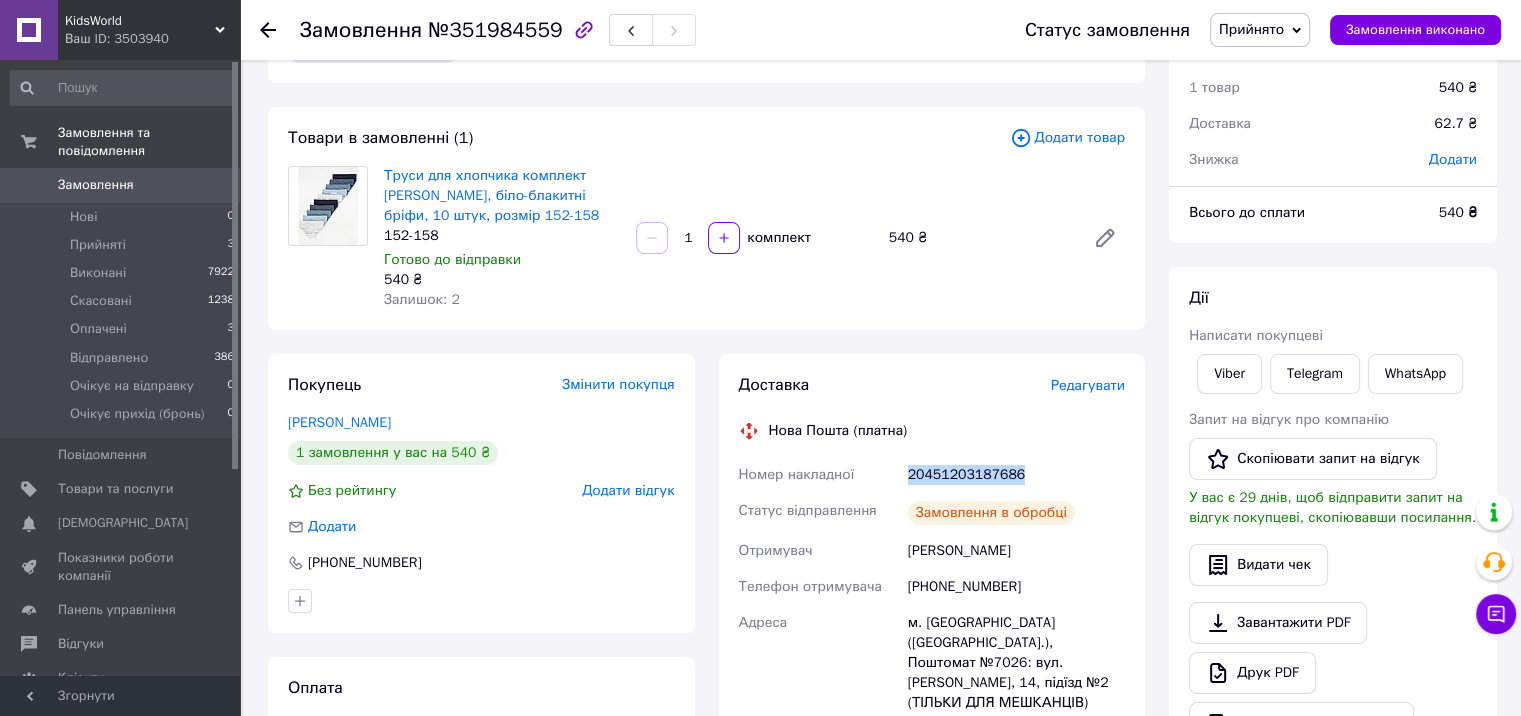click on "20451203187686" at bounding box center (1016, 475) 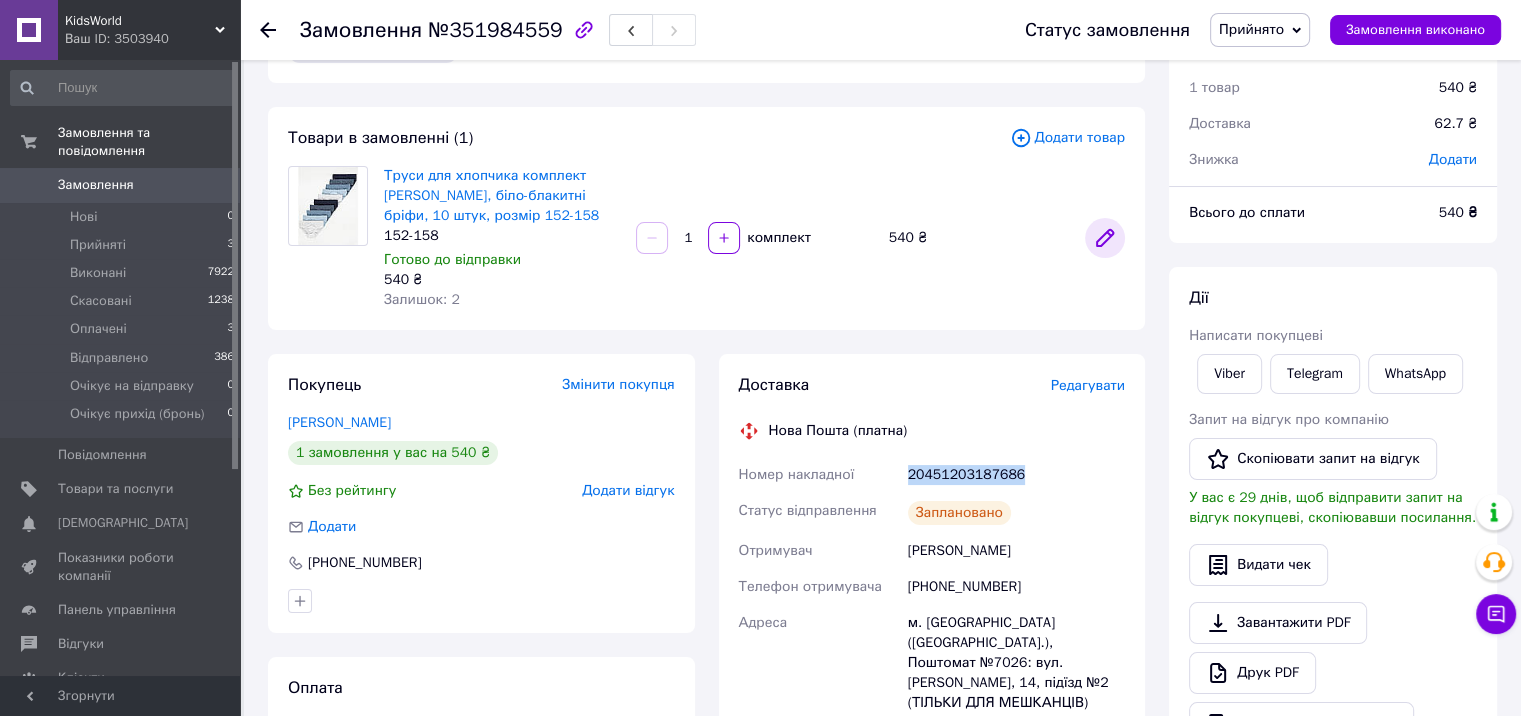click 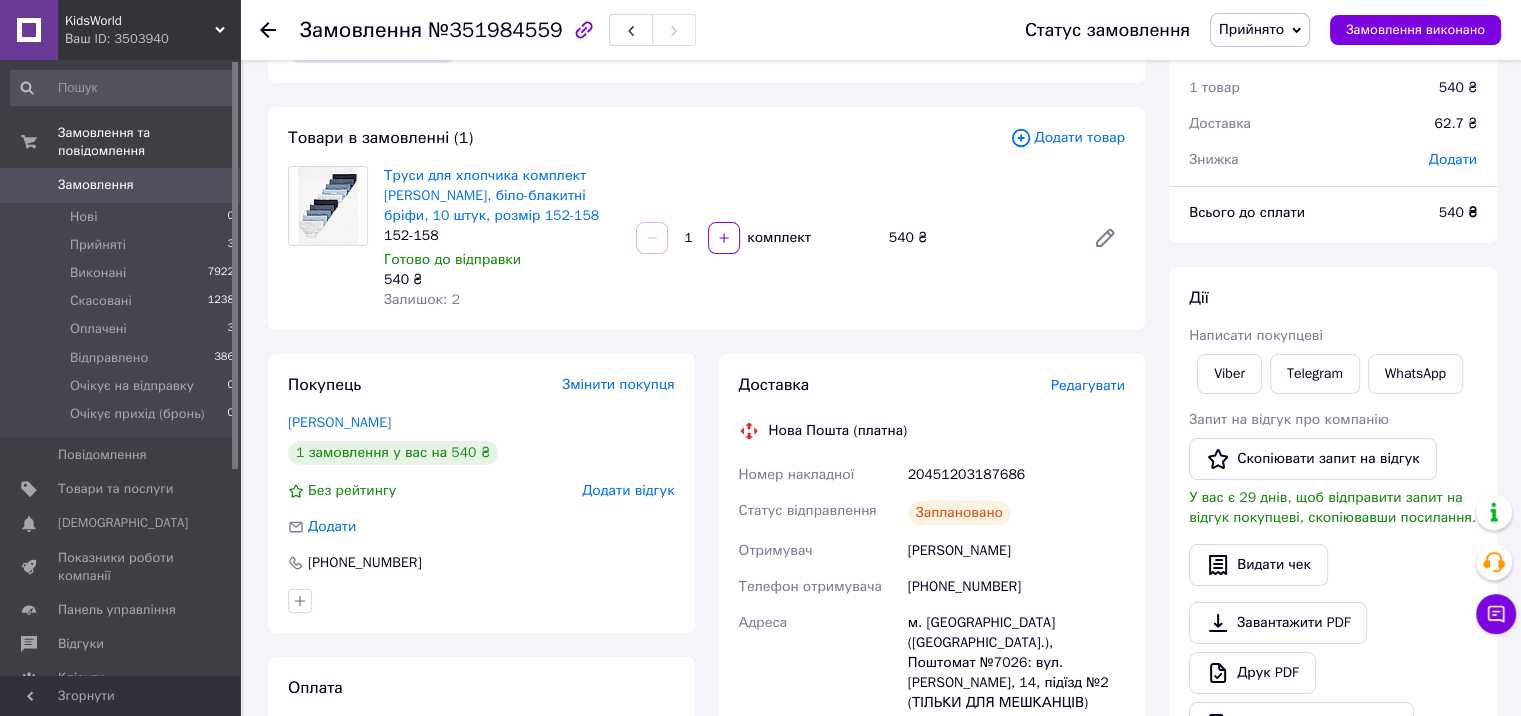 click on "№351984559" at bounding box center [495, 30] 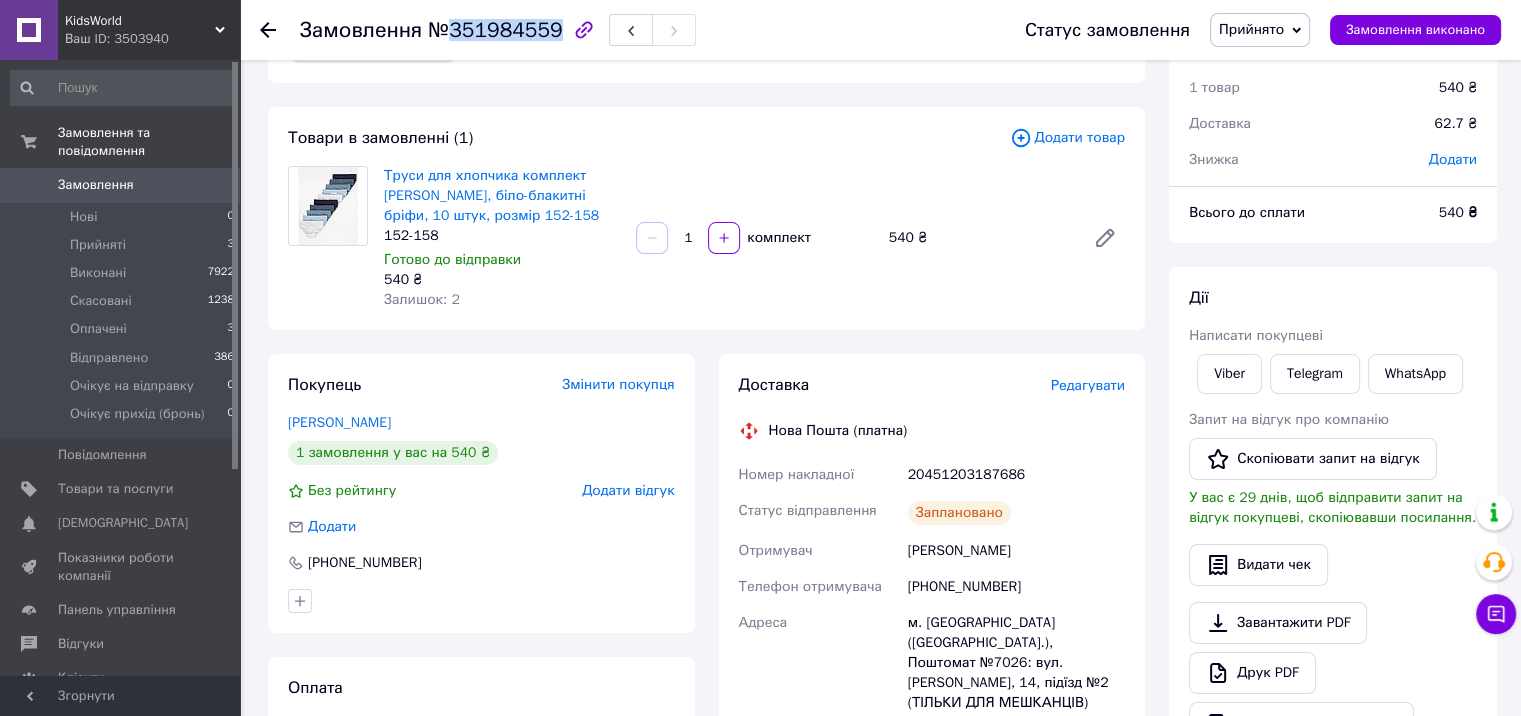 click on "№351984559" at bounding box center [495, 30] 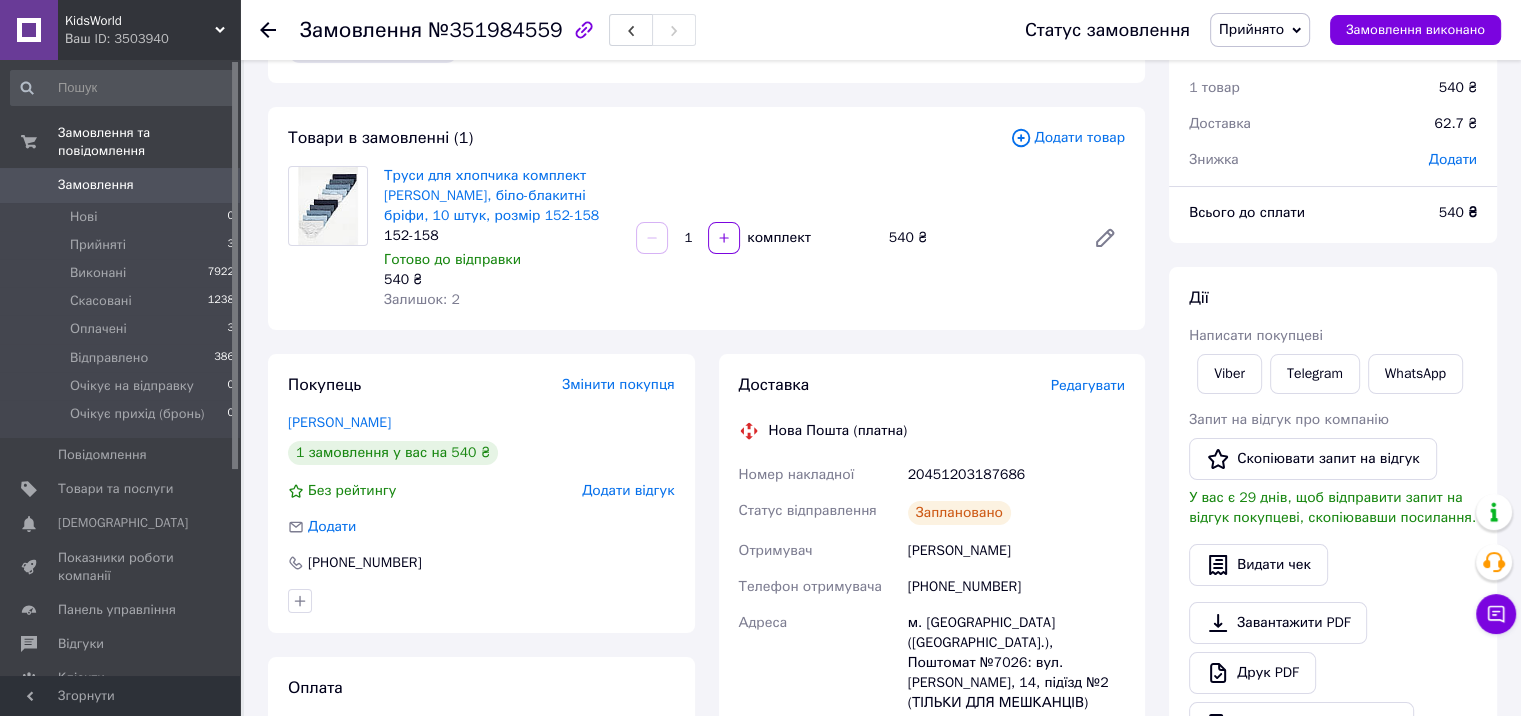 drag, startPoint x: 1052, startPoint y: 606, endPoint x: 1080, endPoint y: 634, distance: 39.59798 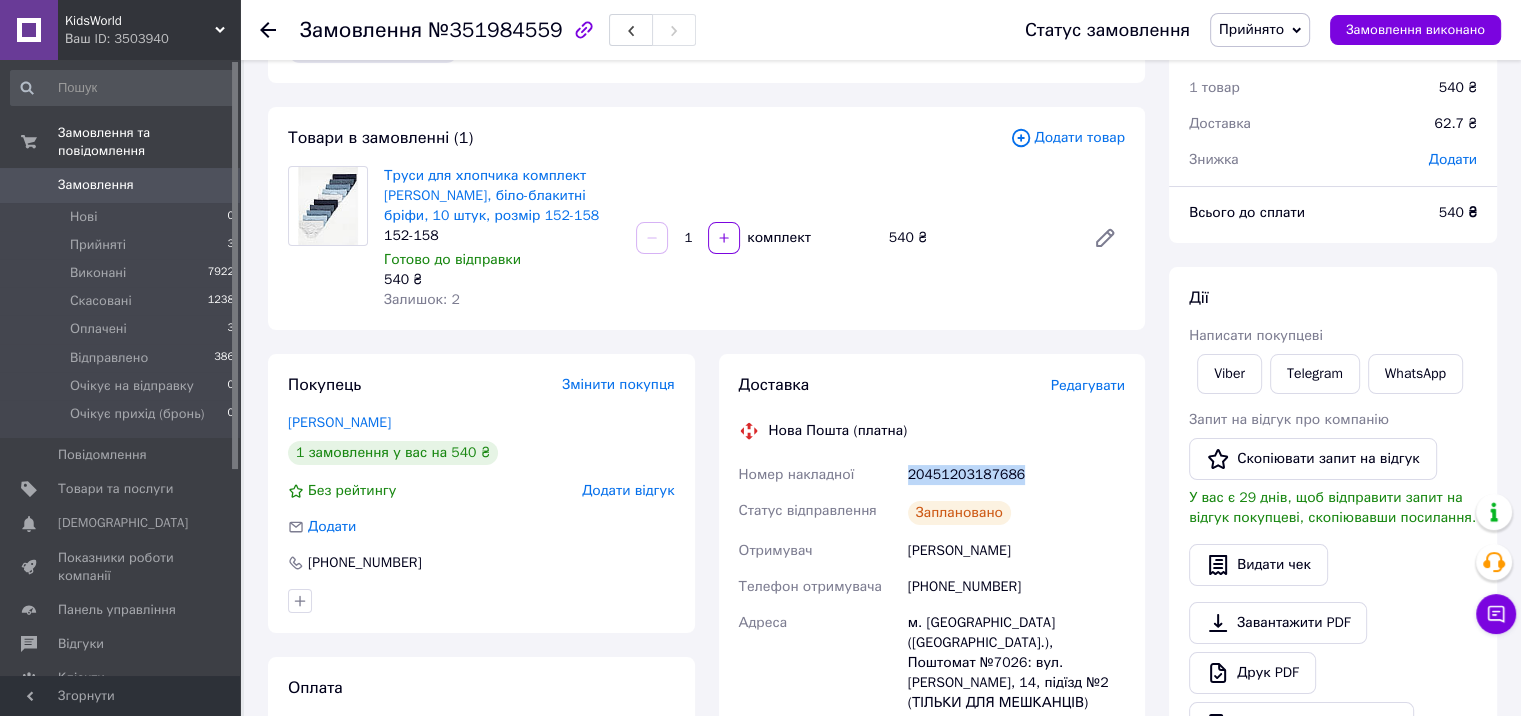 drag, startPoint x: 963, startPoint y: 473, endPoint x: 1026, endPoint y: 30, distance: 447.45728 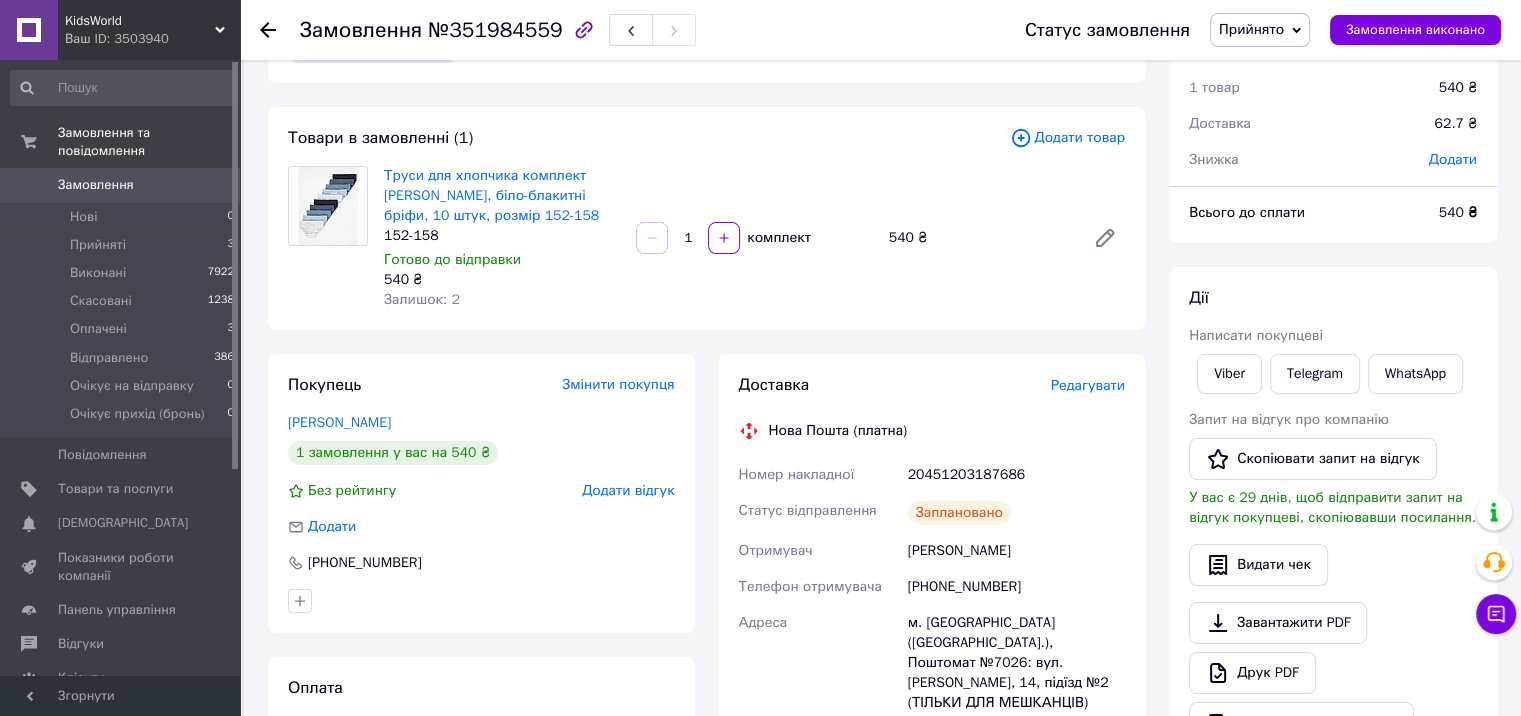 click on "Статус замовлення Прийнято Виконано Скасовано Оплачено Відправлено Очікує на відправку Очікує прихід (бронь) Замовлення виконано" at bounding box center [1243, 30] 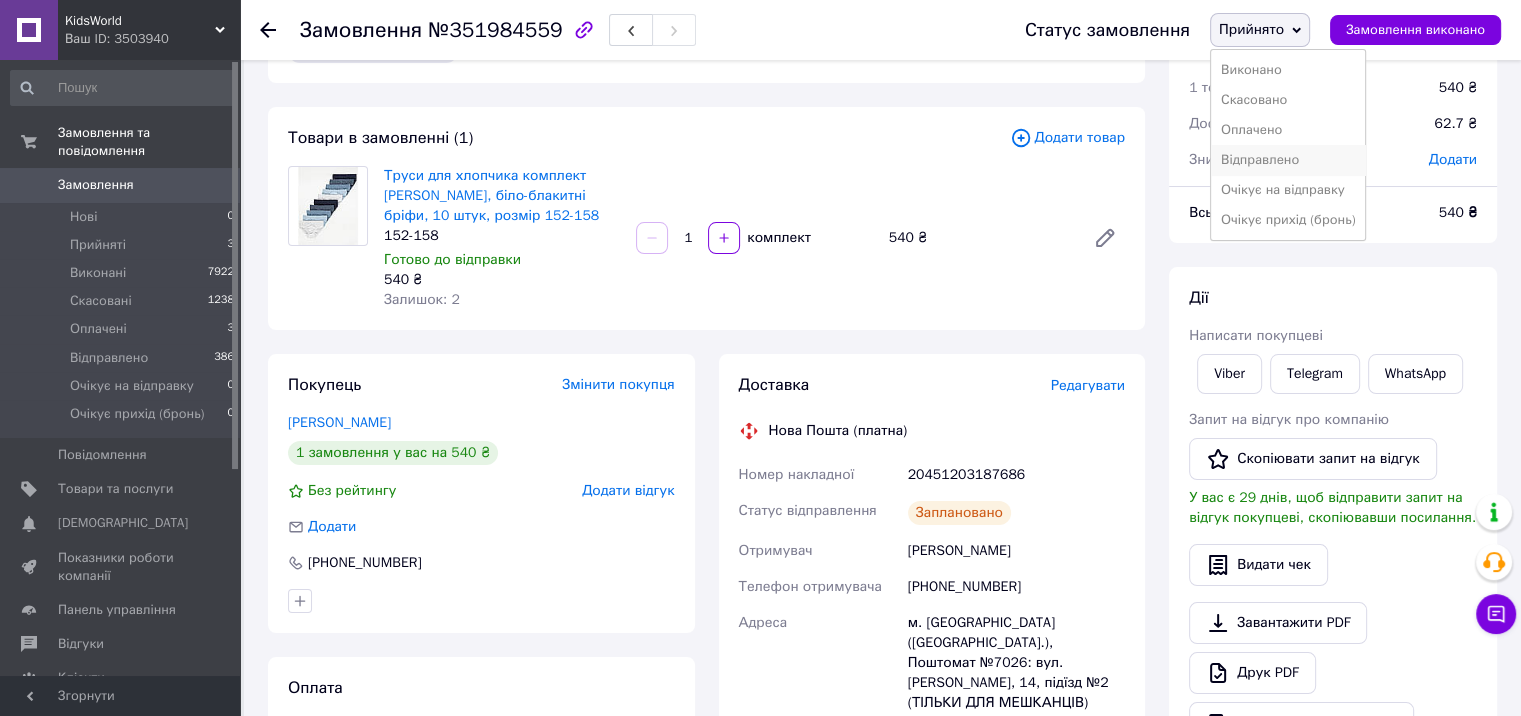 click on "Відправлено" at bounding box center [1288, 160] 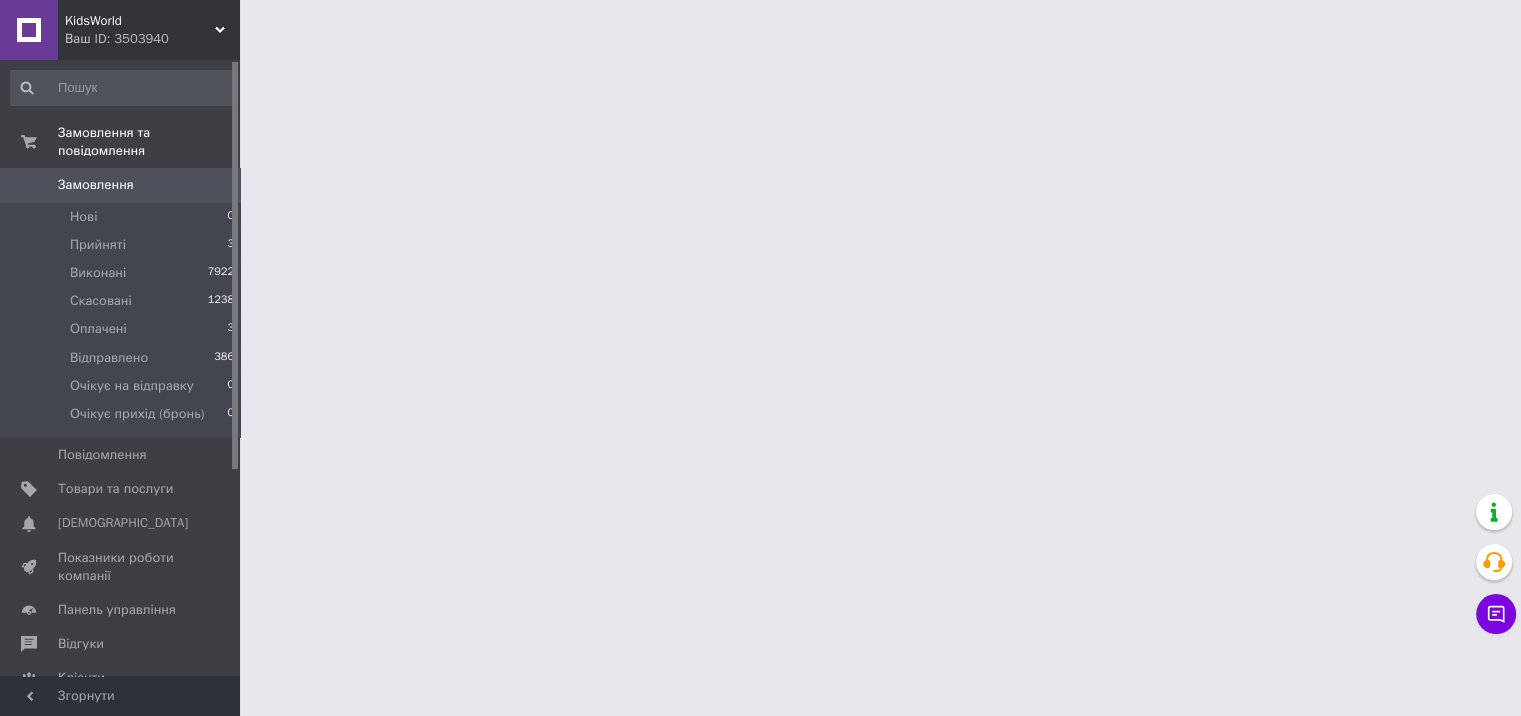 scroll, scrollTop: 0, scrollLeft: 0, axis: both 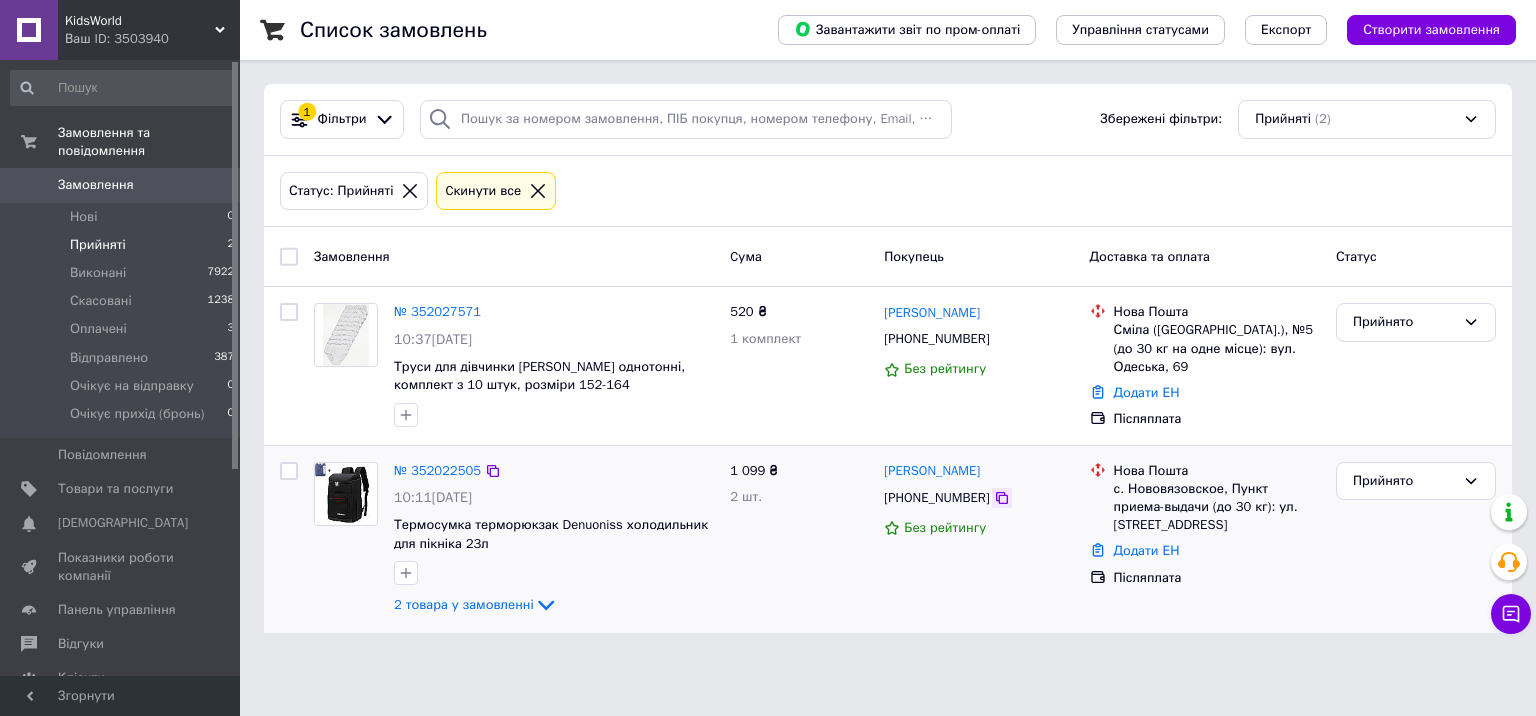 click 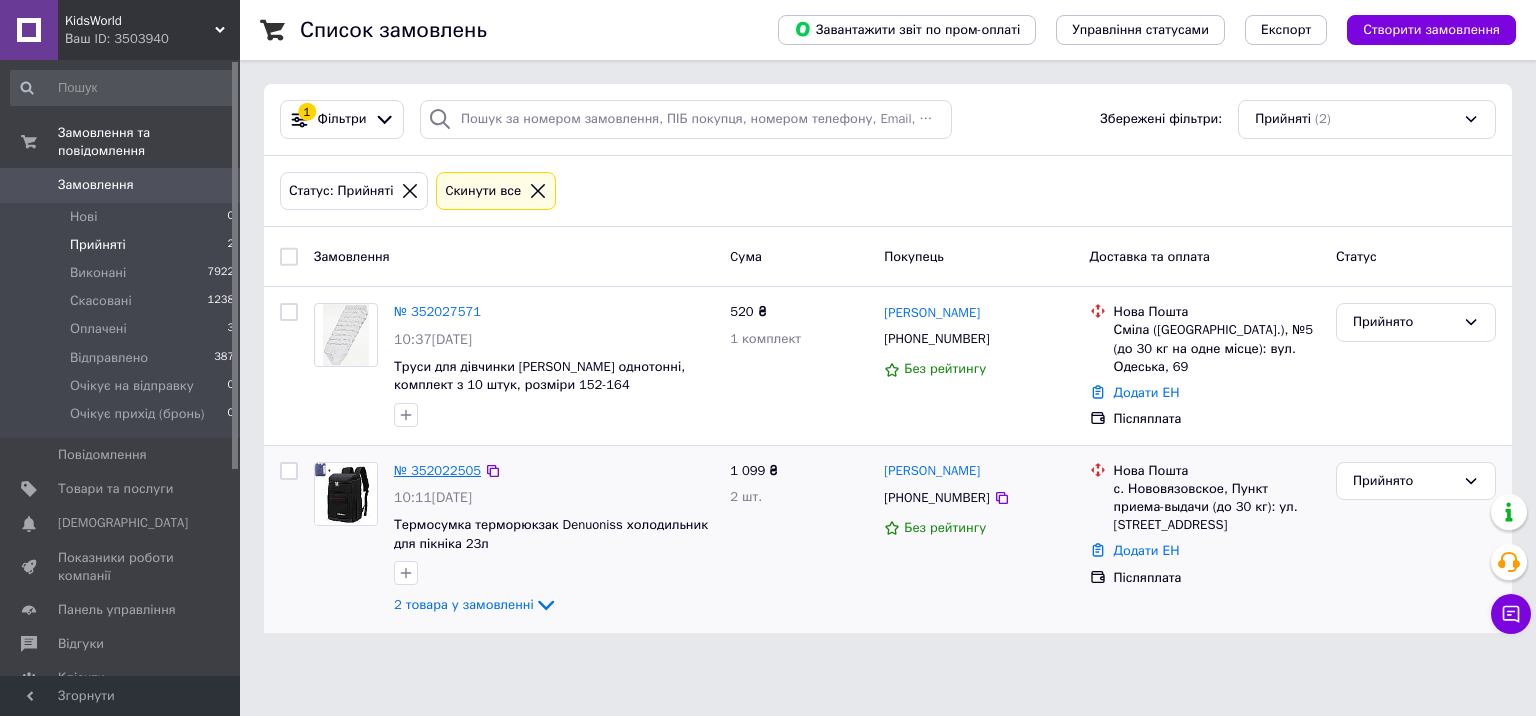 click on "№ 352022505" at bounding box center [437, 470] 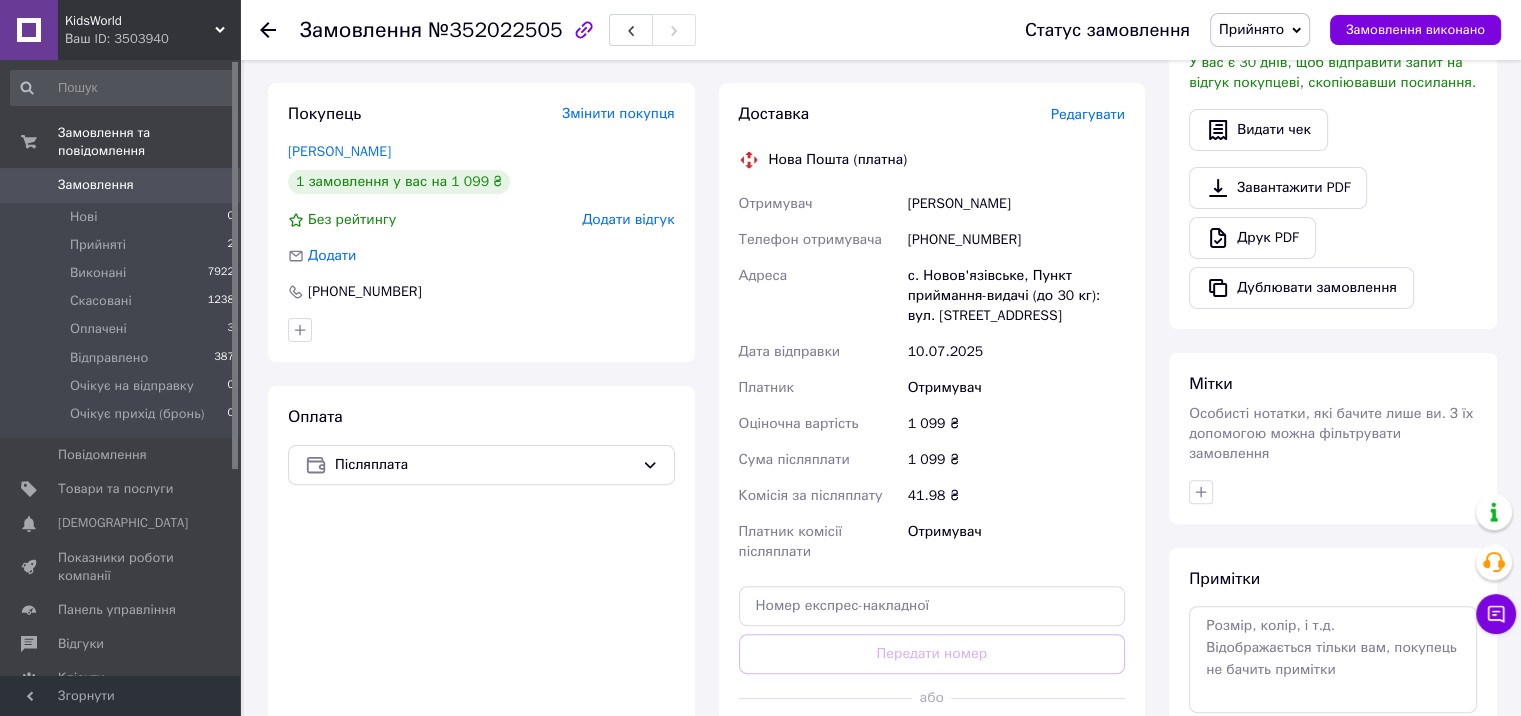 scroll, scrollTop: 600, scrollLeft: 0, axis: vertical 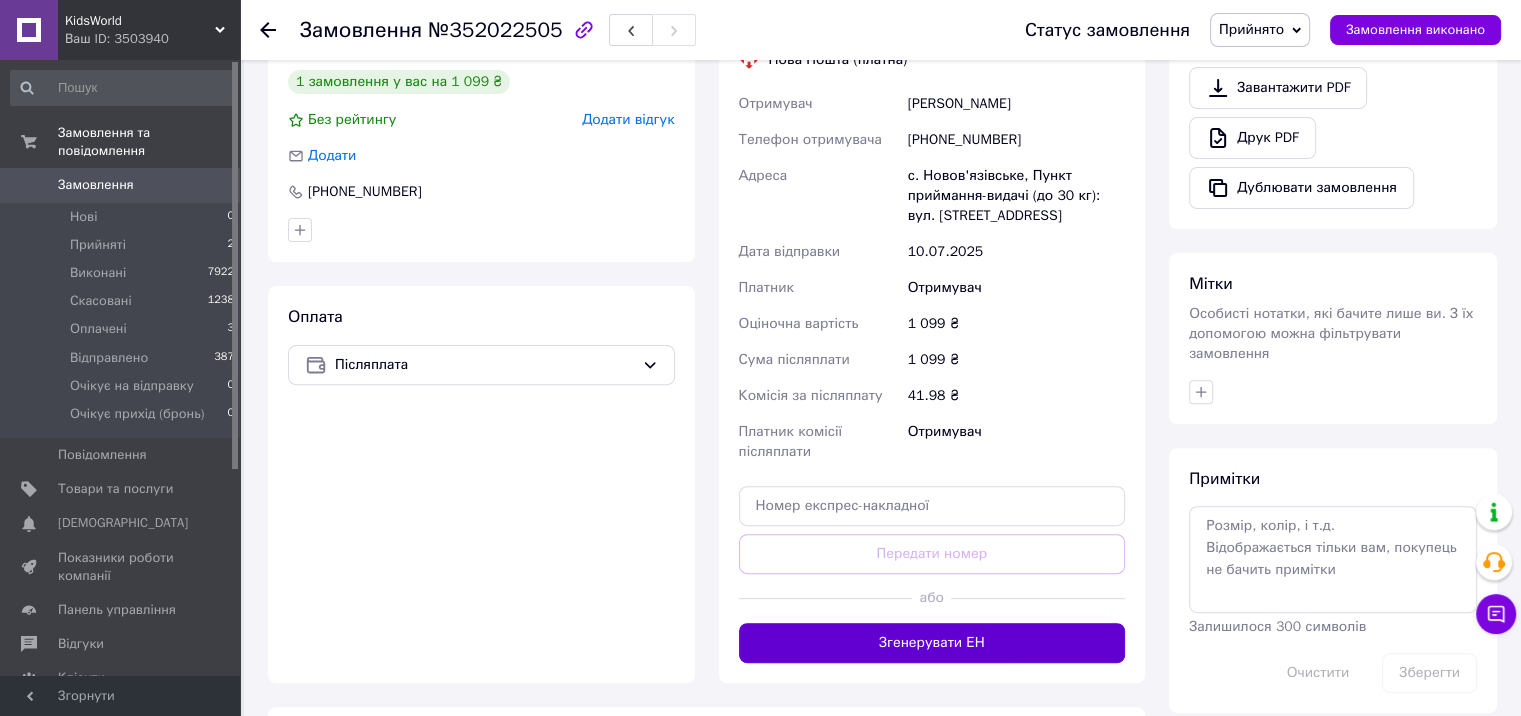 click on "Згенерувати ЕН" at bounding box center (932, 643) 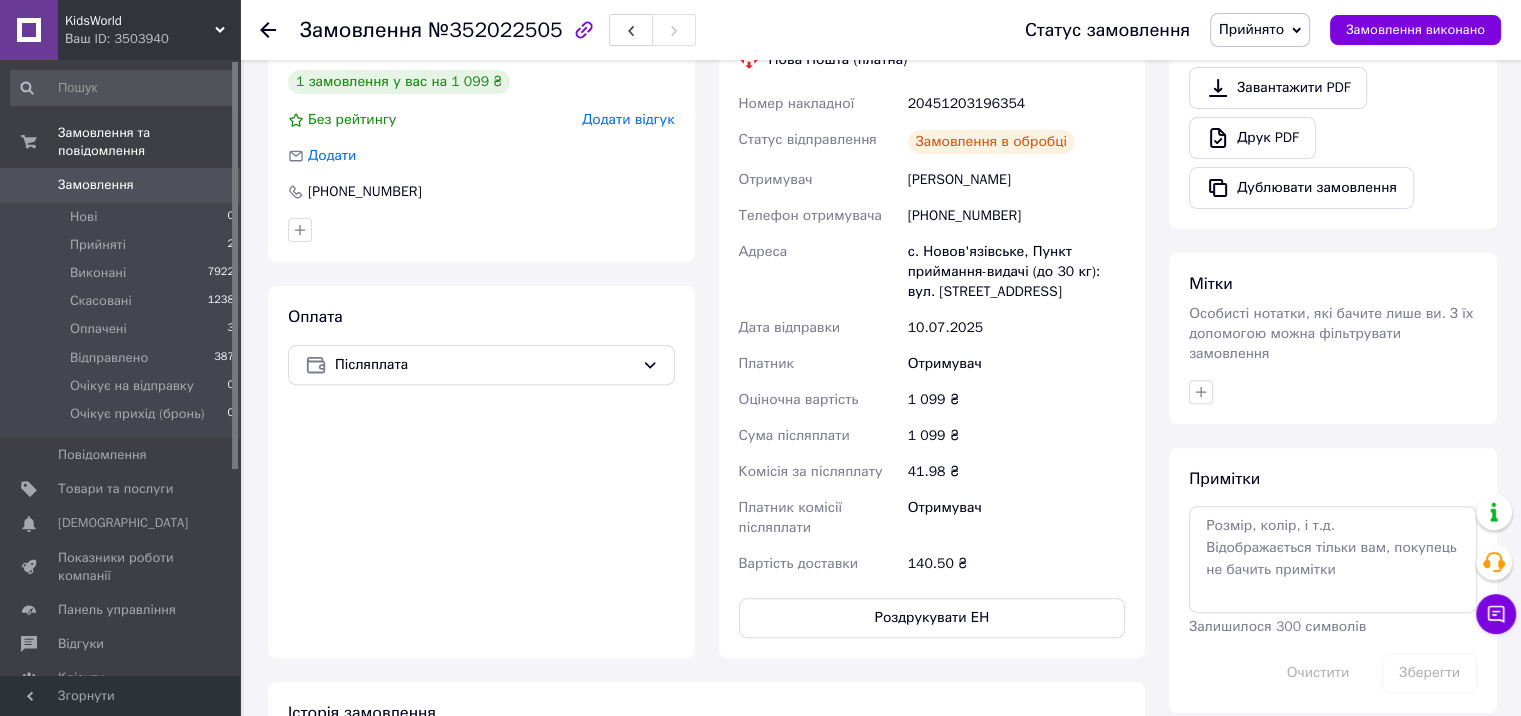 click on "20451203196354" at bounding box center (1016, 104) 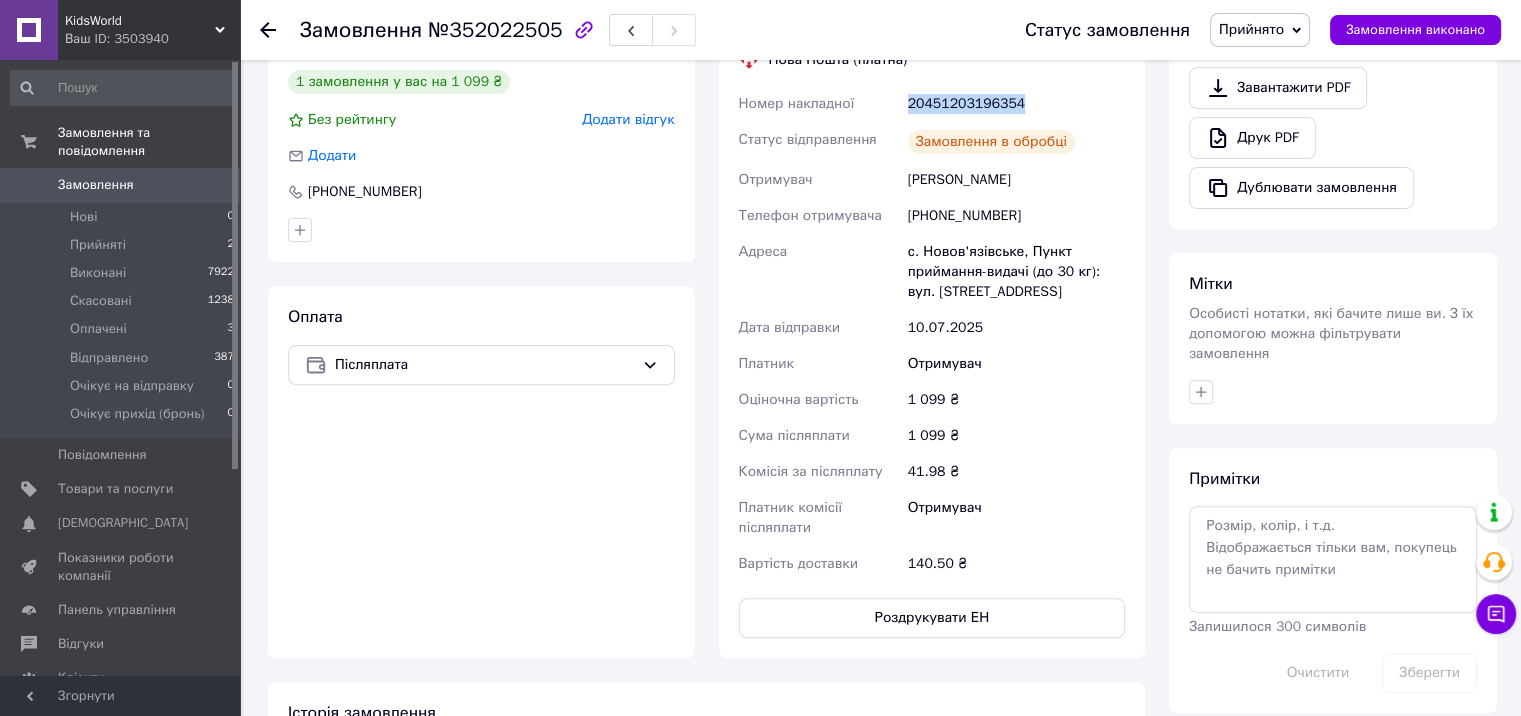 click on "20451203196354" at bounding box center (1016, 104) 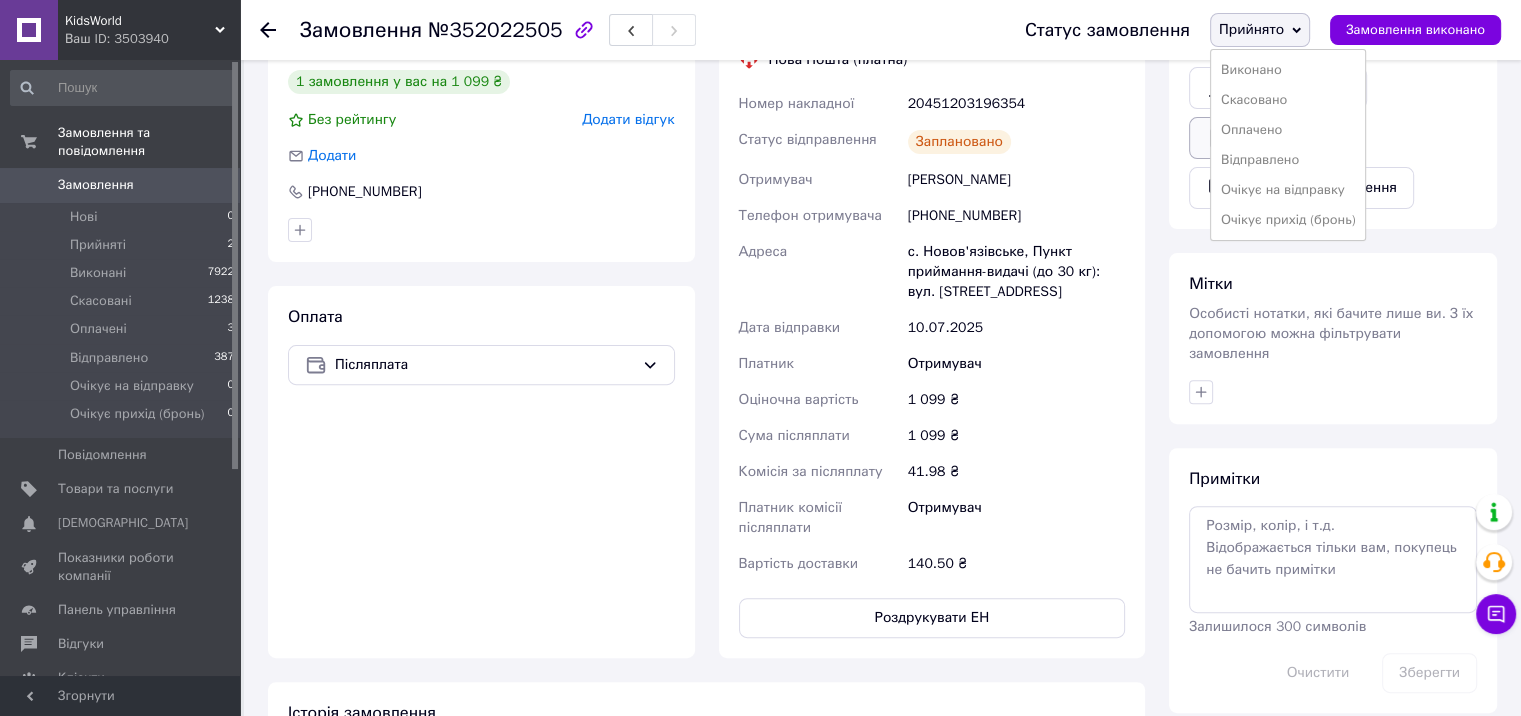 click on "Відправлено" at bounding box center (1288, 160) 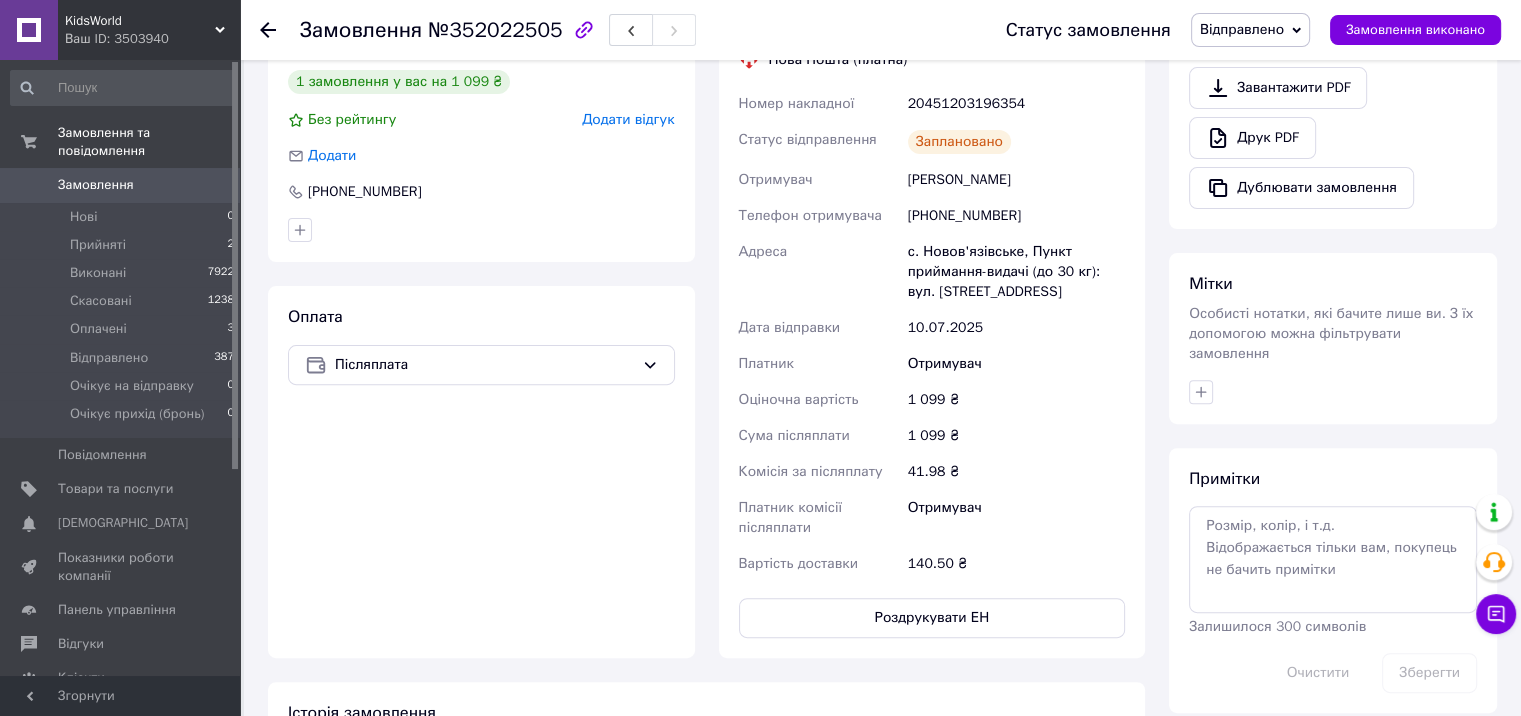click on "№352022505" at bounding box center [495, 30] 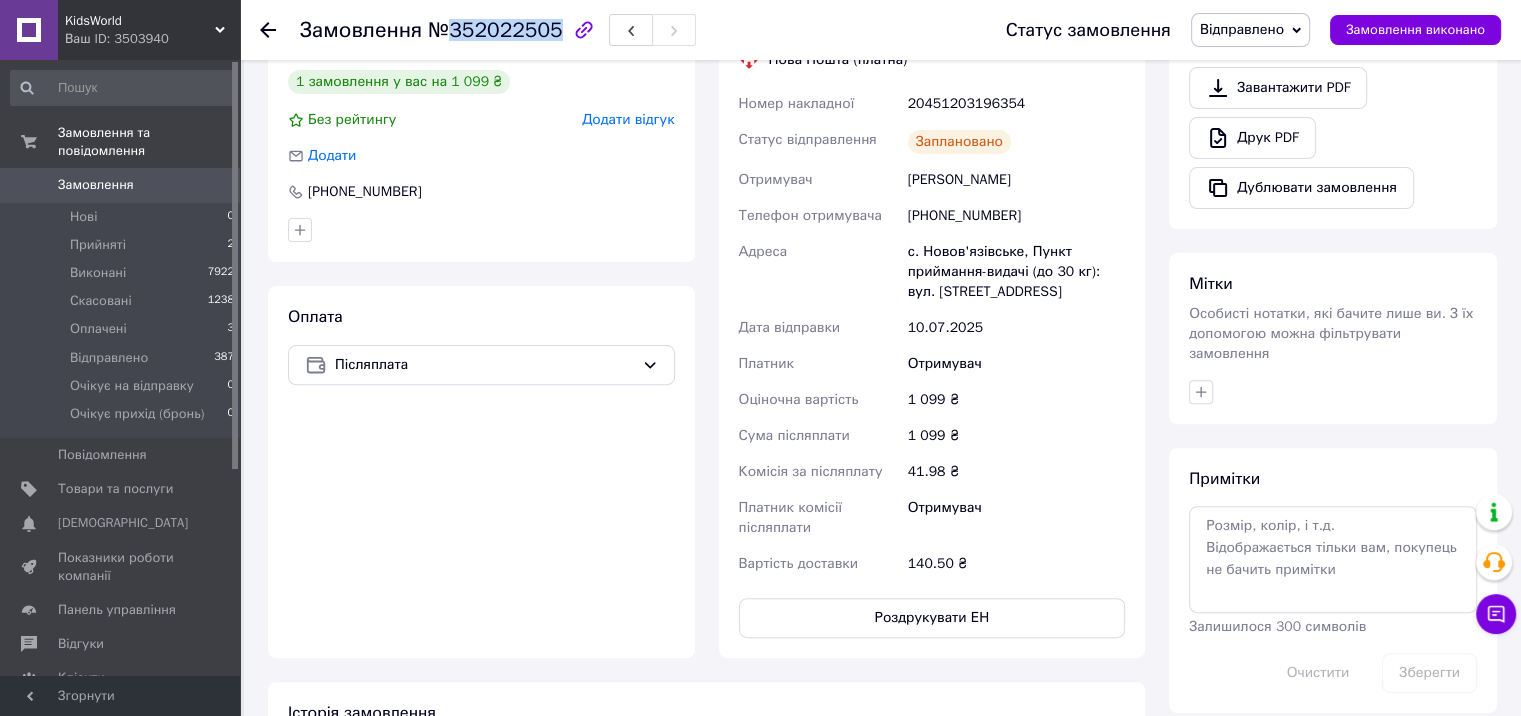 click on "№352022505" at bounding box center (495, 30) 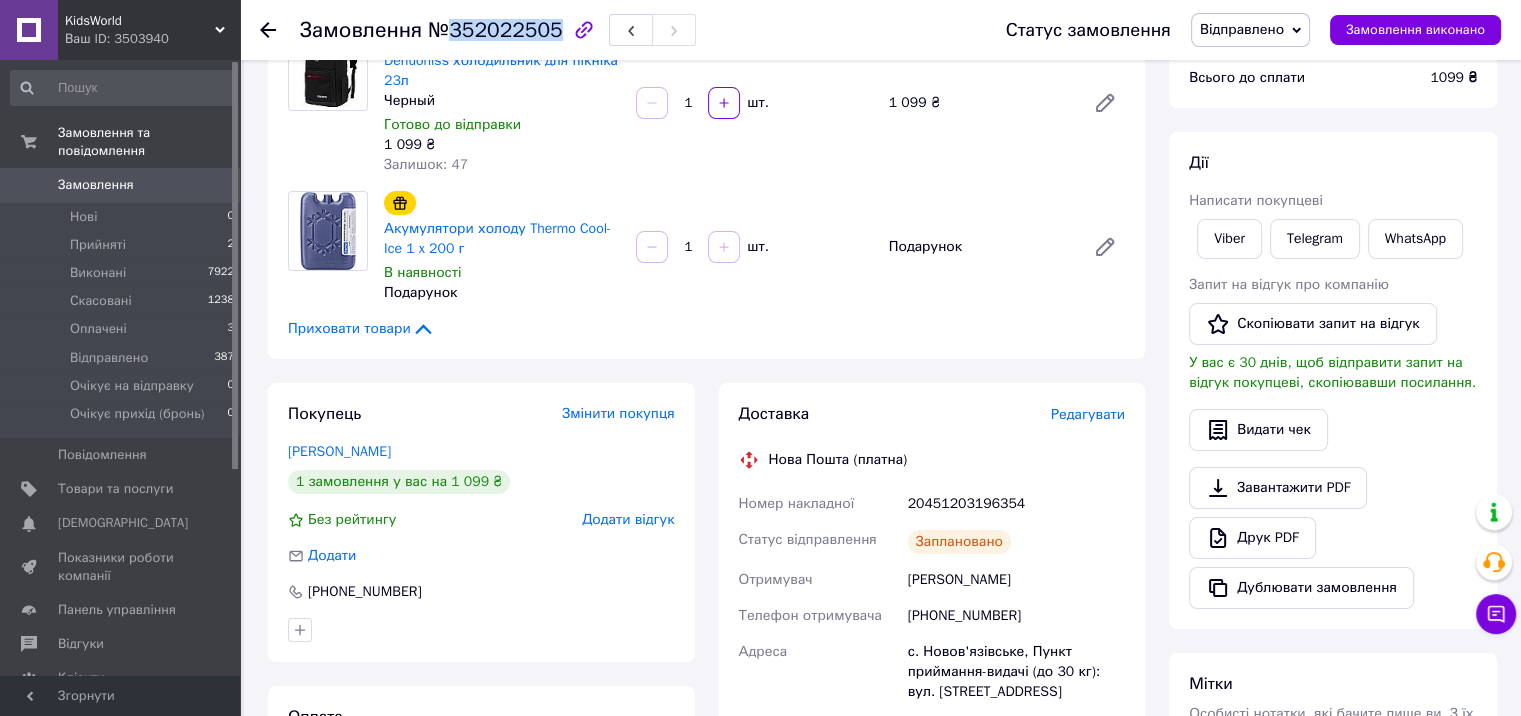 scroll, scrollTop: 600, scrollLeft: 0, axis: vertical 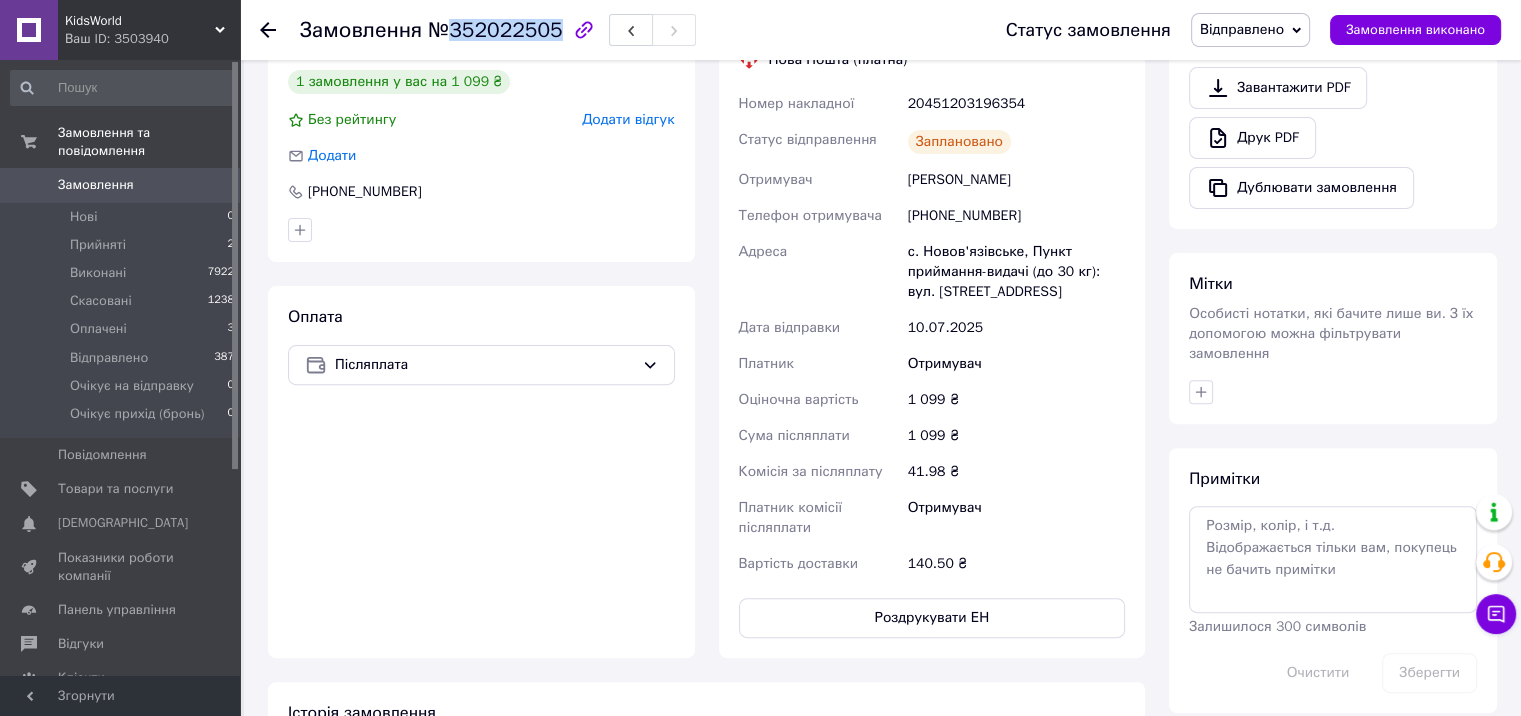 click on "№352022505" at bounding box center [495, 30] 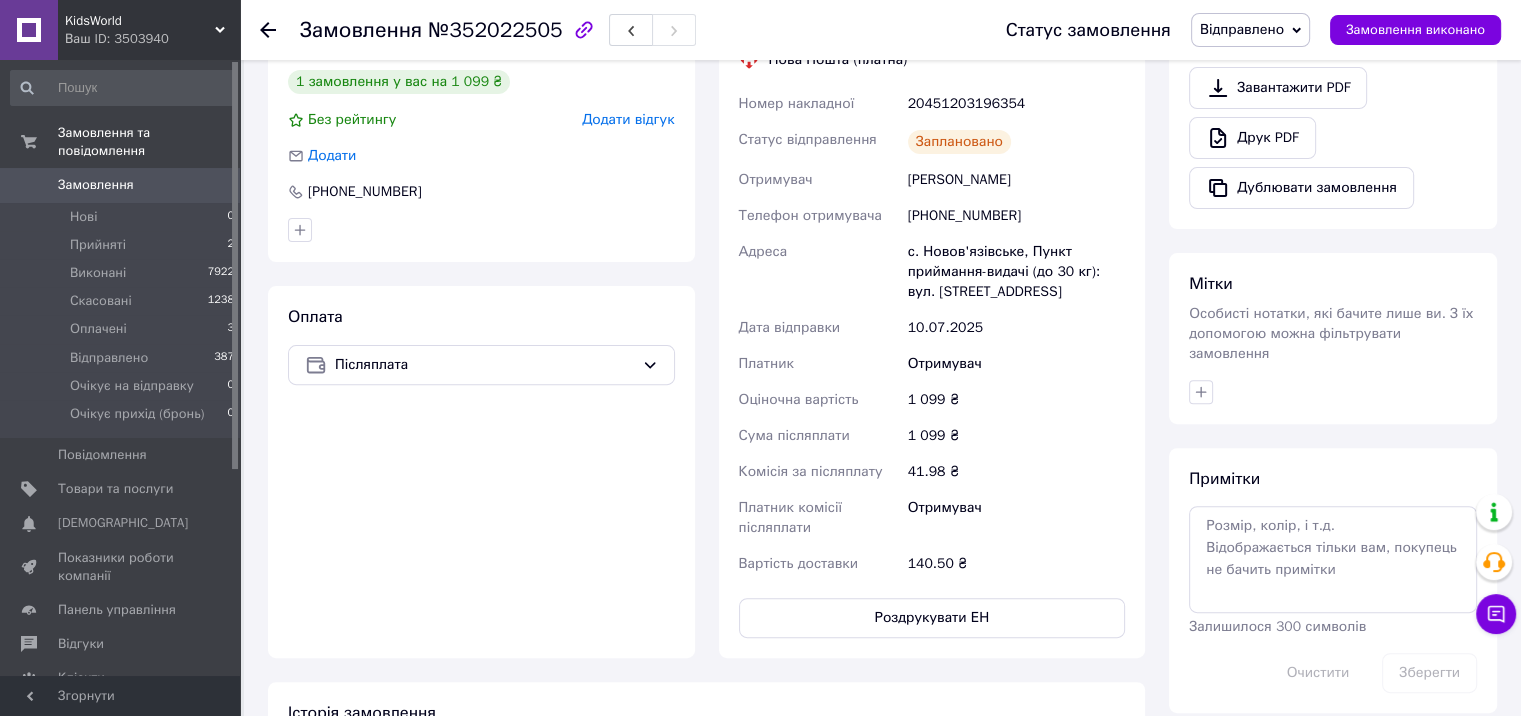 drag, startPoint x: 979, startPoint y: 401, endPoint x: 1060, endPoint y: 472, distance: 107.71258 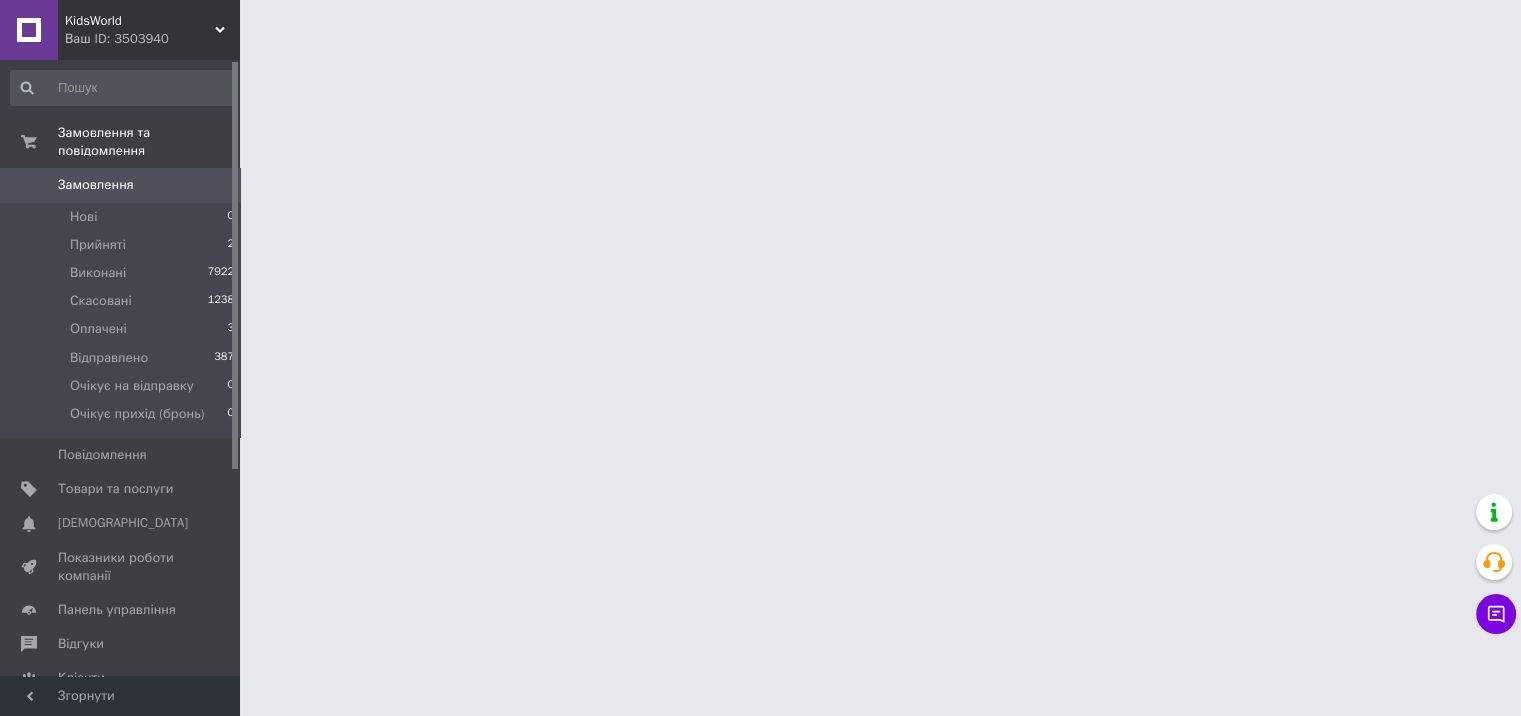 scroll, scrollTop: 0, scrollLeft: 0, axis: both 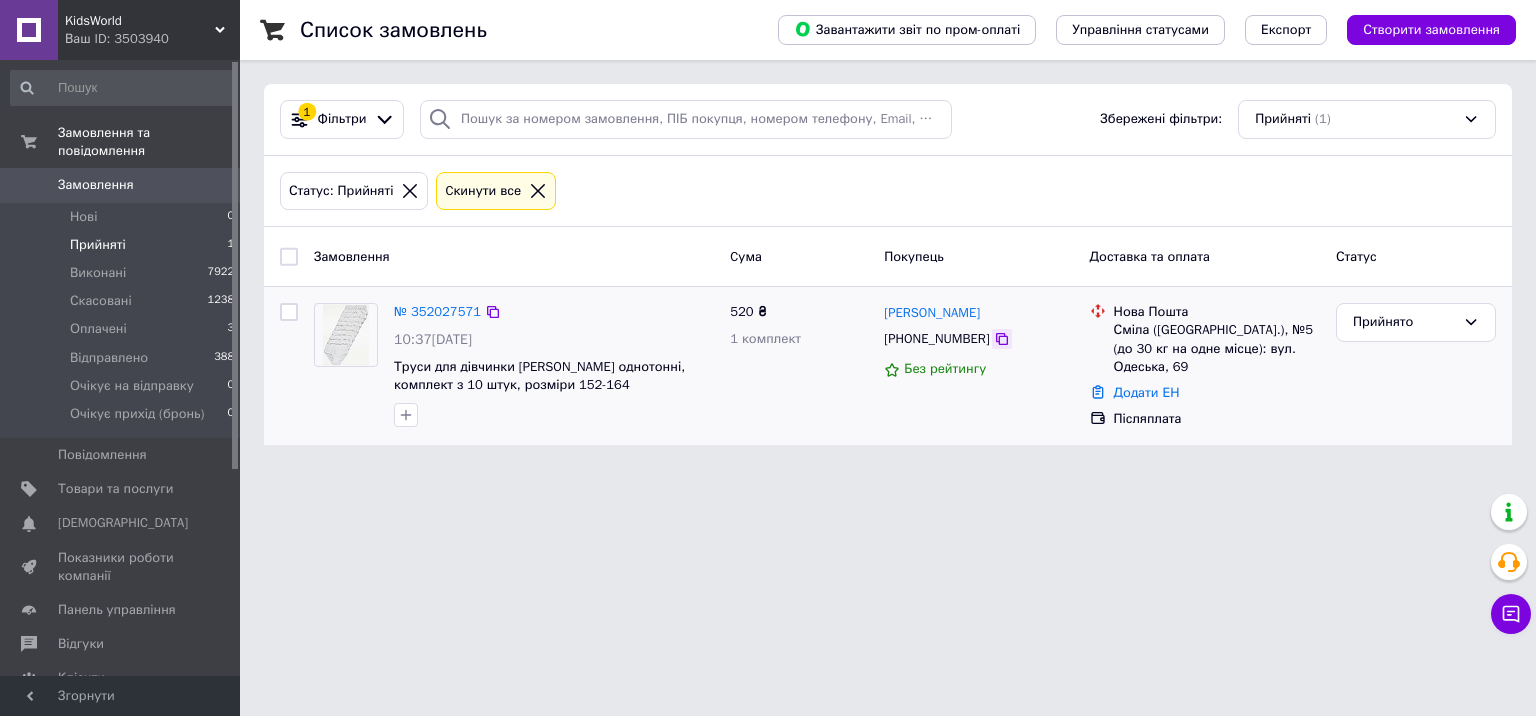 click 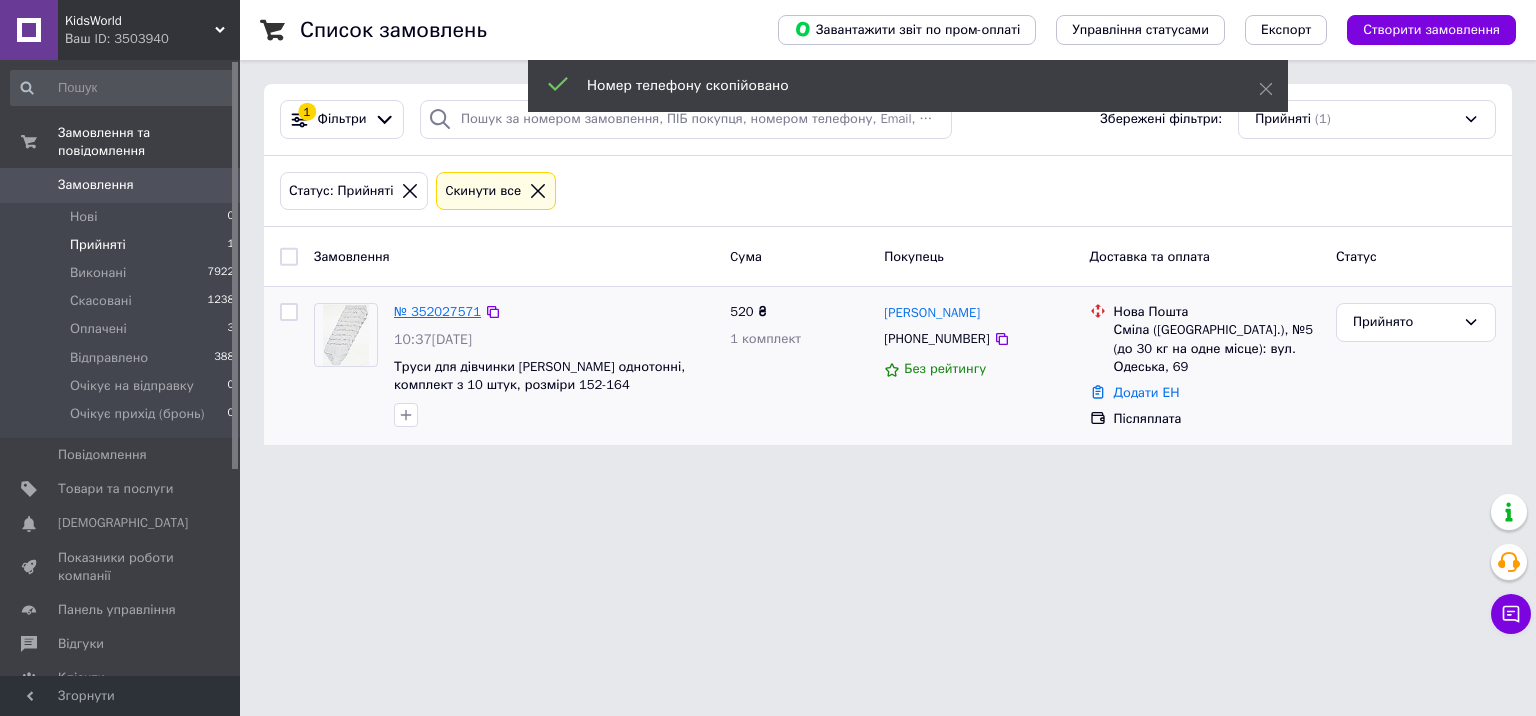 click on "№ 352027571" at bounding box center (437, 311) 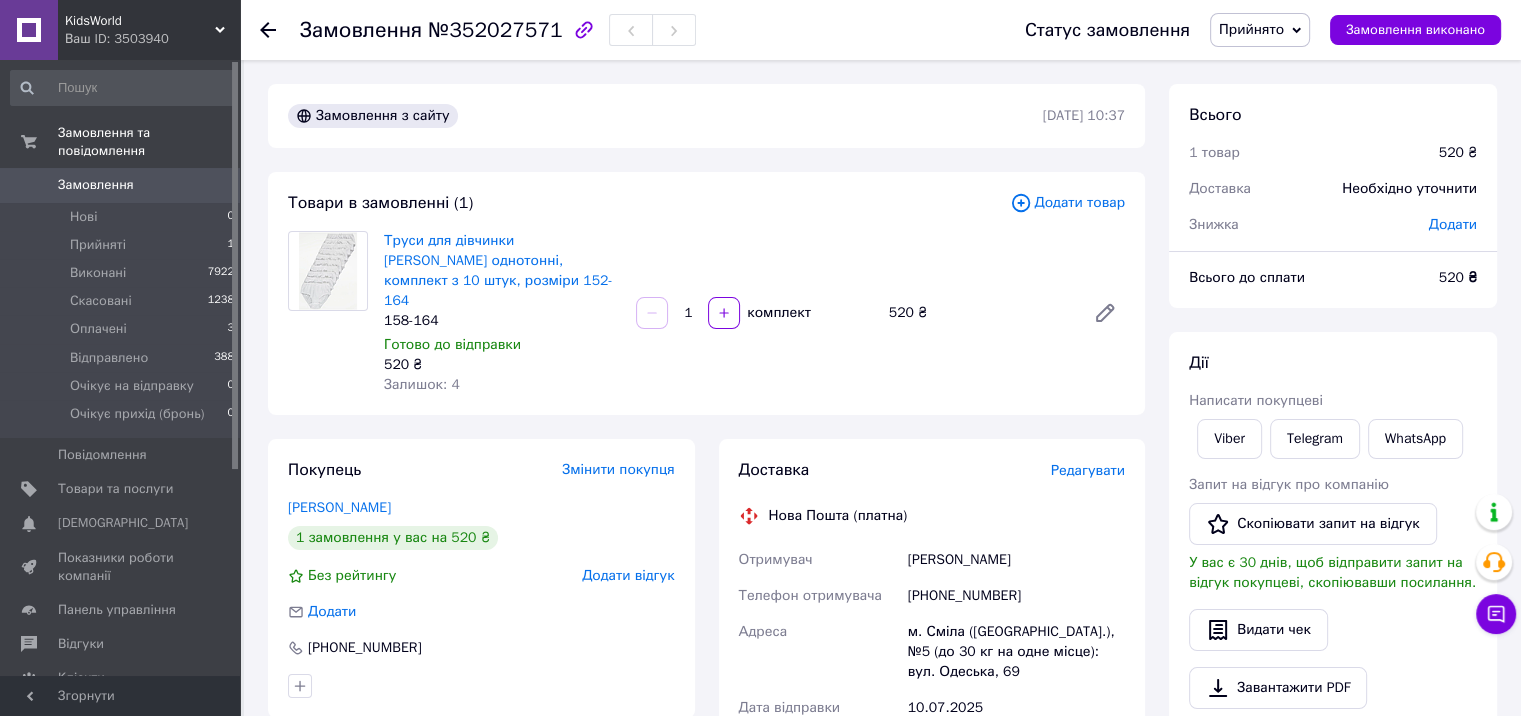 scroll, scrollTop: 400, scrollLeft: 0, axis: vertical 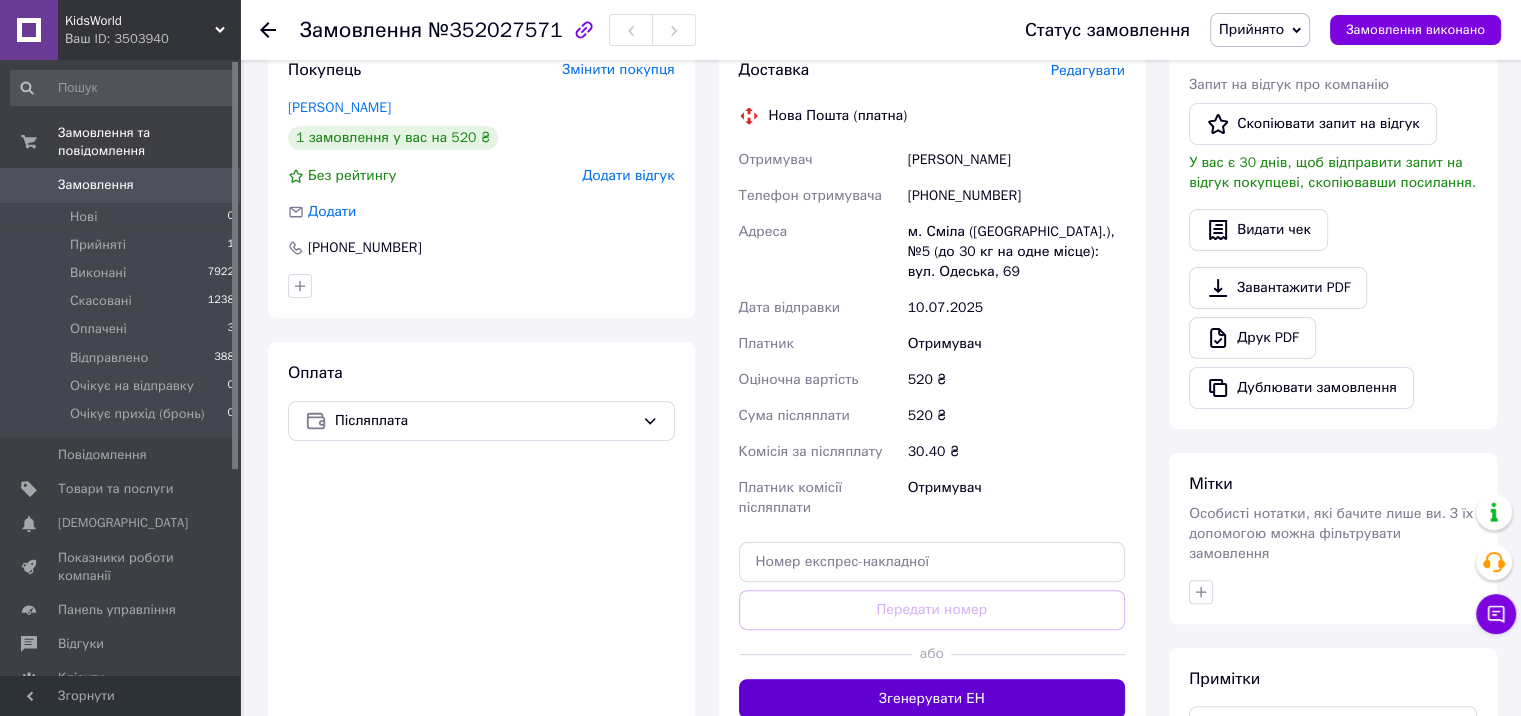 click on "Згенерувати ЕН" at bounding box center (932, 699) 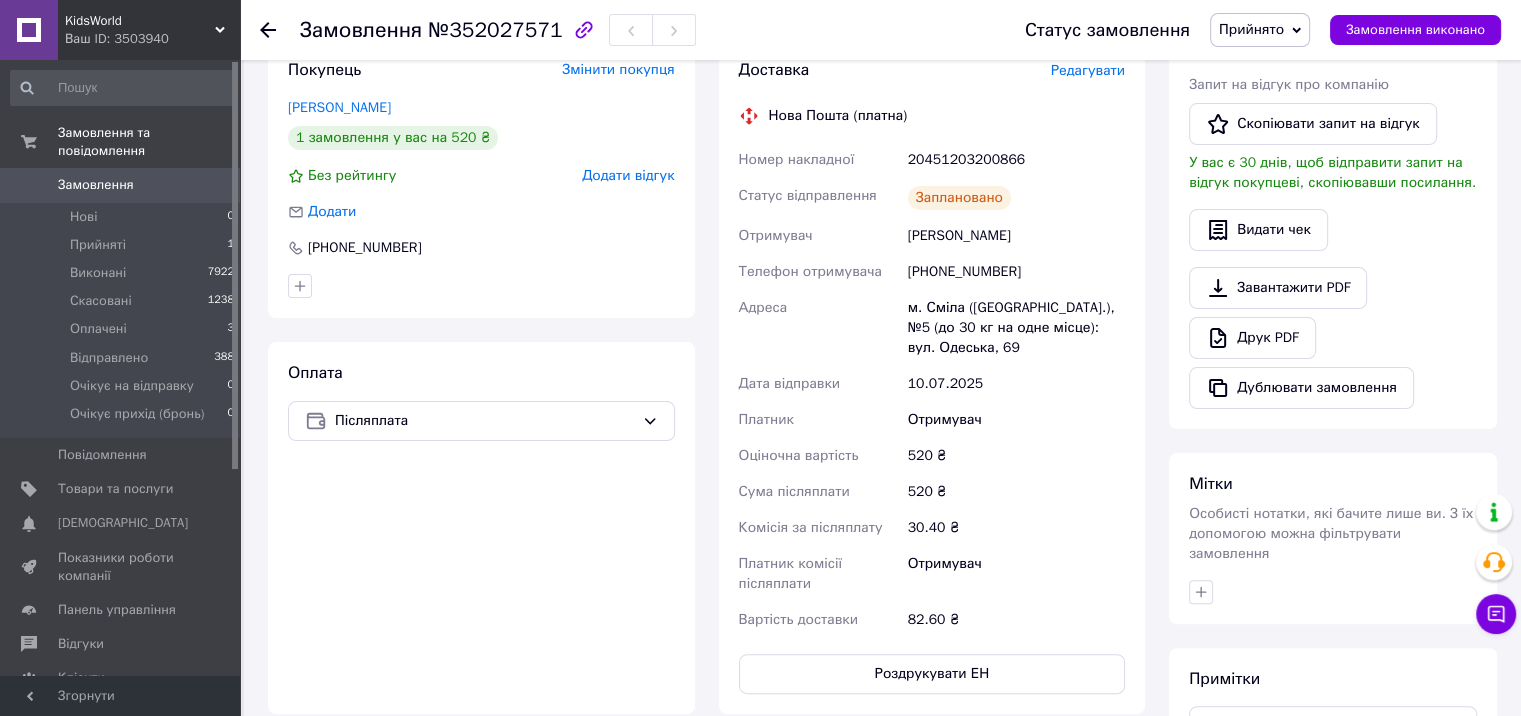 scroll, scrollTop: 200, scrollLeft: 0, axis: vertical 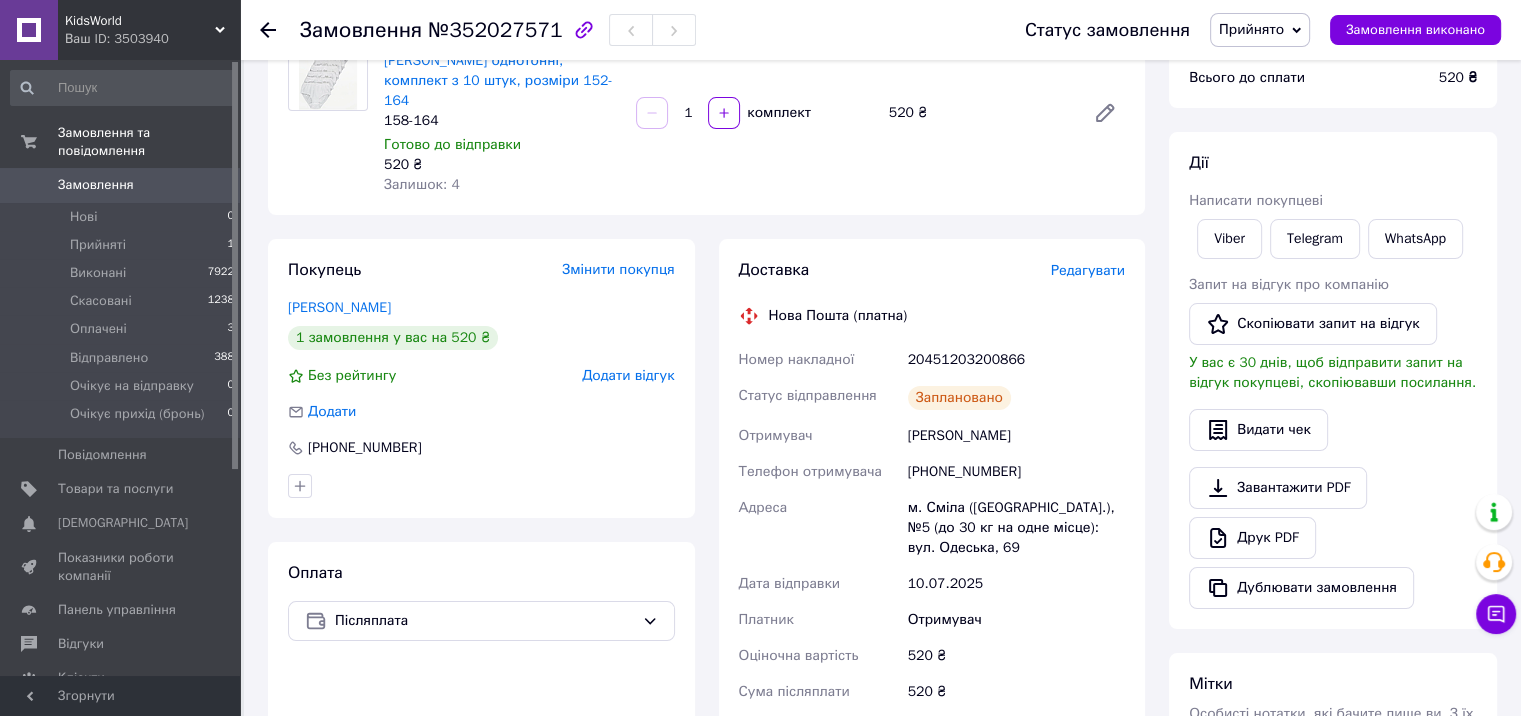 click on "20451203200866" at bounding box center [1016, 360] 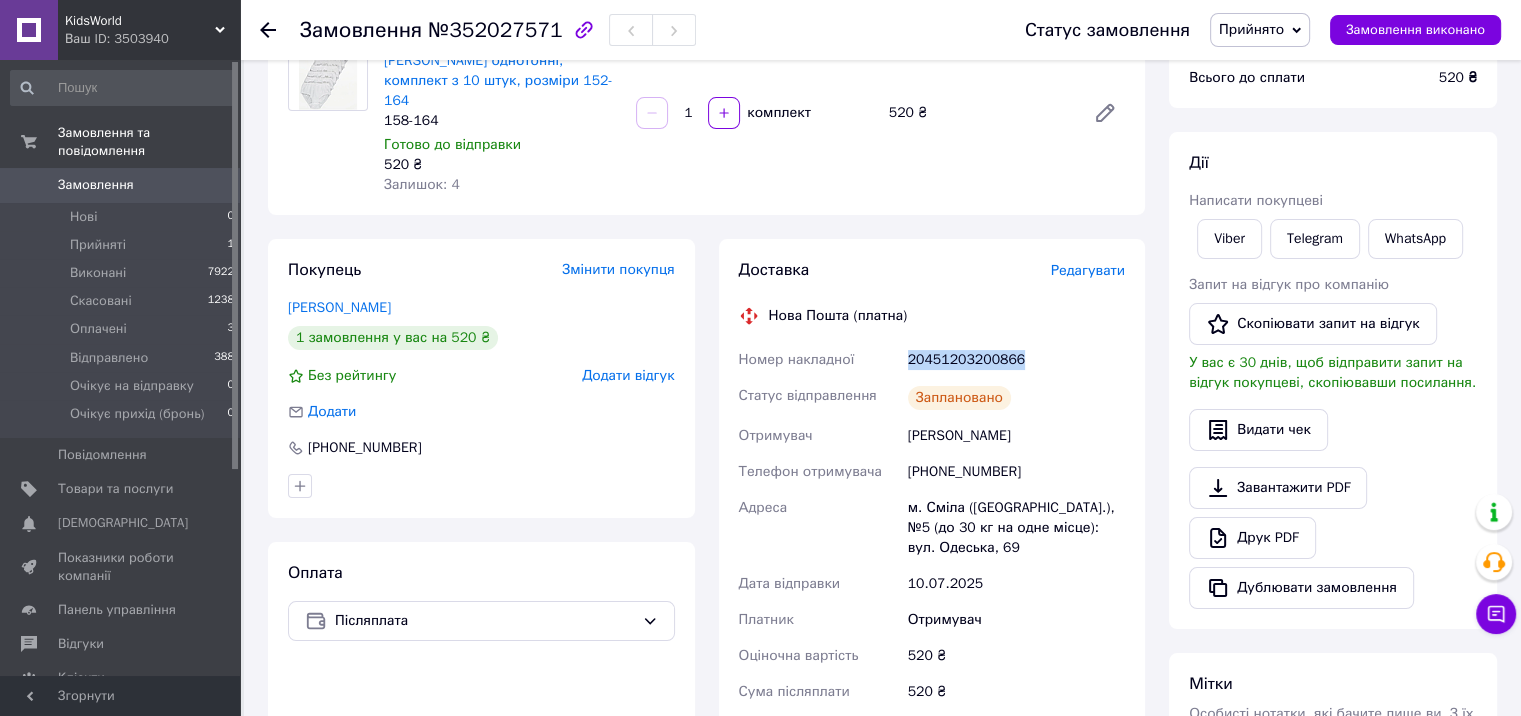 click on "20451203200866" at bounding box center (1016, 360) 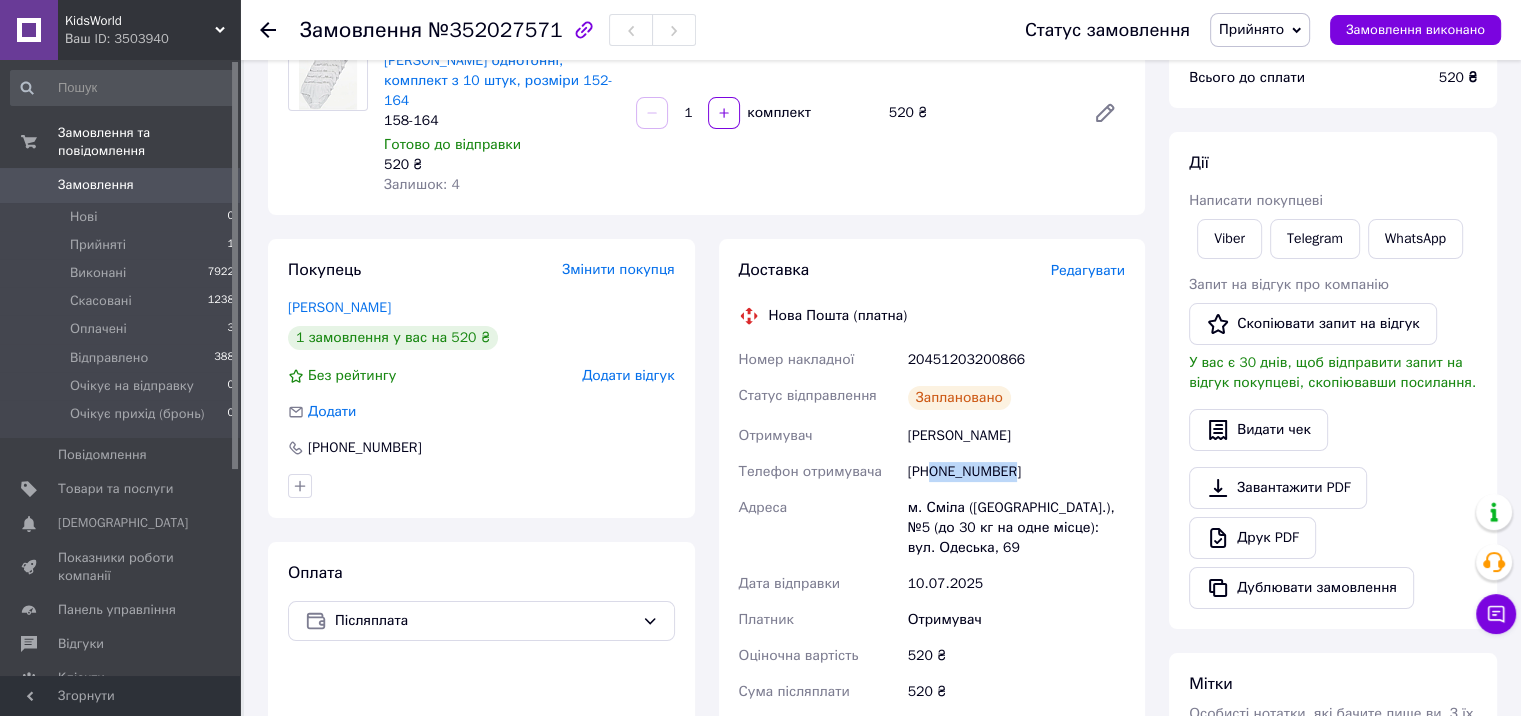 drag, startPoint x: 932, startPoint y: 445, endPoint x: 1027, endPoint y: 457, distance: 95.7549 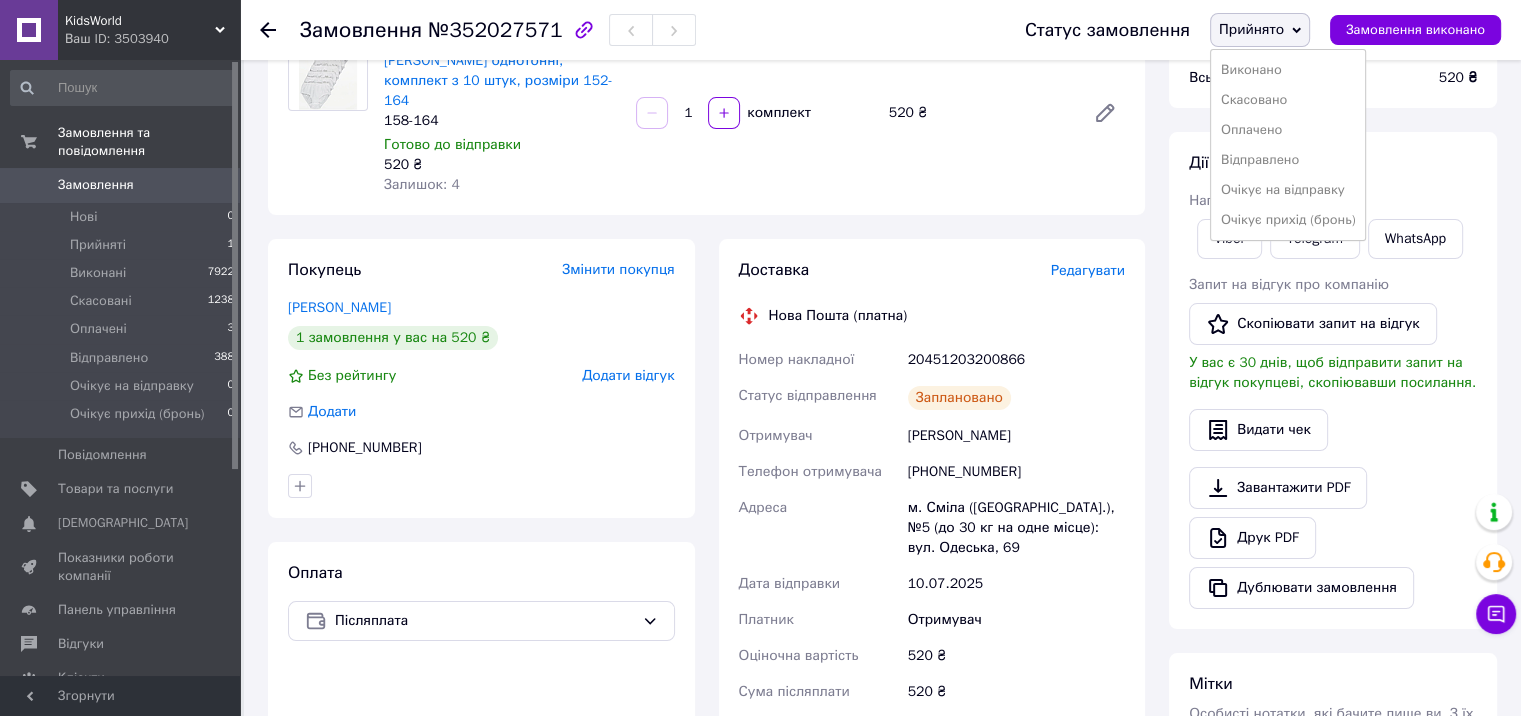 click on "Відправлено" at bounding box center (1288, 160) 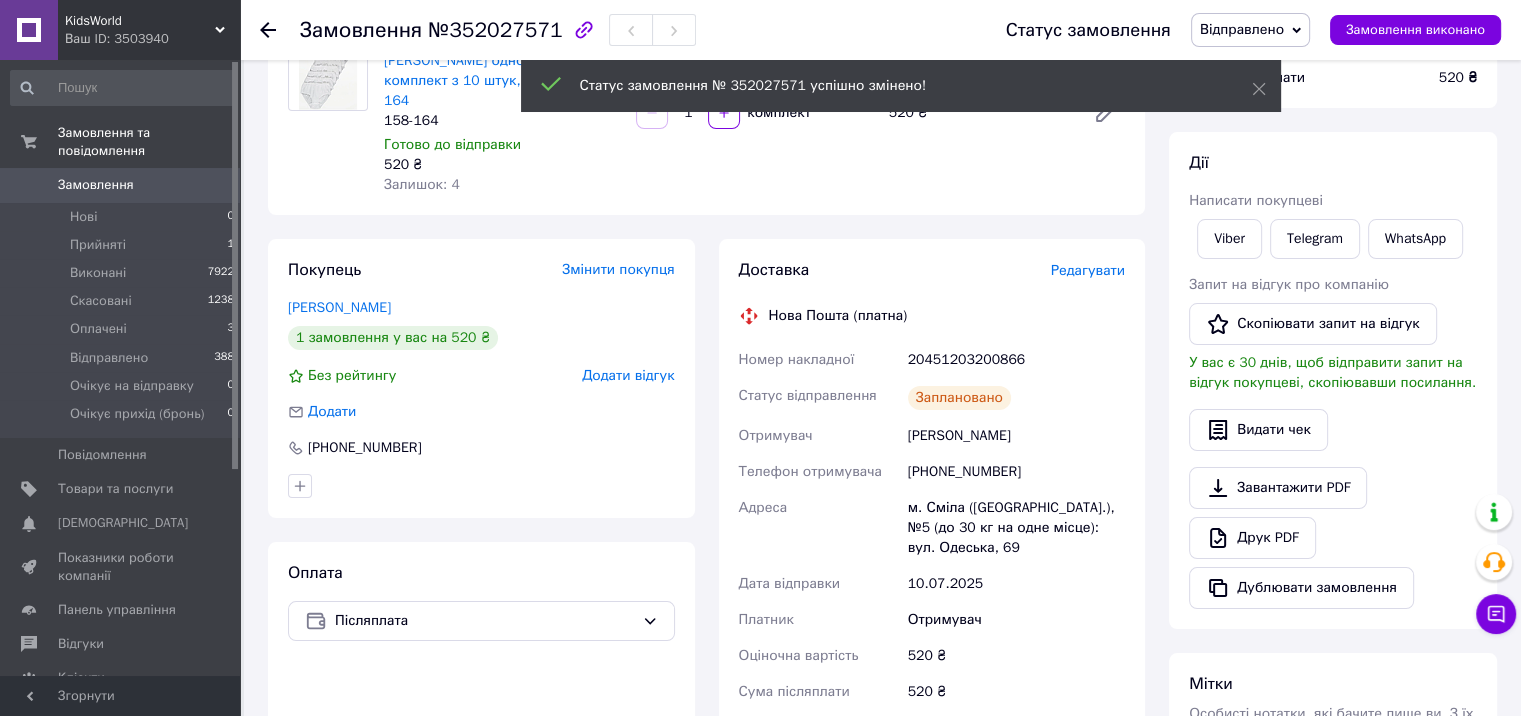 click on "20451203200866" at bounding box center (1016, 360) 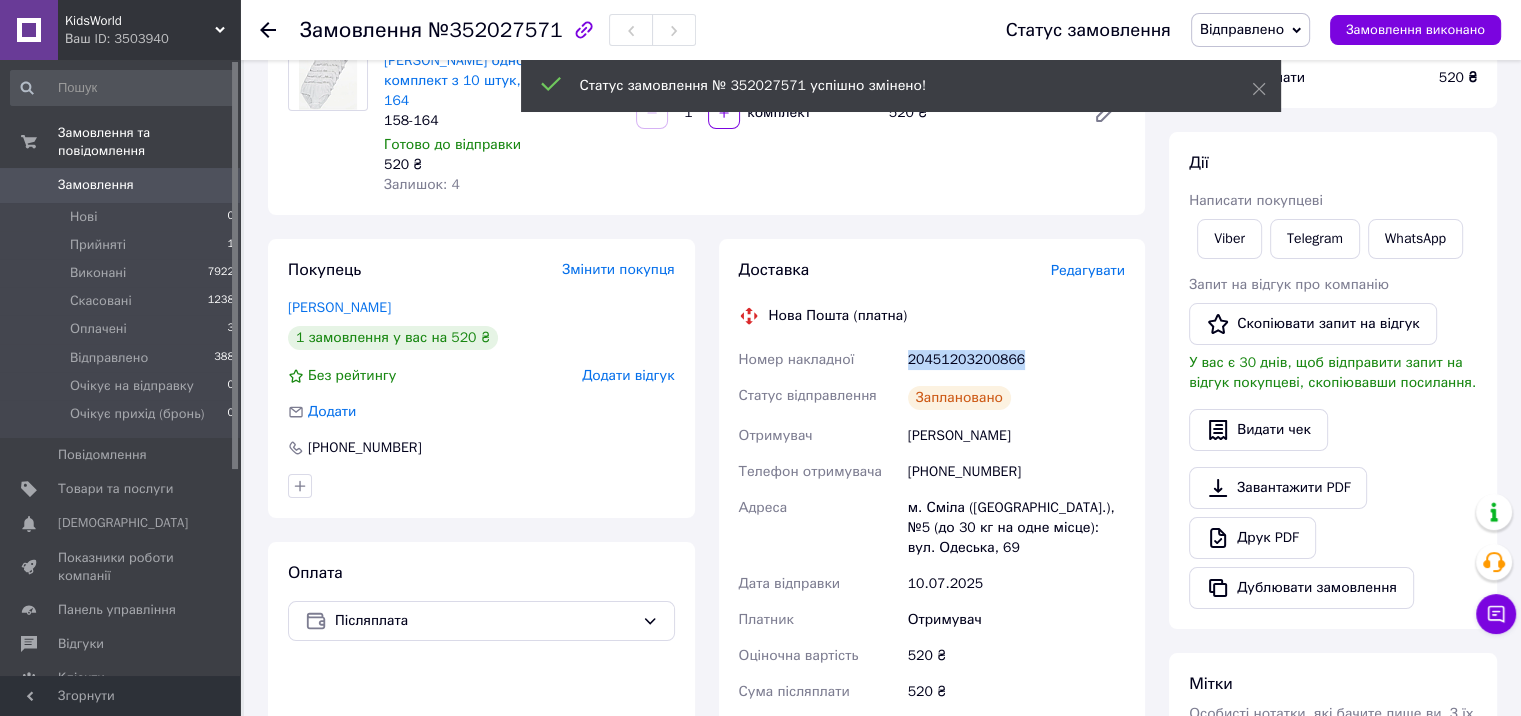 click on "20451203200866" at bounding box center [1016, 360] 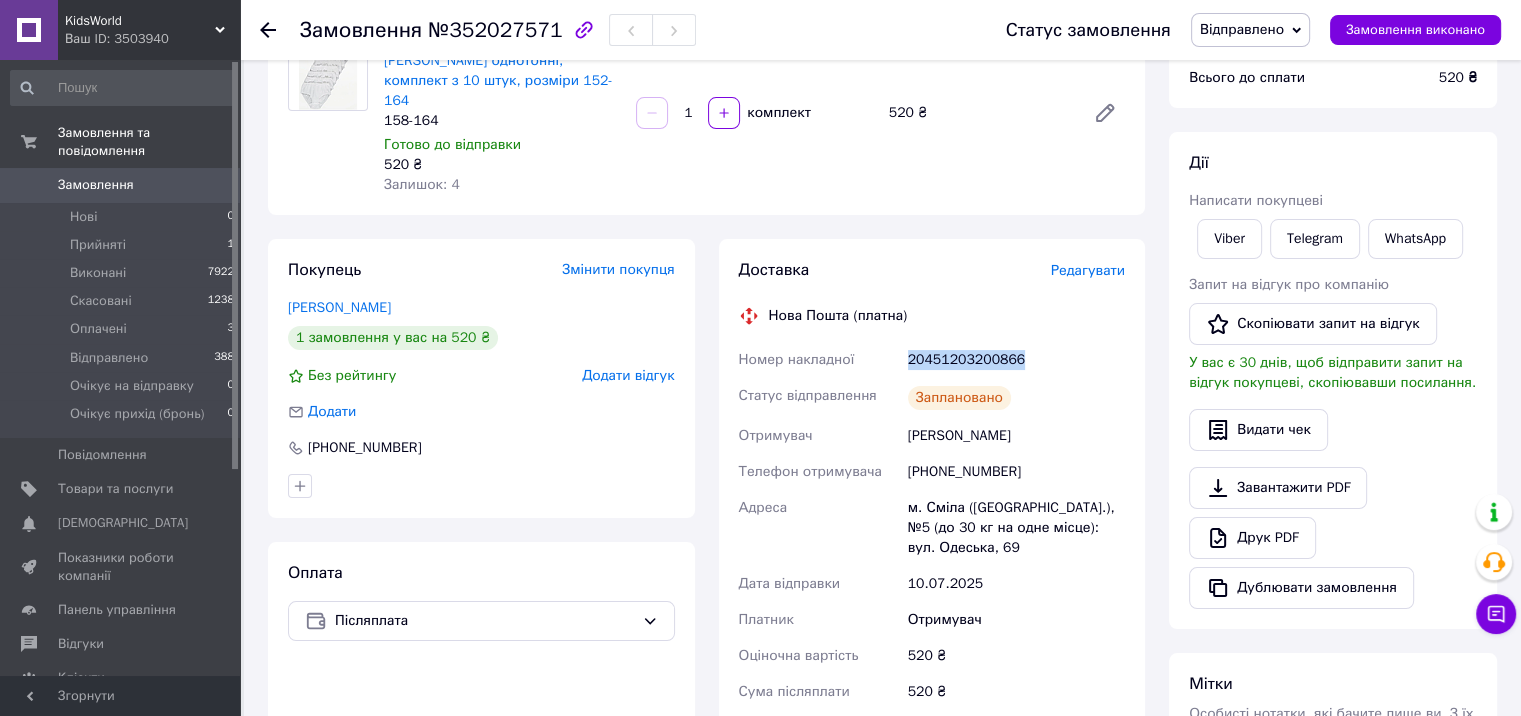 scroll, scrollTop: 500, scrollLeft: 0, axis: vertical 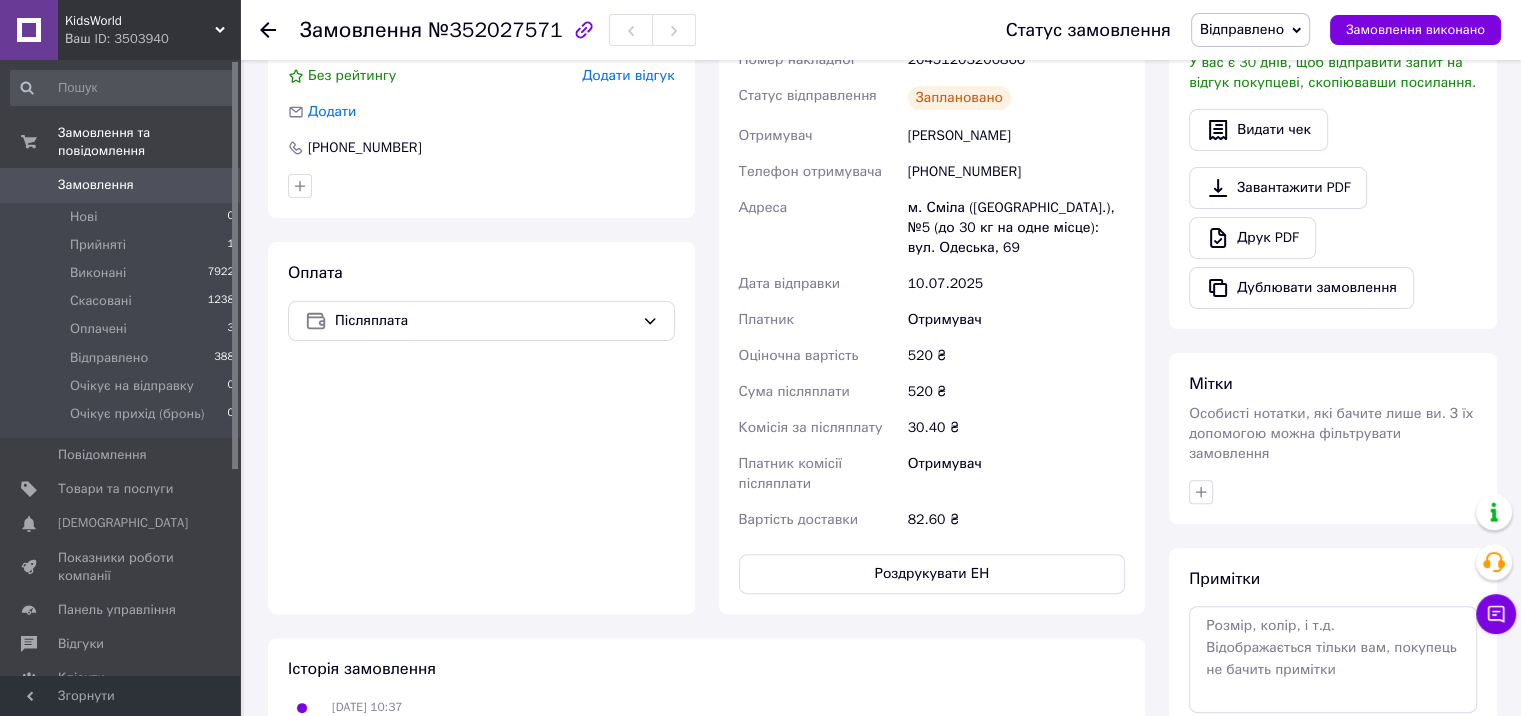 click on "№352027571" at bounding box center (495, 30) 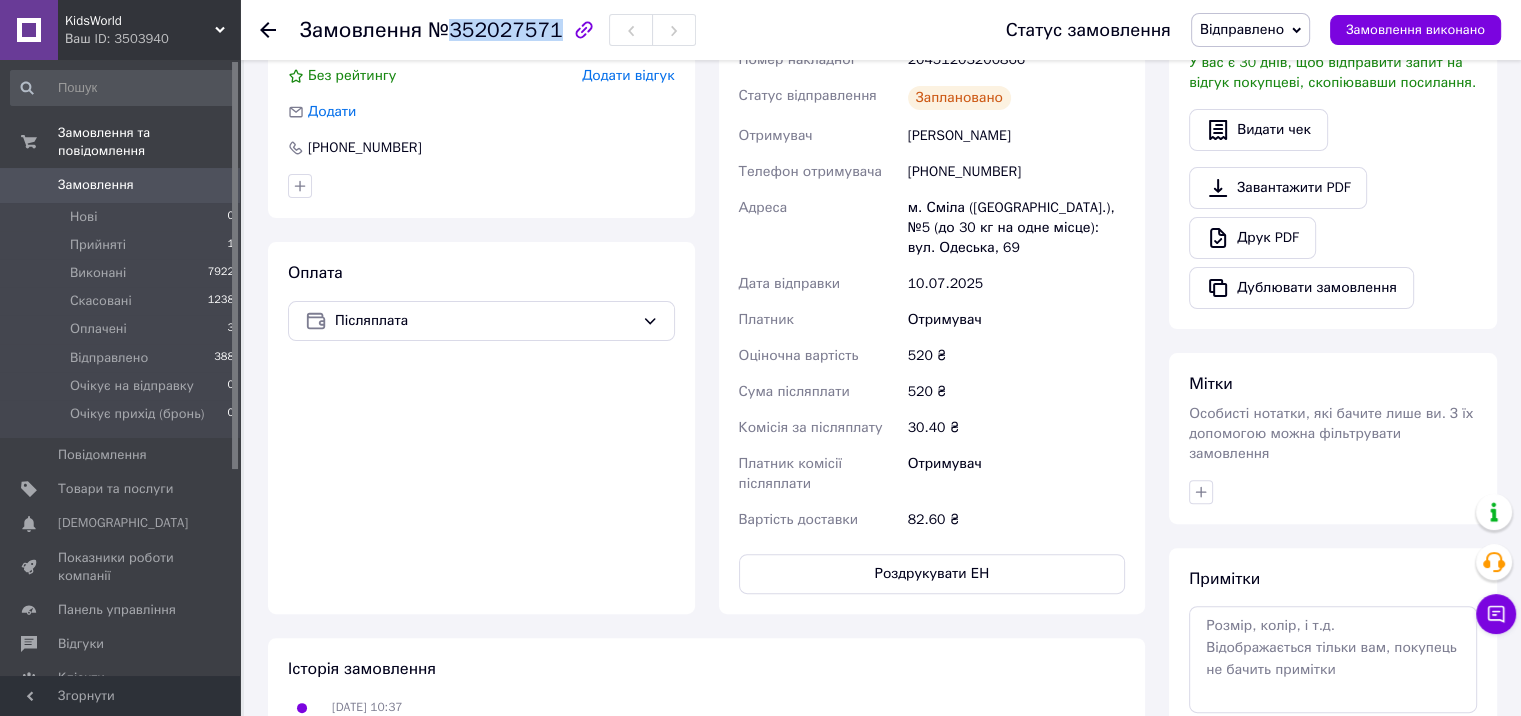 click on "№352027571" at bounding box center (495, 30) 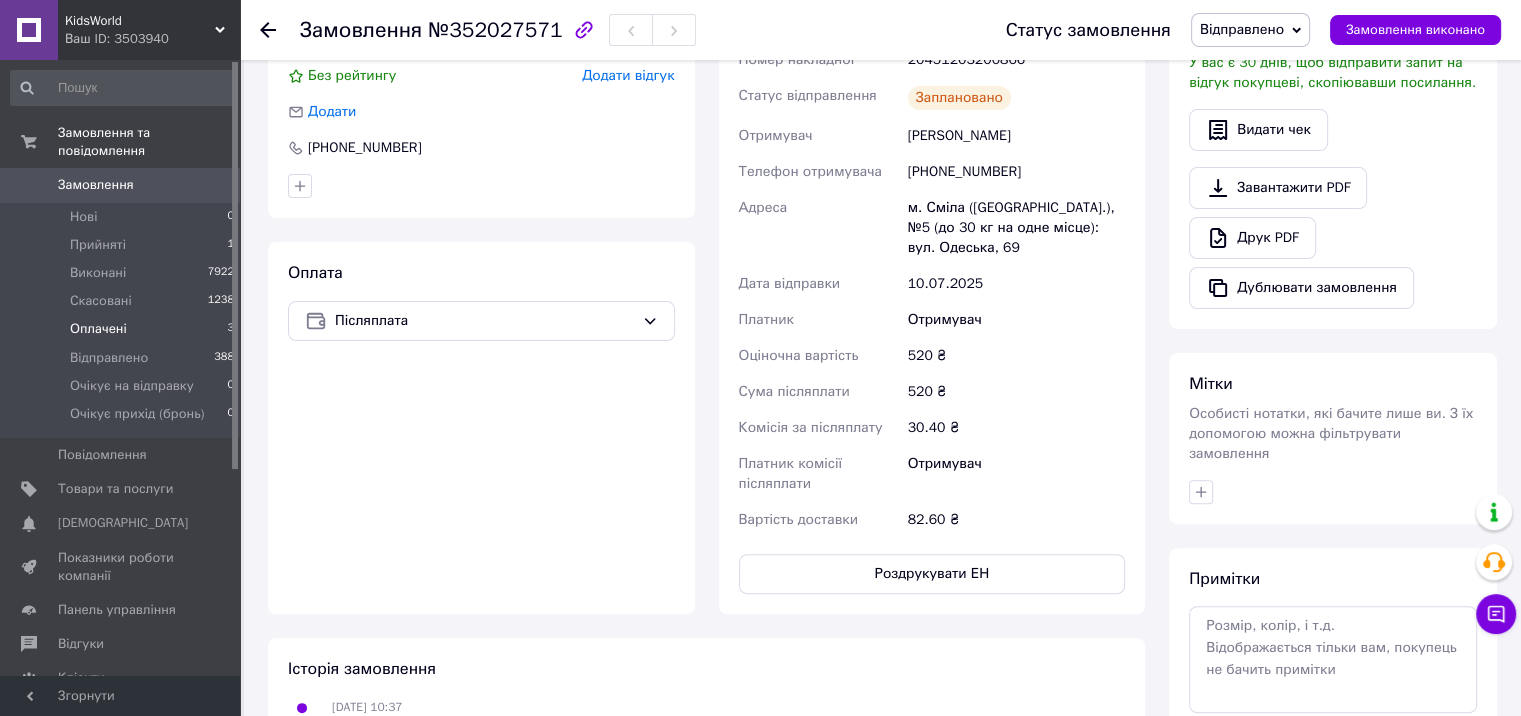 click on "Оплачені" at bounding box center [98, 329] 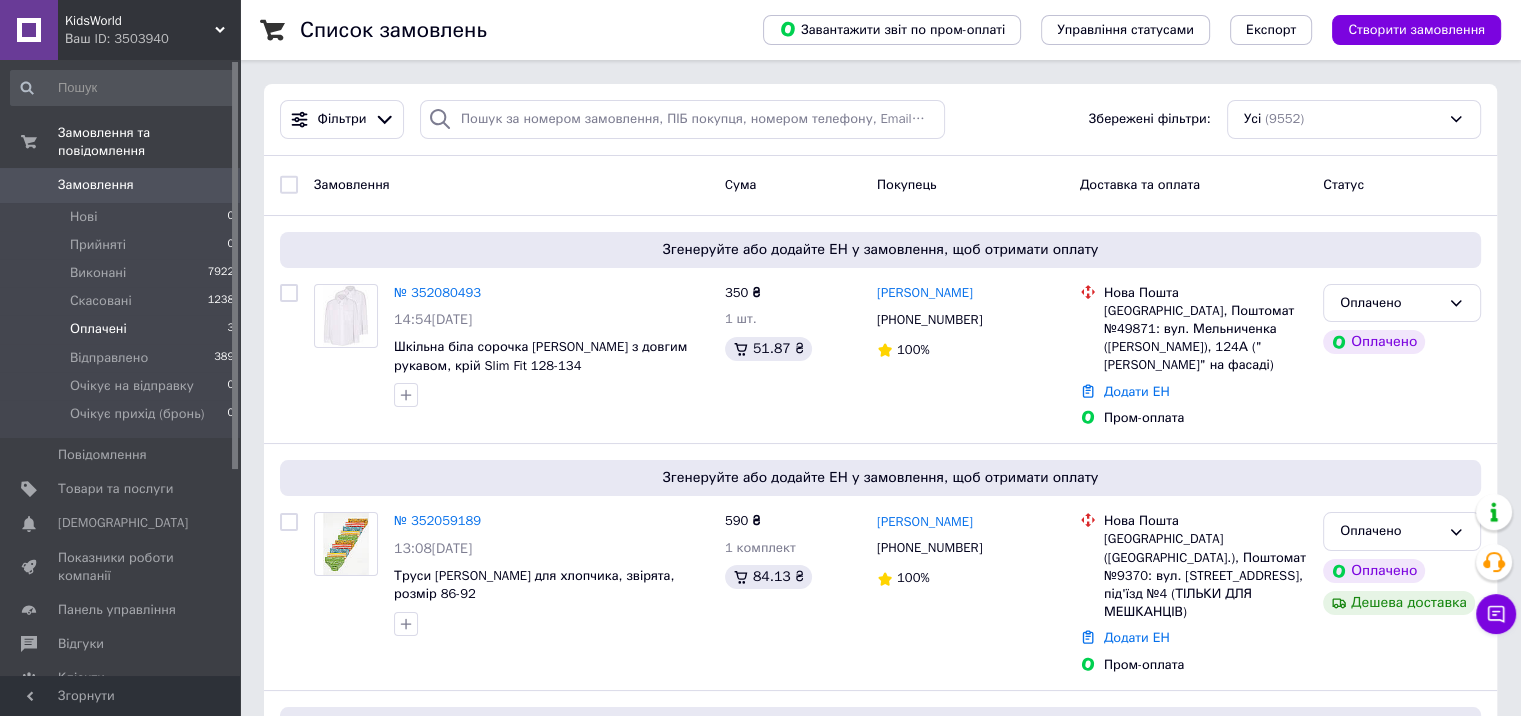 click on "Оплачені 3" at bounding box center (123, 329) 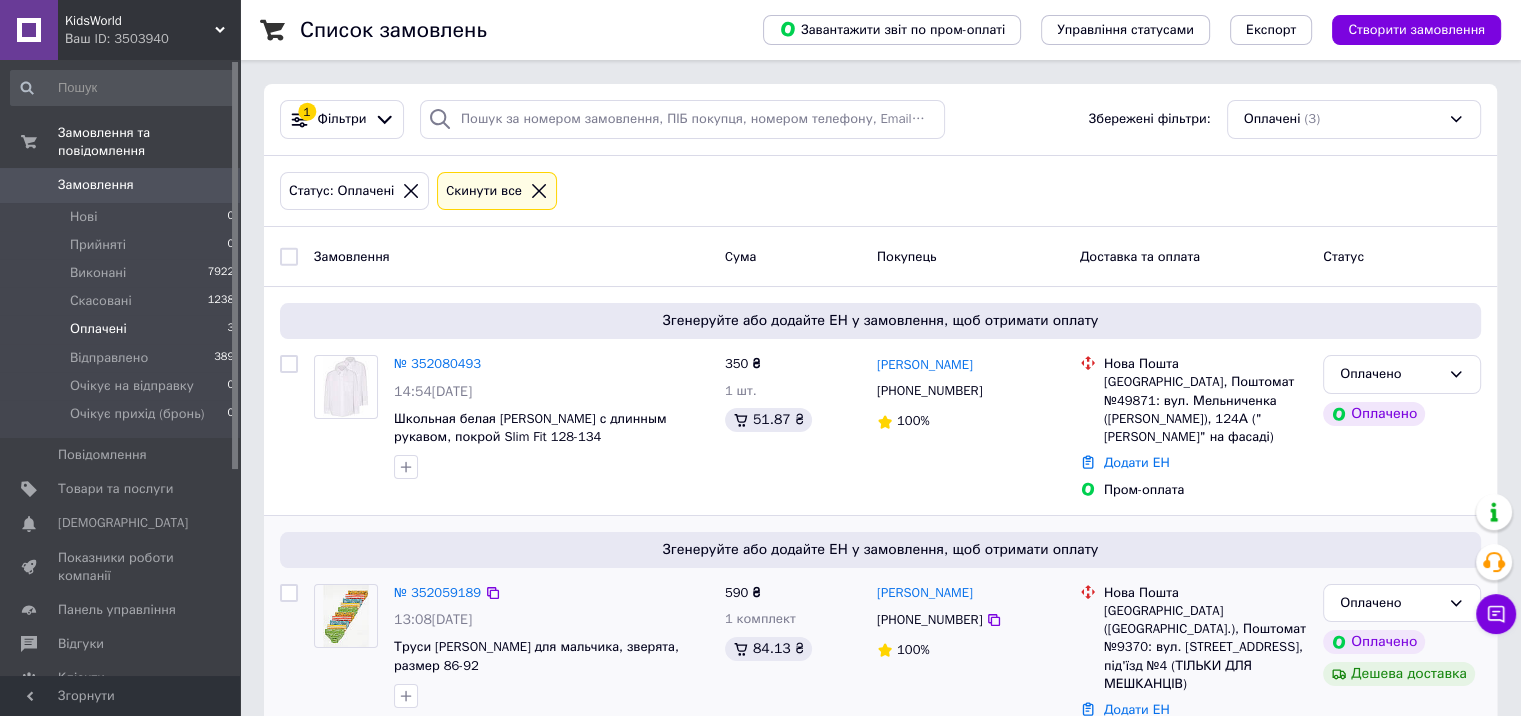 scroll, scrollTop: 244, scrollLeft: 0, axis: vertical 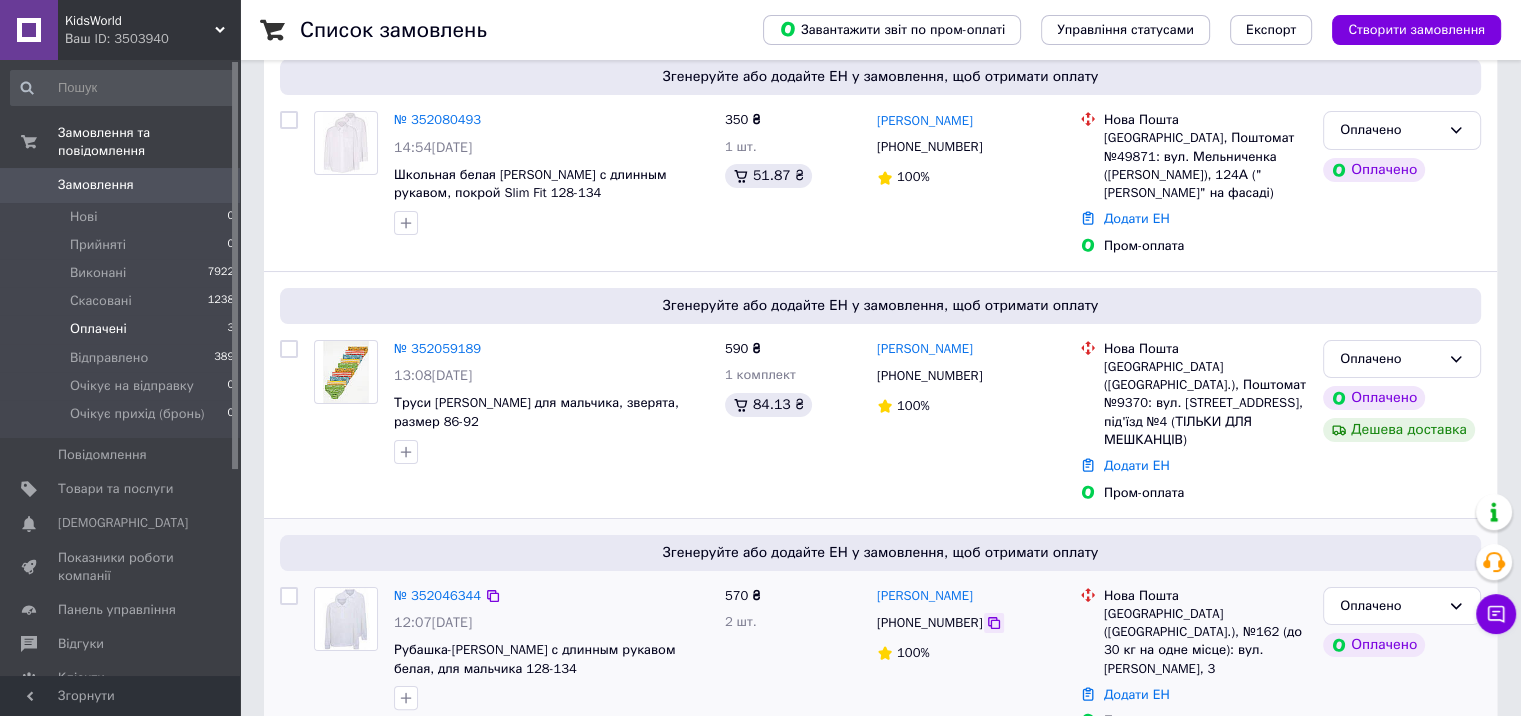 click 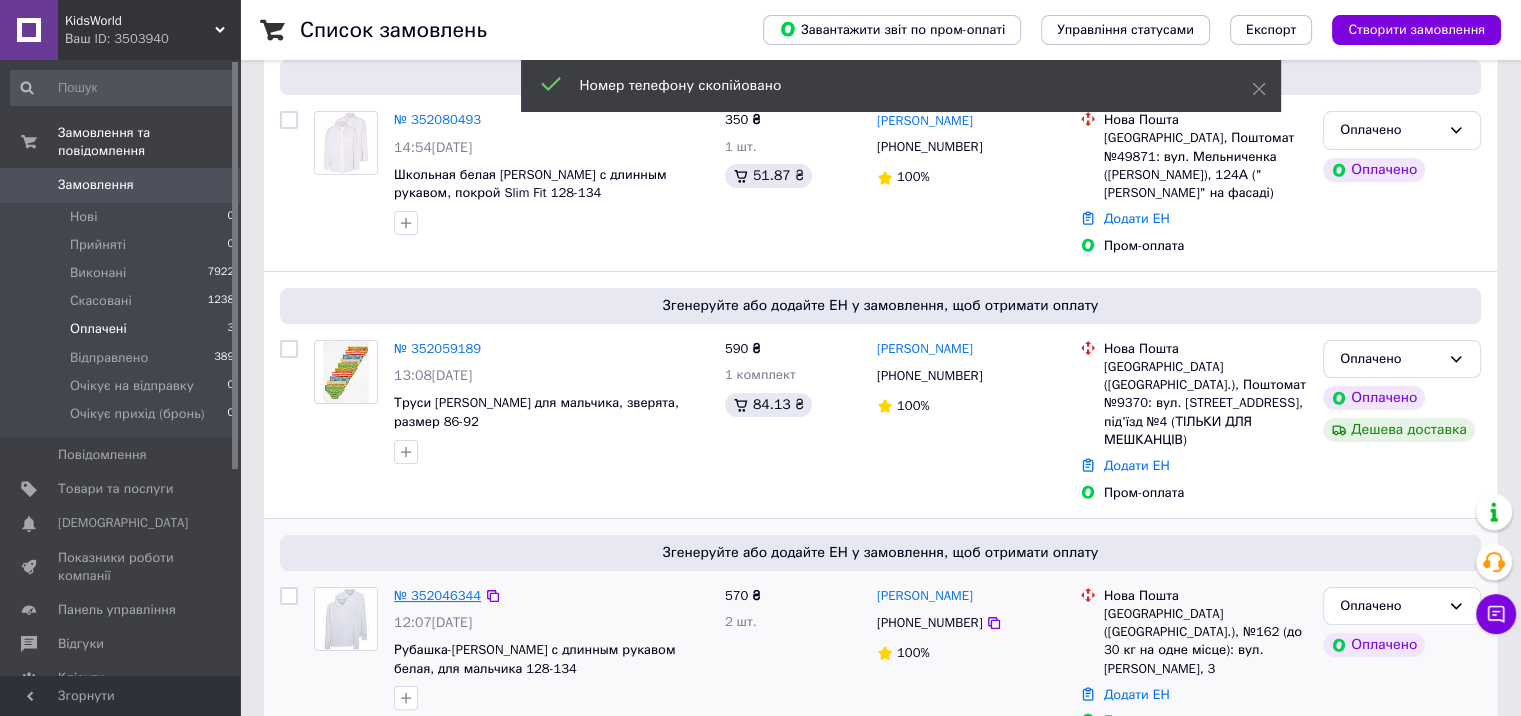 click on "№ 352046344" at bounding box center (437, 595) 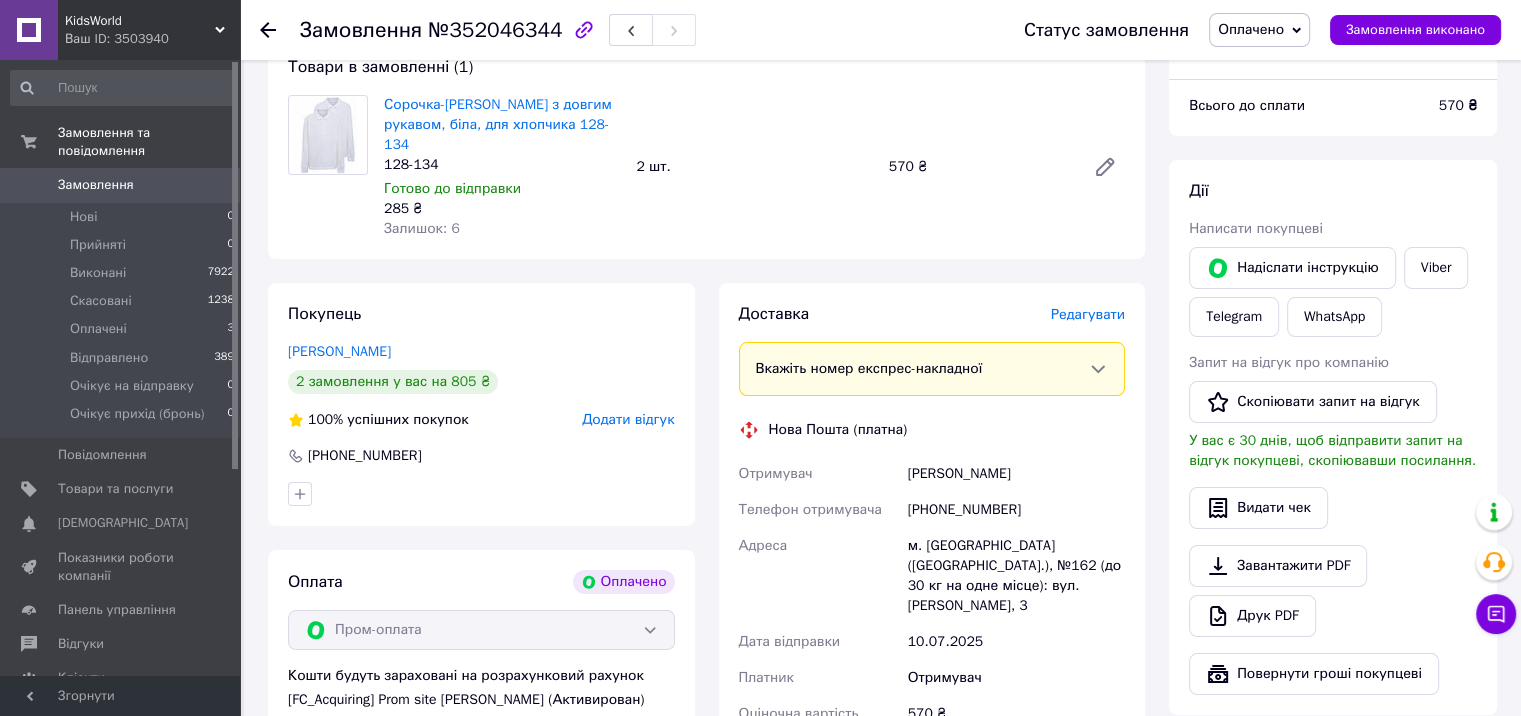 scroll, scrollTop: 244, scrollLeft: 0, axis: vertical 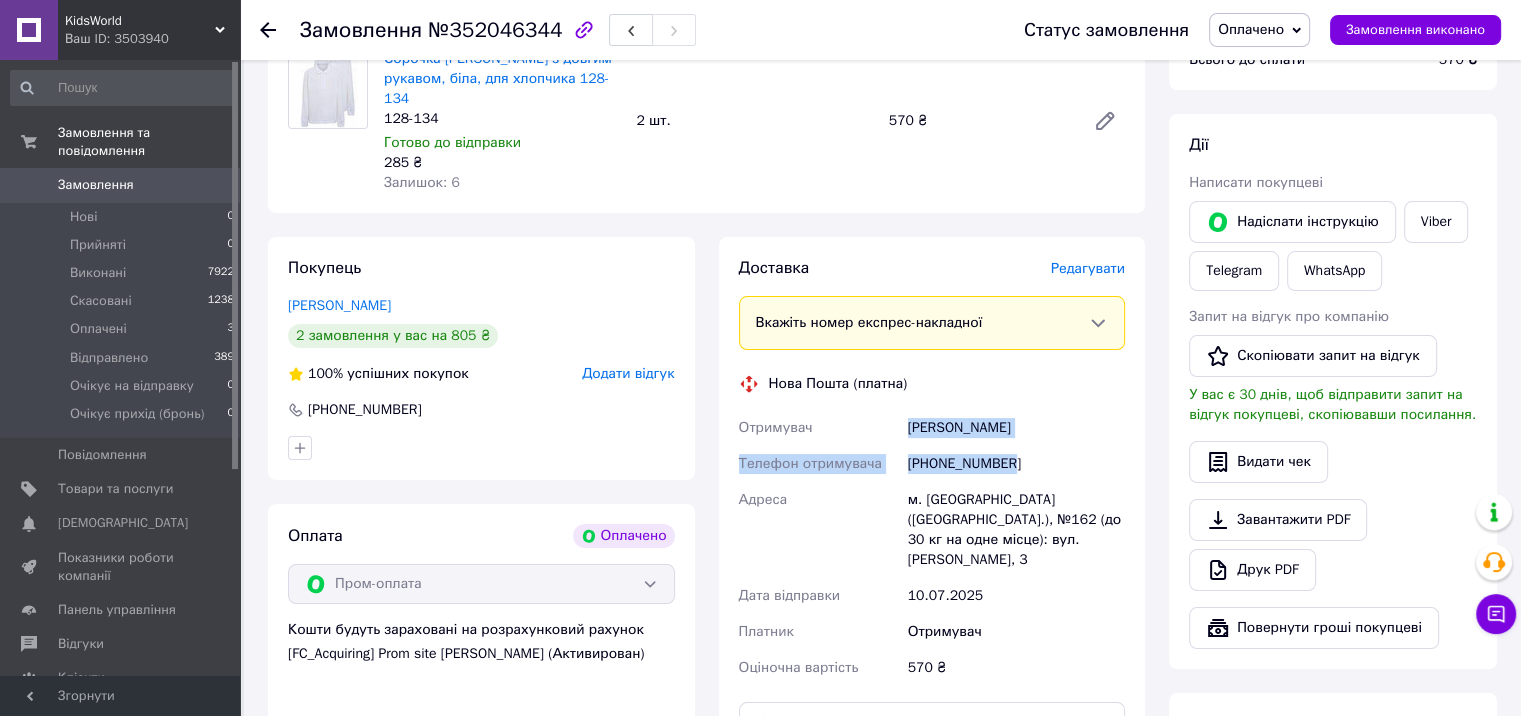 drag, startPoint x: 895, startPoint y: 433, endPoint x: 1032, endPoint y: 473, distance: 142.72 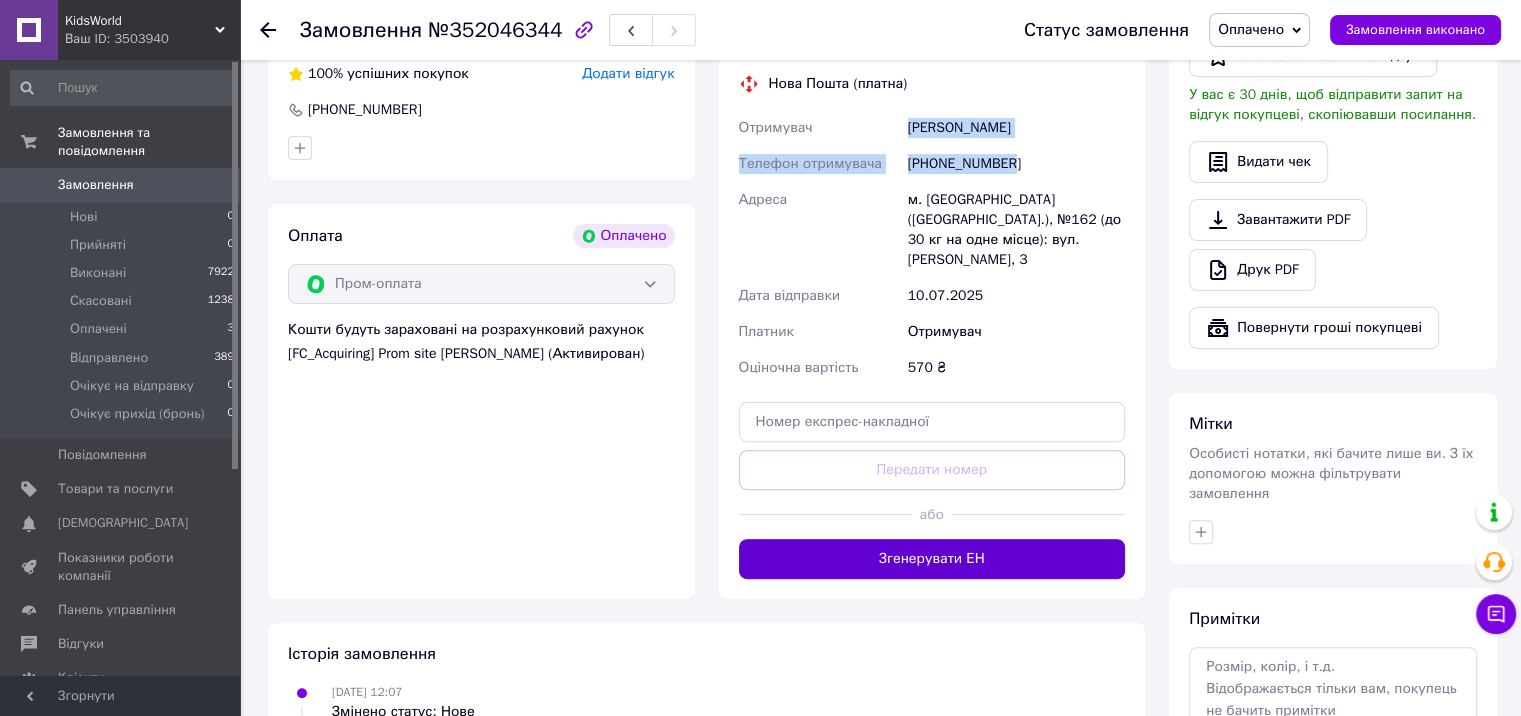 click on "Згенерувати ЕН" at bounding box center [932, 559] 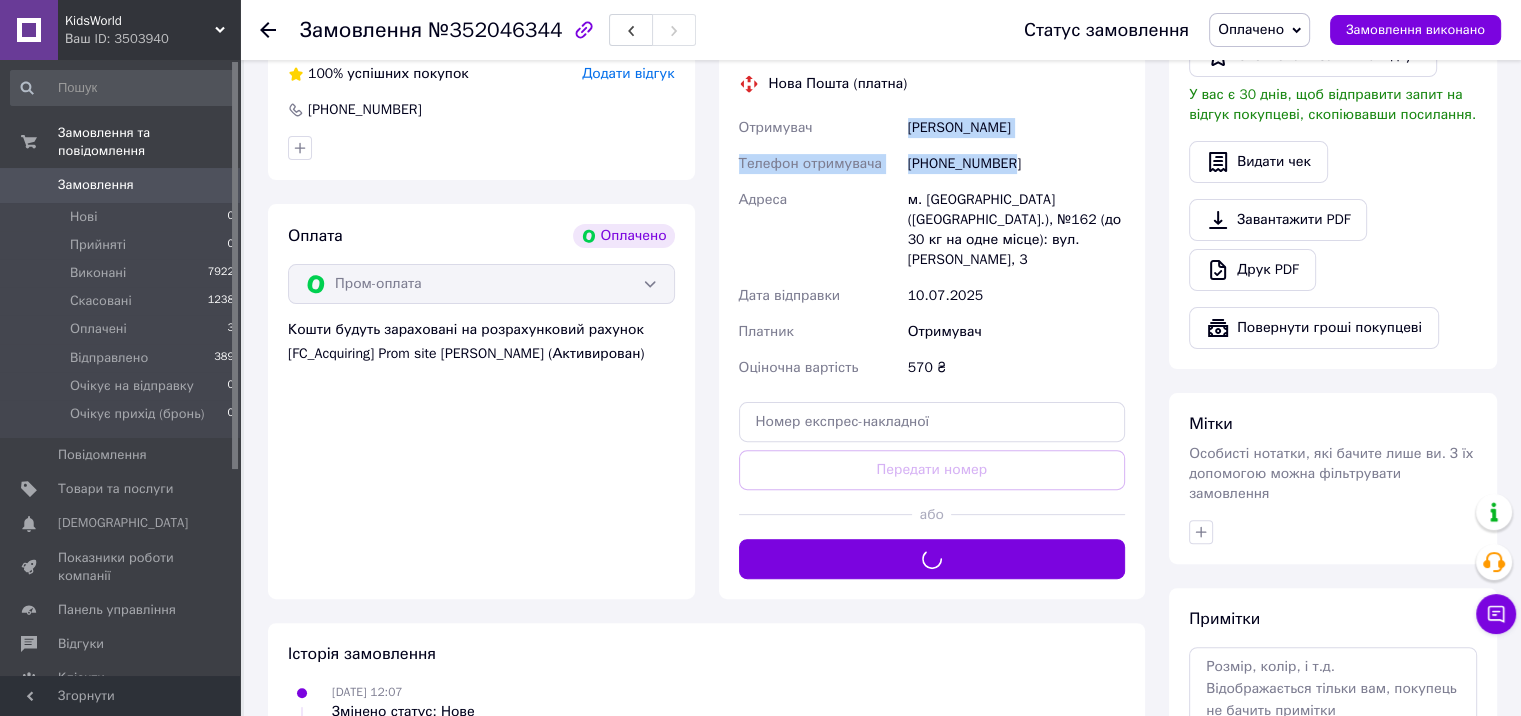 scroll, scrollTop: 344, scrollLeft: 0, axis: vertical 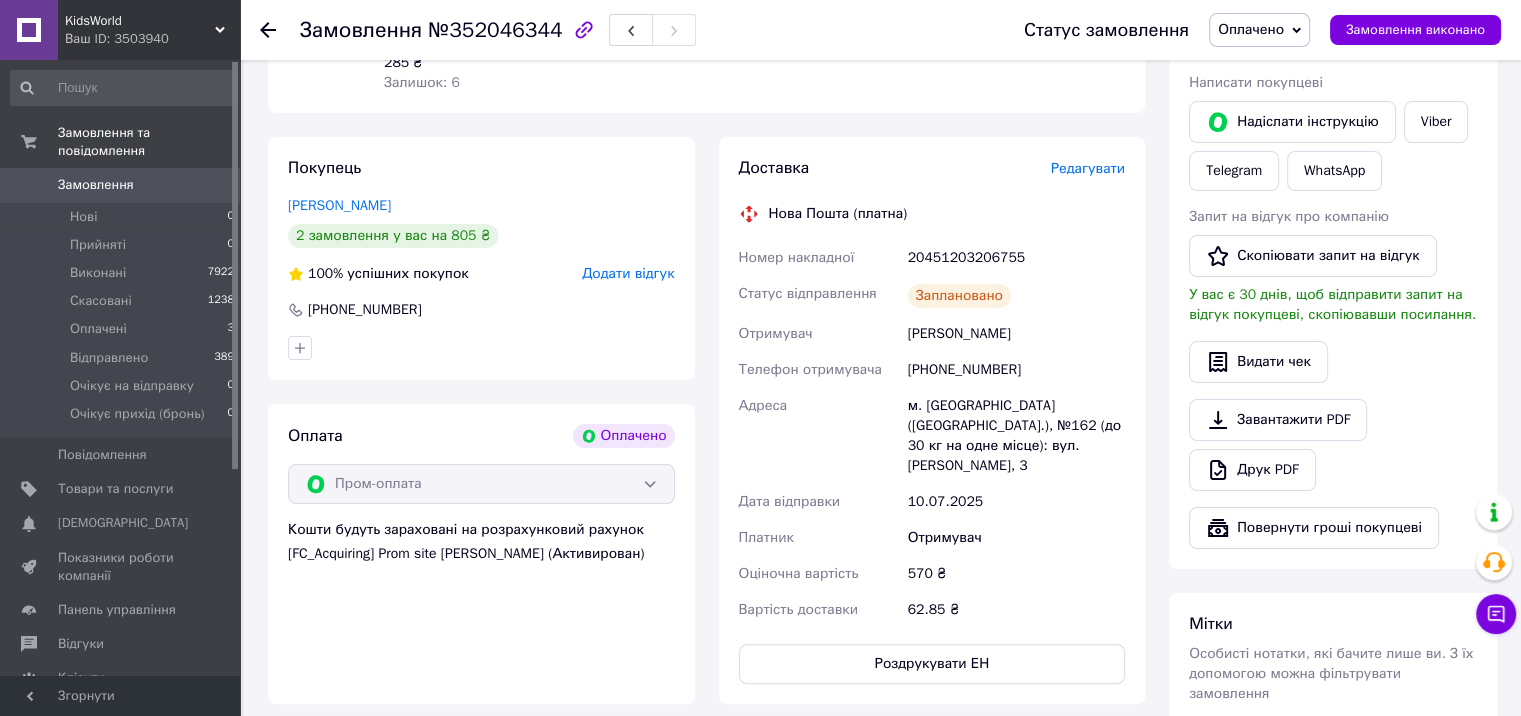 click on "20451203206755" at bounding box center (1016, 258) 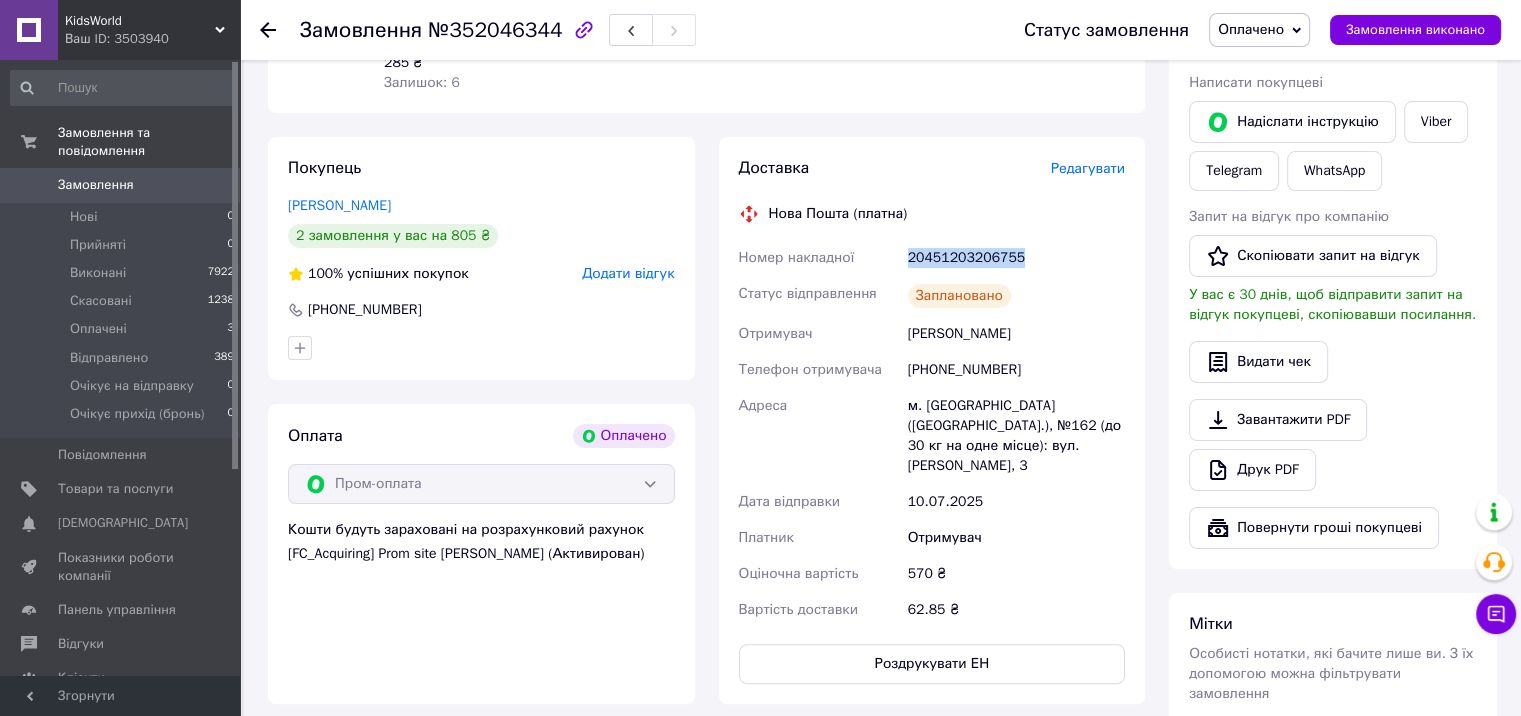click on "20451203206755" at bounding box center [1016, 258] 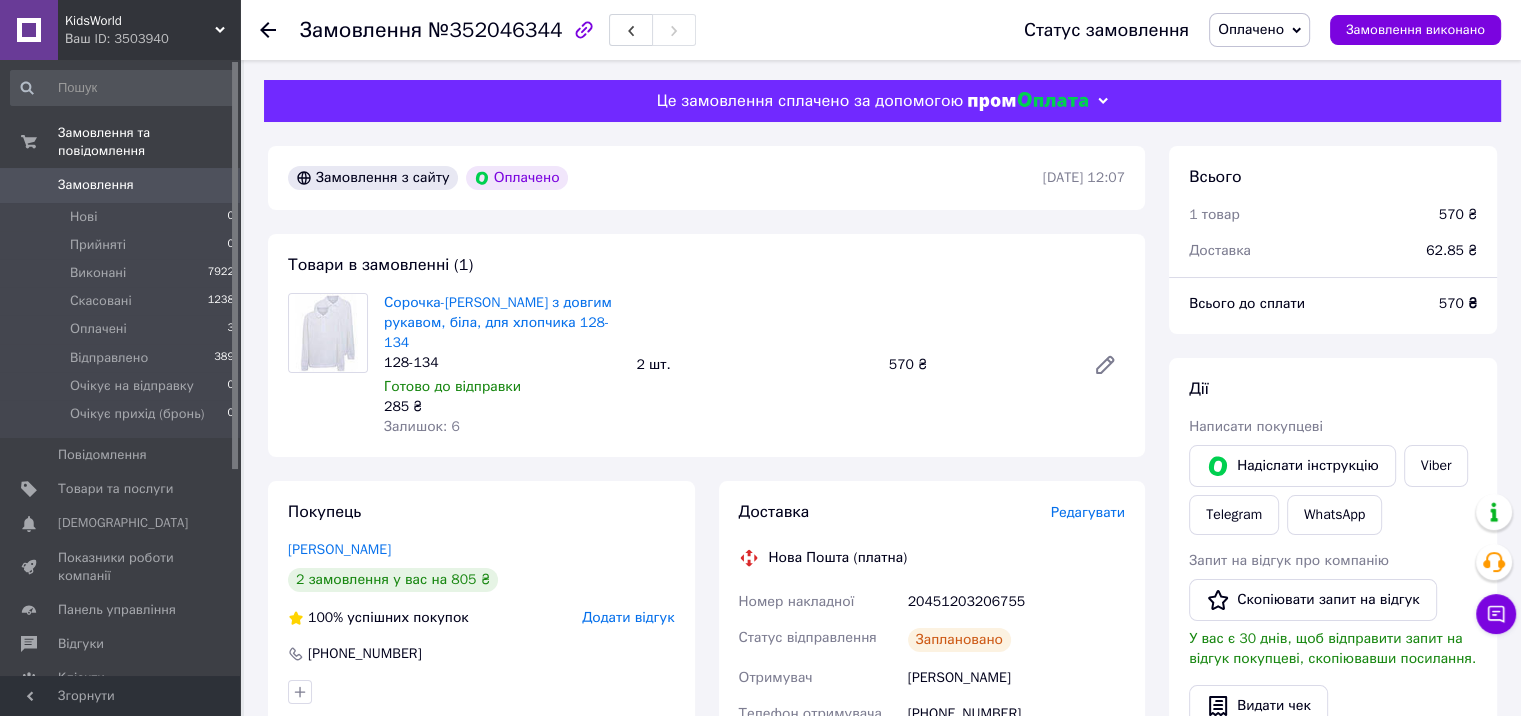 click on "№352046344" at bounding box center [495, 30] 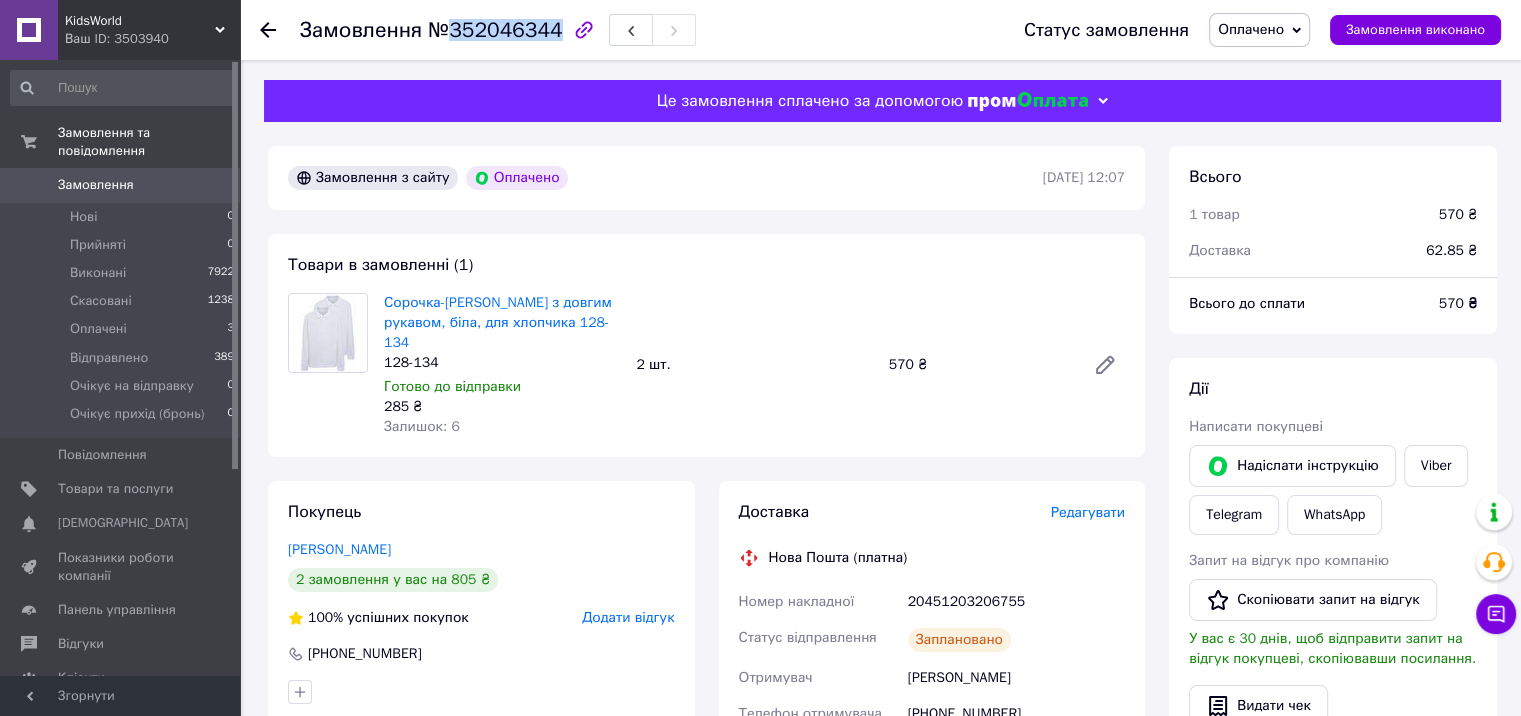 click on "№352046344" at bounding box center (495, 30) 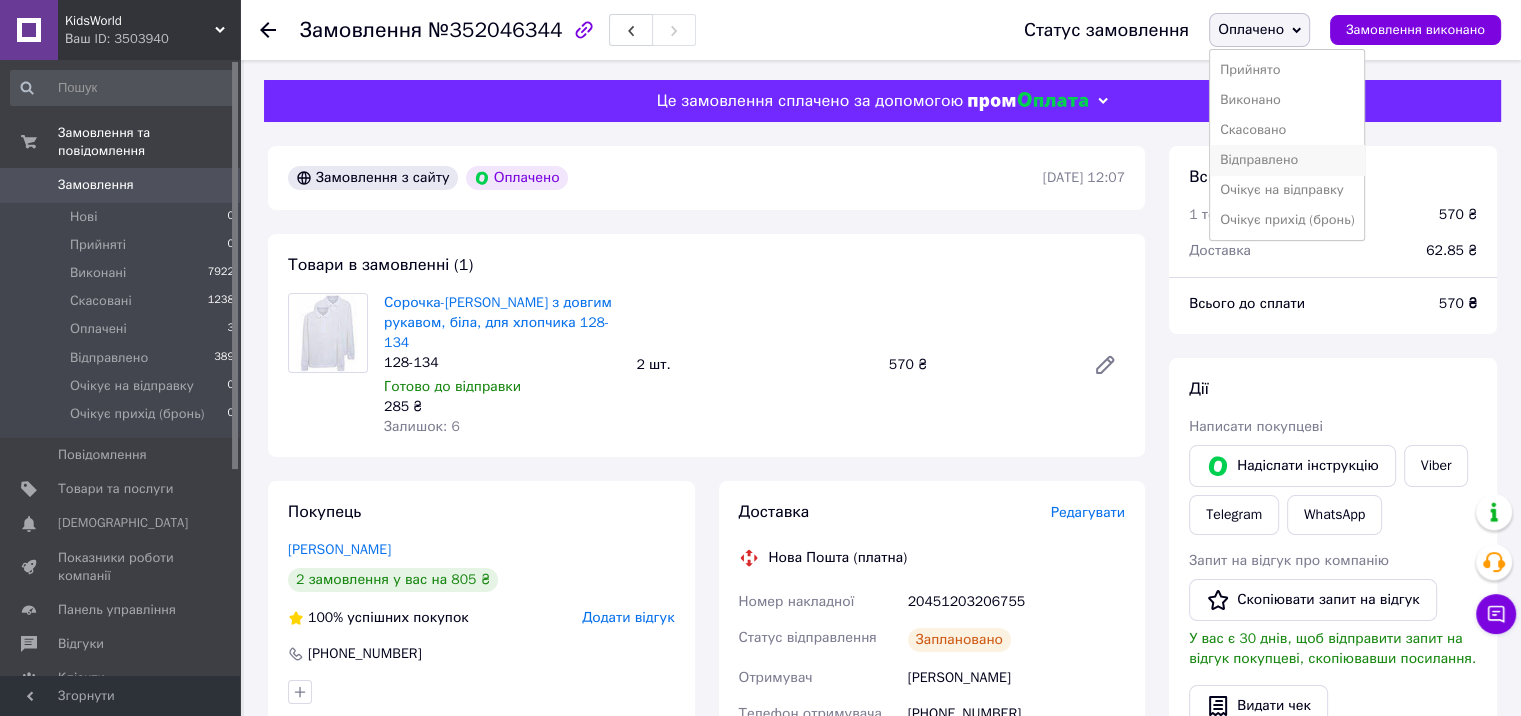 click on "Відправлено" at bounding box center [1287, 160] 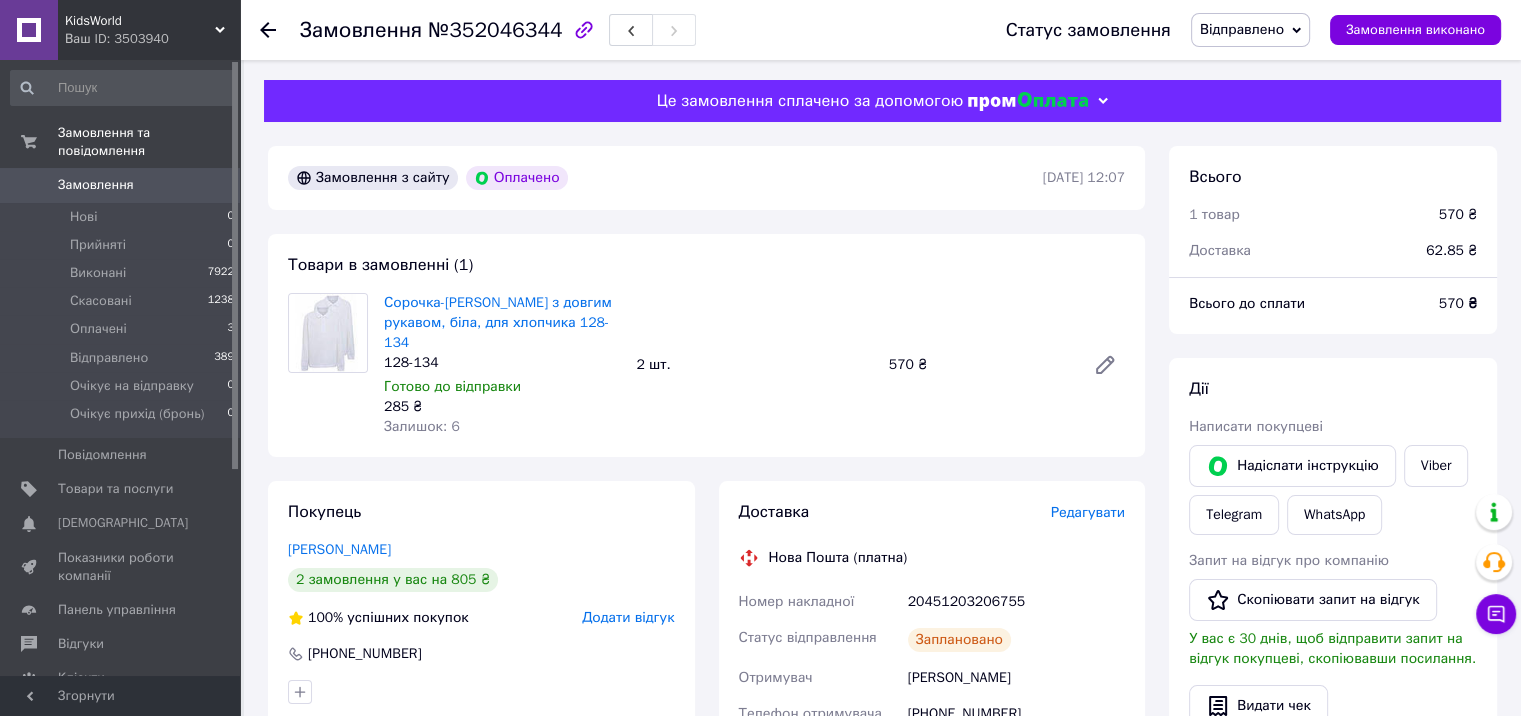 click on "№352046344" at bounding box center (495, 30) 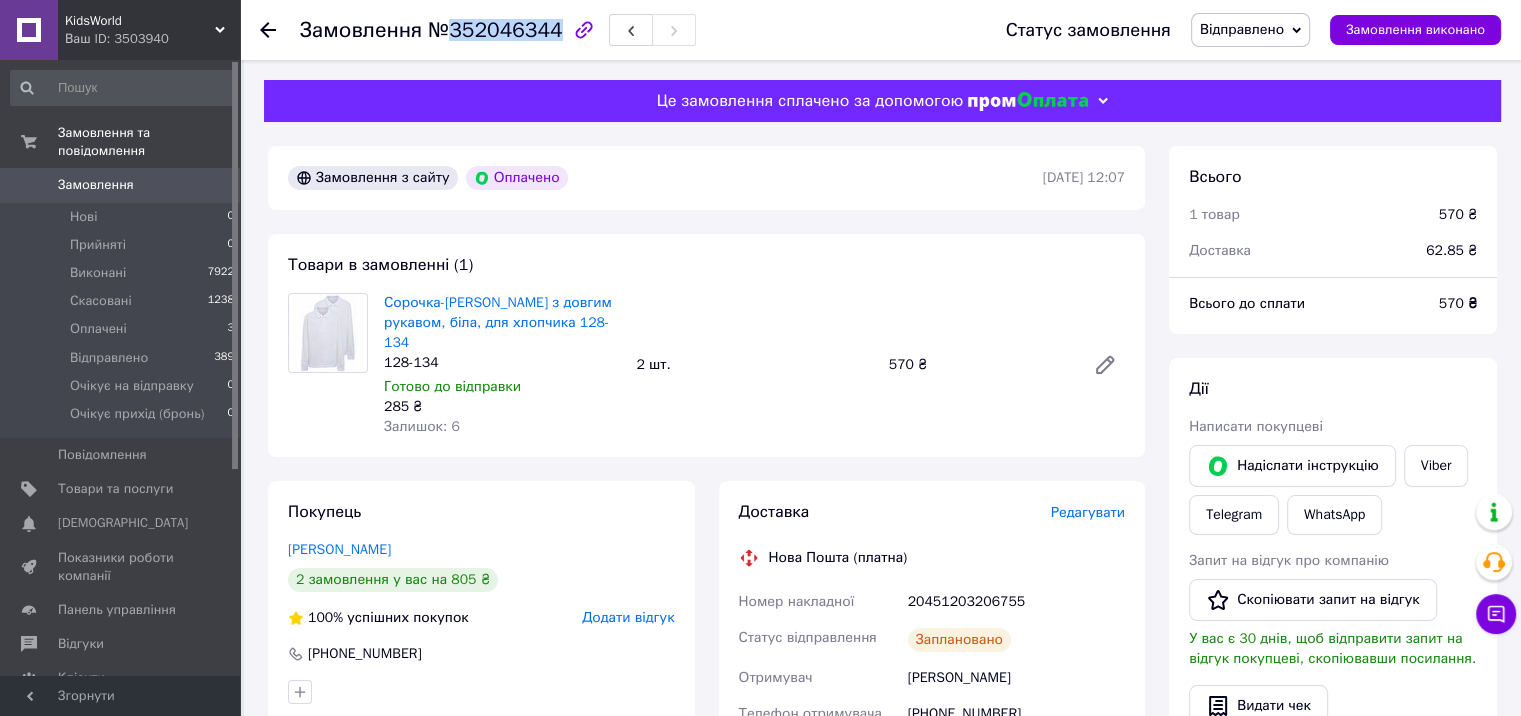 click on "№352046344" at bounding box center [495, 30] 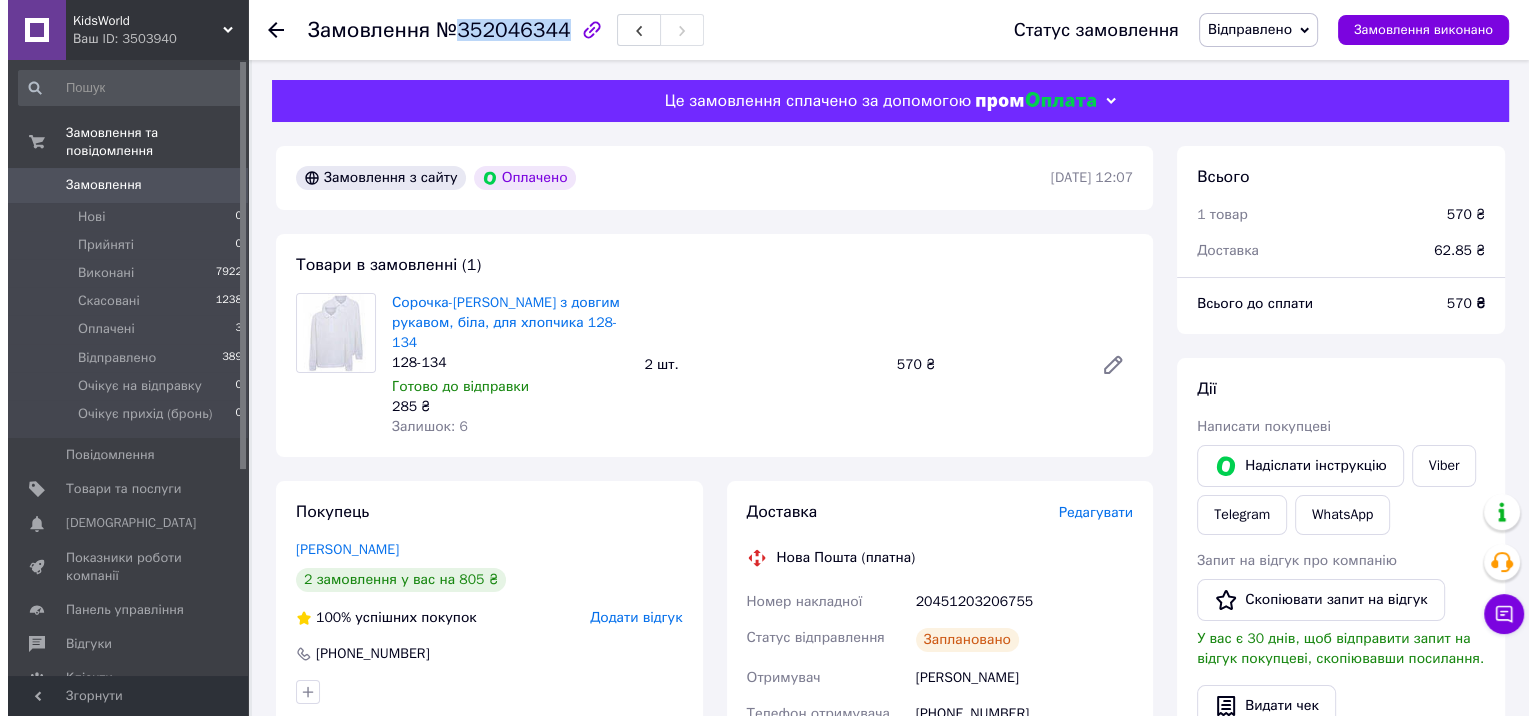 scroll, scrollTop: 200, scrollLeft: 0, axis: vertical 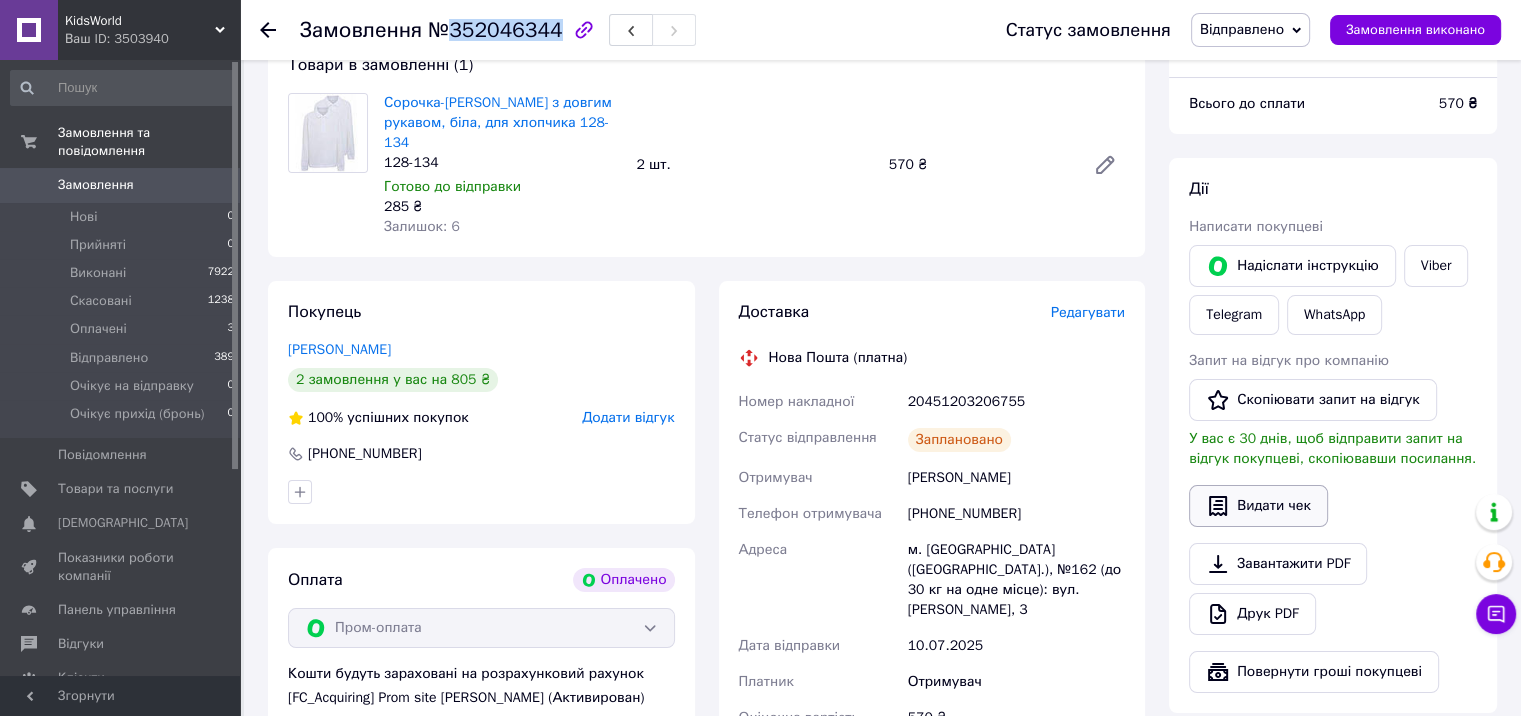 click on "Видати чек" at bounding box center [1258, 506] 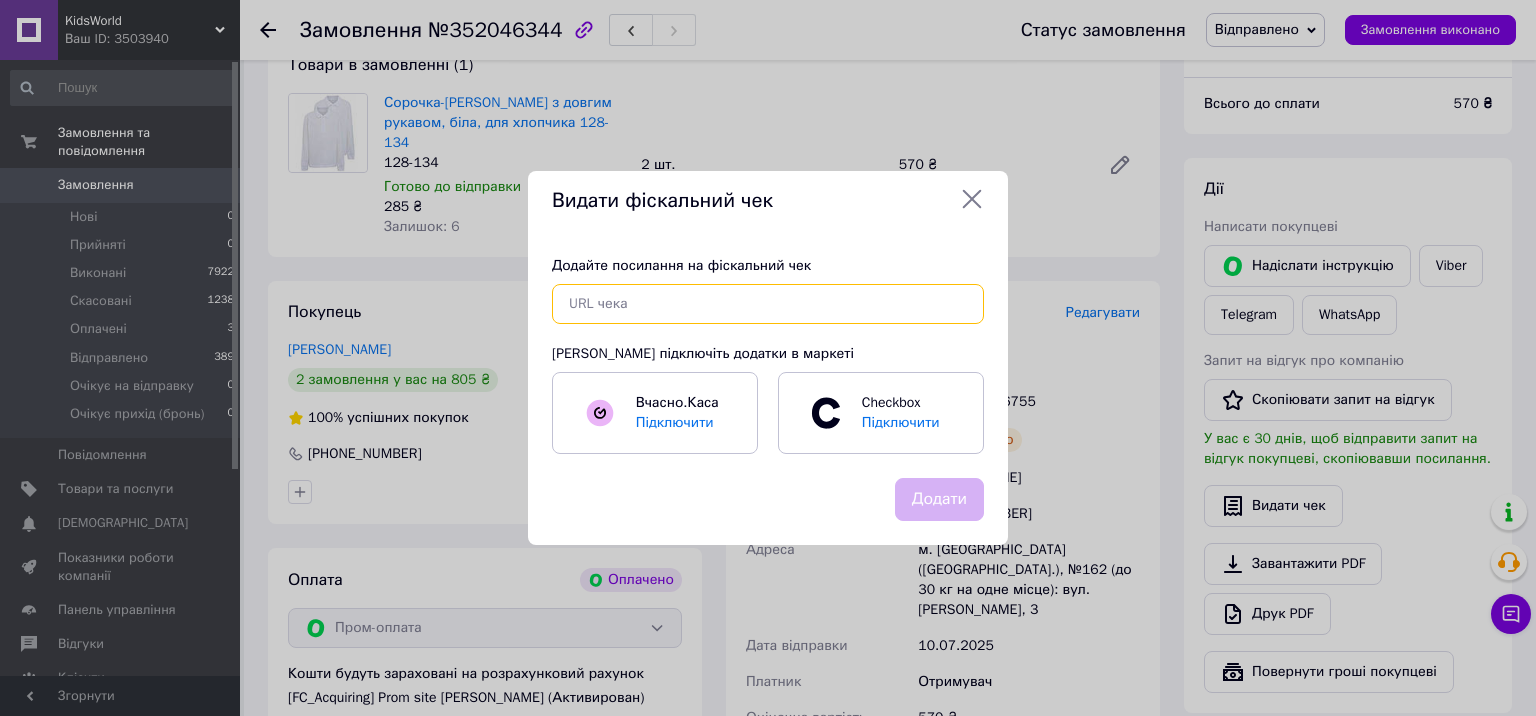 click at bounding box center [768, 304] 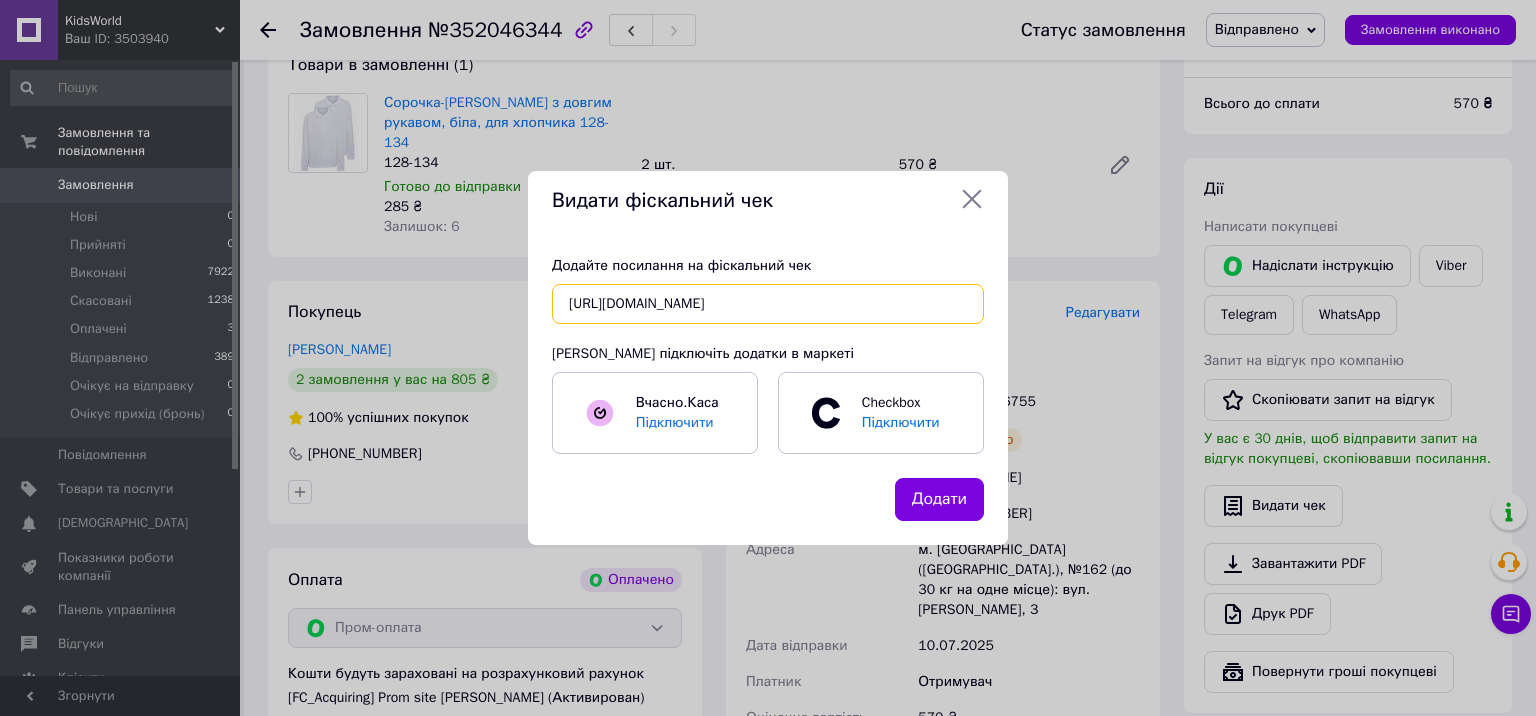 scroll, scrollTop: 0, scrollLeft: 40, axis: horizontal 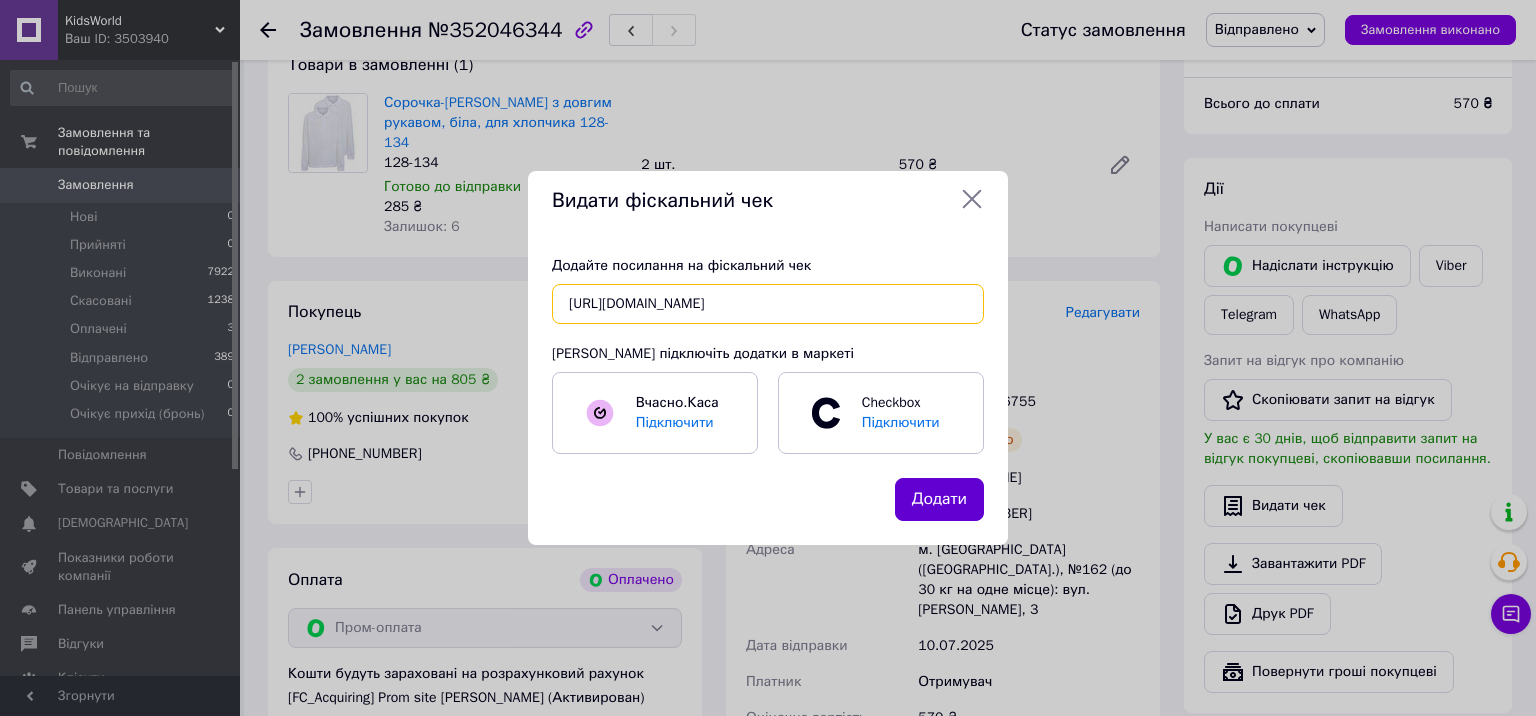 type on "https://check.checkbox.ua/3163117c-eb59-4ee6-b5e7-c707b59cfd42" 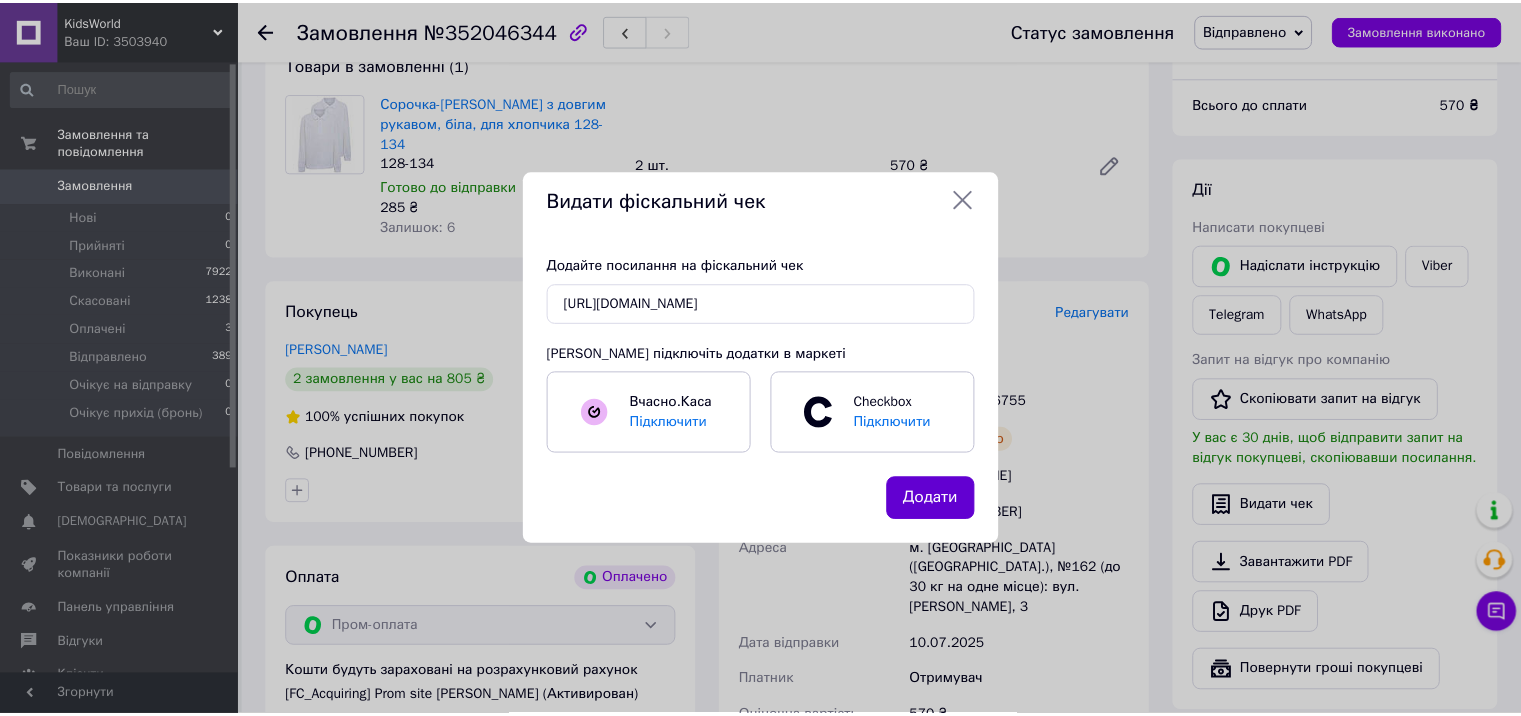 scroll, scrollTop: 0, scrollLeft: 0, axis: both 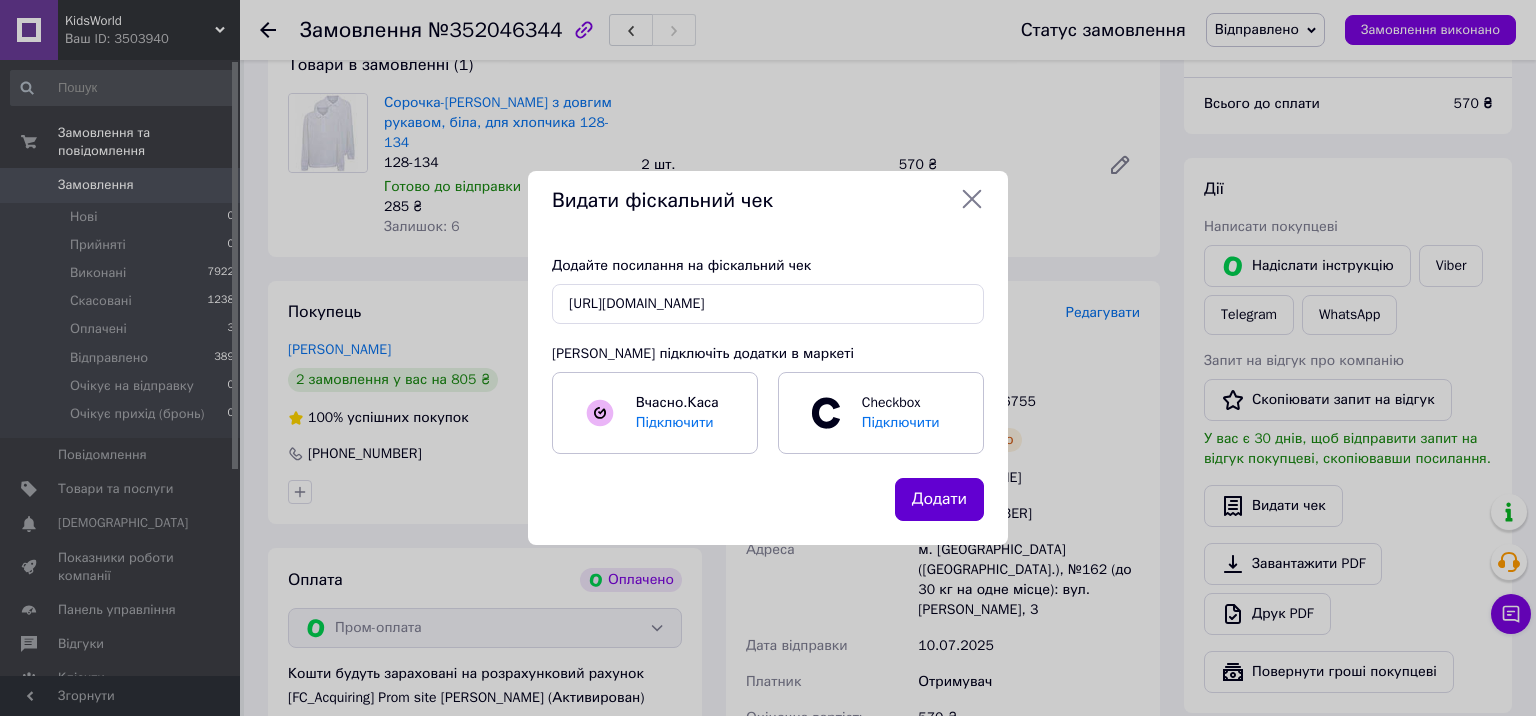 click on "Додати" at bounding box center [939, 499] 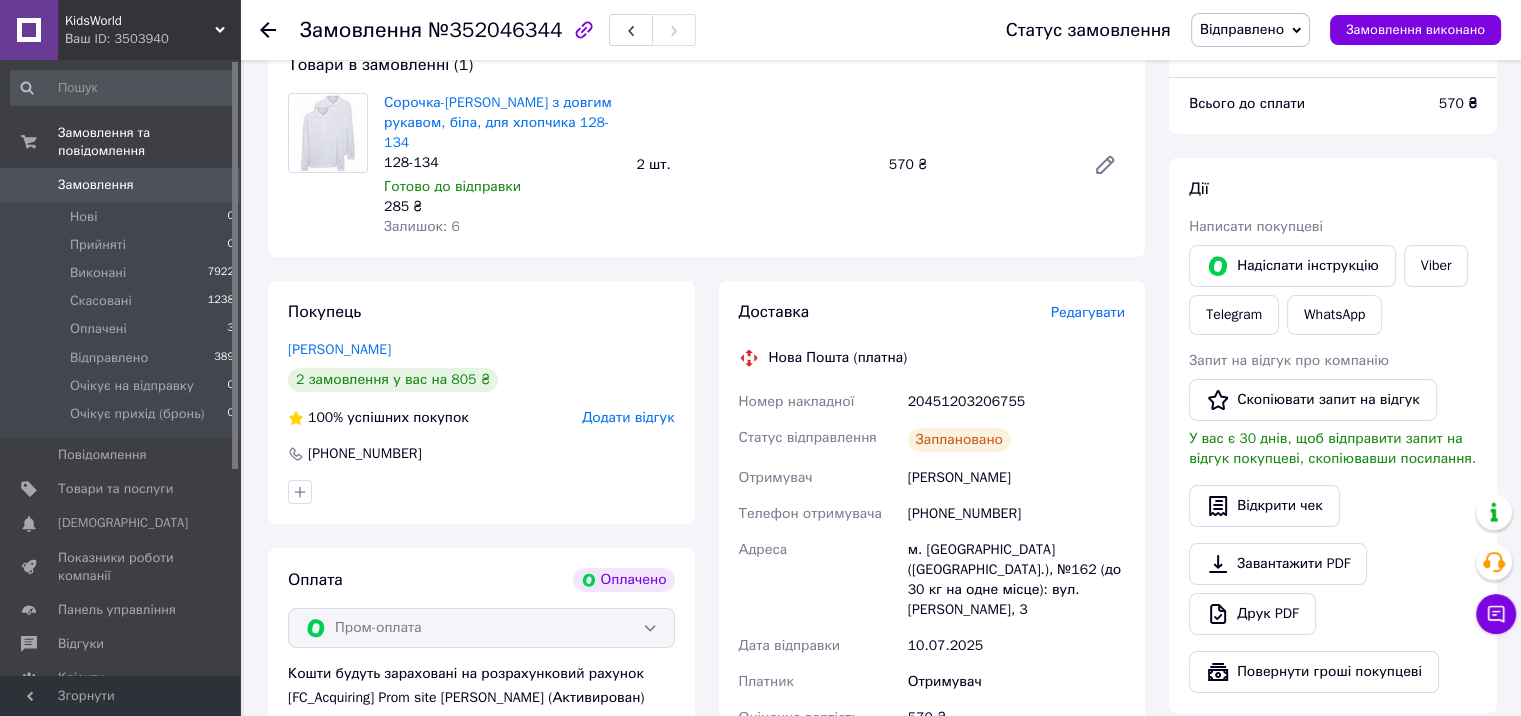 click on "20451203206755" at bounding box center (1016, 402) 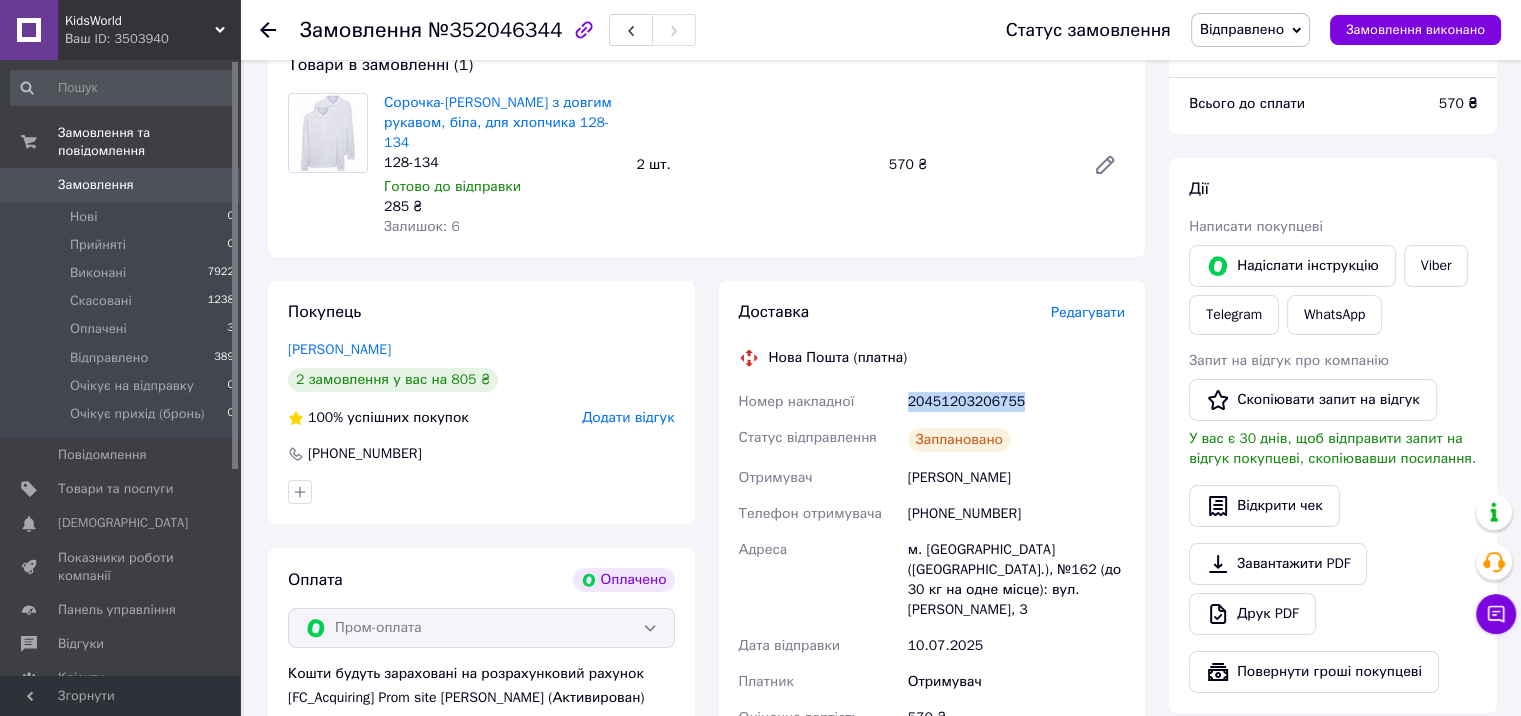 click on "20451203206755" at bounding box center (1016, 402) 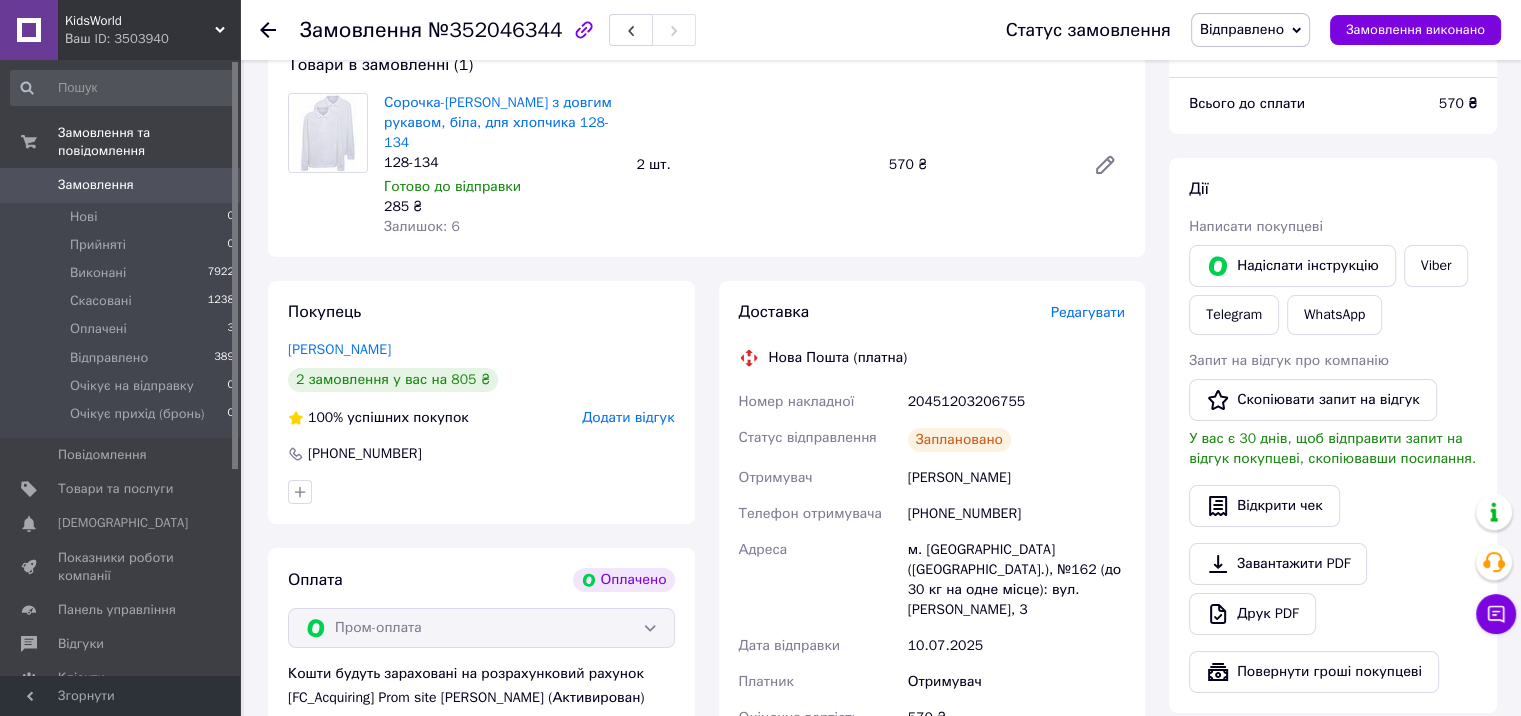 click on "Адреса" at bounding box center (819, 580) 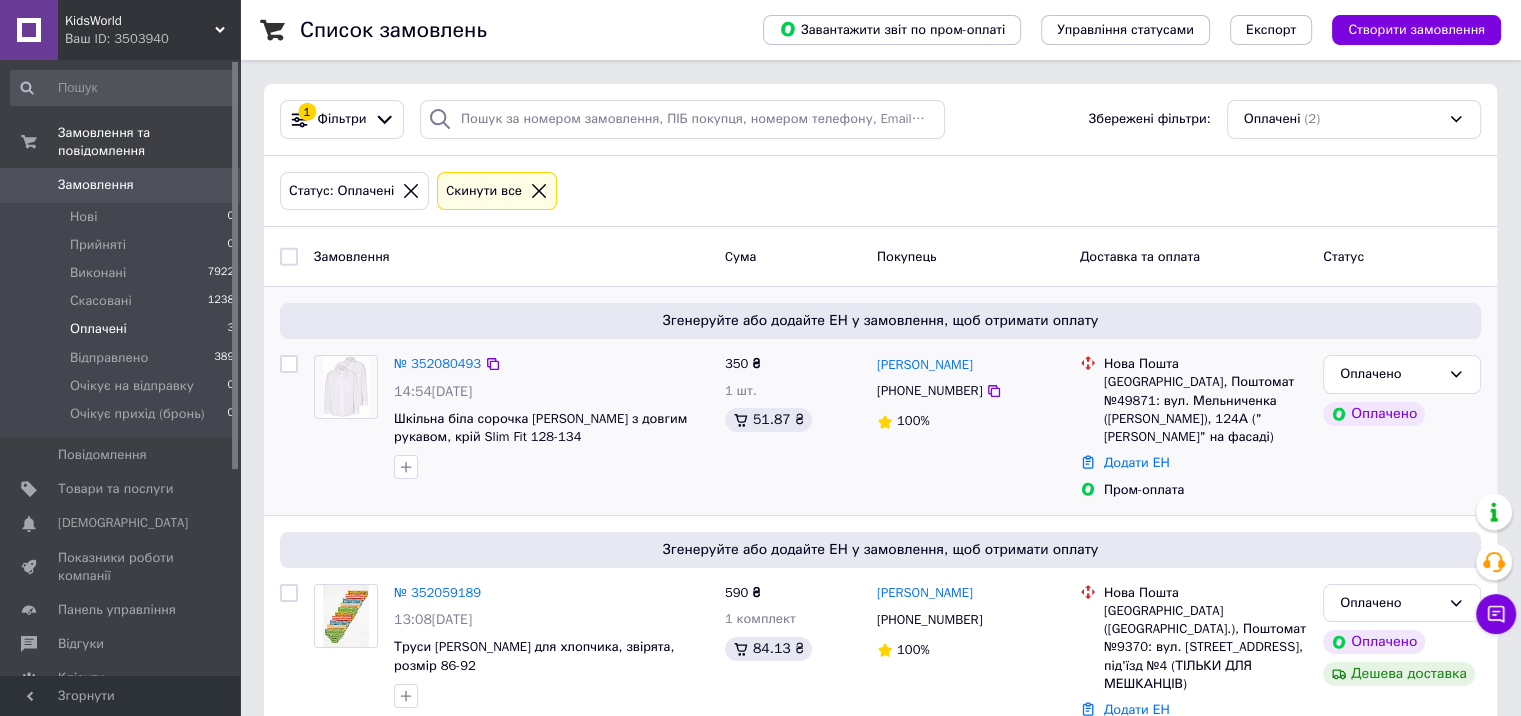 scroll, scrollTop: 32, scrollLeft: 0, axis: vertical 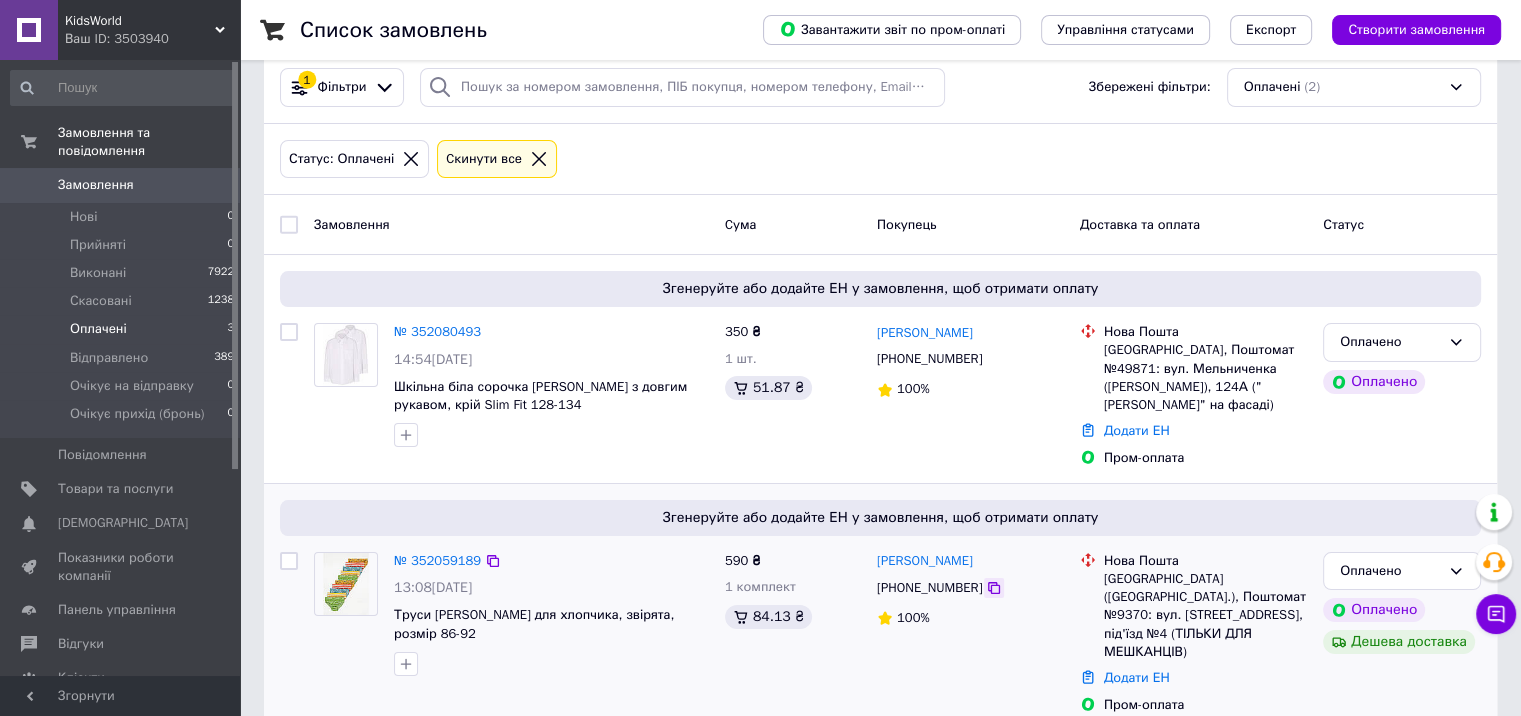 click 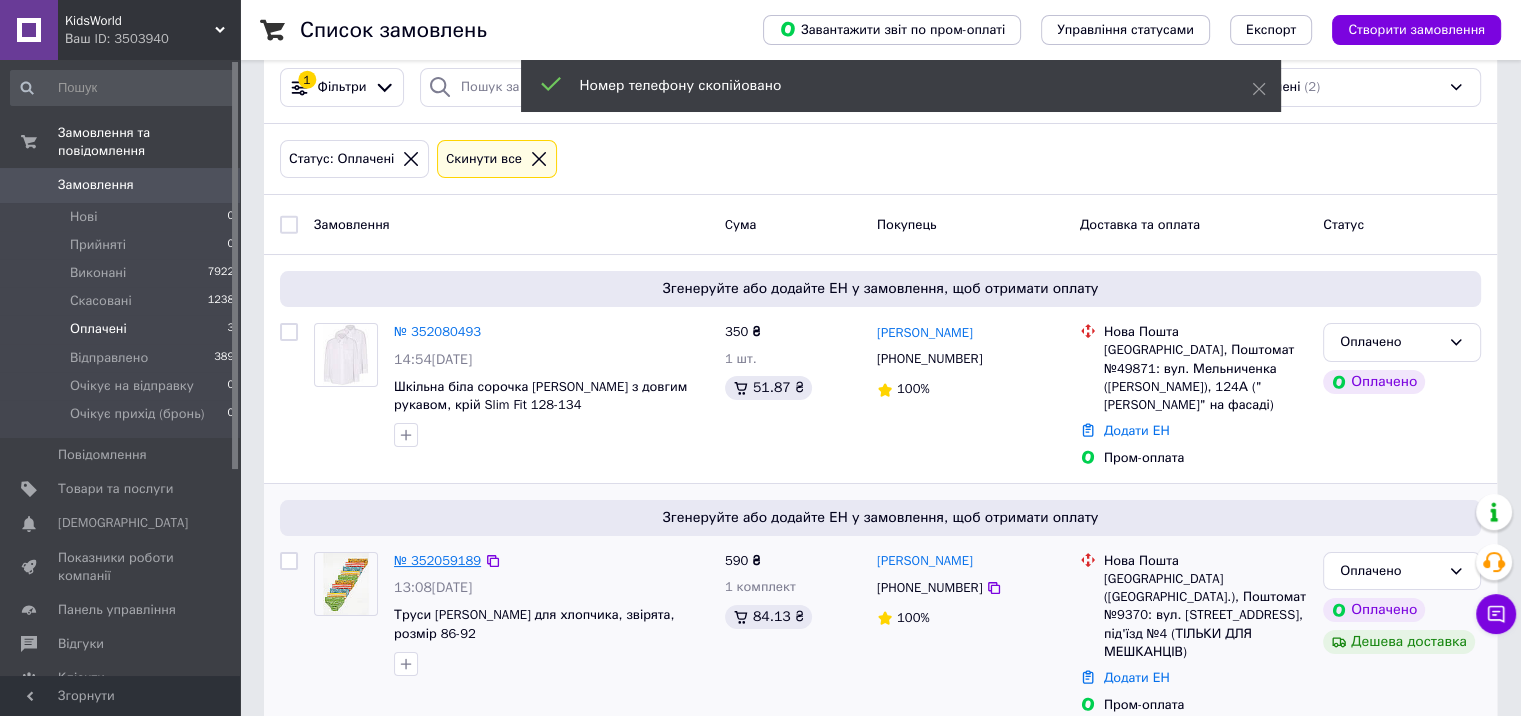 click on "№ 352059189" at bounding box center [437, 560] 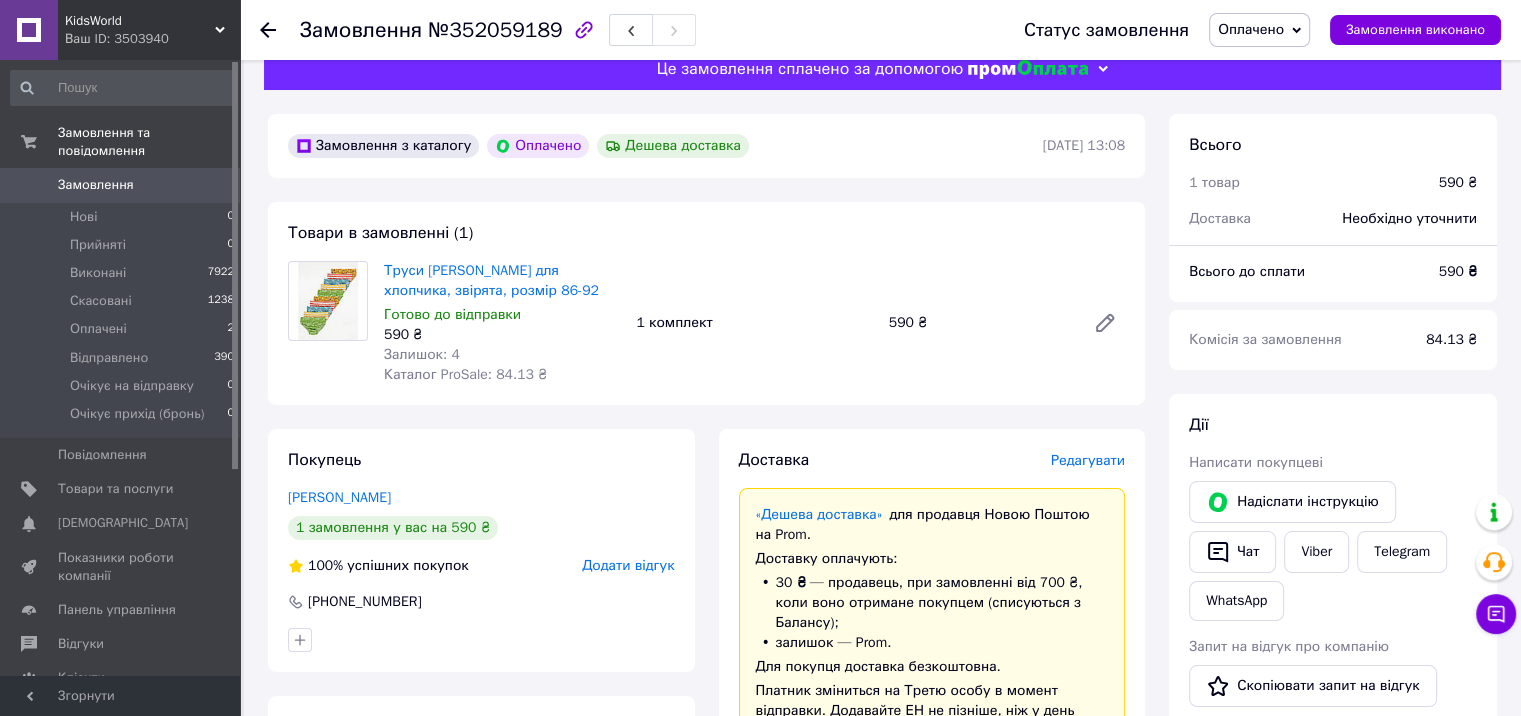 scroll, scrollTop: 332, scrollLeft: 0, axis: vertical 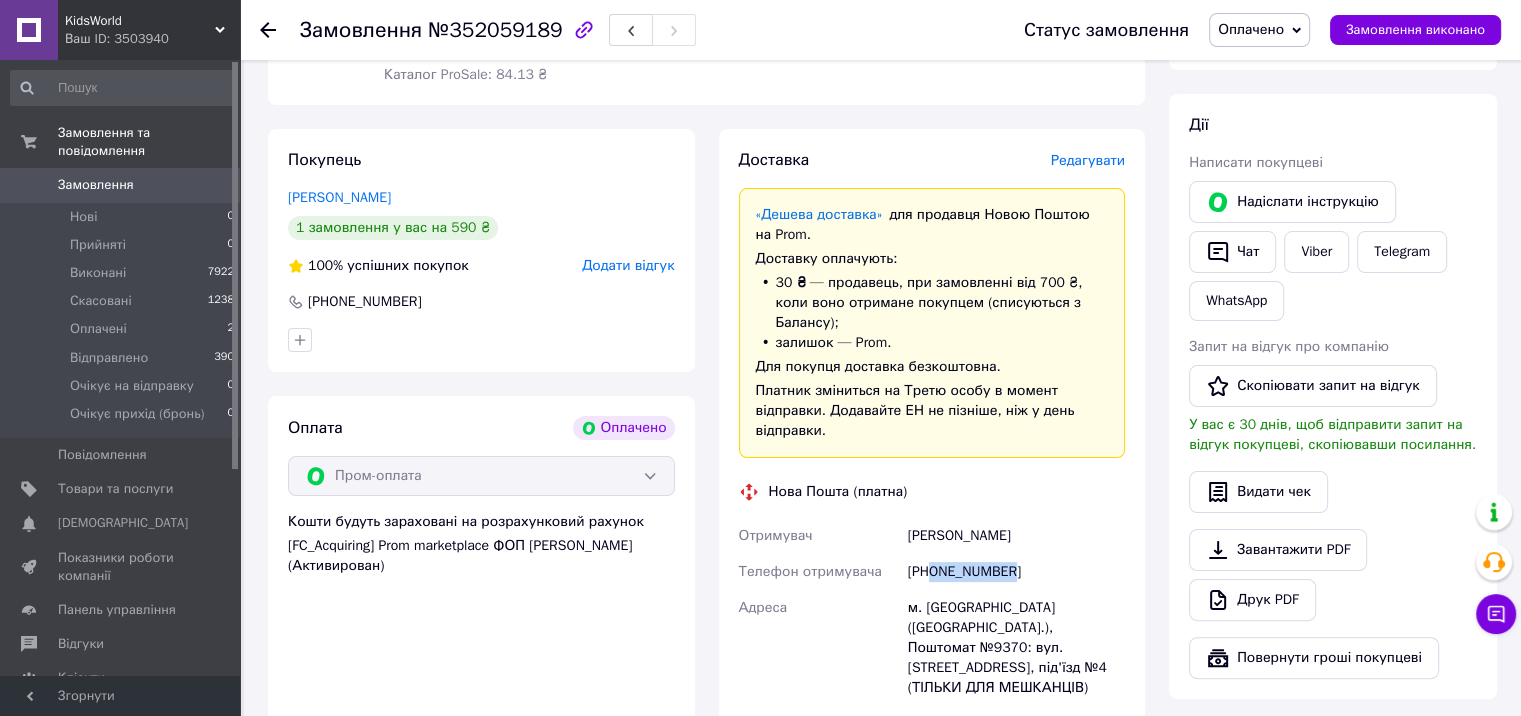 drag, startPoint x: 932, startPoint y: 575, endPoint x: 267, endPoint y: 513, distance: 667.884 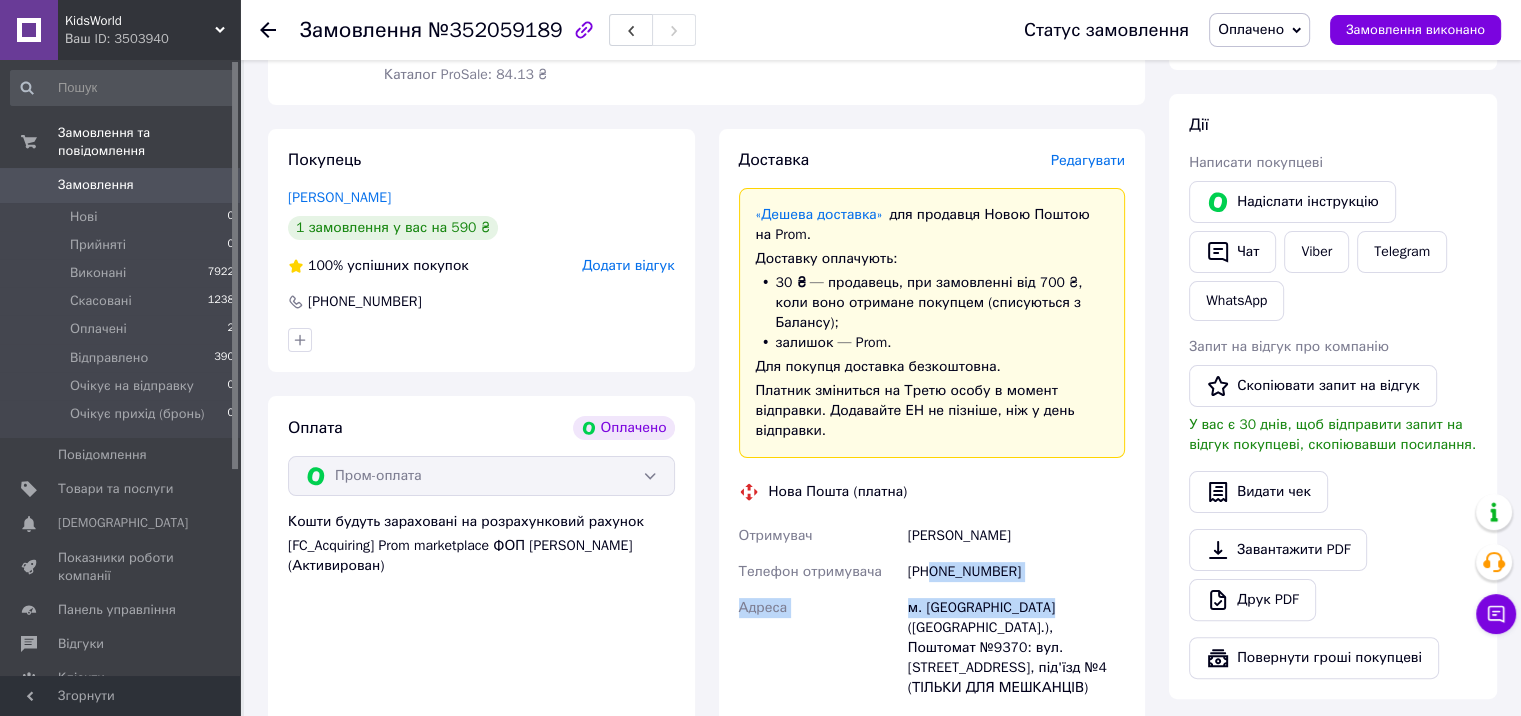 scroll, scrollTop: 32, scrollLeft: 0, axis: vertical 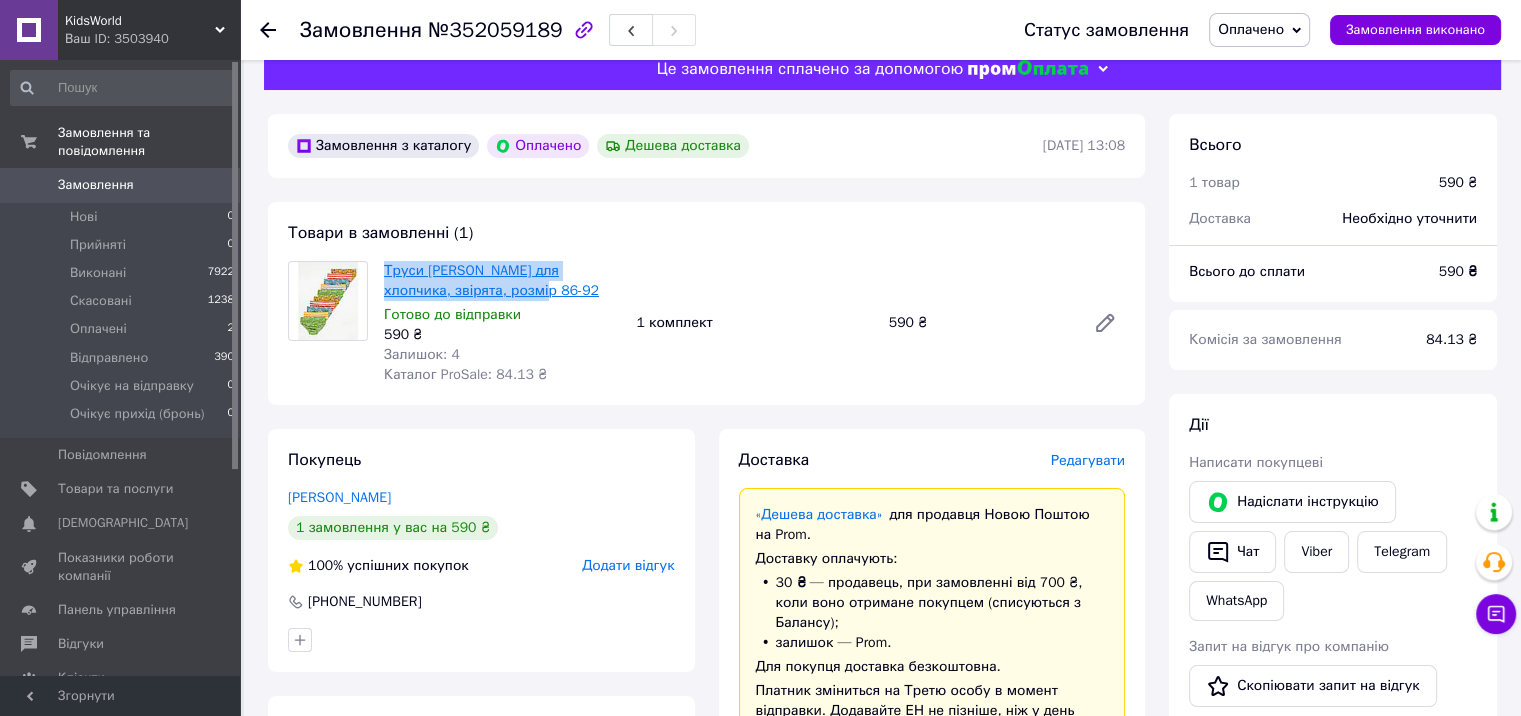 drag, startPoint x: 479, startPoint y: 287, endPoint x: 384, endPoint y: 273, distance: 96.02604 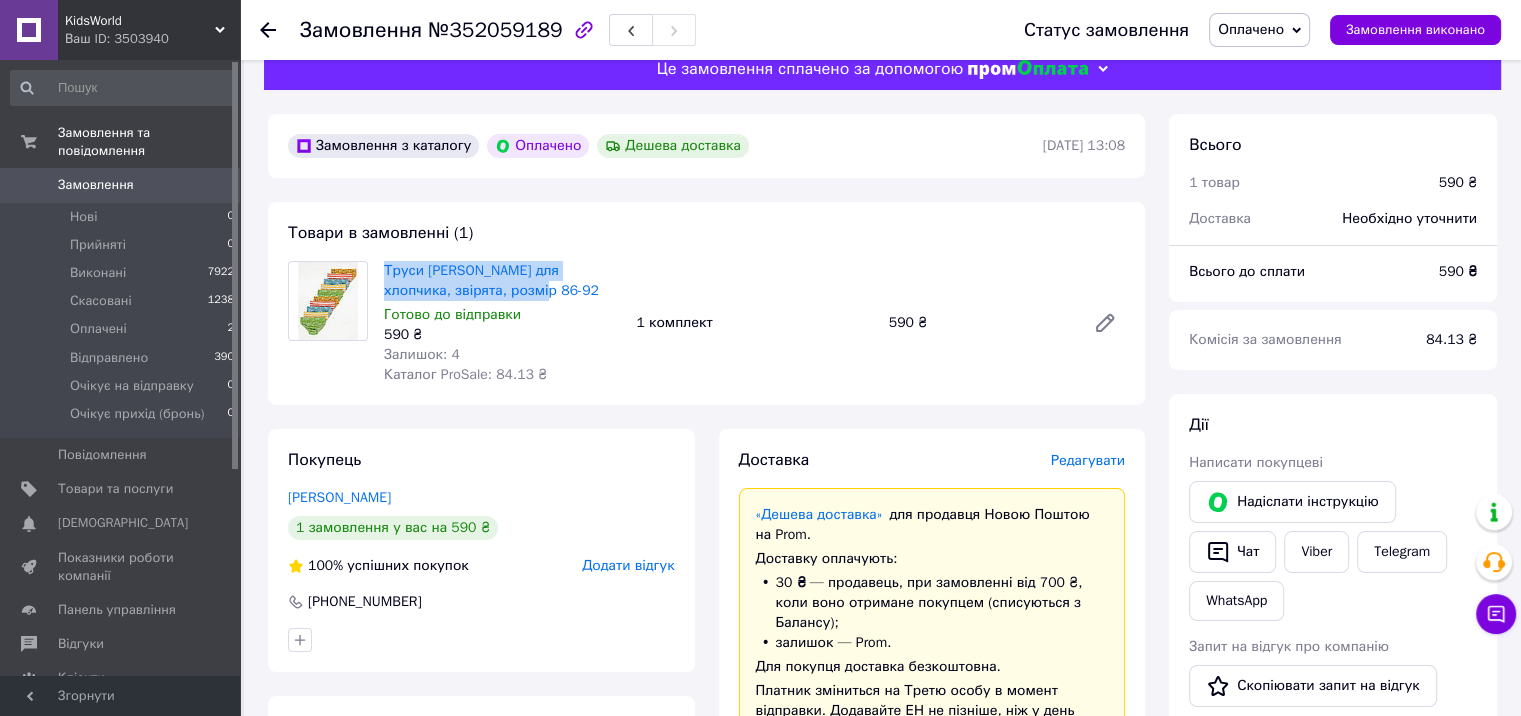 scroll, scrollTop: 532, scrollLeft: 0, axis: vertical 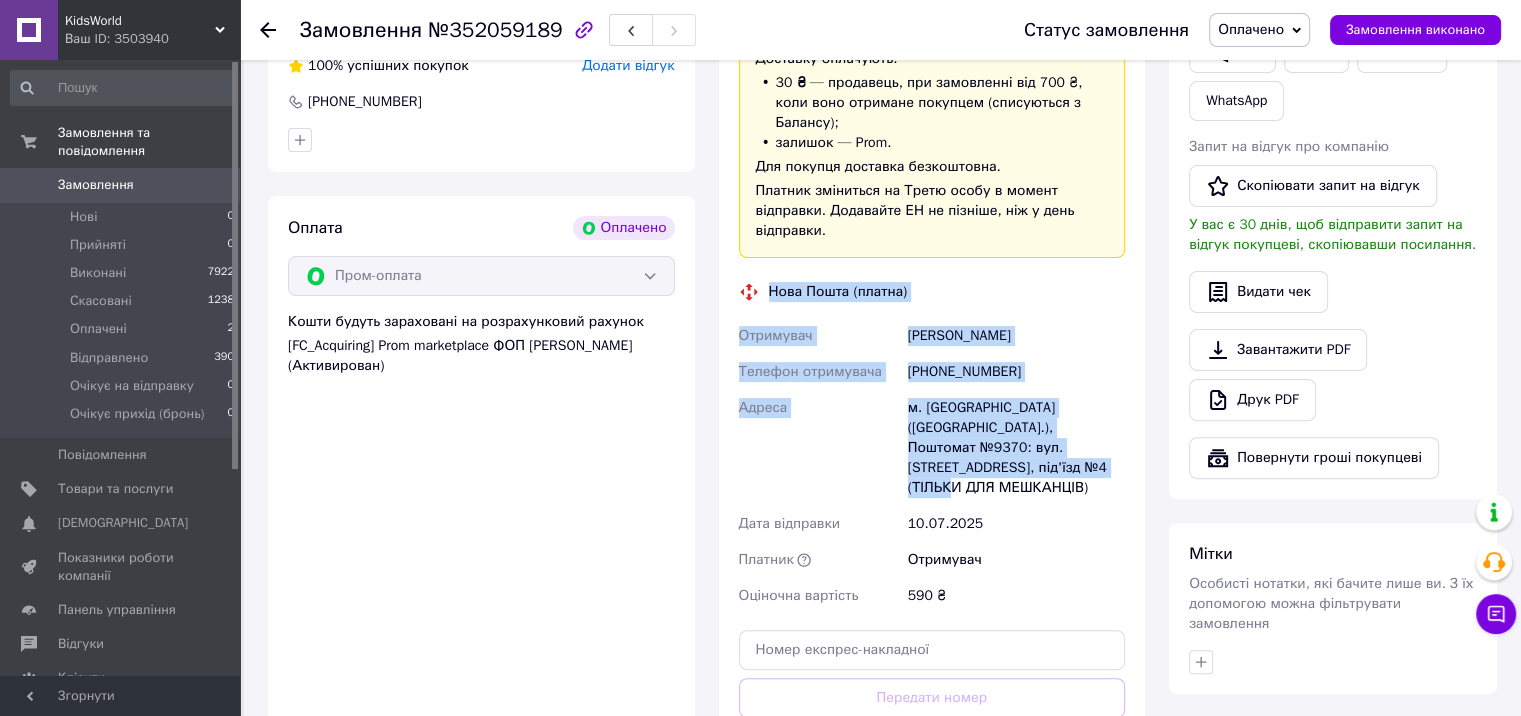 drag, startPoint x: 761, startPoint y: 289, endPoint x: 1093, endPoint y: 476, distance: 381.042 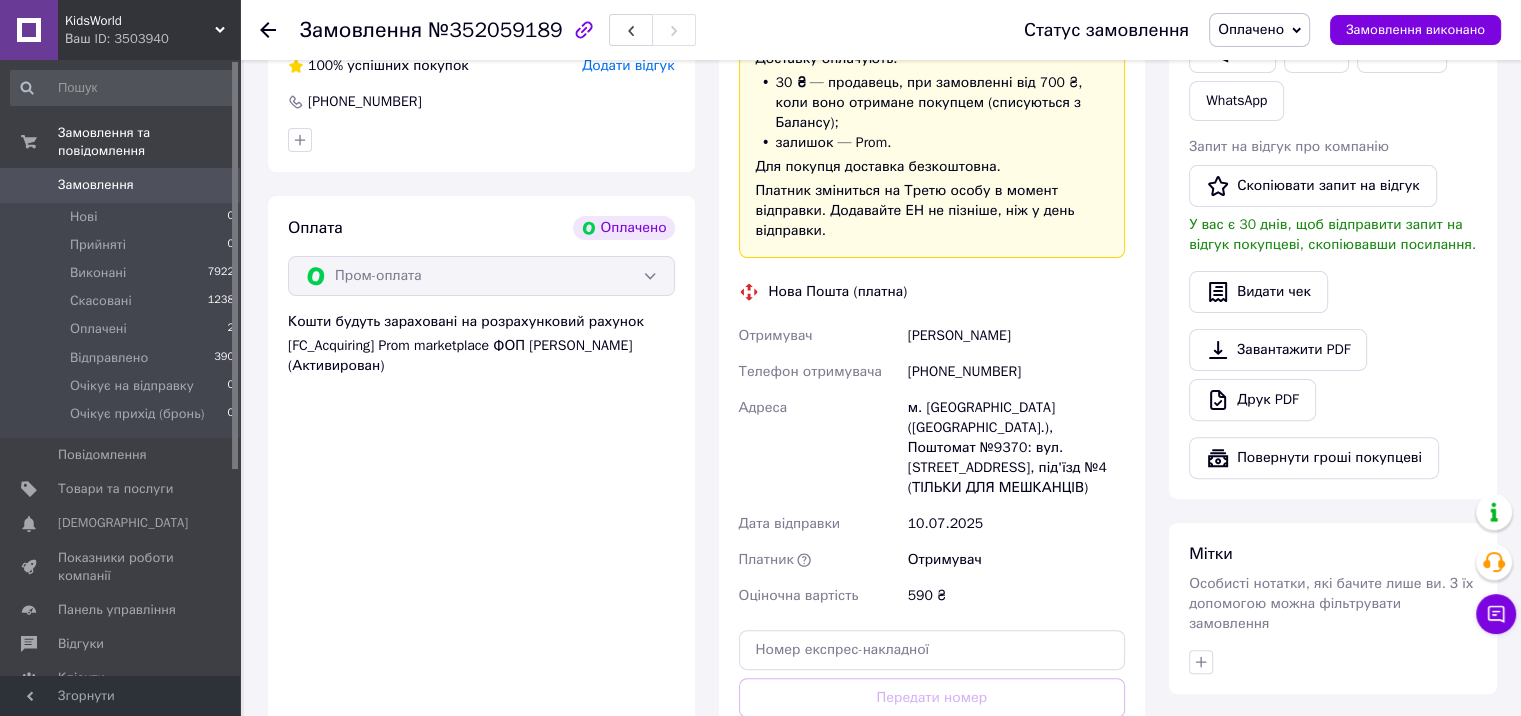 click on "№352059189" at bounding box center (495, 30) 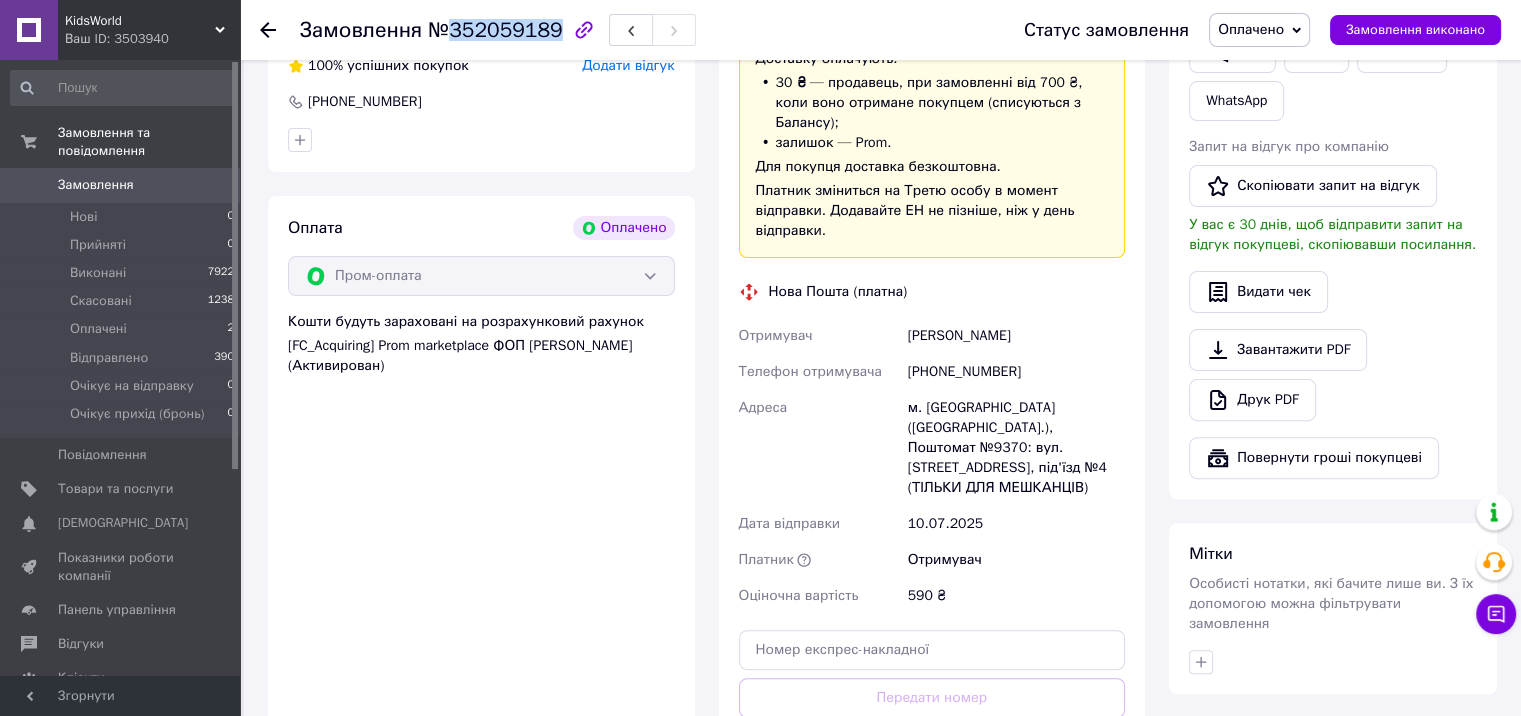 click on "№352059189" at bounding box center (495, 30) 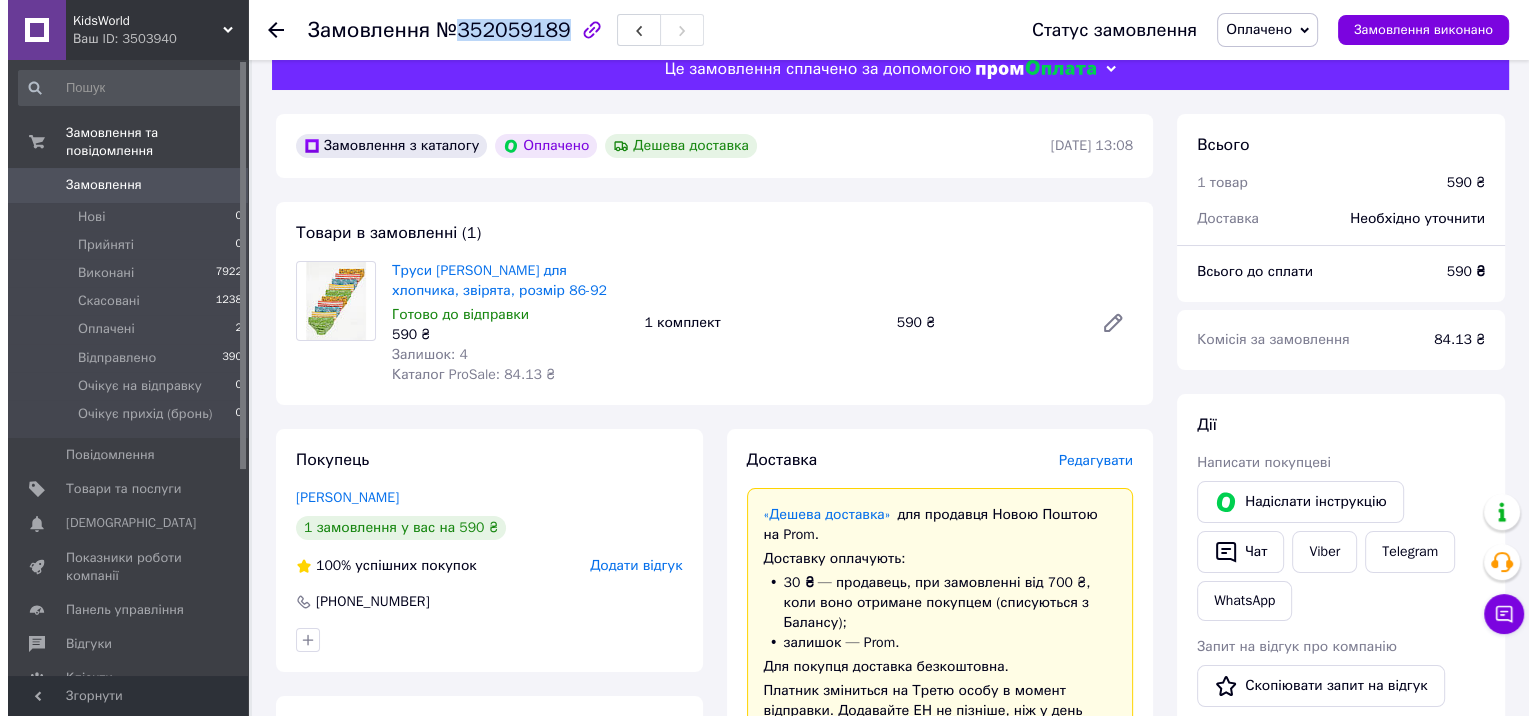 scroll, scrollTop: 232, scrollLeft: 0, axis: vertical 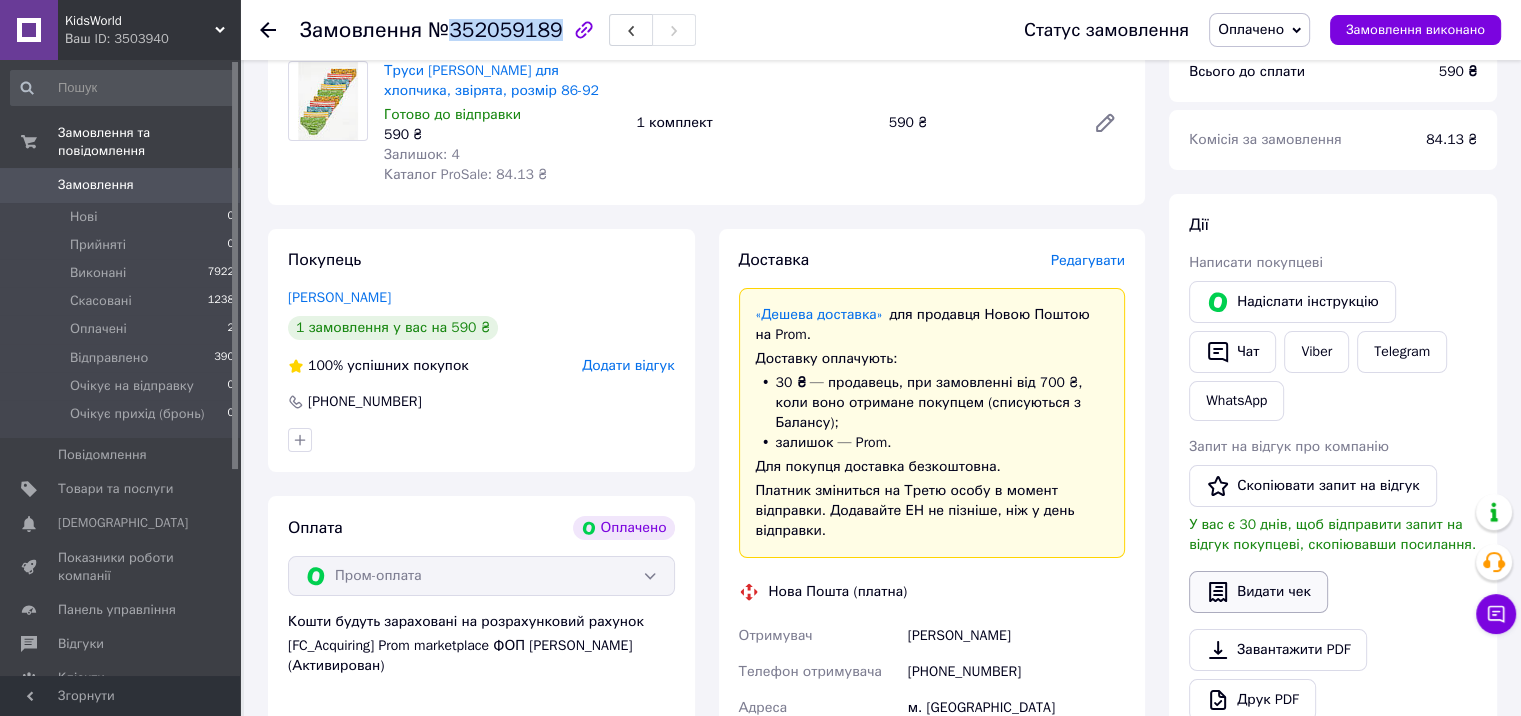 click on "Видати чек" at bounding box center [1258, 592] 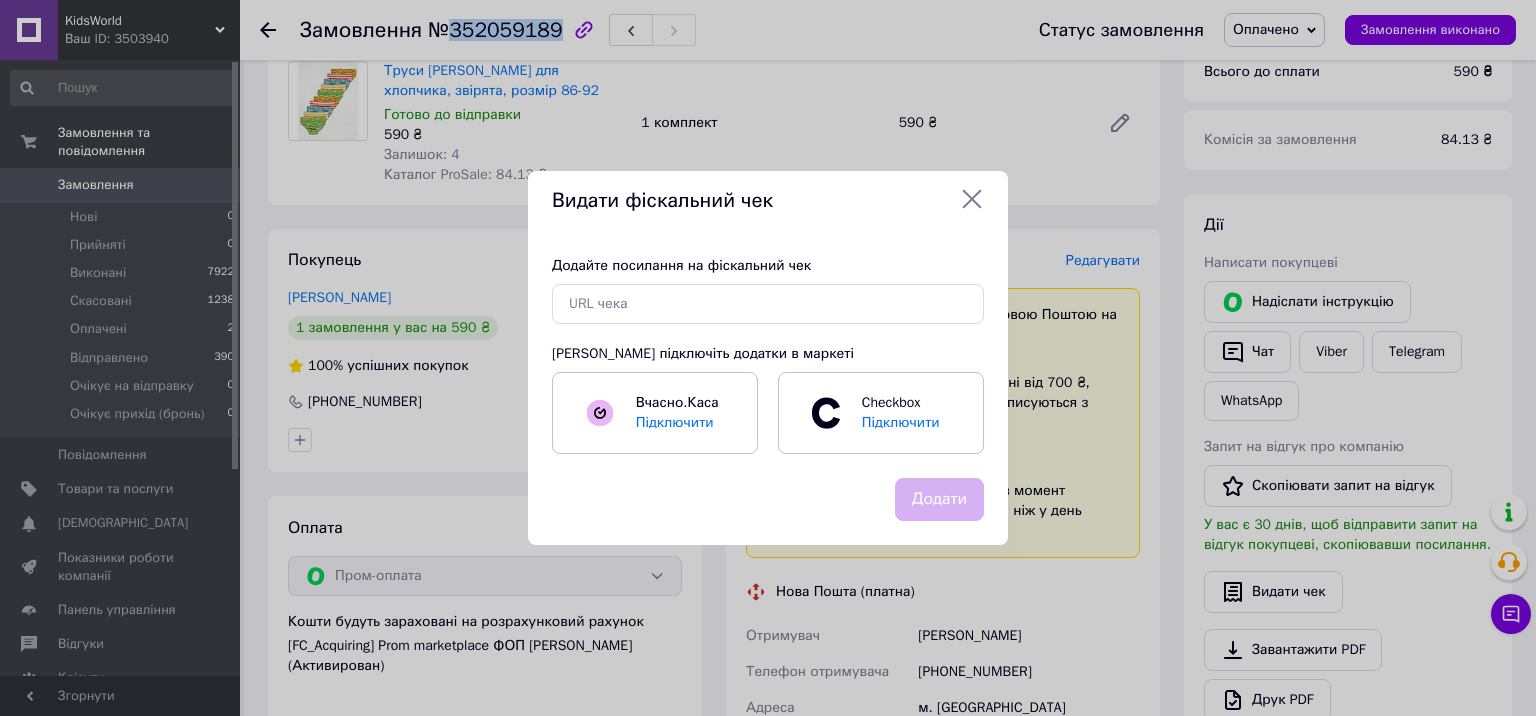 type 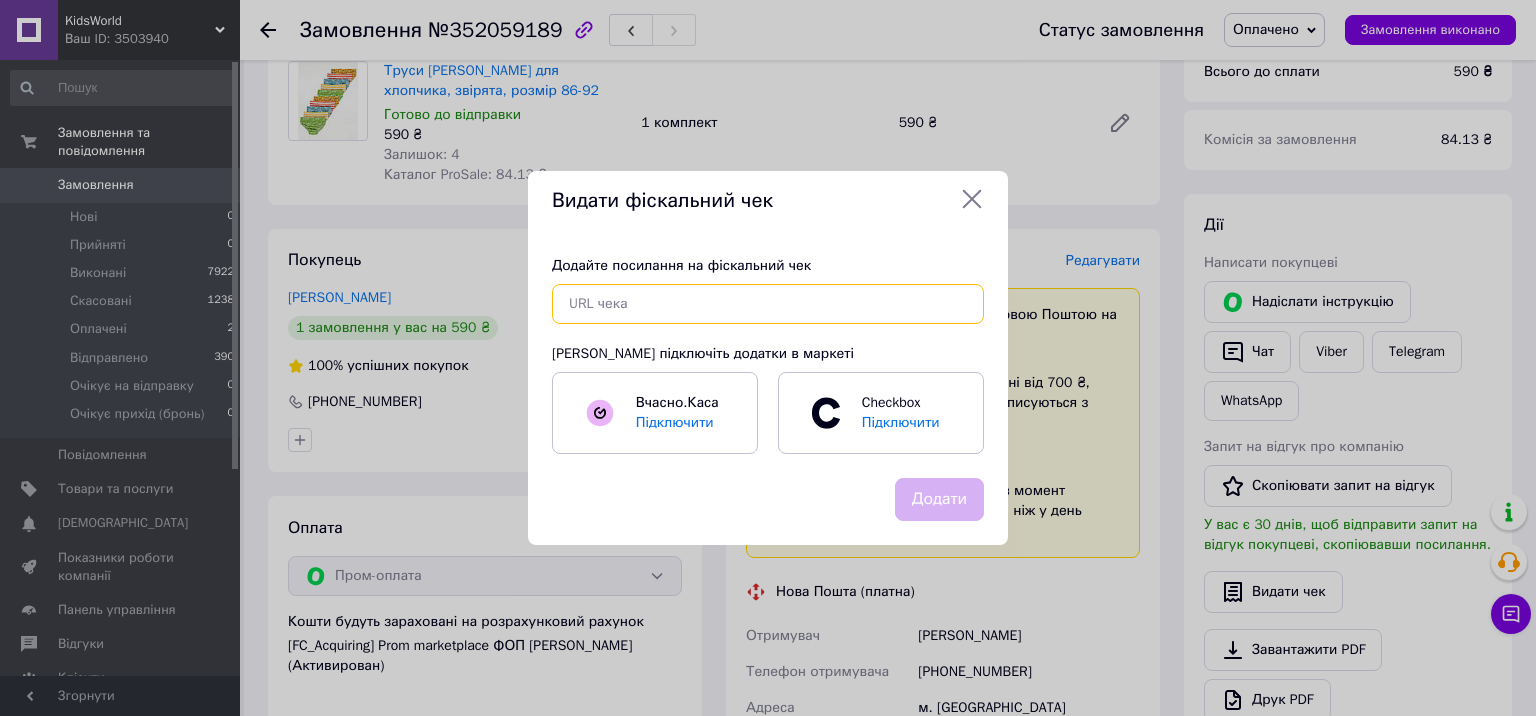 drag, startPoint x: 756, startPoint y: 299, endPoint x: 916, endPoint y: 442, distance: 214.5903 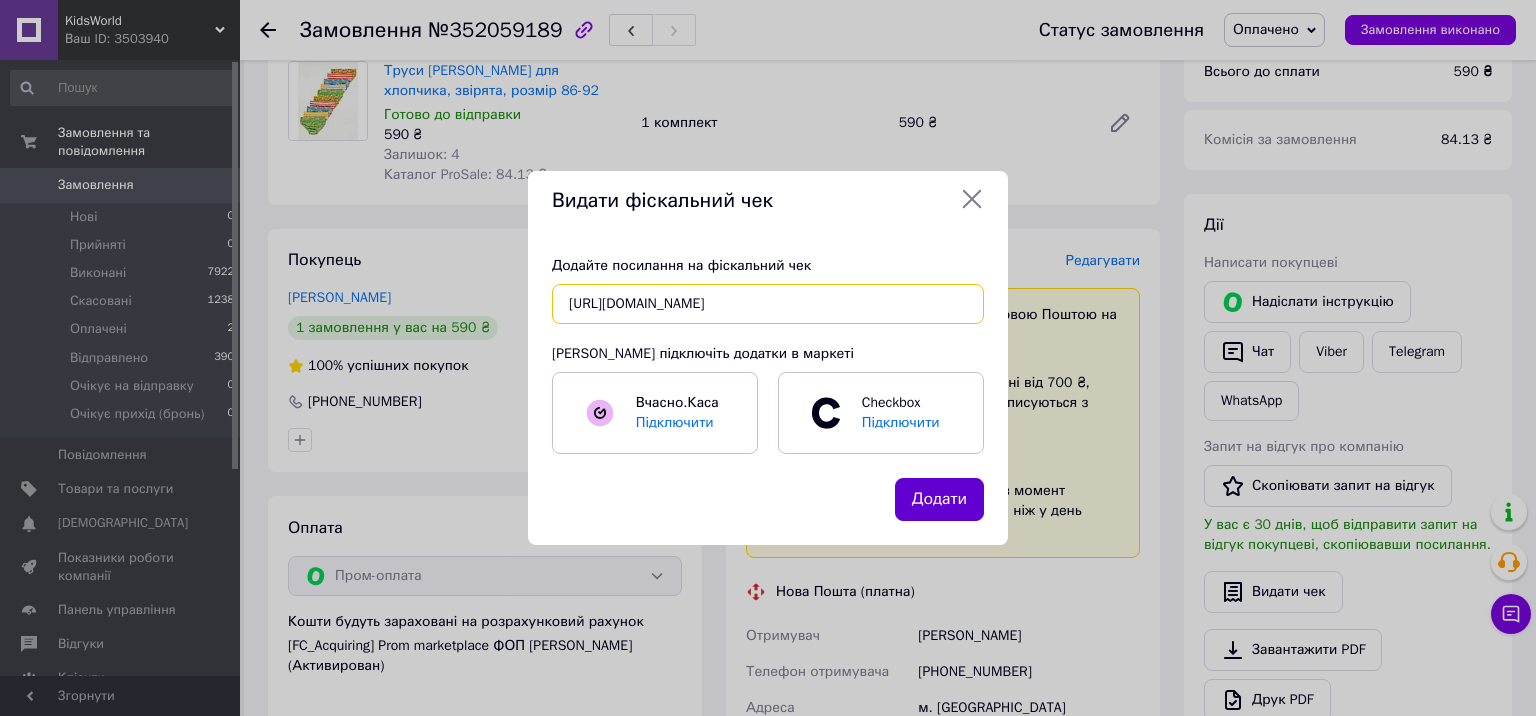 scroll, scrollTop: 0, scrollLeft: 44, axis: horizontal 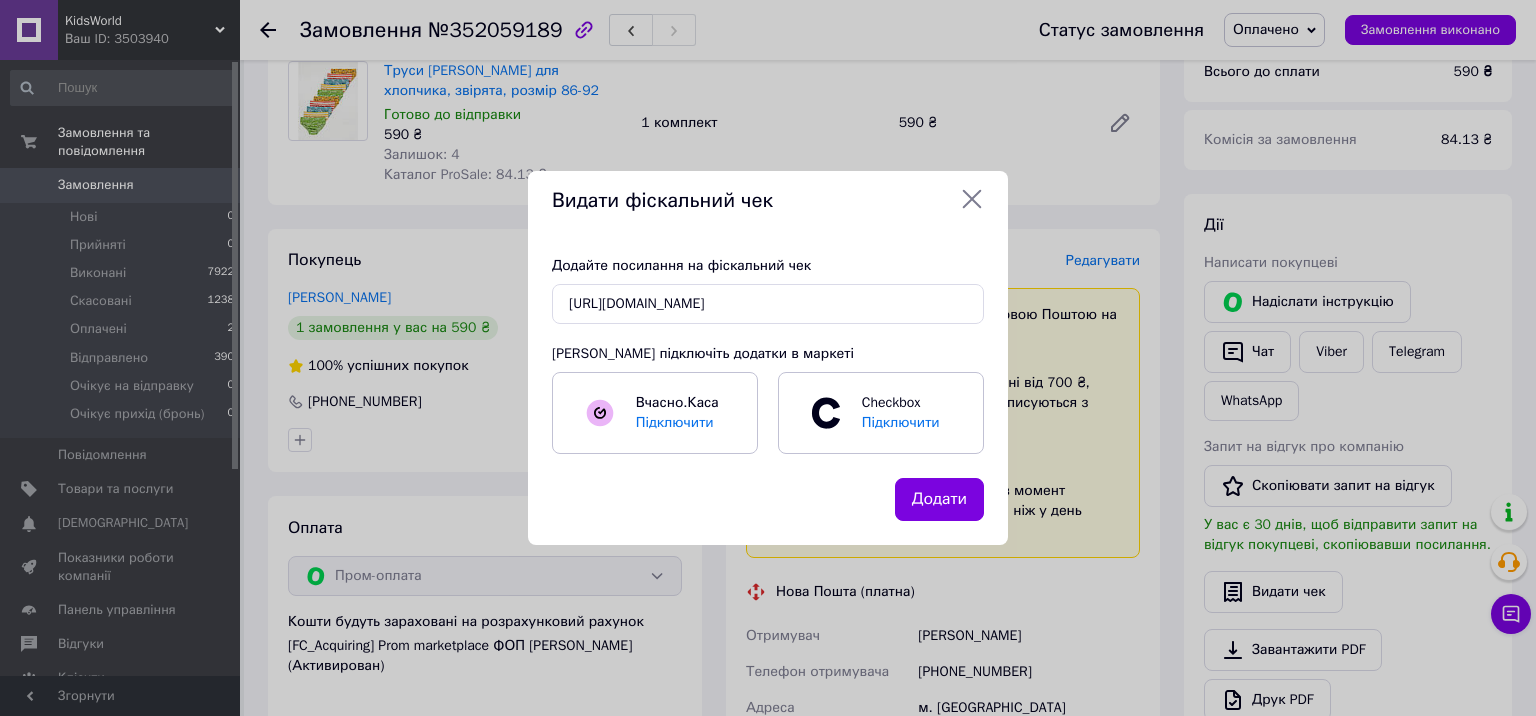 click on "Додати" at bounding box center [939, 499] 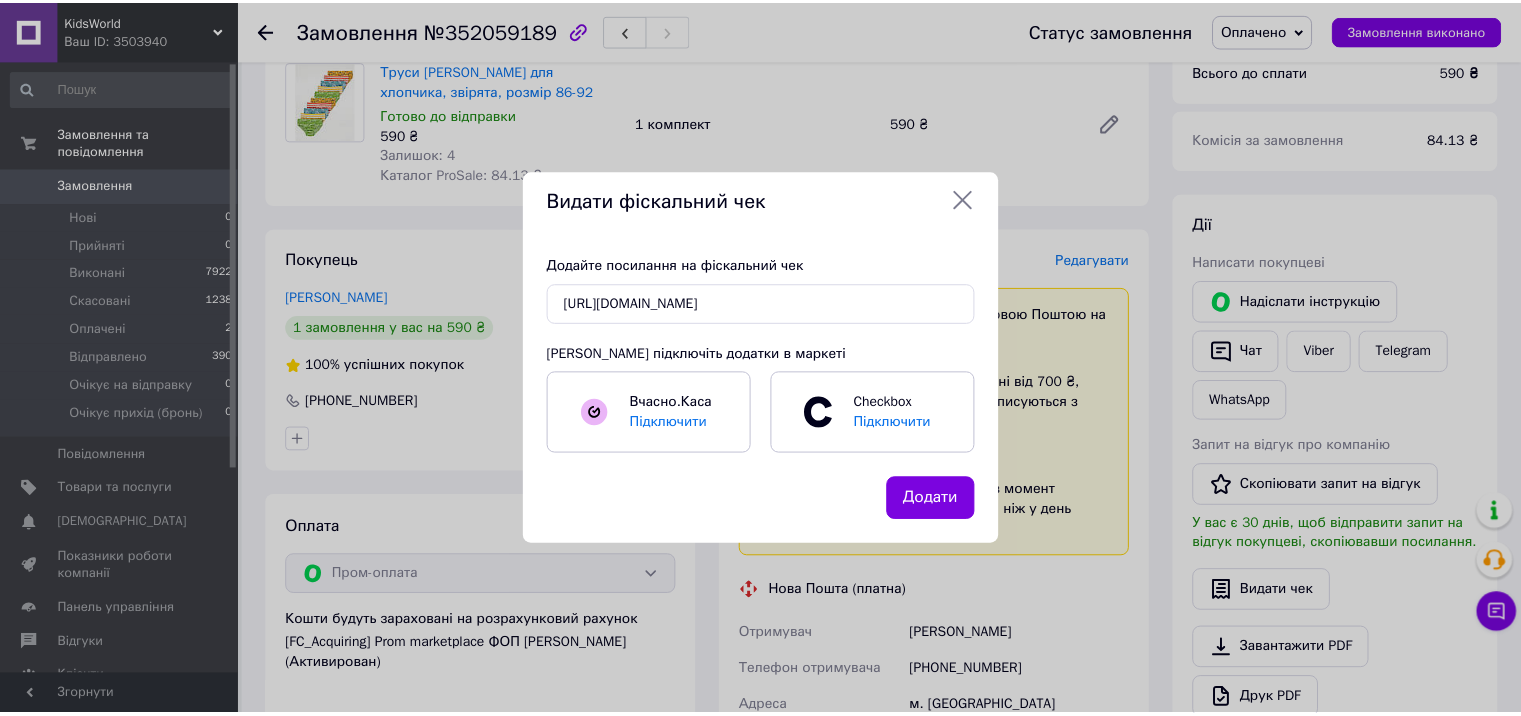scroll, scrollTop: 0, scrollLeft: 0, axis: both 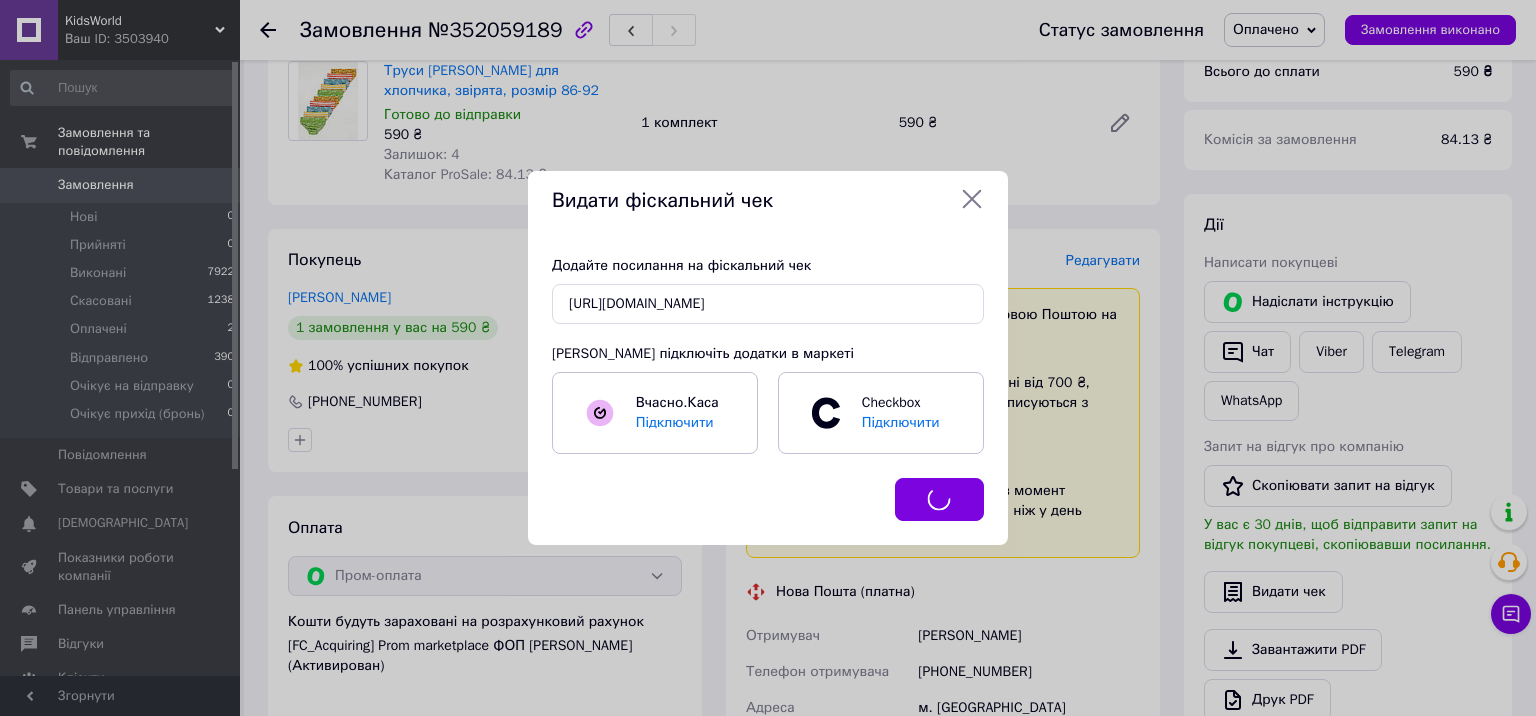 type 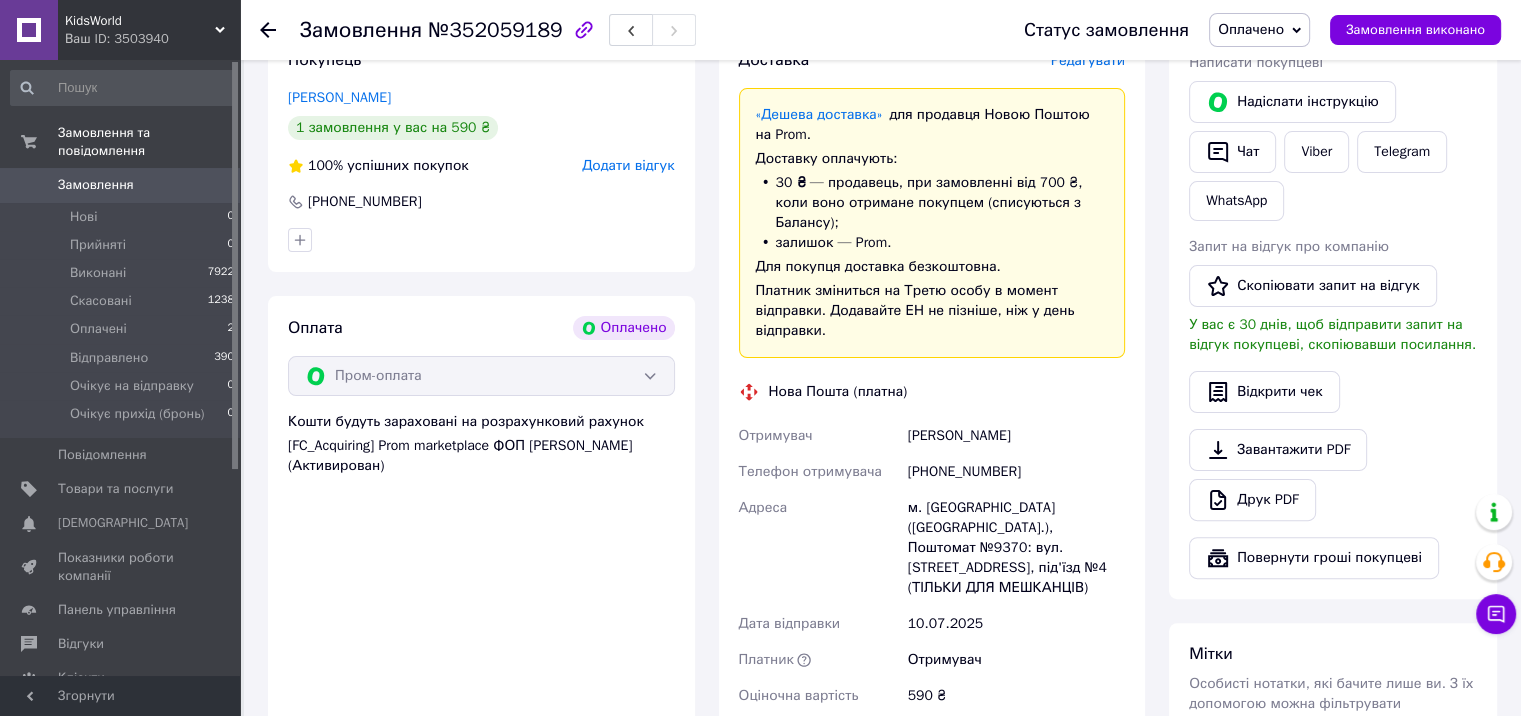 scroll, scrollTop: 732, scrollLeft: 0, axis: vertical 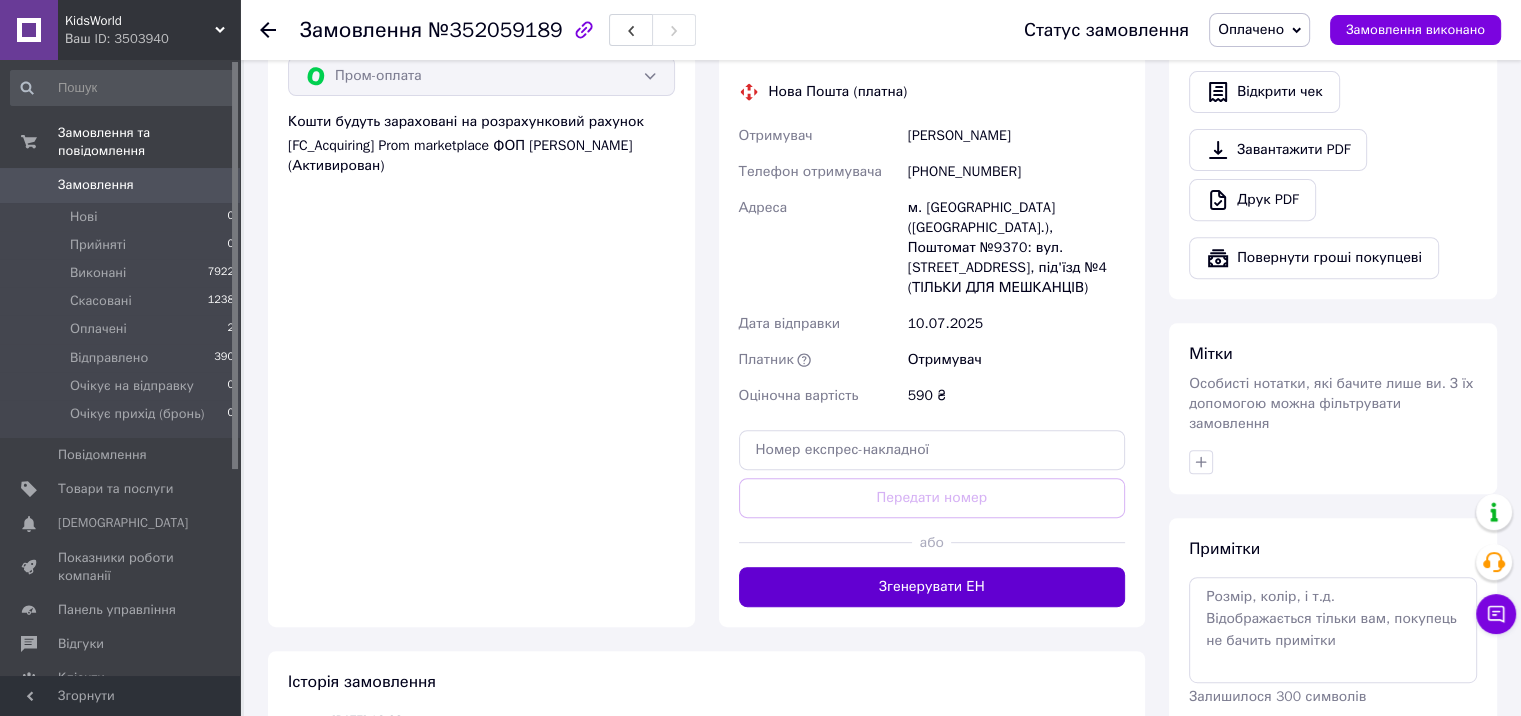 click on "Згенерувати ЕН" at bounding box center (932, 587) 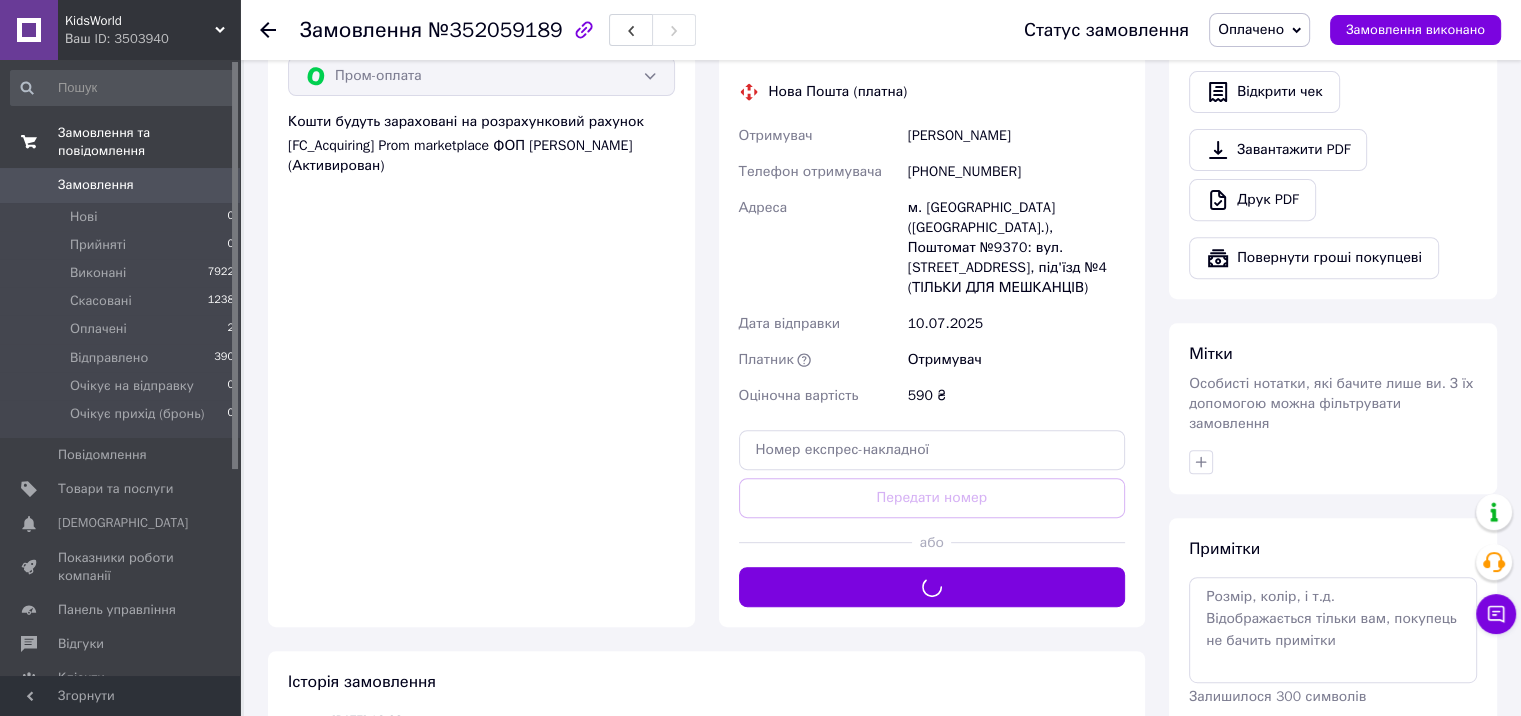 type 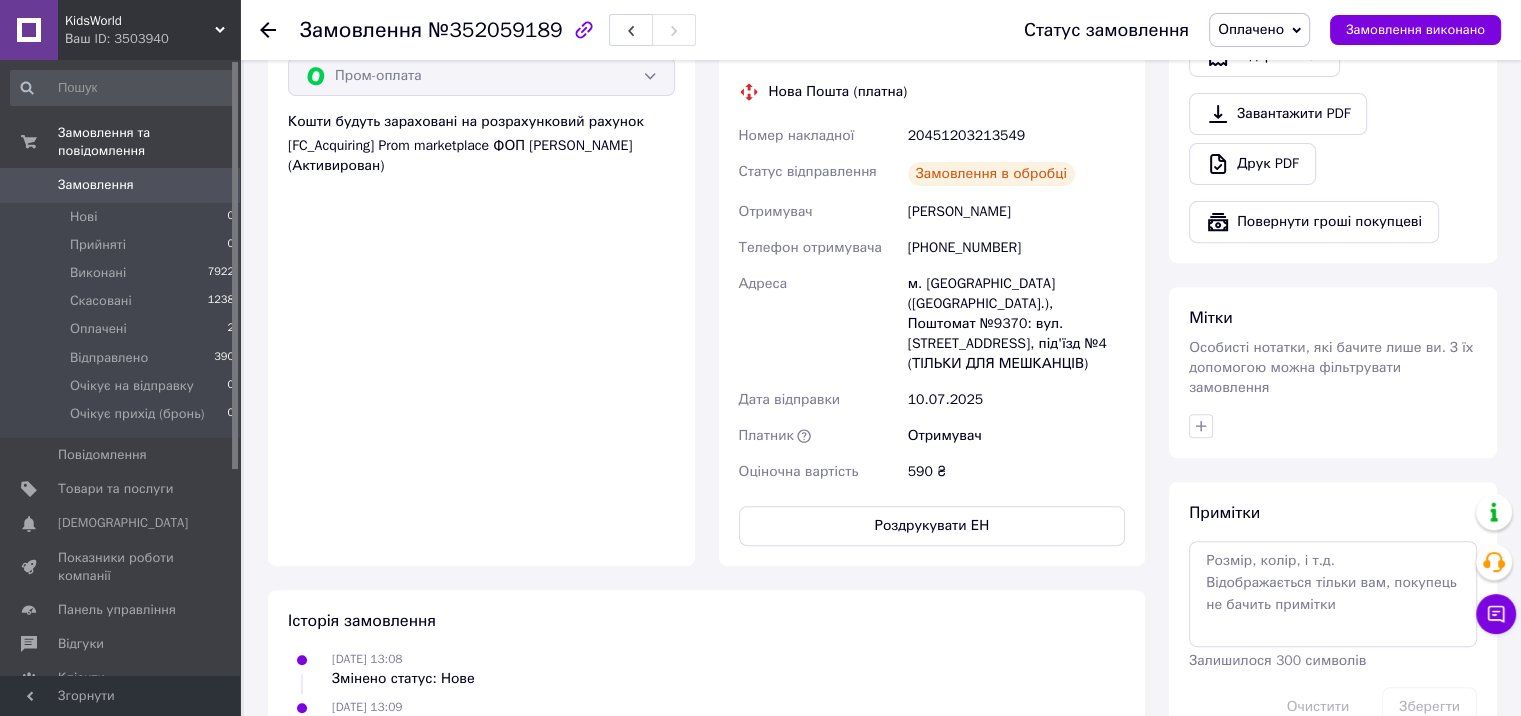 click on "20451203213549" at bounding box center (1016, 136) 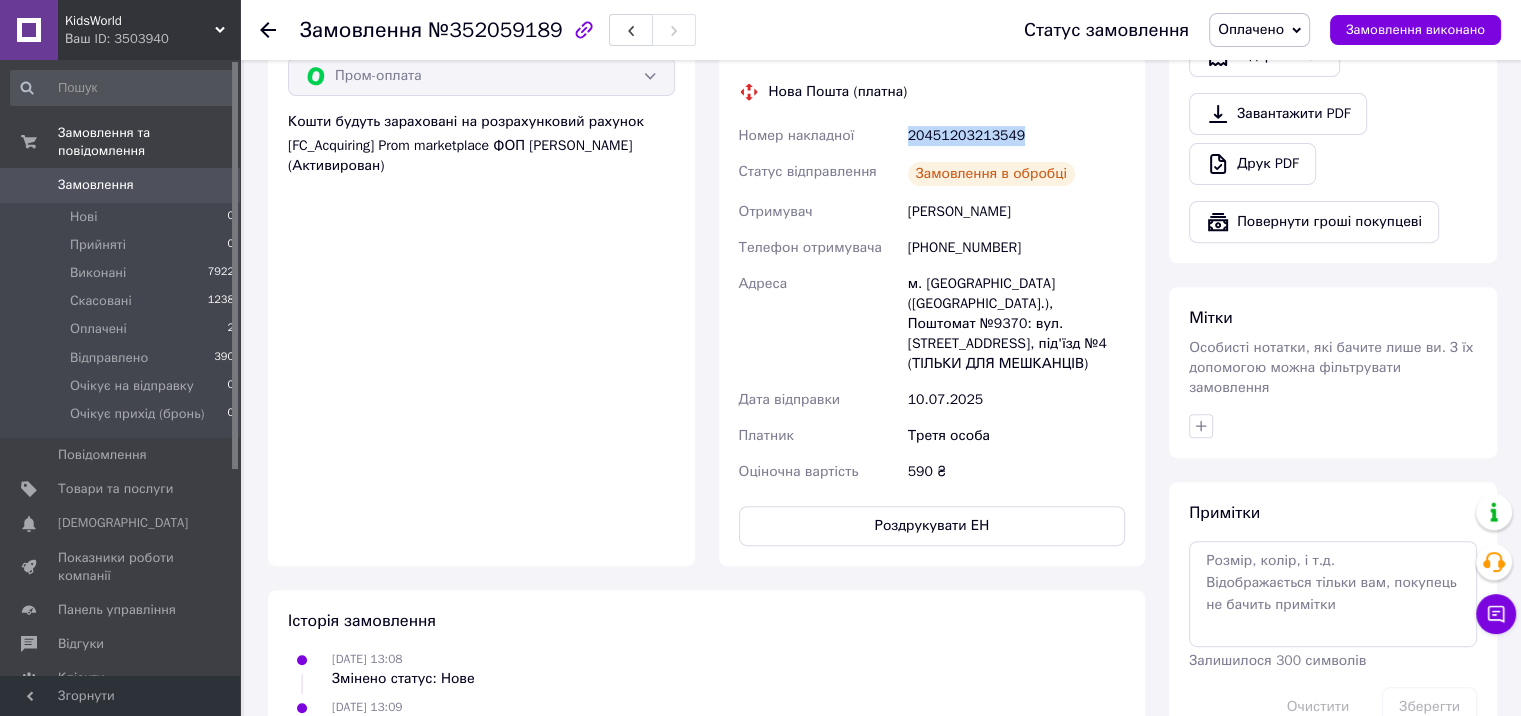 click on "20451203213549" at bounding box center [1016, 136] 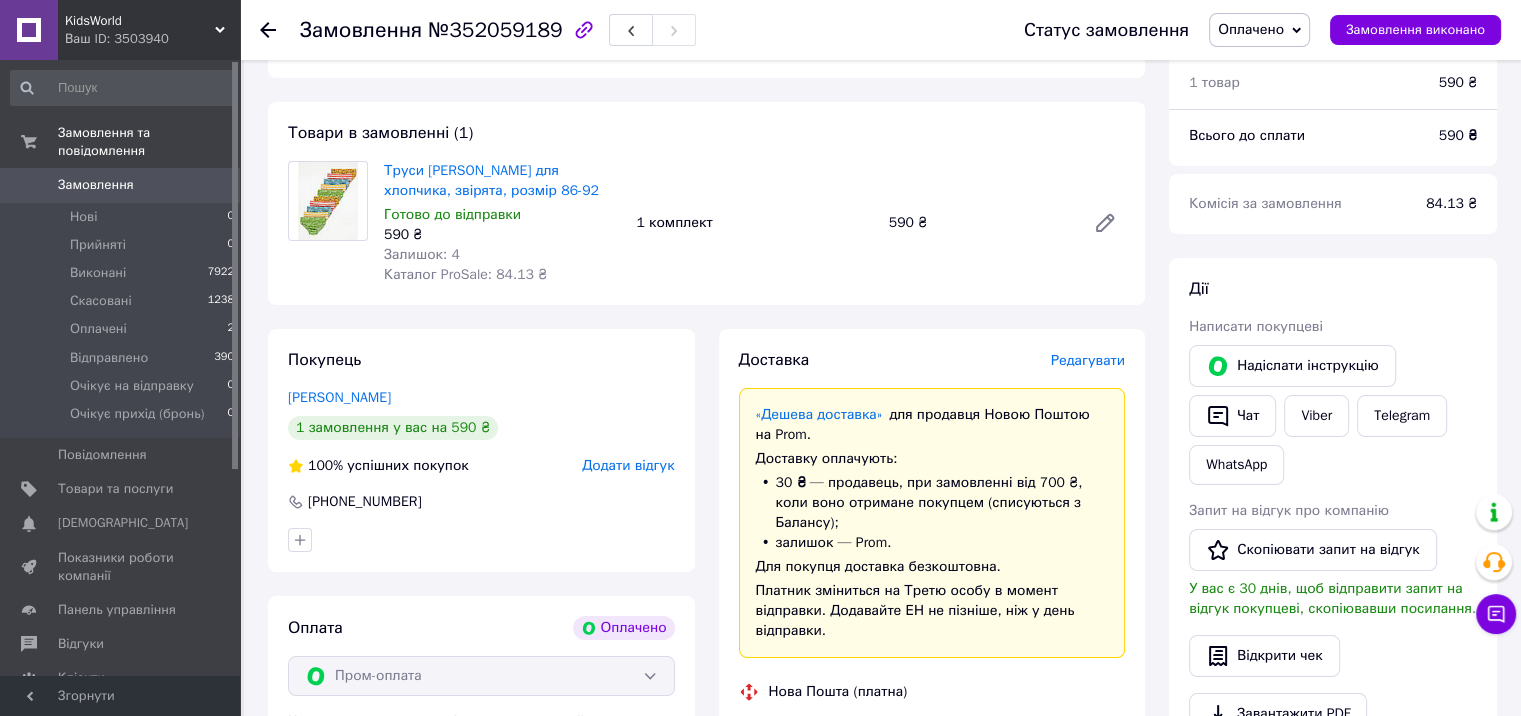 scroll, scrollTop: 532, scrollLeft: 0, axis: vertical 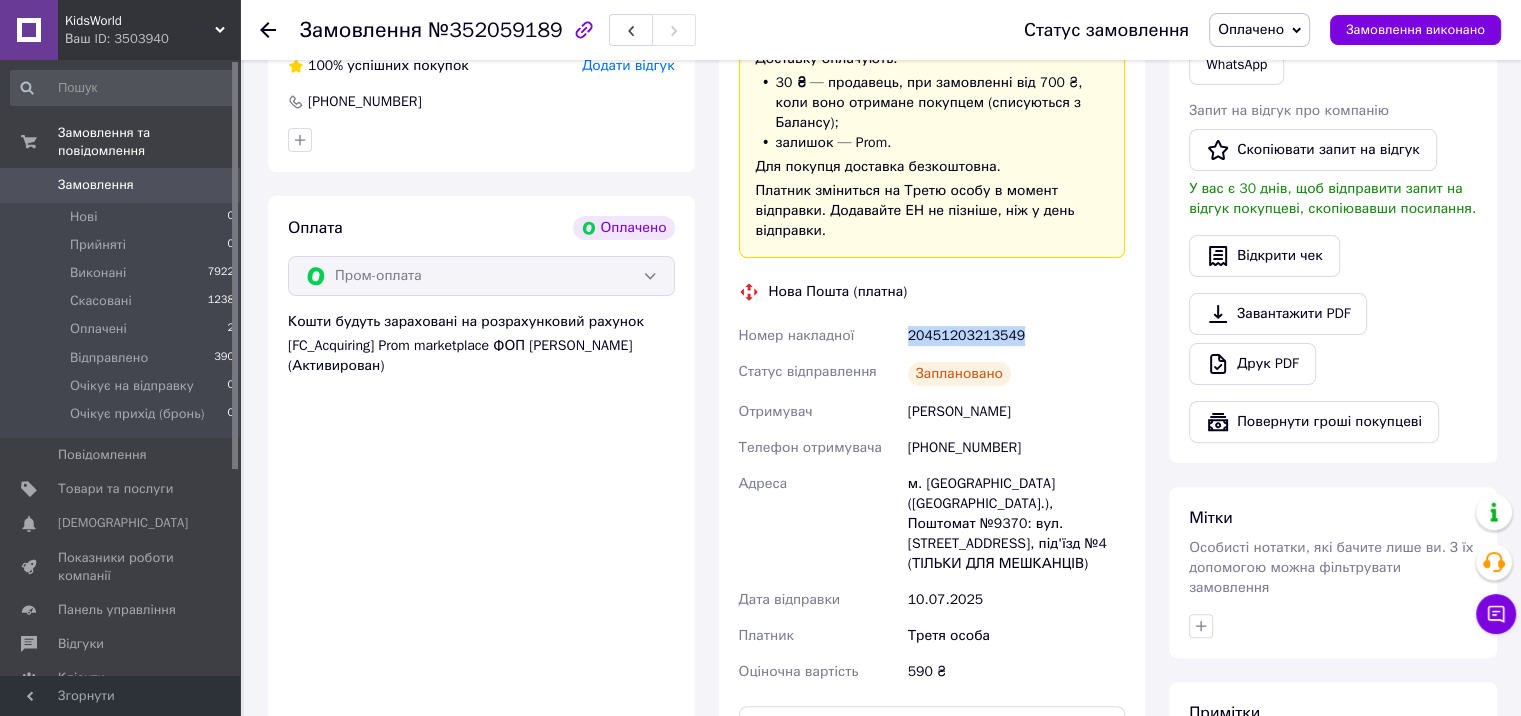 drag, startPoint x: 1287, startPoint y: 21, endPoint x: 1281, endPoint y: 104, distance: 83.21658 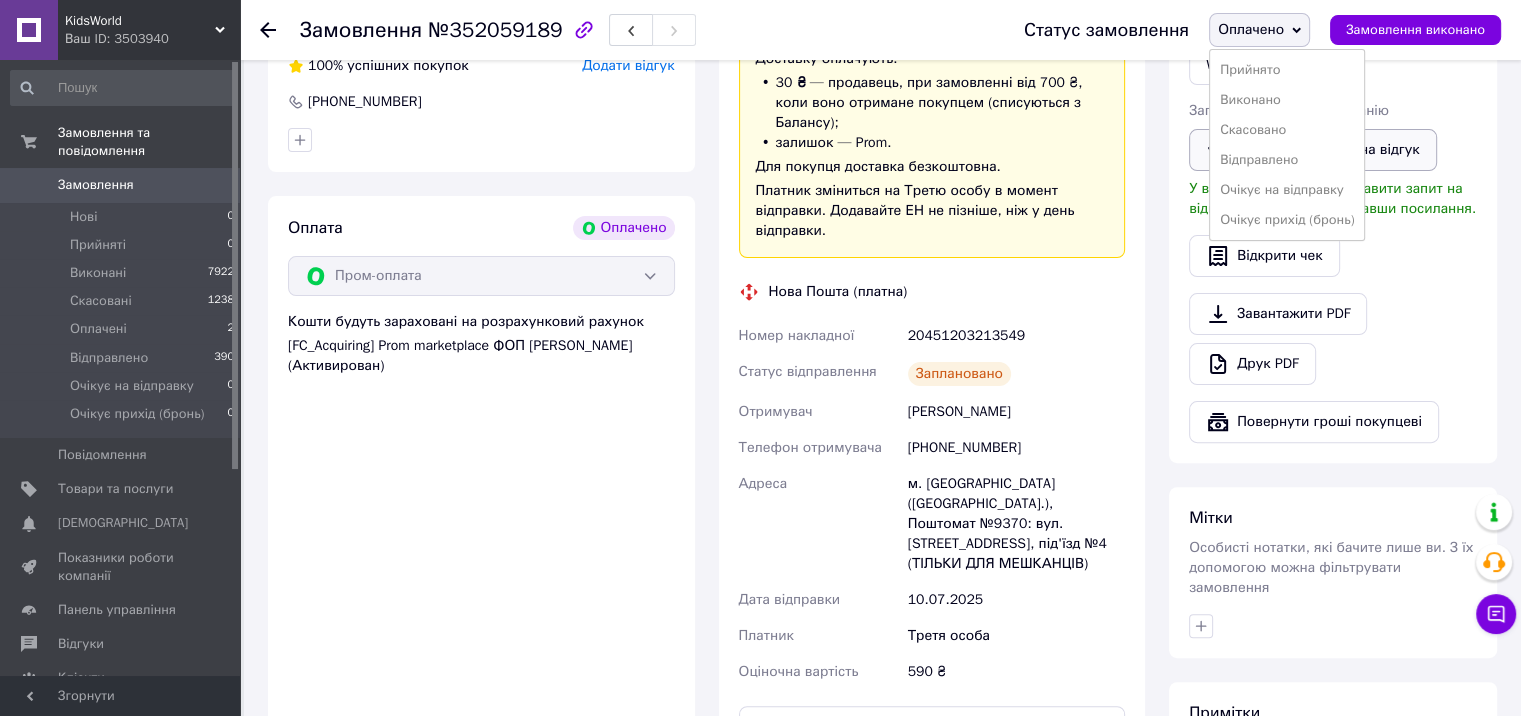 click on "Відправлено" at bounding box center [1287, 160] 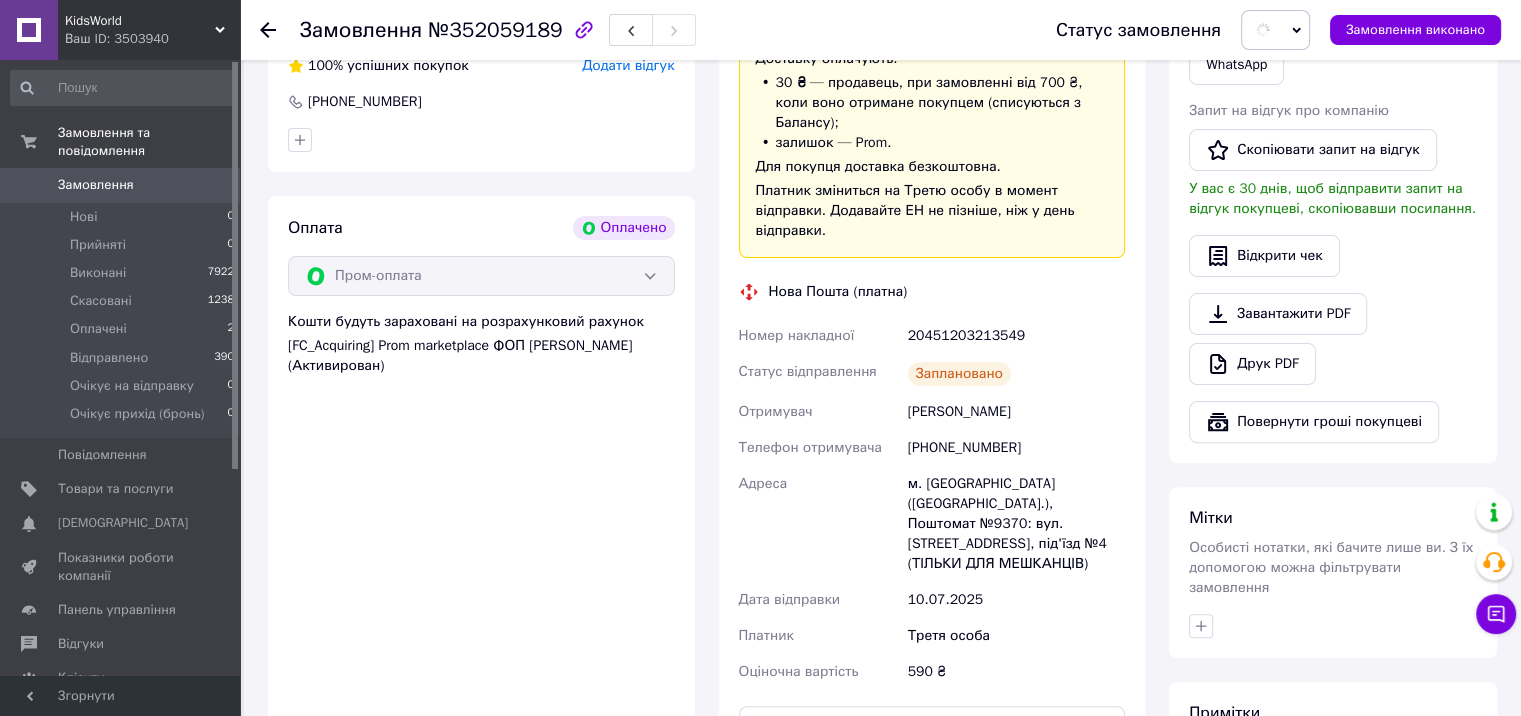 click on "№352059189" at bounding box center (495, 30) 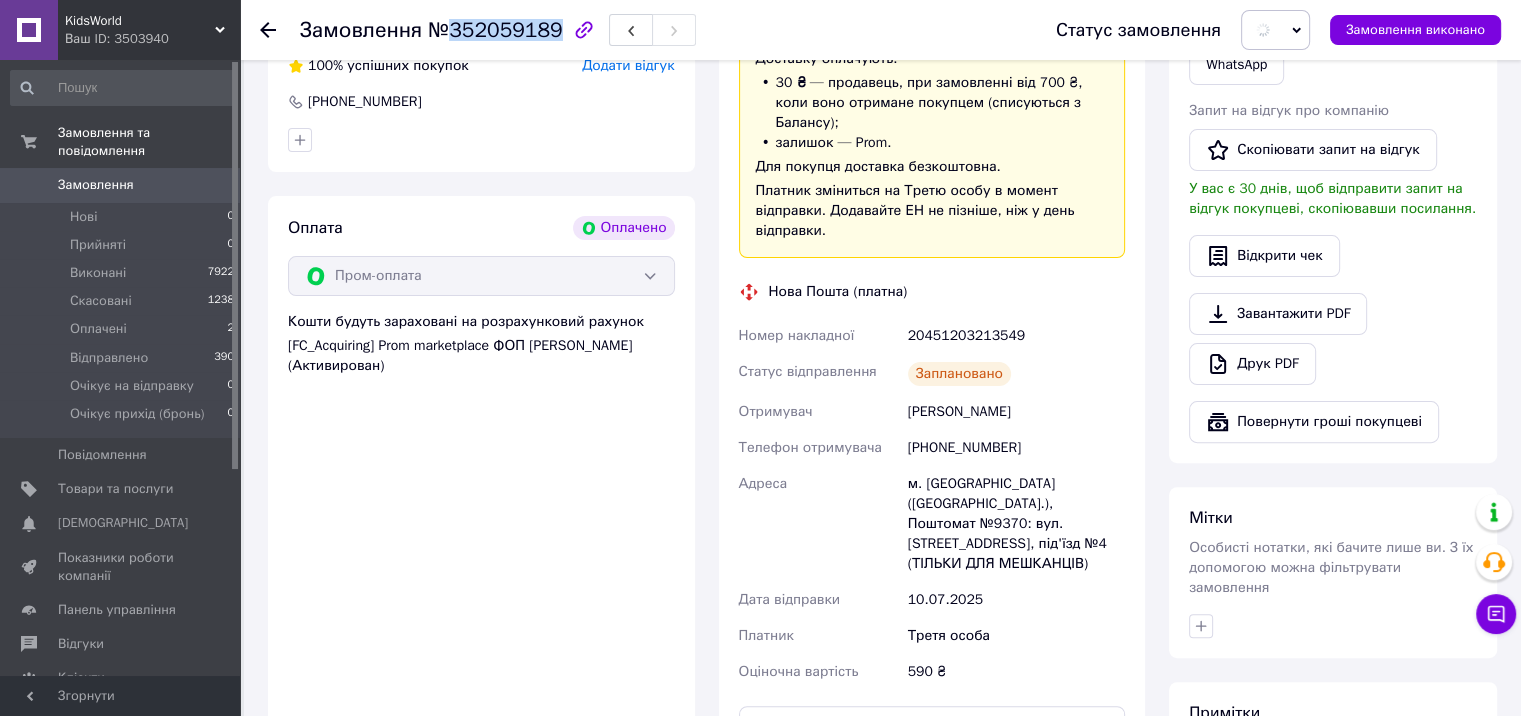 click on "№352059189" at bounding box center (495, 30) 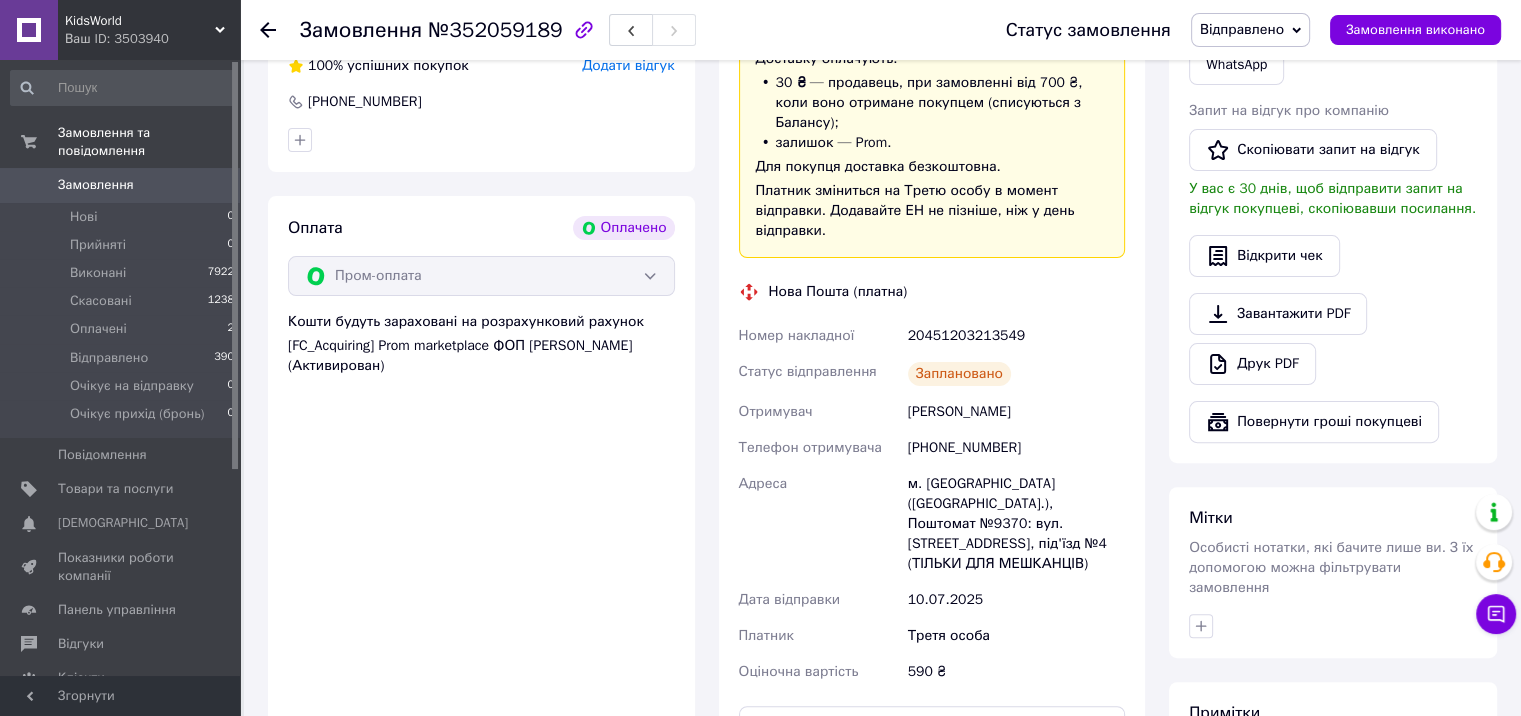 click on "20451203213549" at bounding box center (1016, 336) 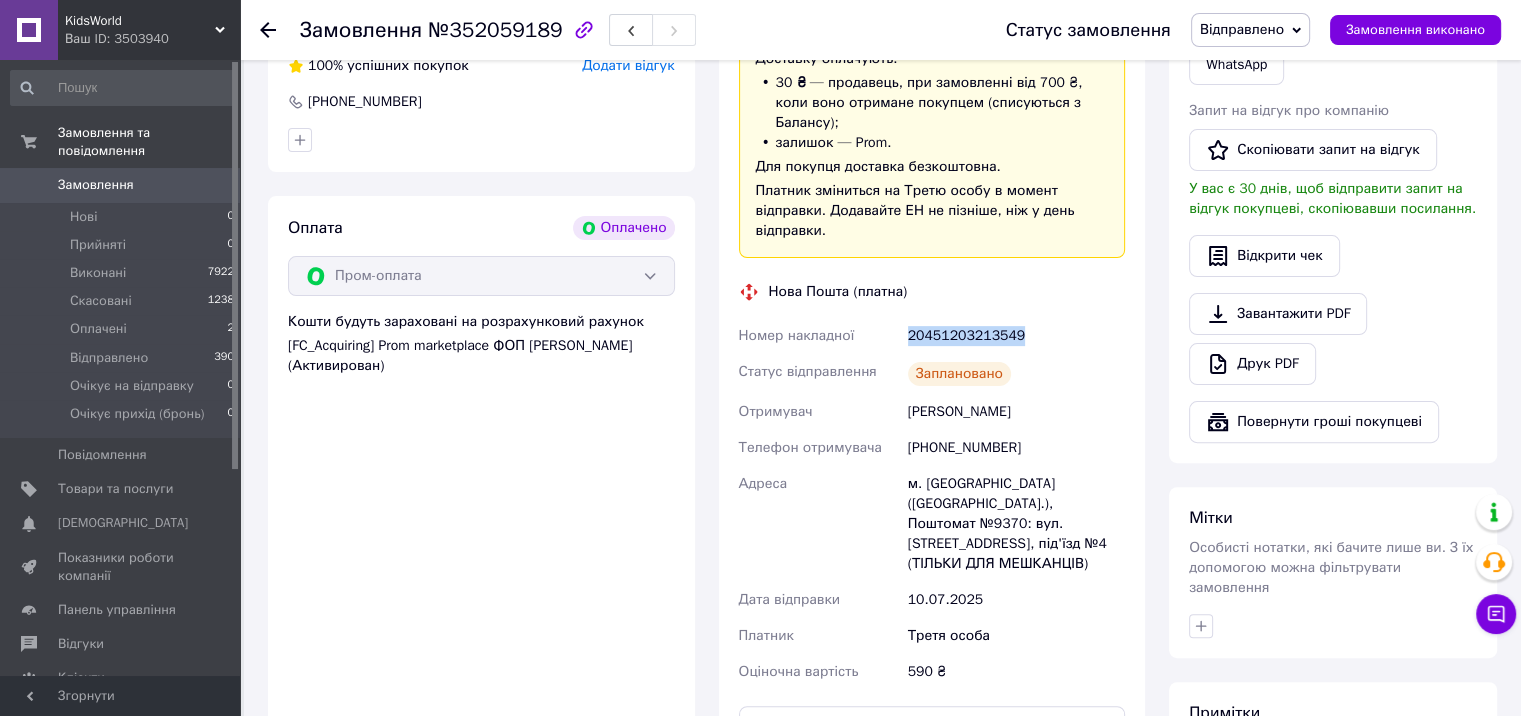 click on "20451203213549" at bounding box center [1016, 336] 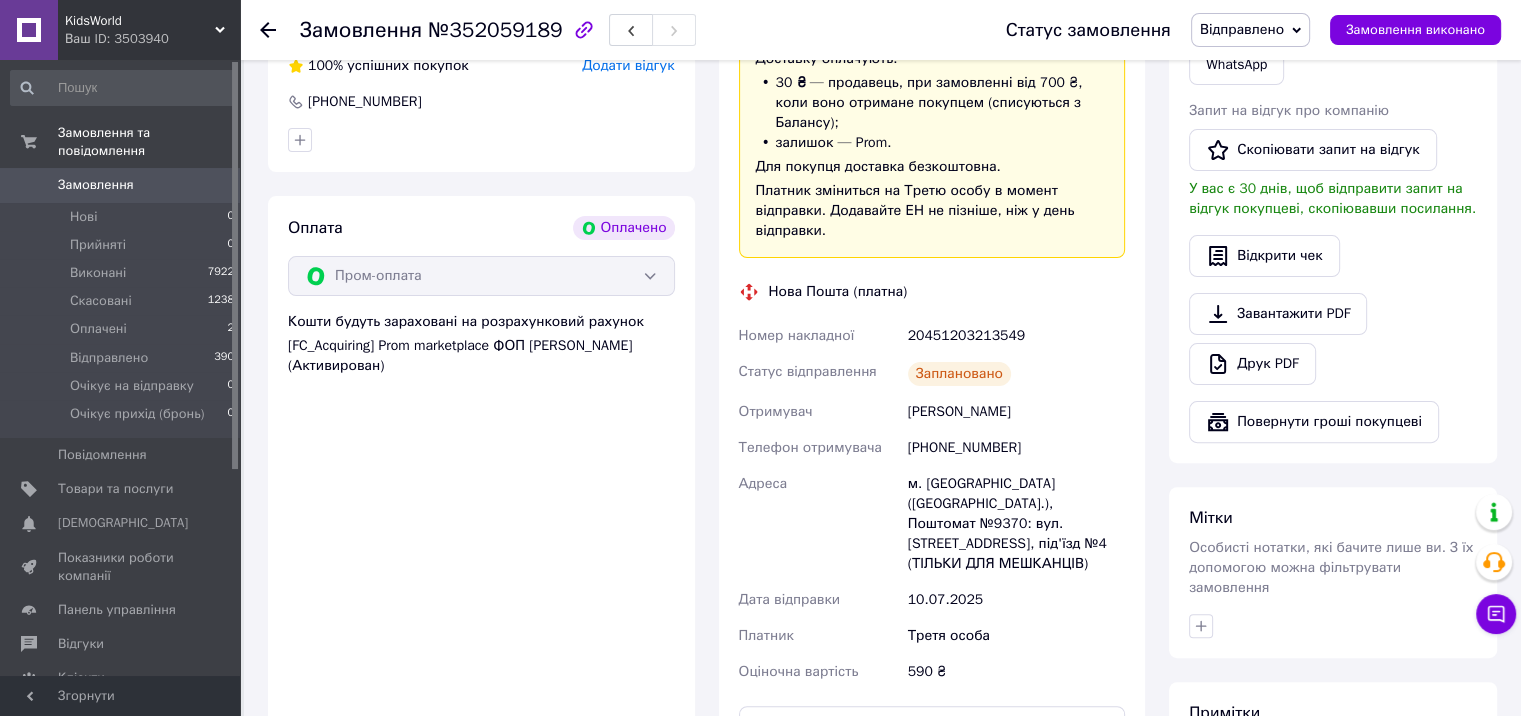 click on "№352059189" at bounding box center [495, 30] 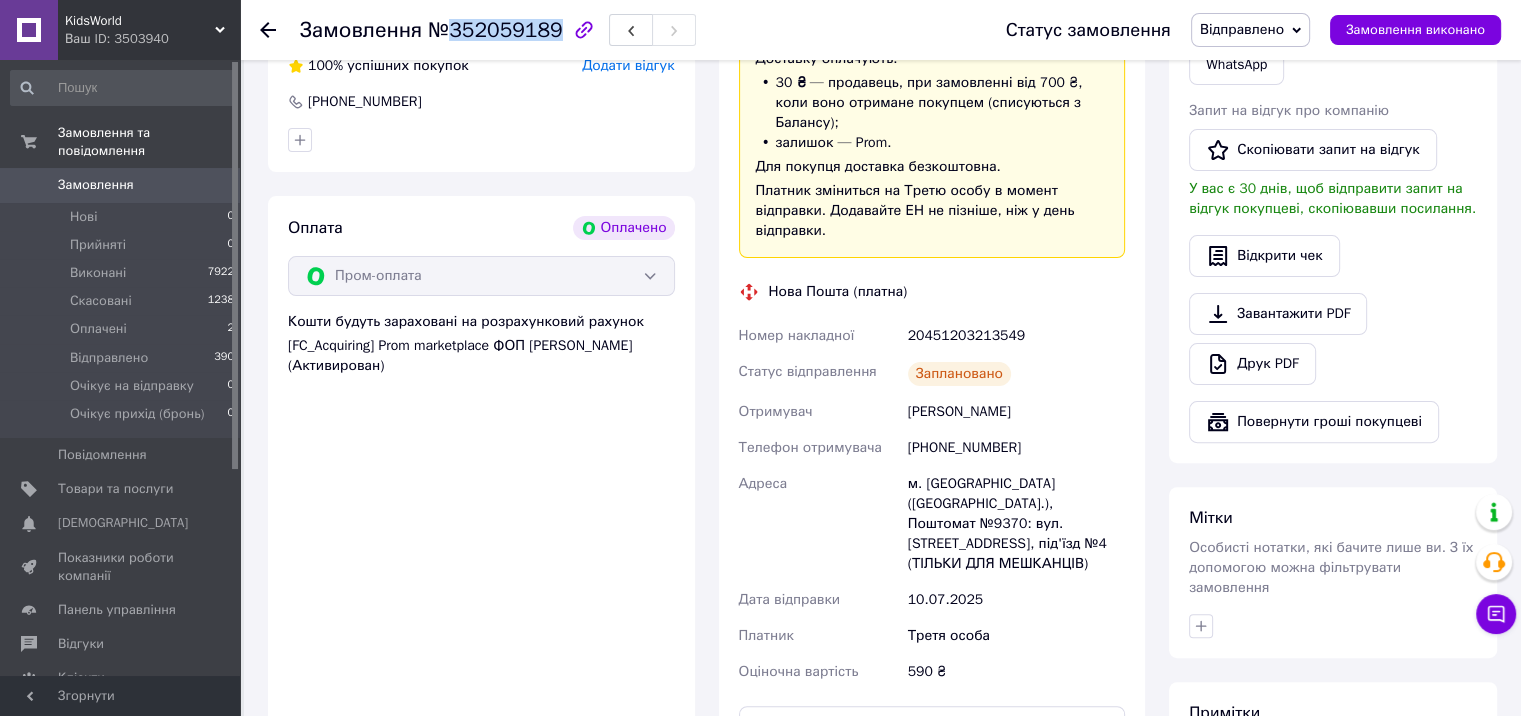 click on "№352059189" at bounding box center (495, 30) 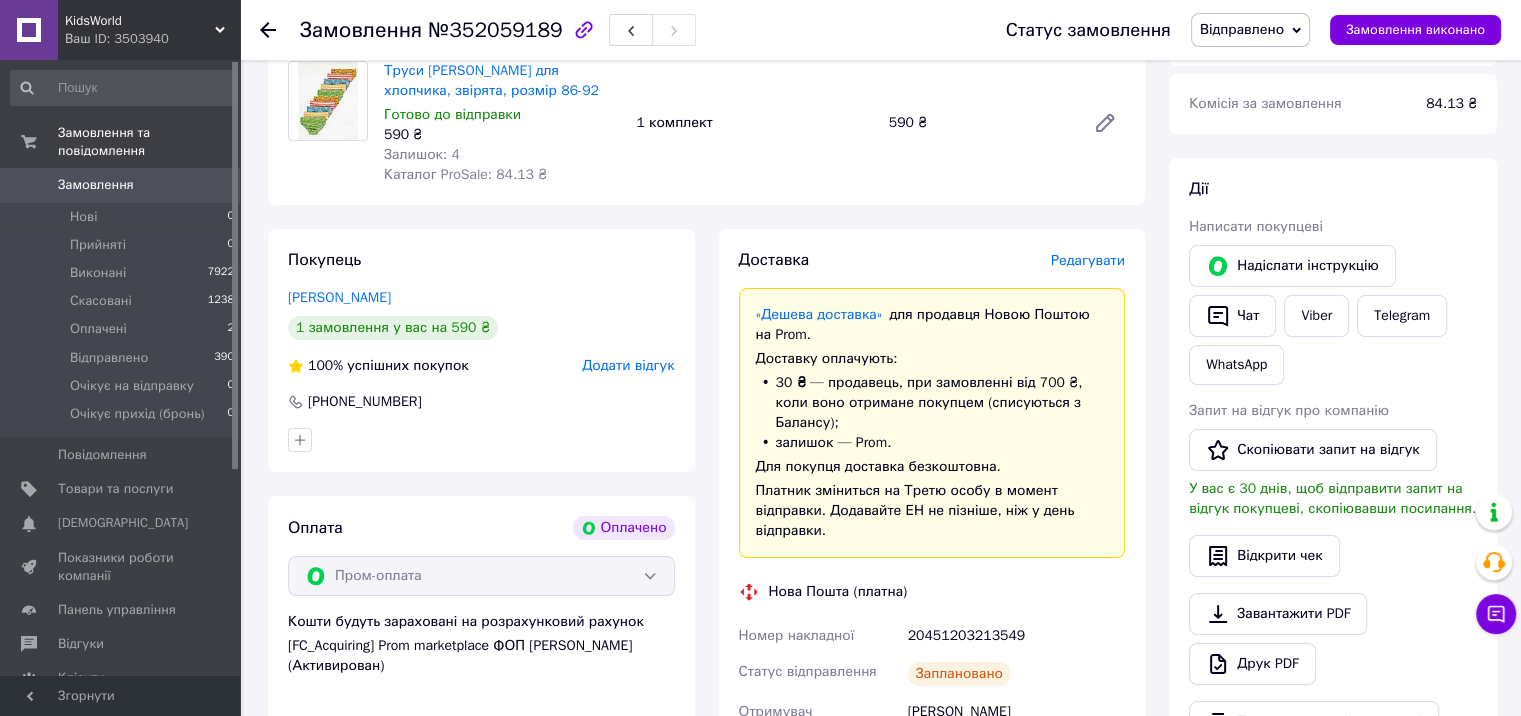 click on "Доставка Редагувати «Дешева доставка»   для продавця Новою Поштою на Prom. Доставку оплачують: 30 ₴   — продавець , при замовленні від 700 ₴, коли воно отримане покупцем (списуються з Балансу); залишок — Prom. Для покупця доставка безкоштовна. Платник зміниться на Третю особу в момент відправки. Додавайте ЕН не пізніше, ніж у день відправки. Нова Пошта (платна) Номер накладної 20451203213549 Статус відправлення Заплановано Отримувач Бишовец Максим Телефон отримувача +380635501990 Адреса Дата відправки 10.07.2025 Платник Третя особа Оціночна вартість 590 ₴ Роздрукувати ЕН" at bounding box center [932, 647] 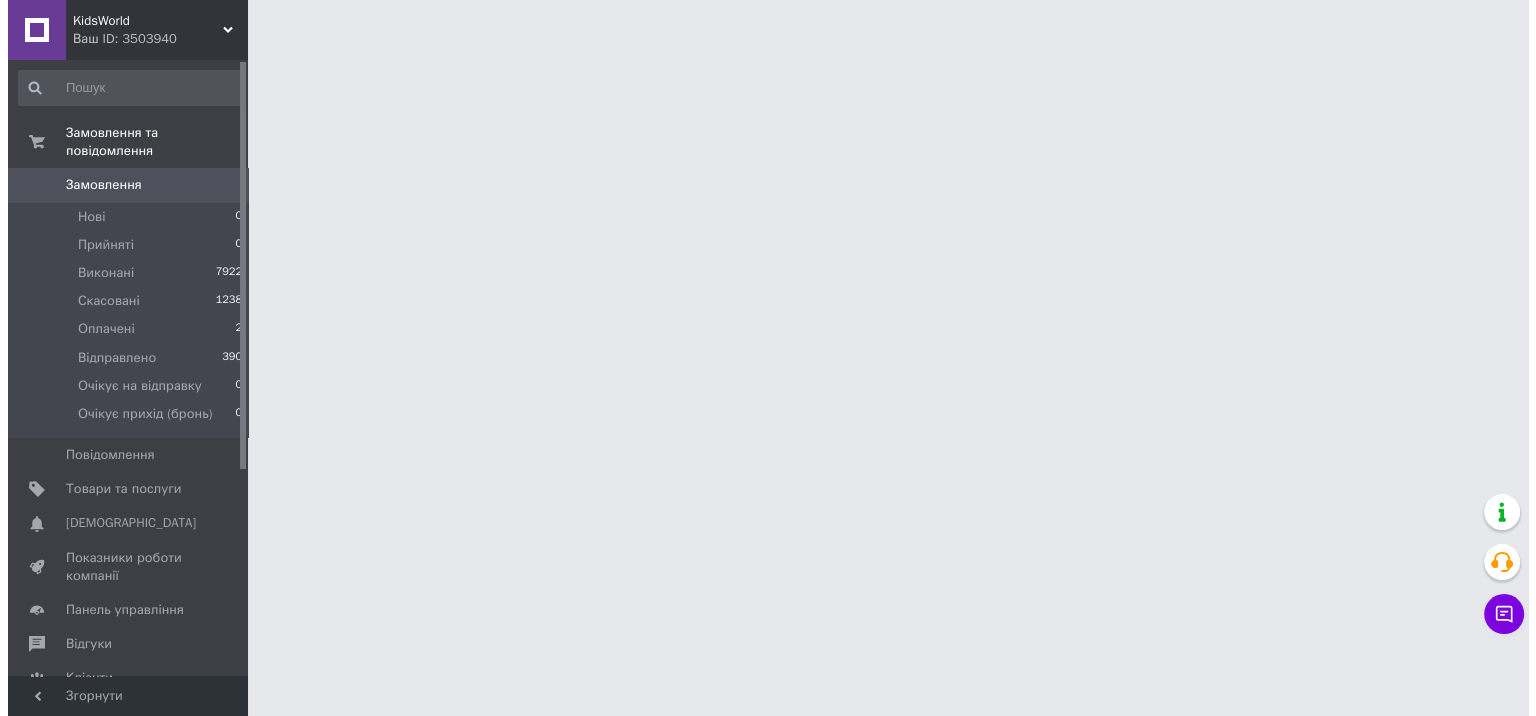 scroll, scrollTop: 0, scrollLeft: 0, axis: both 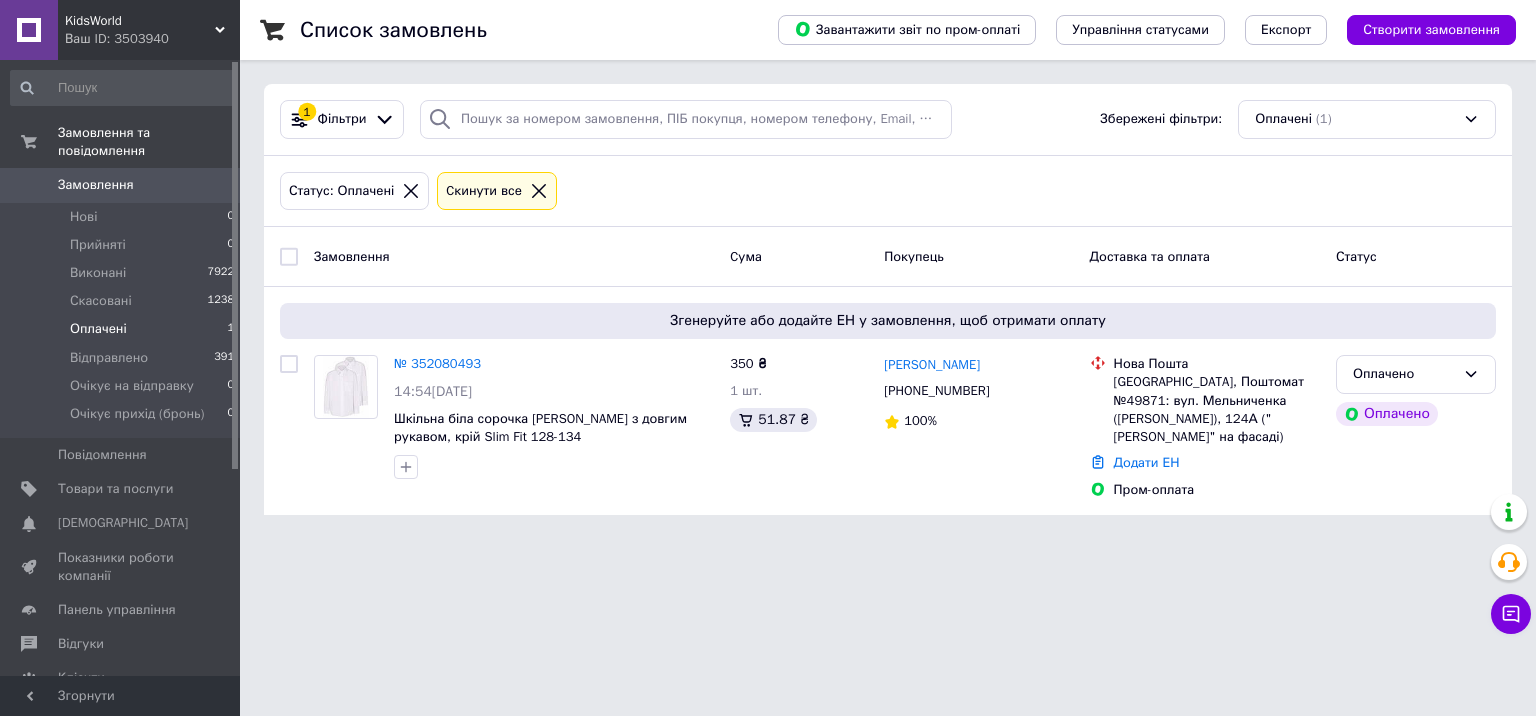 click on "KidsWorld Ваш ID: 3503940 Сайт KidsWorld Кабінет покупця Перевірити стан системи Сторінка на порталі Довідка Вийти Замовлення та повідомлення Замовлення 0 Нові 0 Прийняті 0 Виконані 7922 Скасовані 1238 Оплачені 1 Відправлено 391 Очікує на відправку 0 Очікує прихід (бронь) 0 Повідомлення 0 Товари та послуги Сповіщення 0 0 Показники роботи компанії Панель управління Відгуки Клієнти Каталог ProSale Аналітика Інструменти веб-майстра та SEO Управління сайтом Гаманець компанії Маркет Налаштування Тарифи та рахунки Prom топ Згорнути   1" at bounding box center (768, 269) 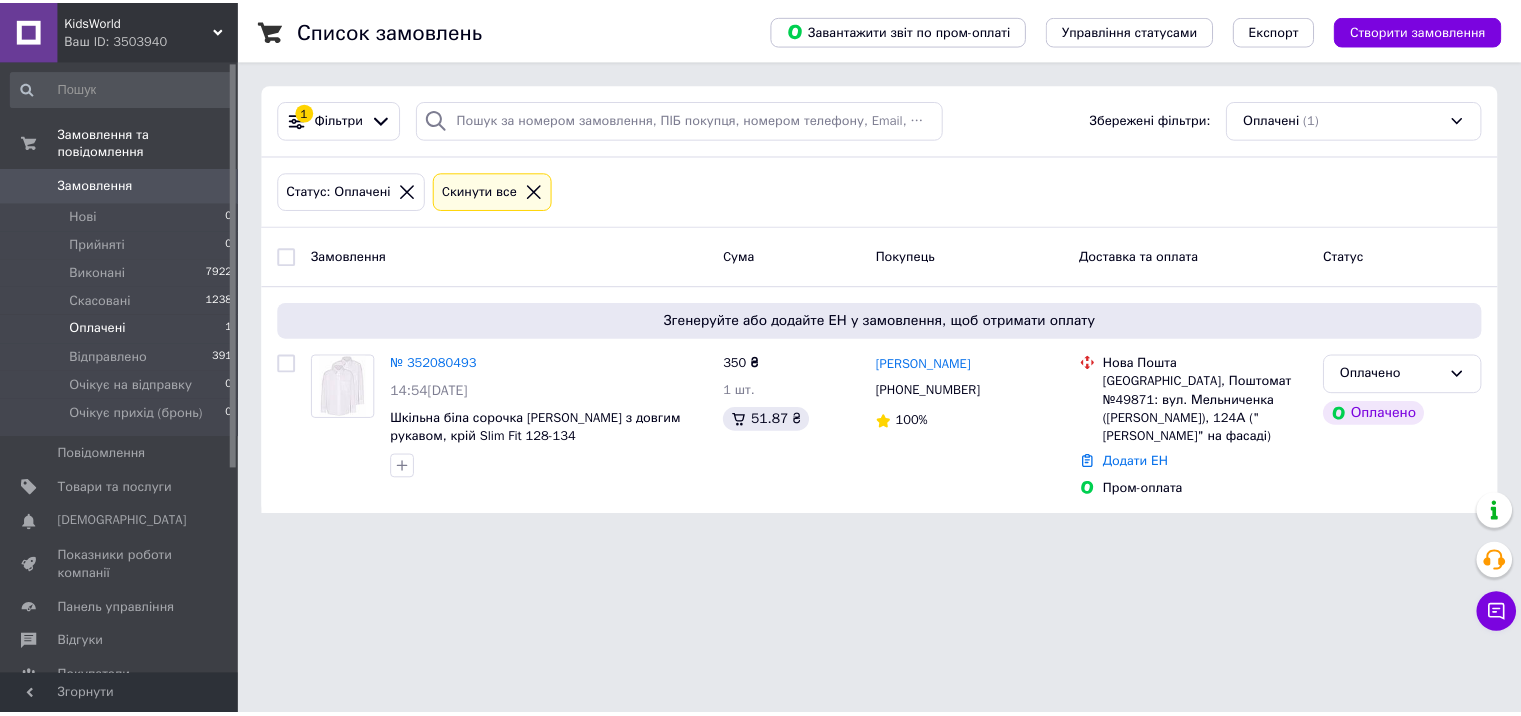 scroll, scrollTop: 0, scrollLeft: 0, axis: both 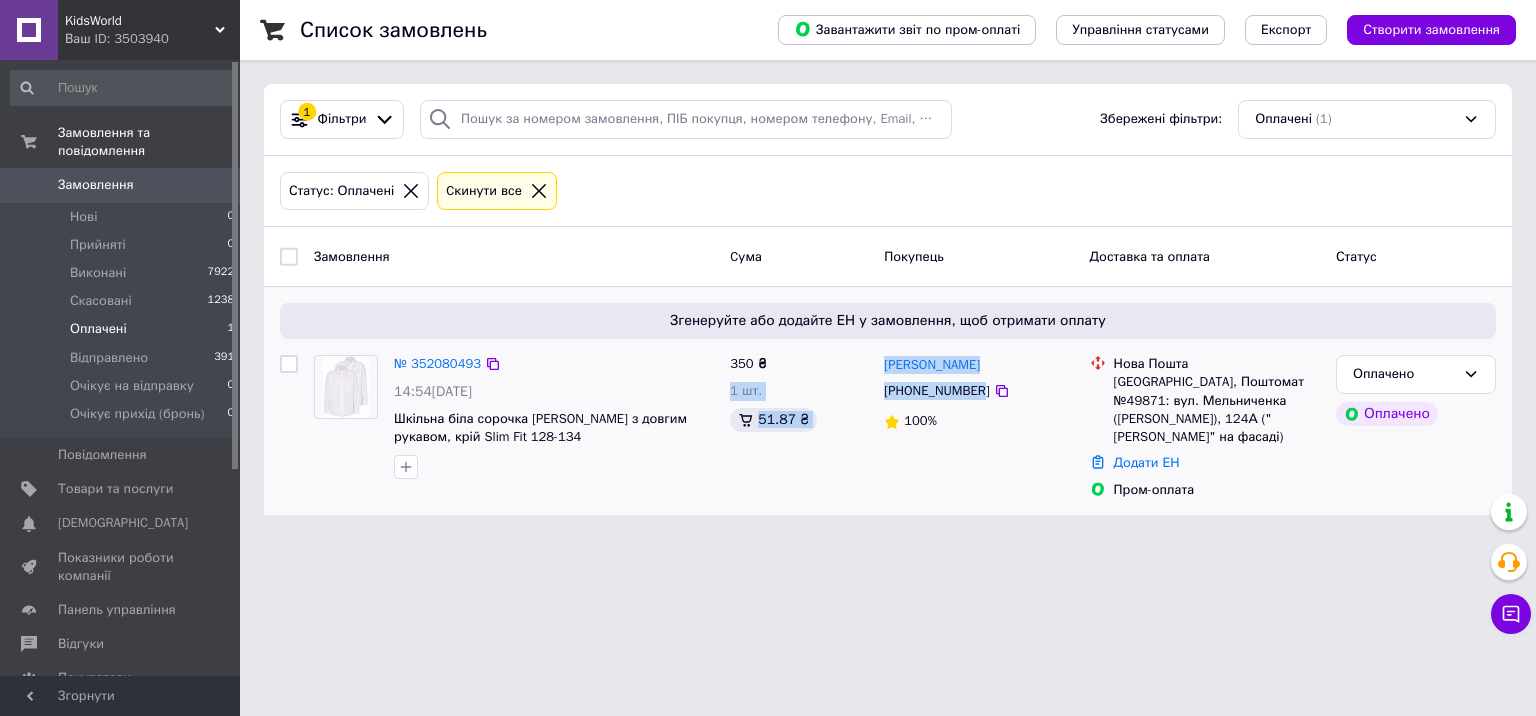 drag, startPoint x: 867, startPoint y: 358, endPoint x: 976, endPoint y: 388, distance: 113.053085 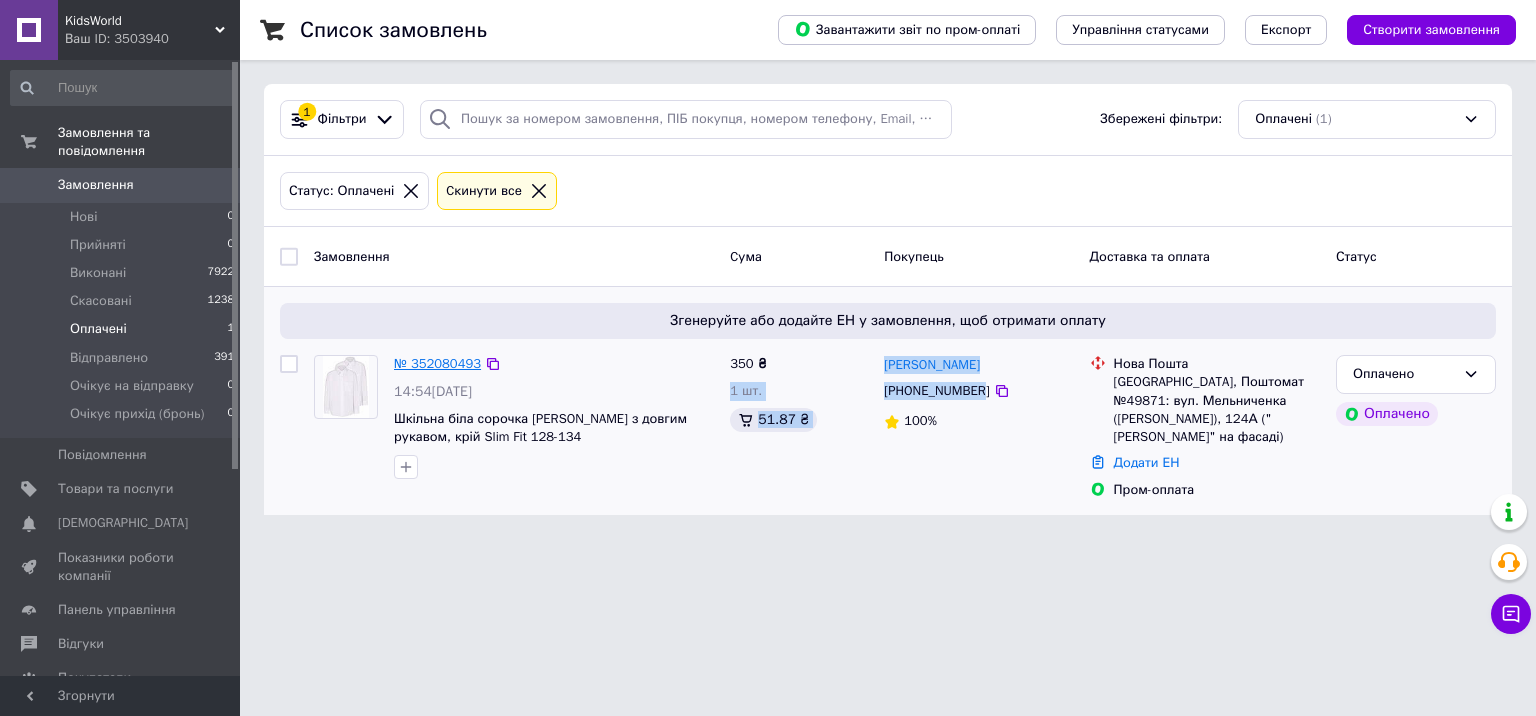 click on "№ 352080493" at bounding box center [437, 363] 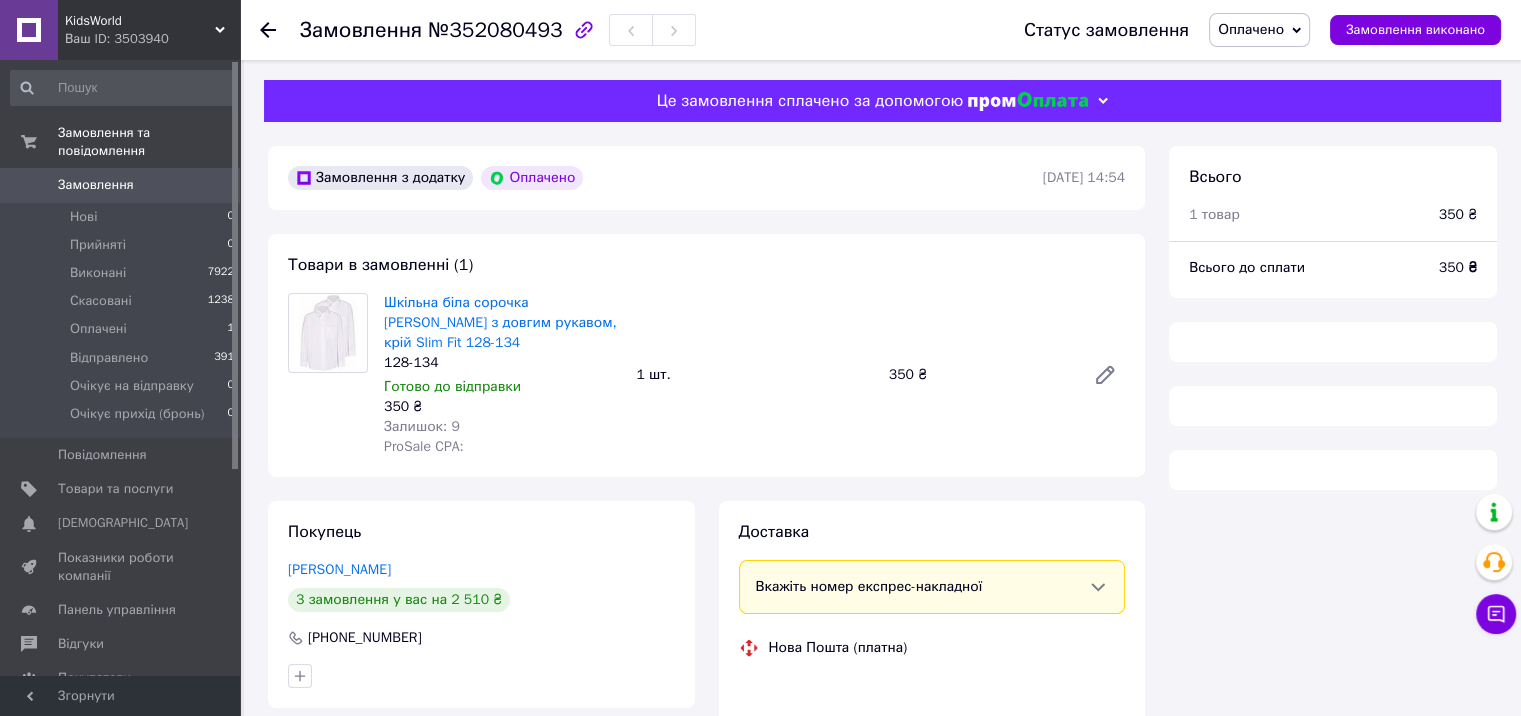scroll, scrollTop: 226, scrollLeft: 0, axis: vertical 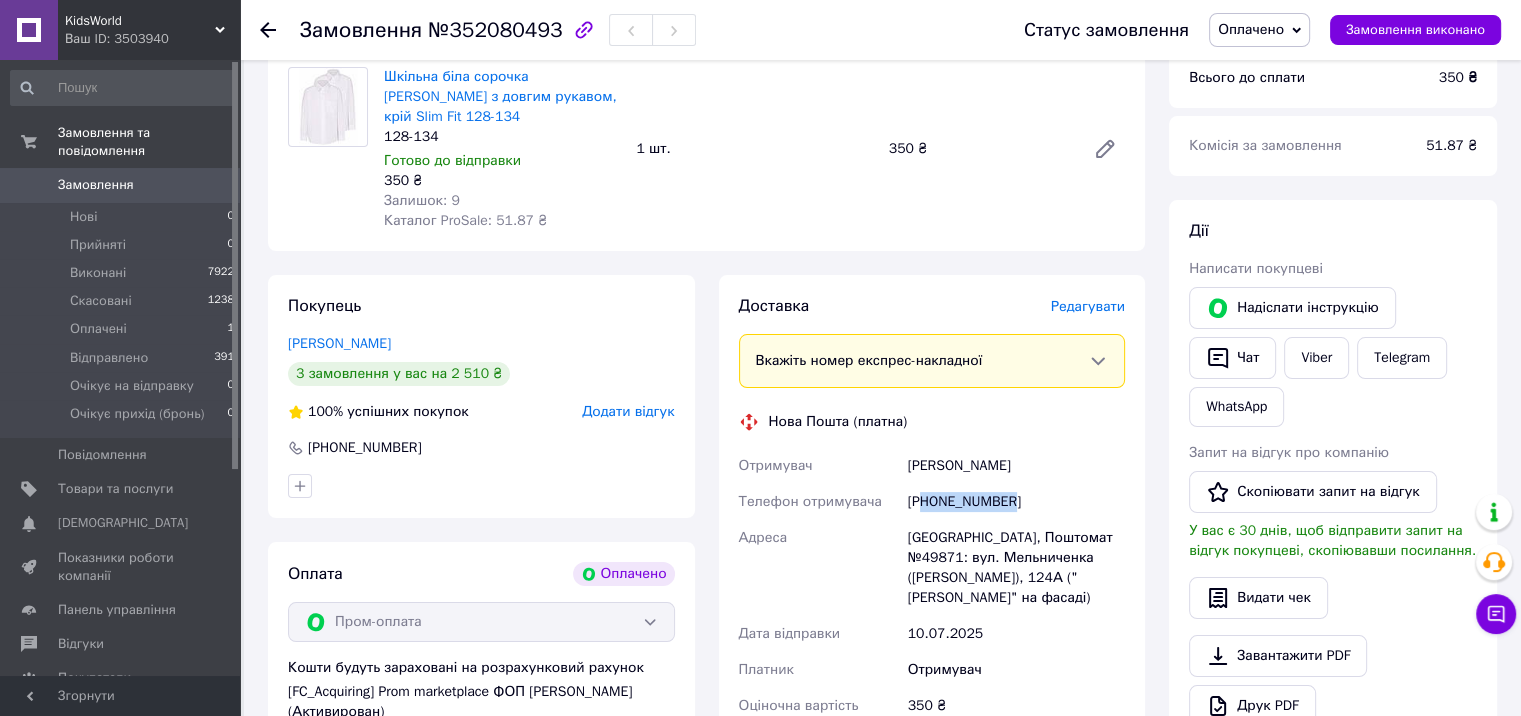 drag, startPoint x: 926, startPoint y: 500, endPoint x: 997, endPoint y: 509, distance: 71.568146 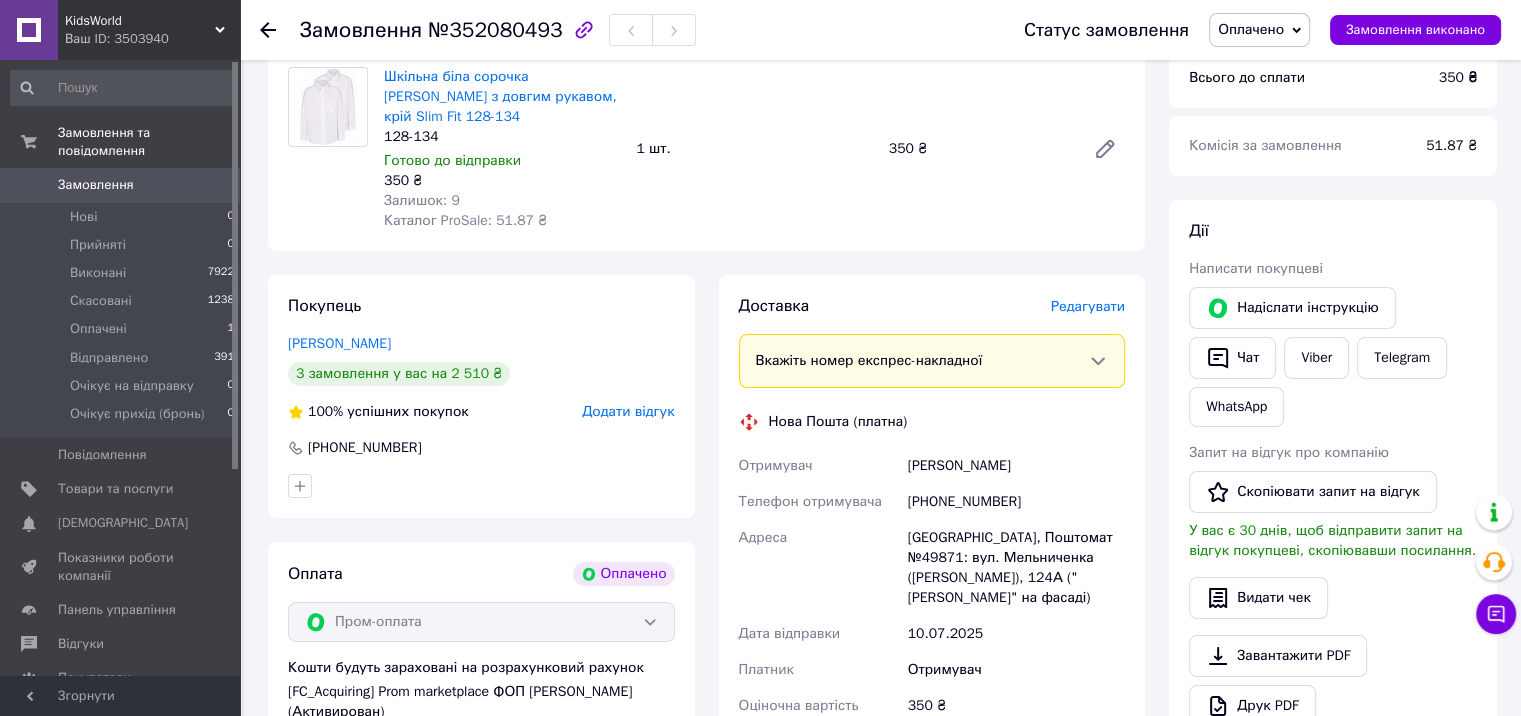 click on "[GEOGRAPHIC_DATA], Поштомат №49871: вул. Мельниченка ([PERSON_NAME]), 124А ("[PERSON_NAME]" на фасаді)" at bounding box center [1016, 568] 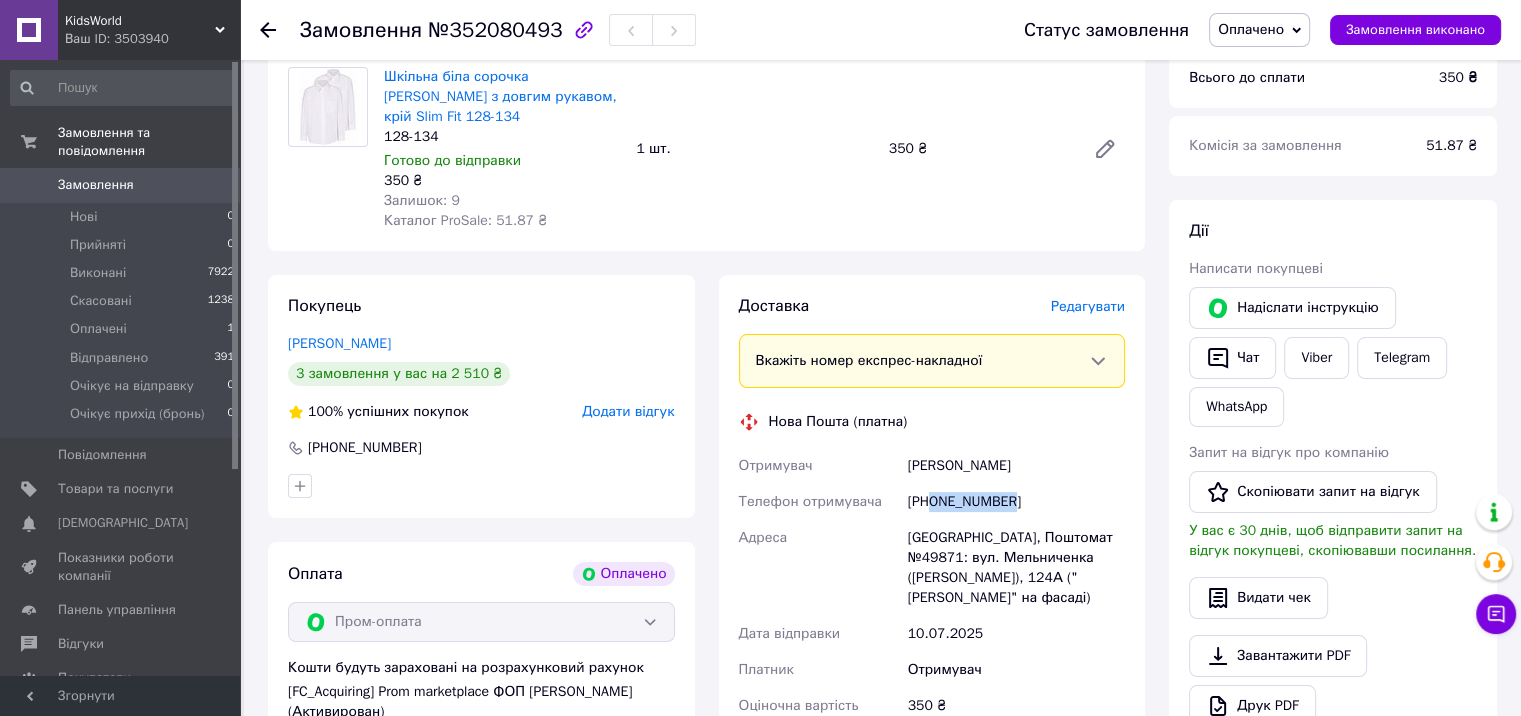 drag, startPoint x: 932, startPoint y: 507, endPoint x: 703, endPoint y: 533, distance: 230.47125 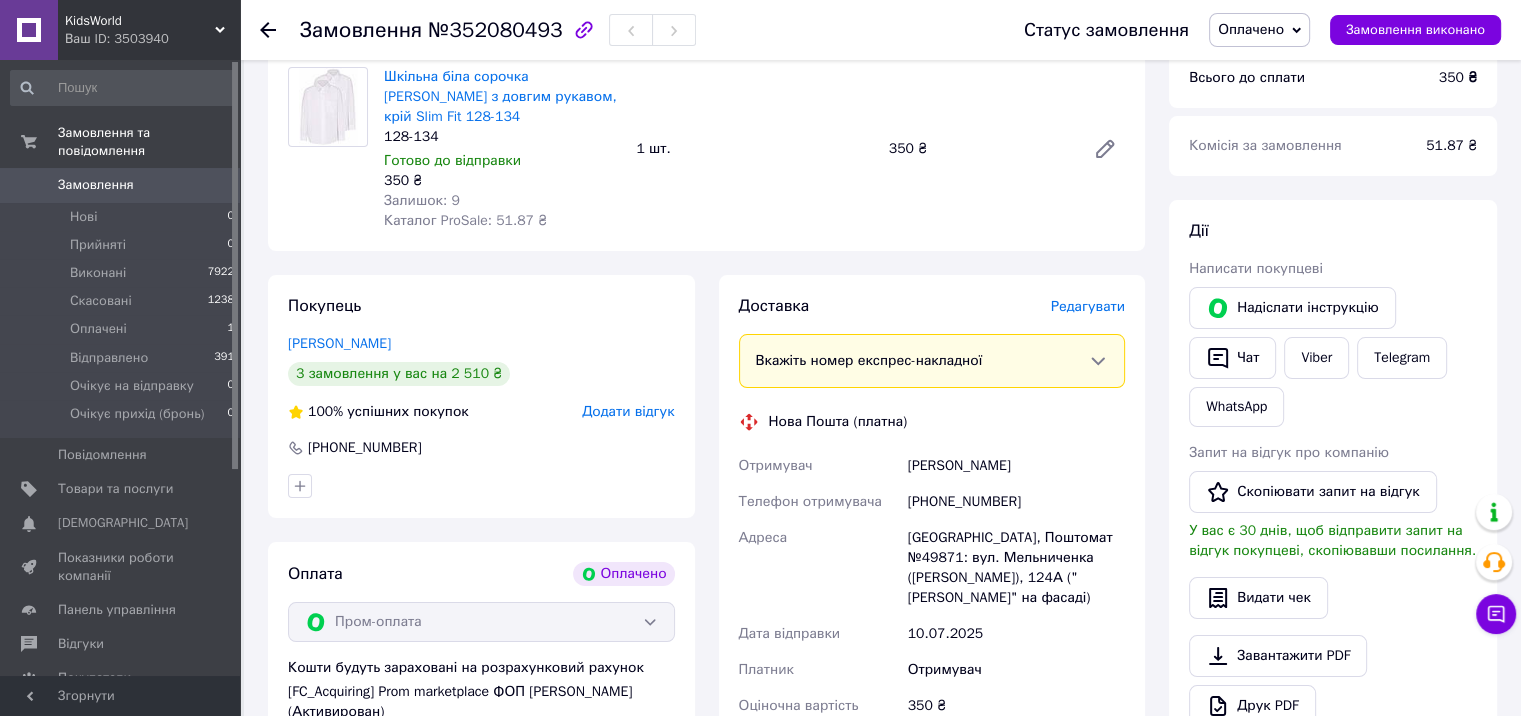 click on "№352080493" at bounding box center [495, 30] 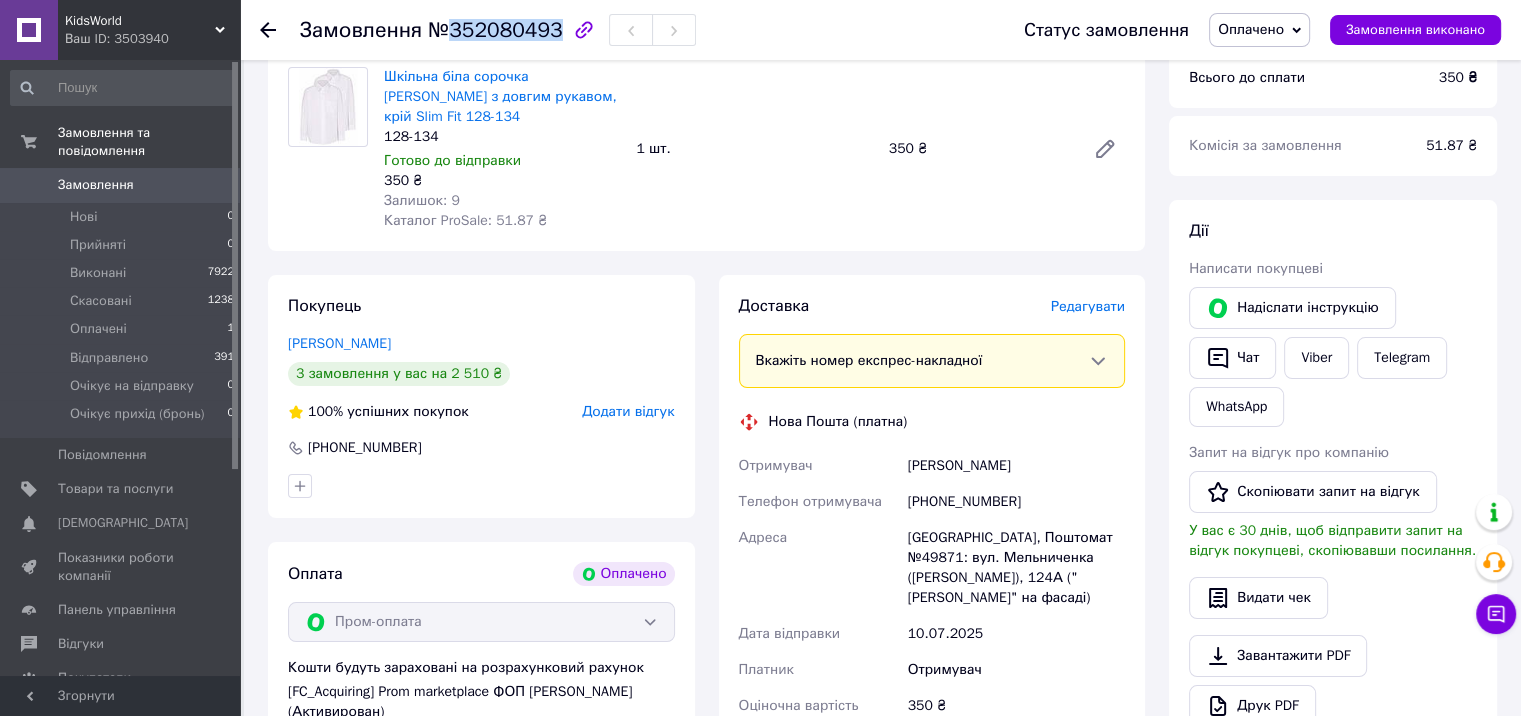 click on "№352080493" at bounding box center (495, 30) 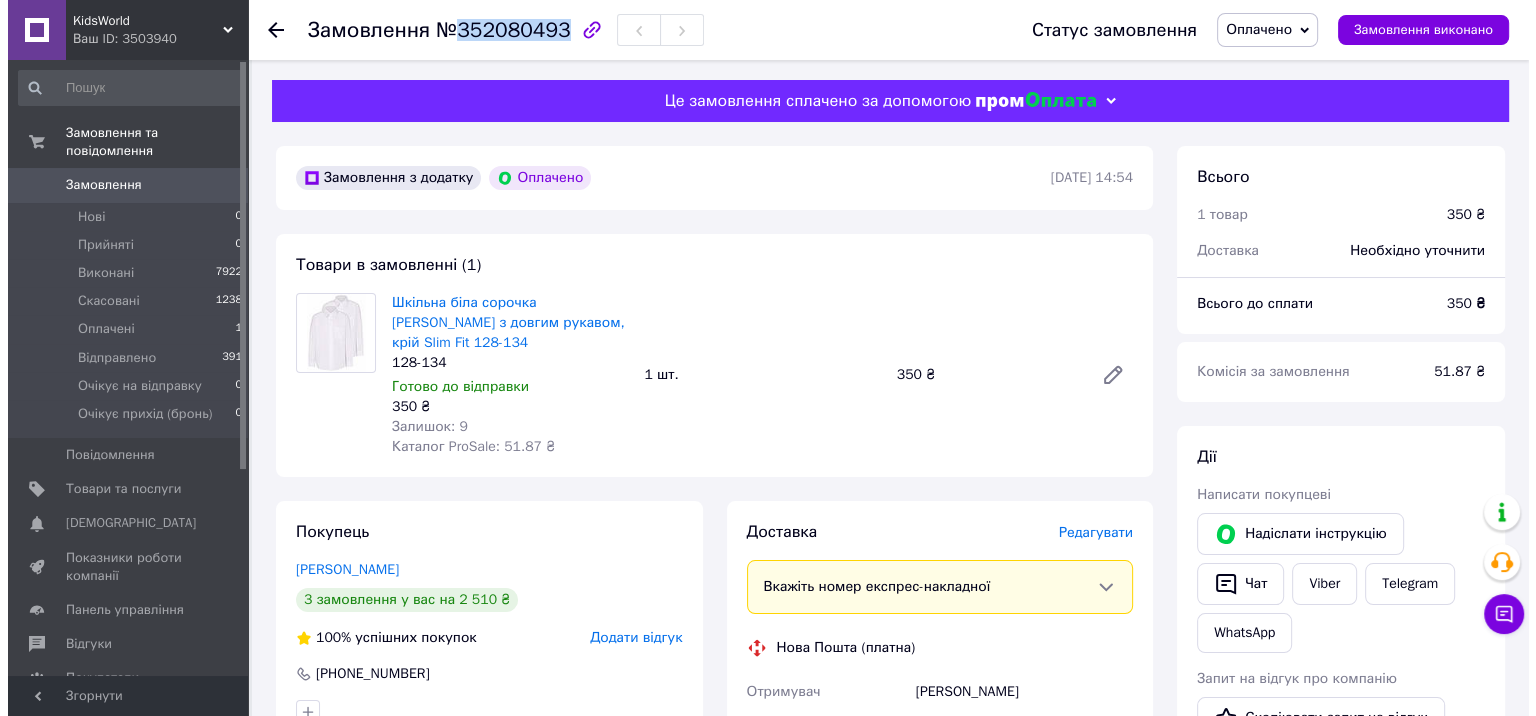 scroll, scrollTop: 300, scrollLeft: 0, axis: vertical 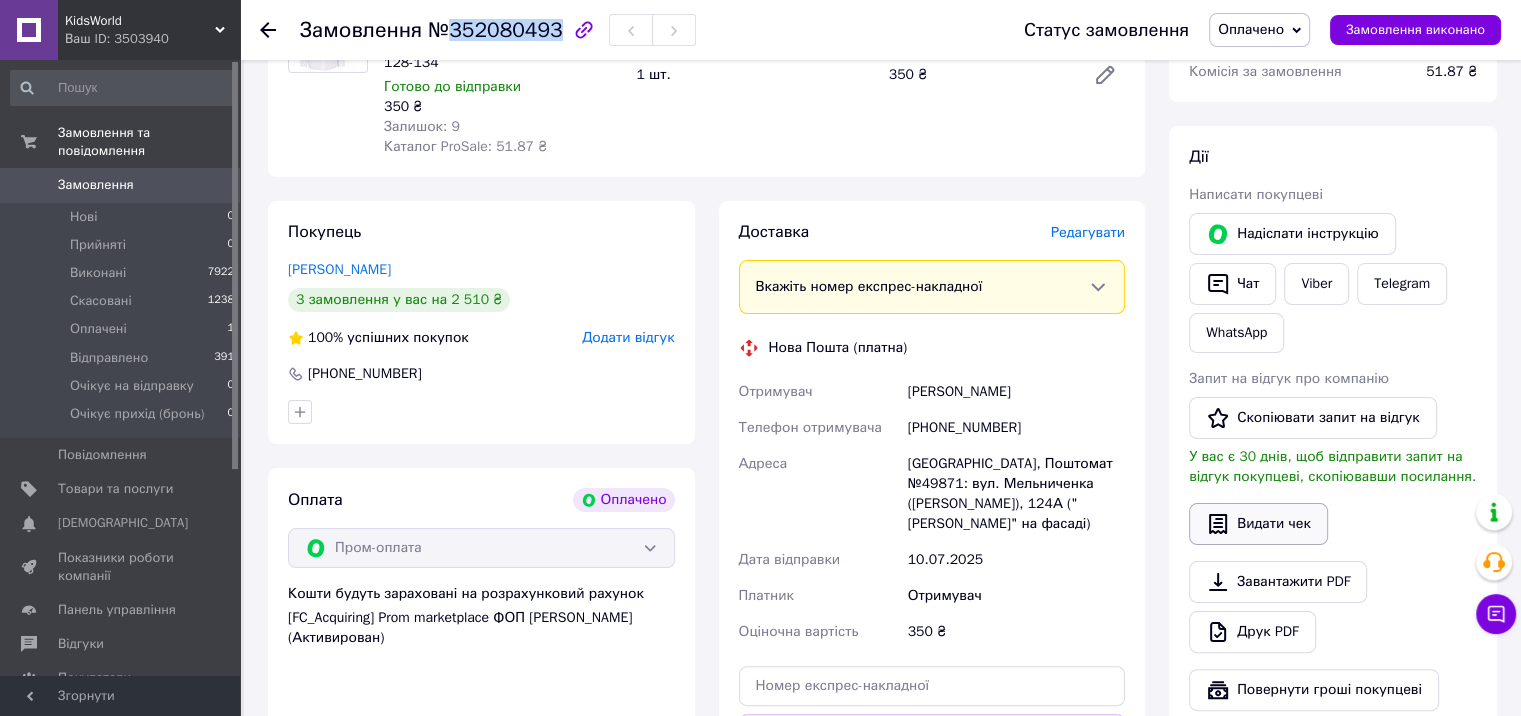 click on "Видати чек" at bounding box center [1258, 524] 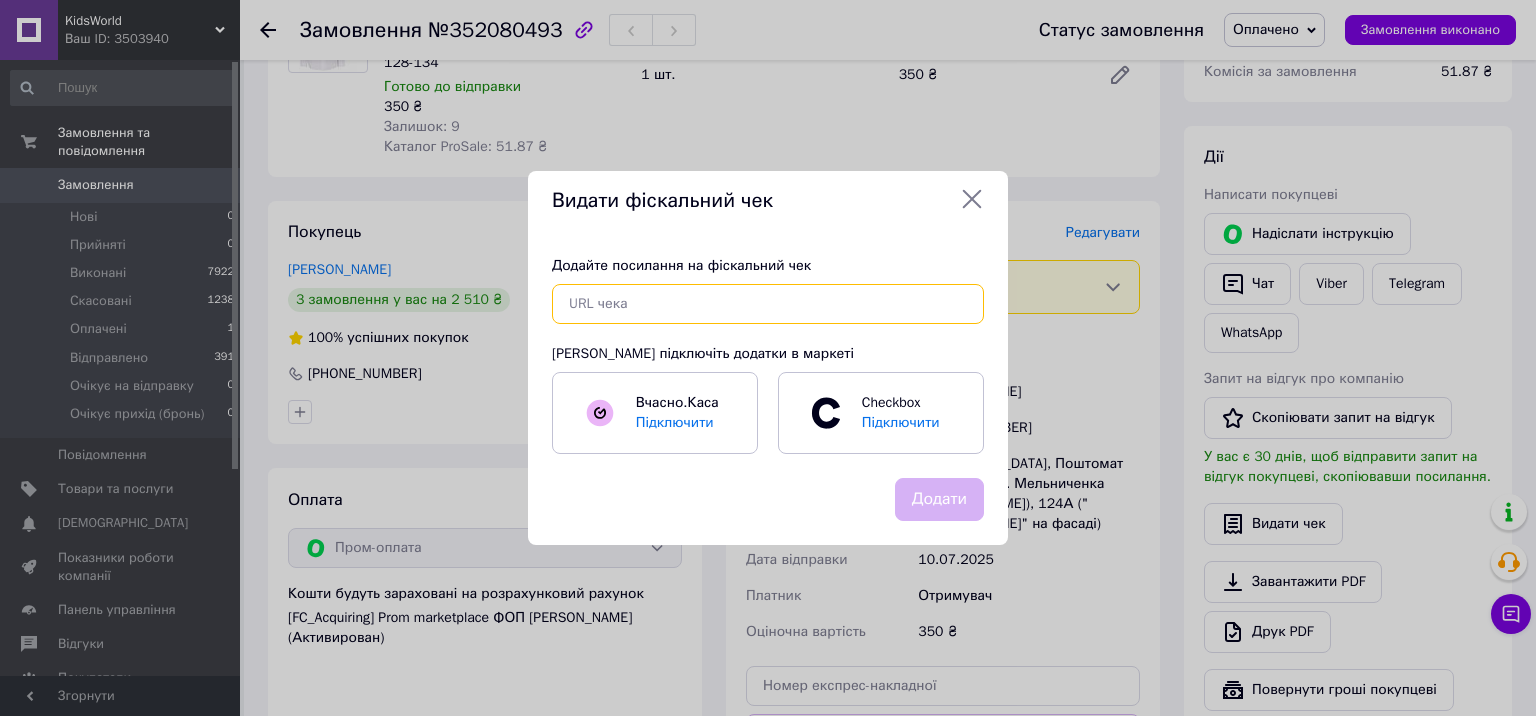 click at bounding box center [768, 304] 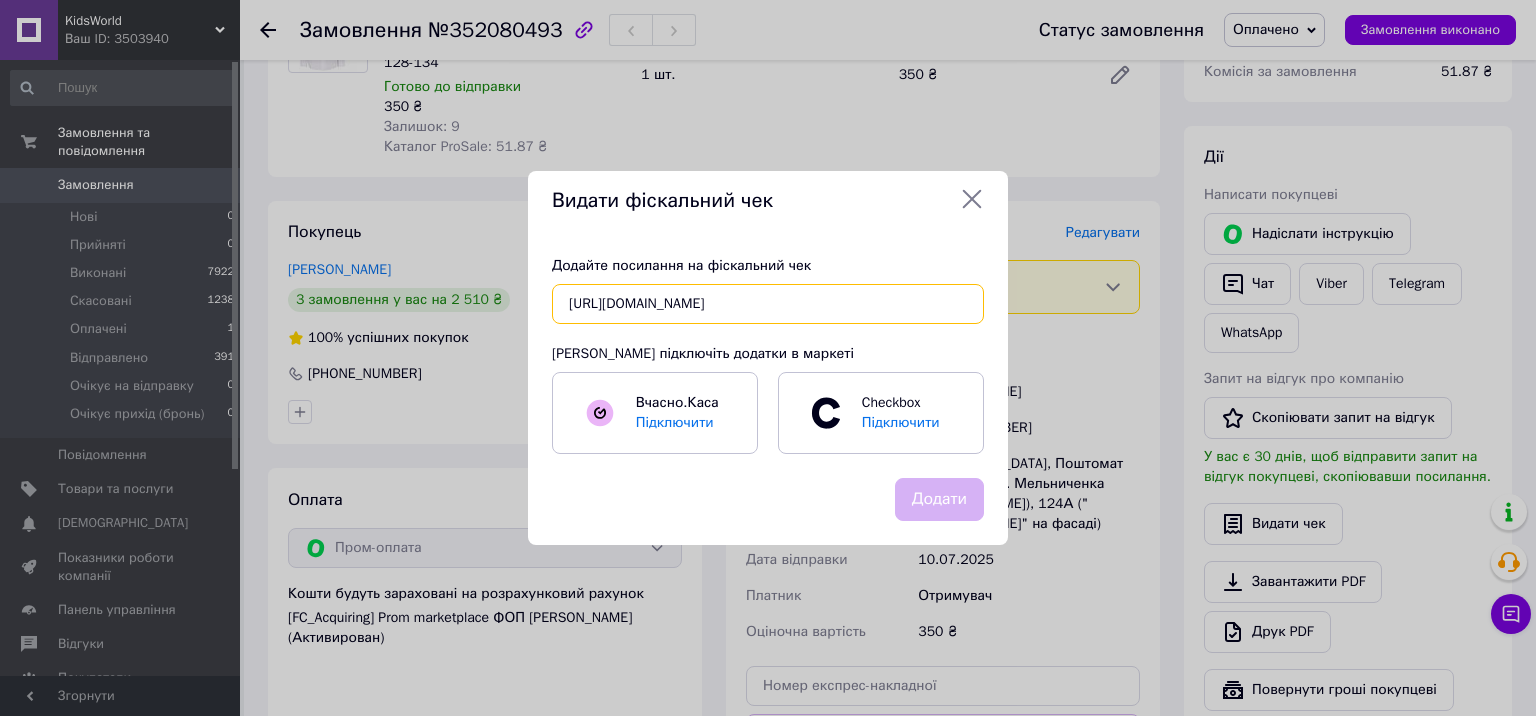 scroll, scrollTop: 0, scrollLeft: 36, axis: horizontal 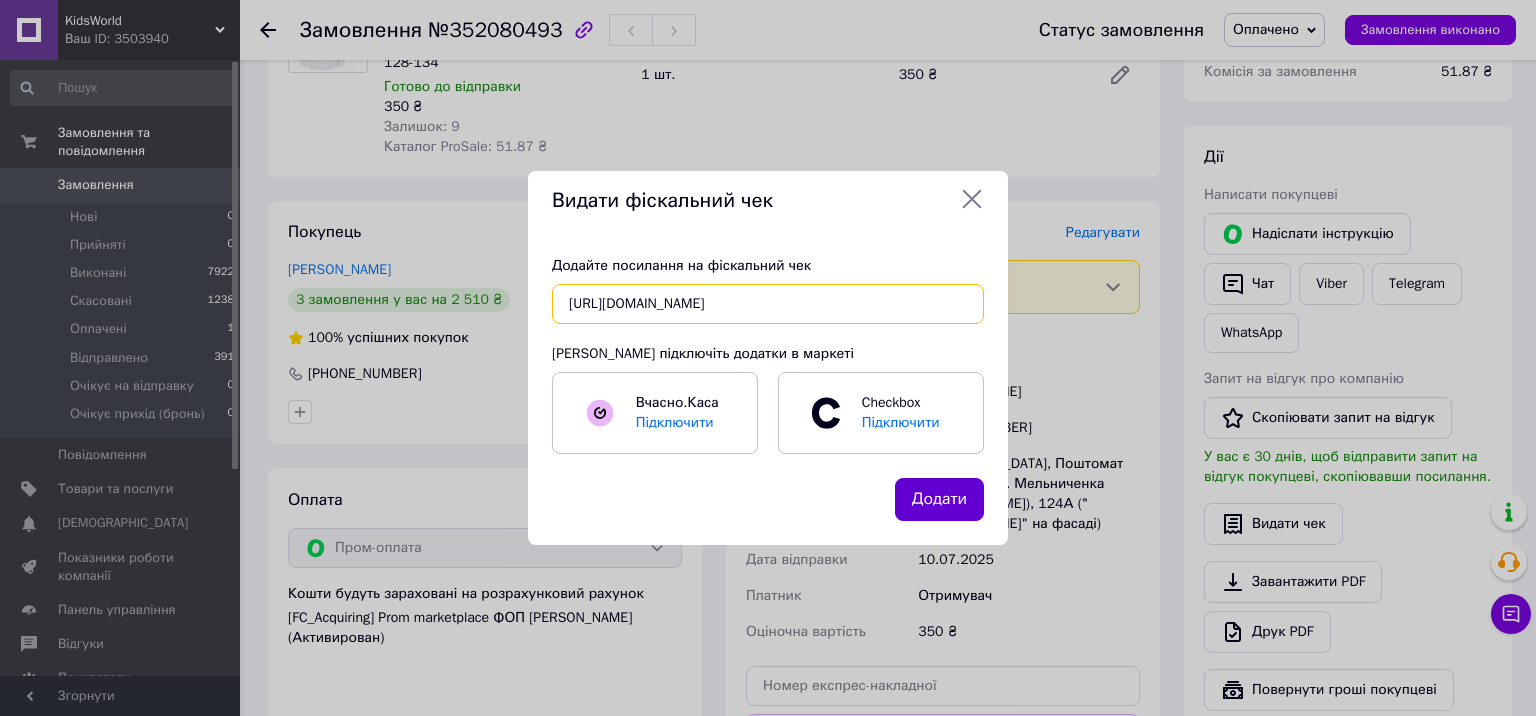 type on "https://check.checkbox.ua/3976cb2e-ff7a-4e36-9c35-8c26680b7268" 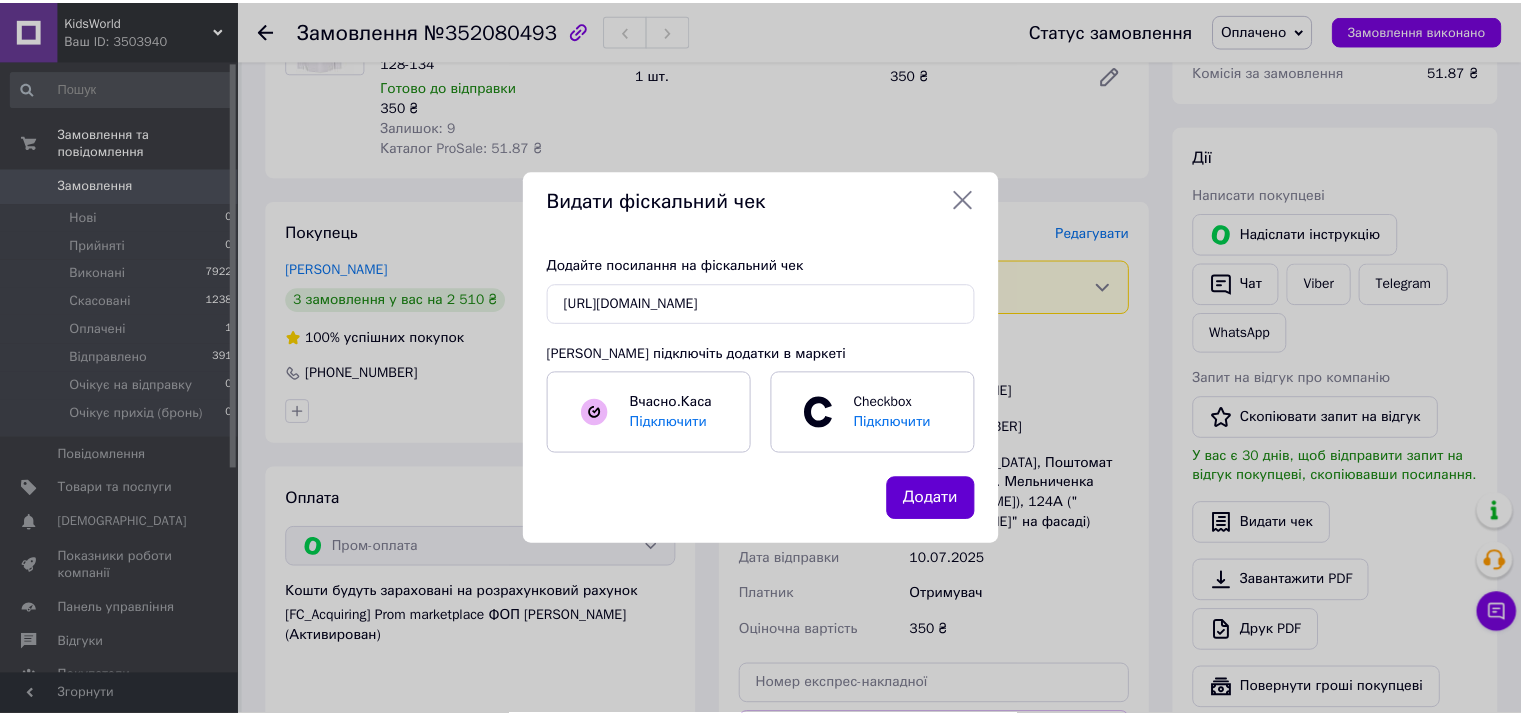 scroll, scrollTop: 0, scrollLeft: 0, axis: both 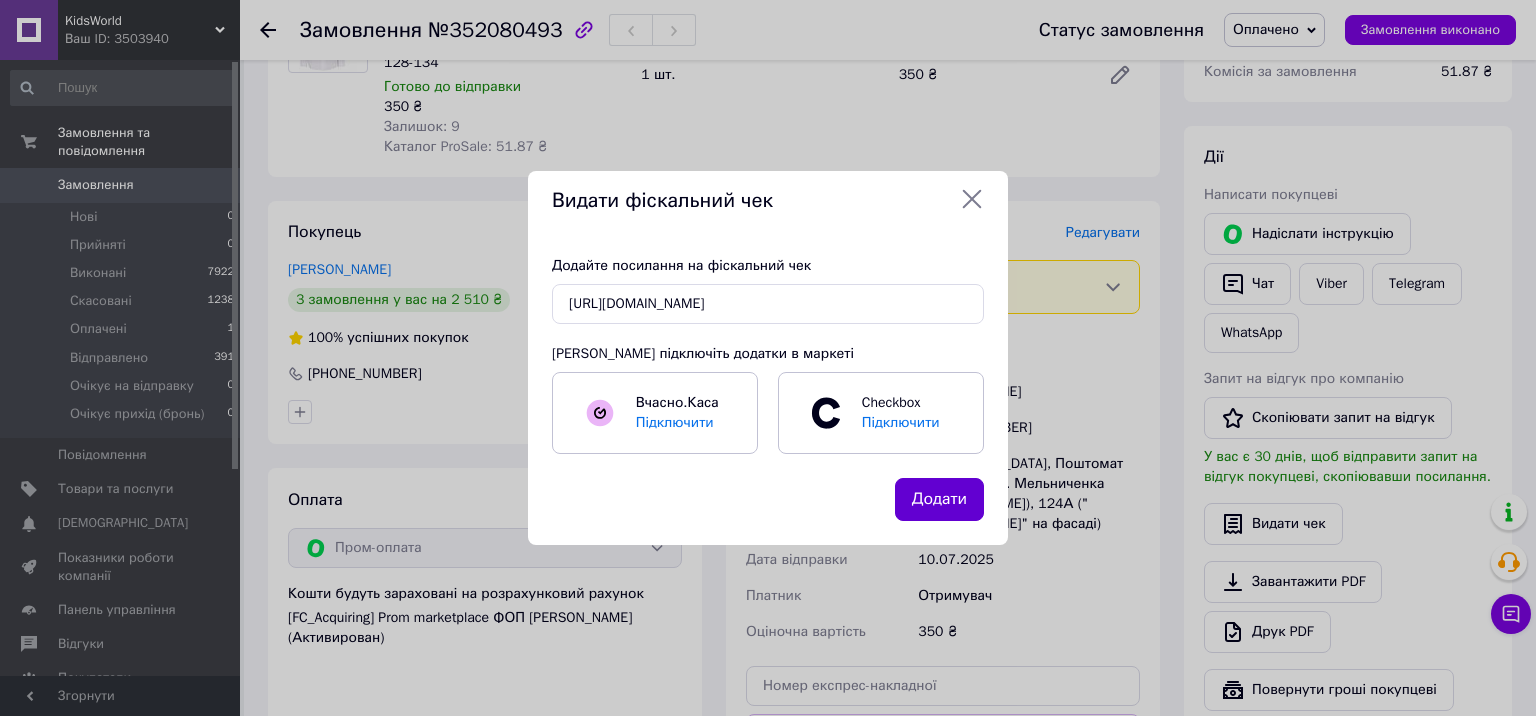 click on "Додати" at bounding box center (939, 499) 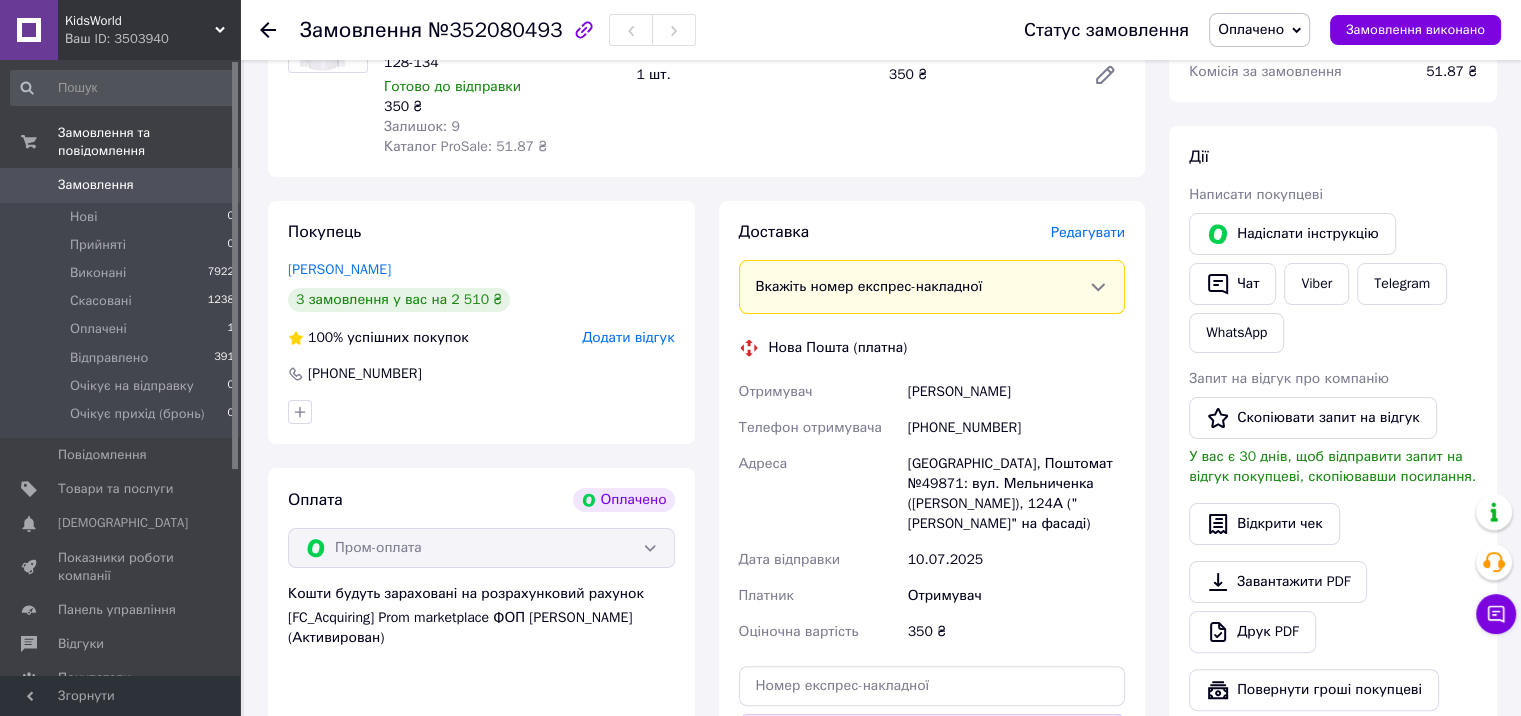 scroll, scrollTop: 600, scrollLeft: 0, axis: vertical 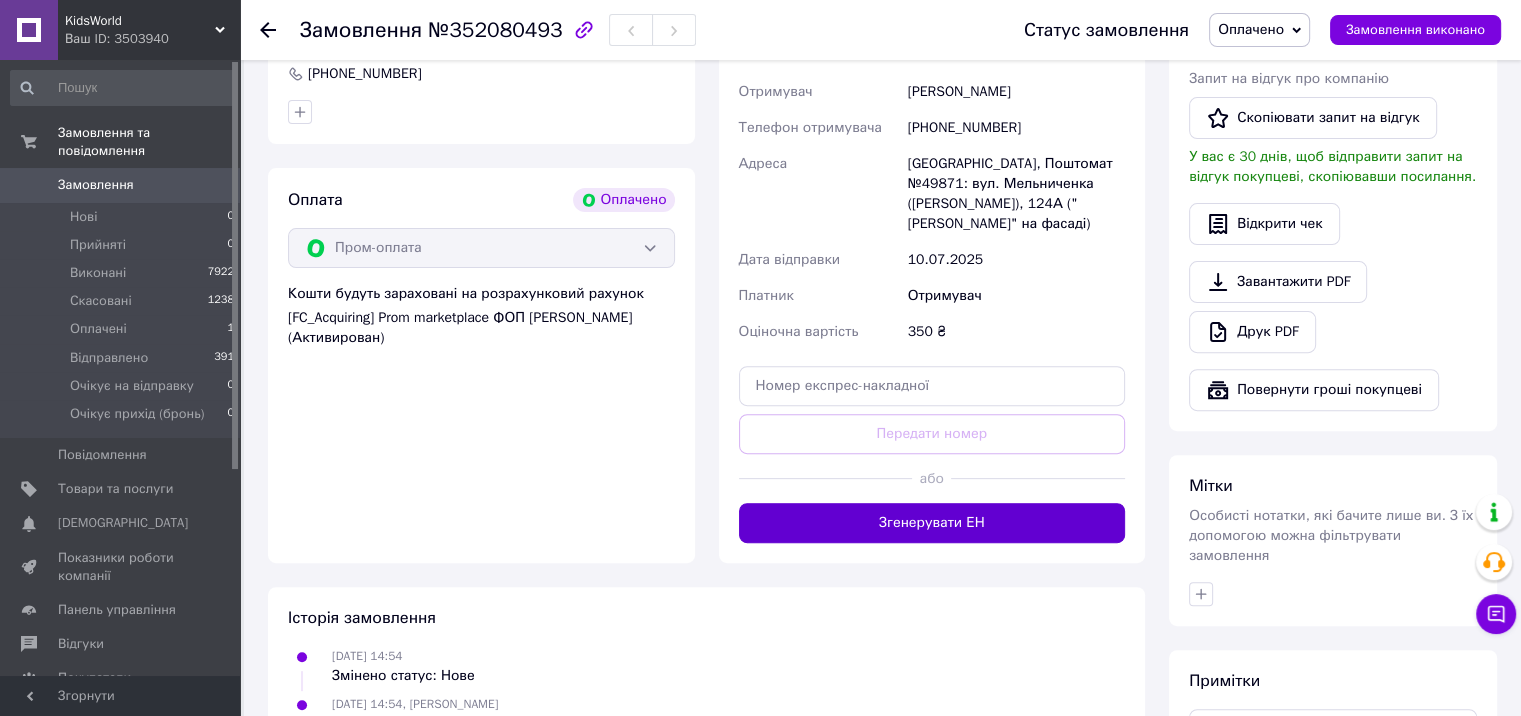 click on "Згенерувати ЕН" at bounding box center [932, 523] 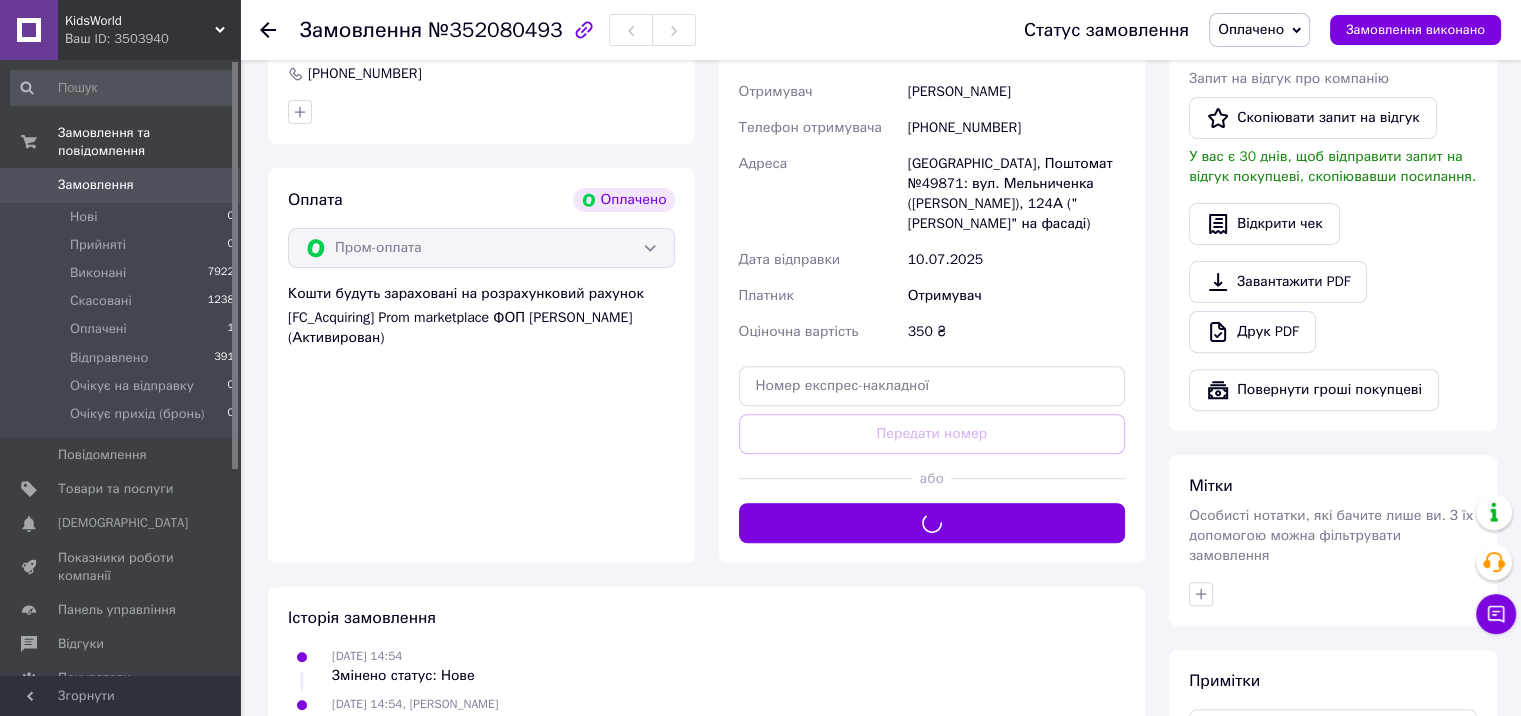 scroll, scrollTop: 400, scrollLeft: 0, axis: vertical 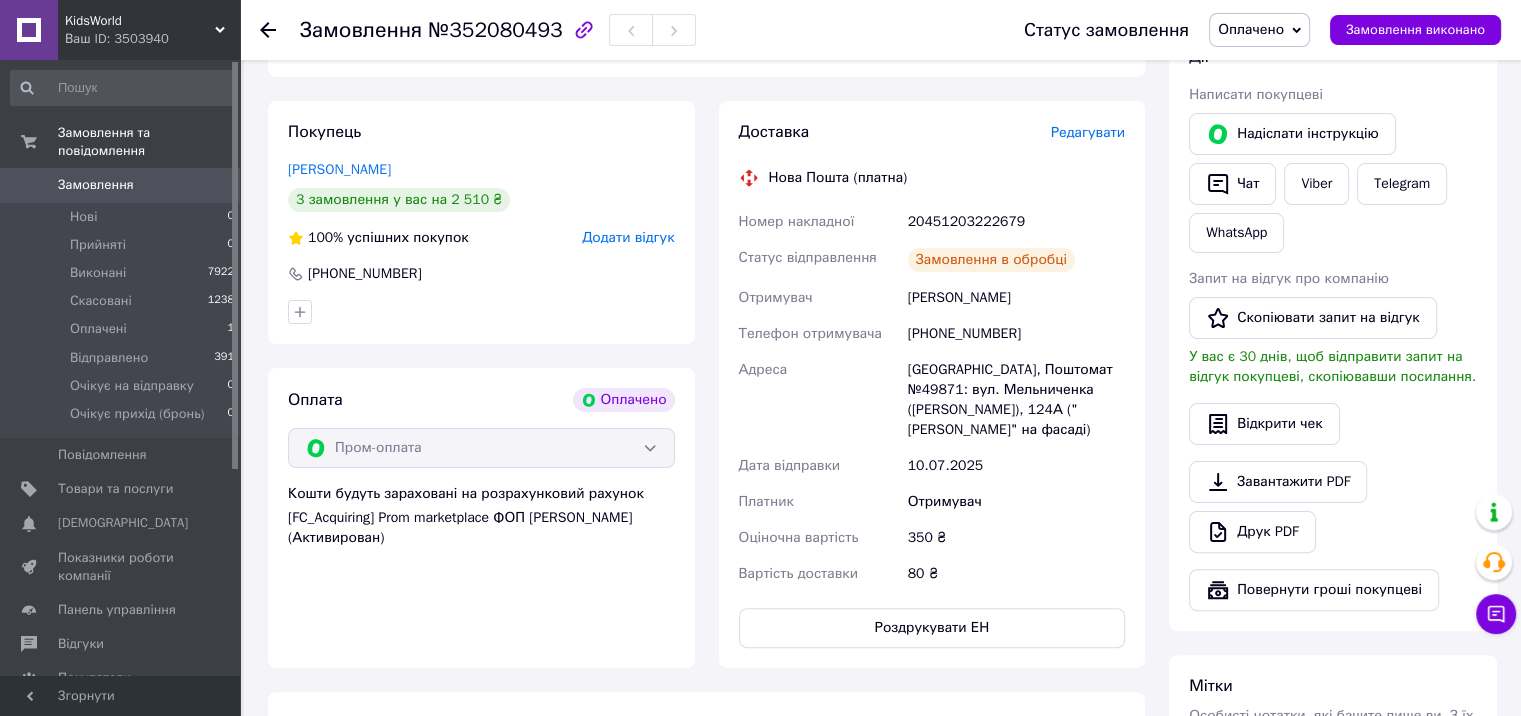 click on "20451203222679" at bounding box center [1016, 222] 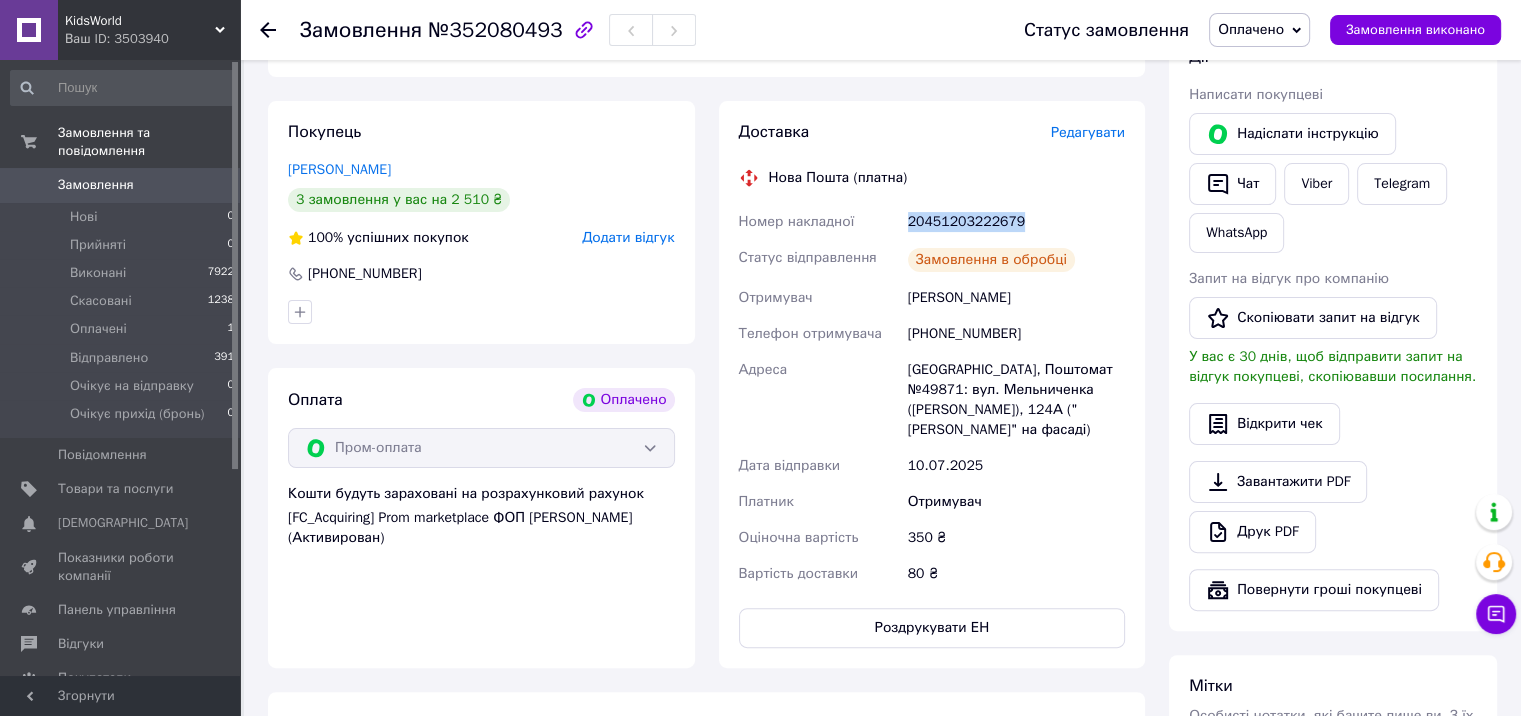 click on "20451203222679" at bounding box center (1016, 222) 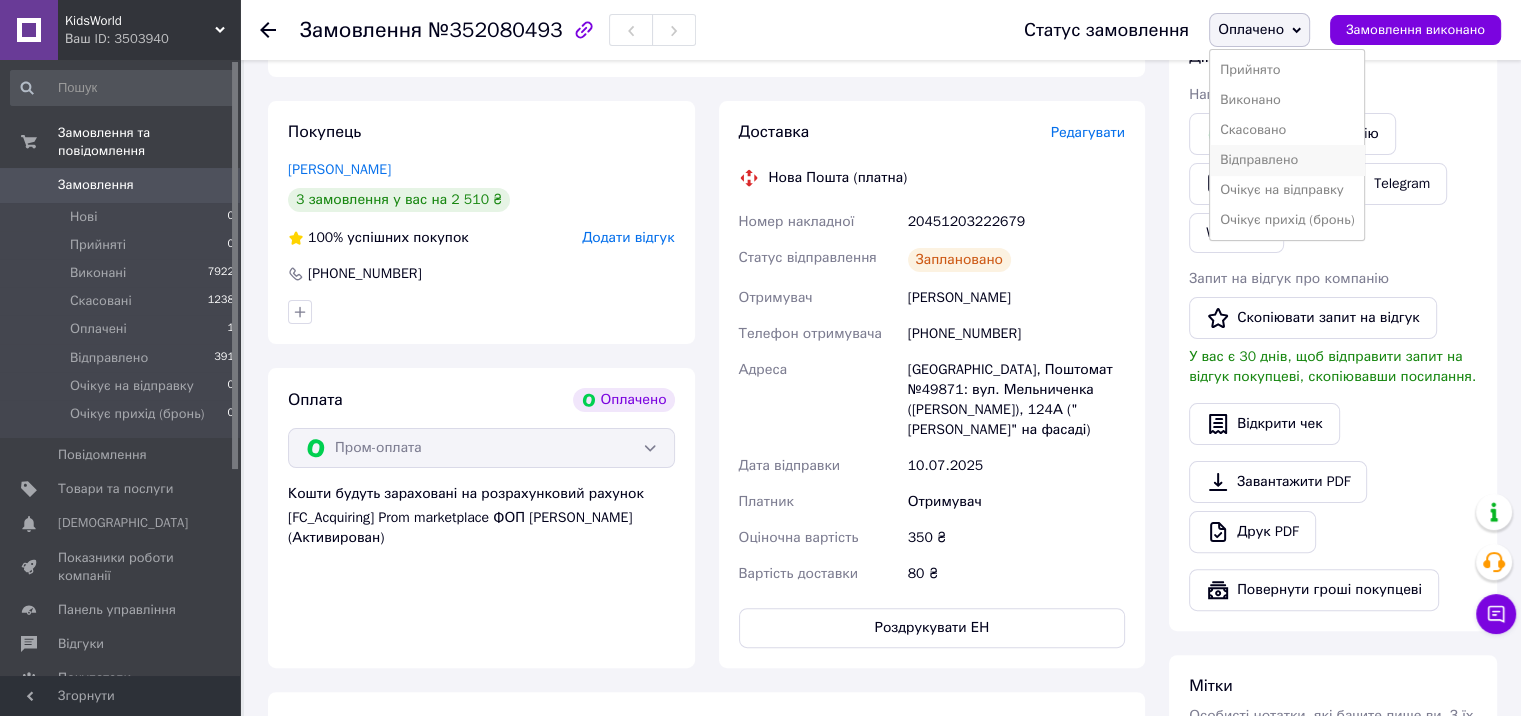 click on "Відправлено" at bounding box center [1287, 160] 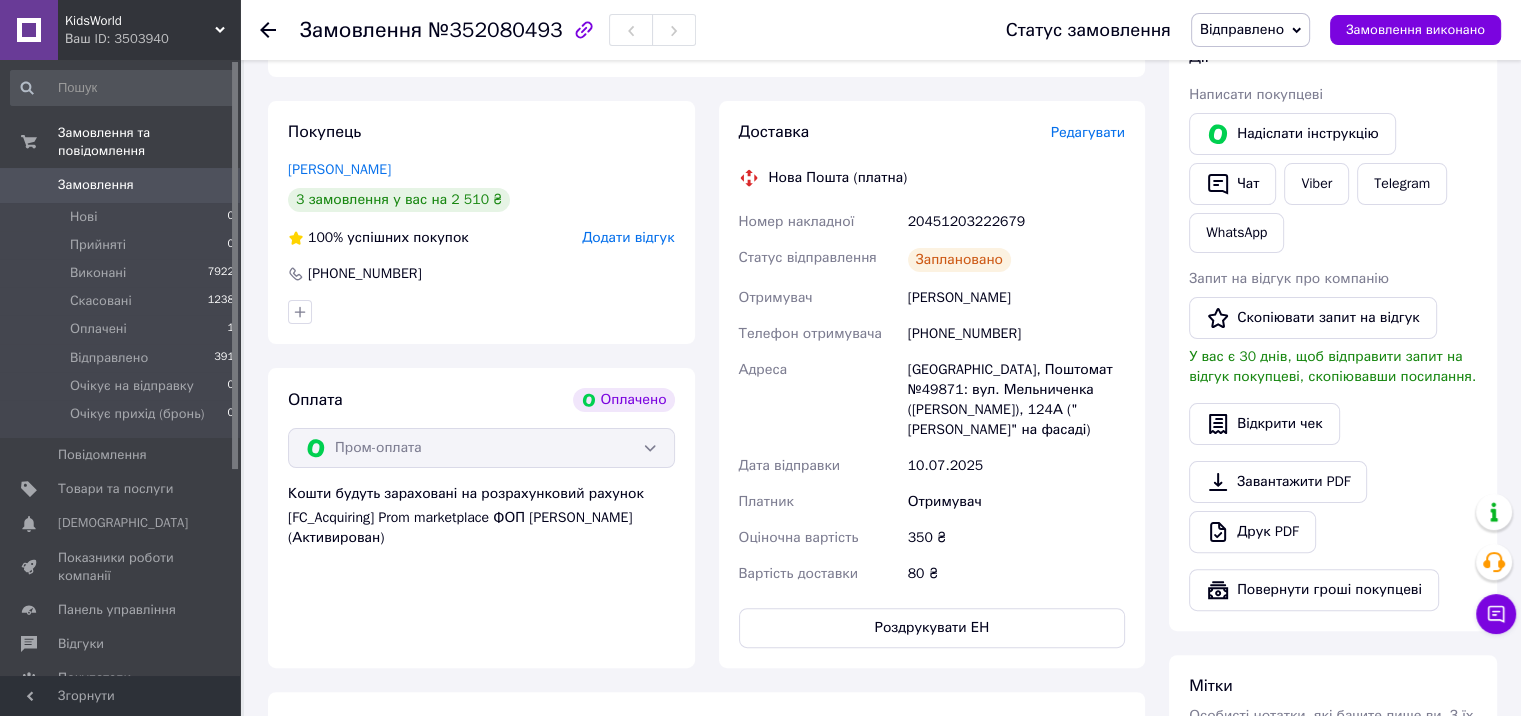 click on "№352080493" at bounding box center (495, 30) 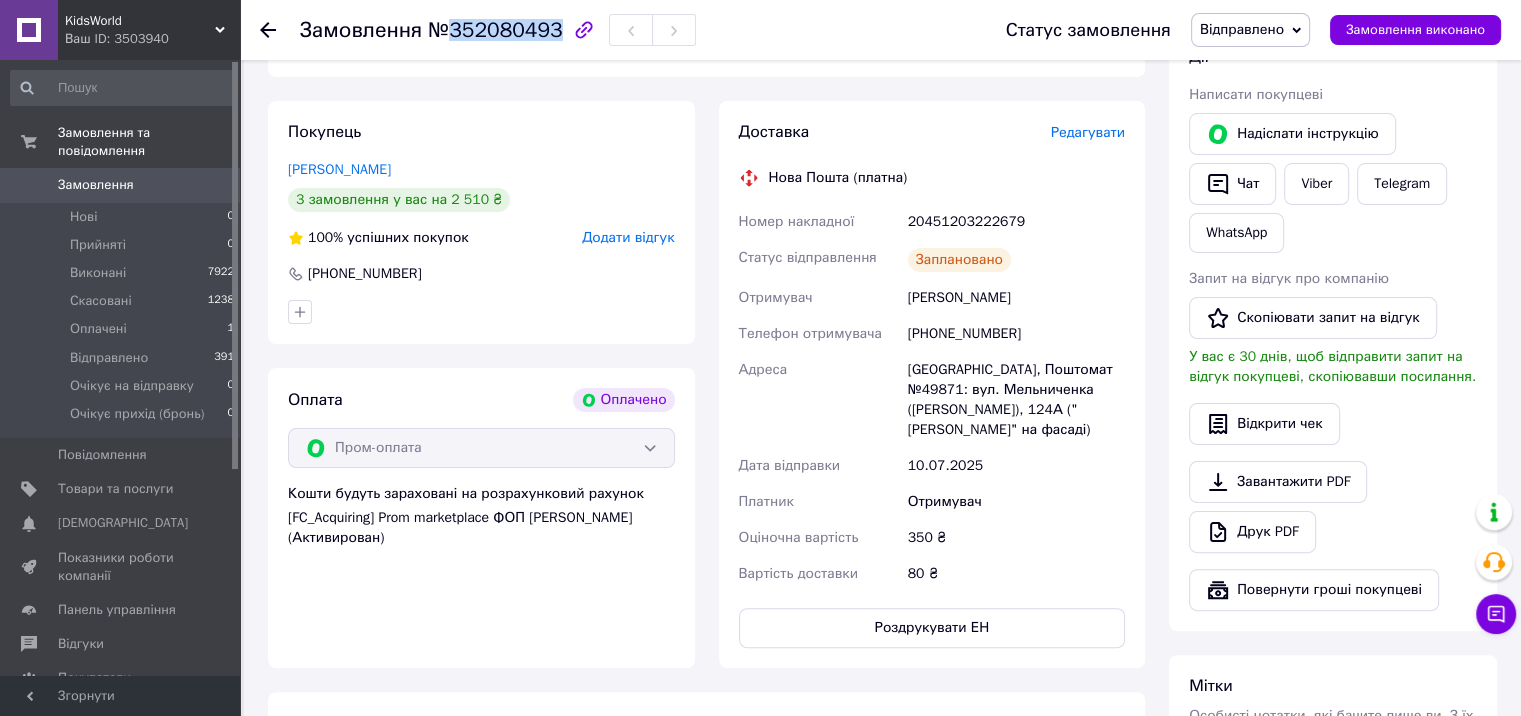 click on "№352080493" at bounding box center (495, 30) 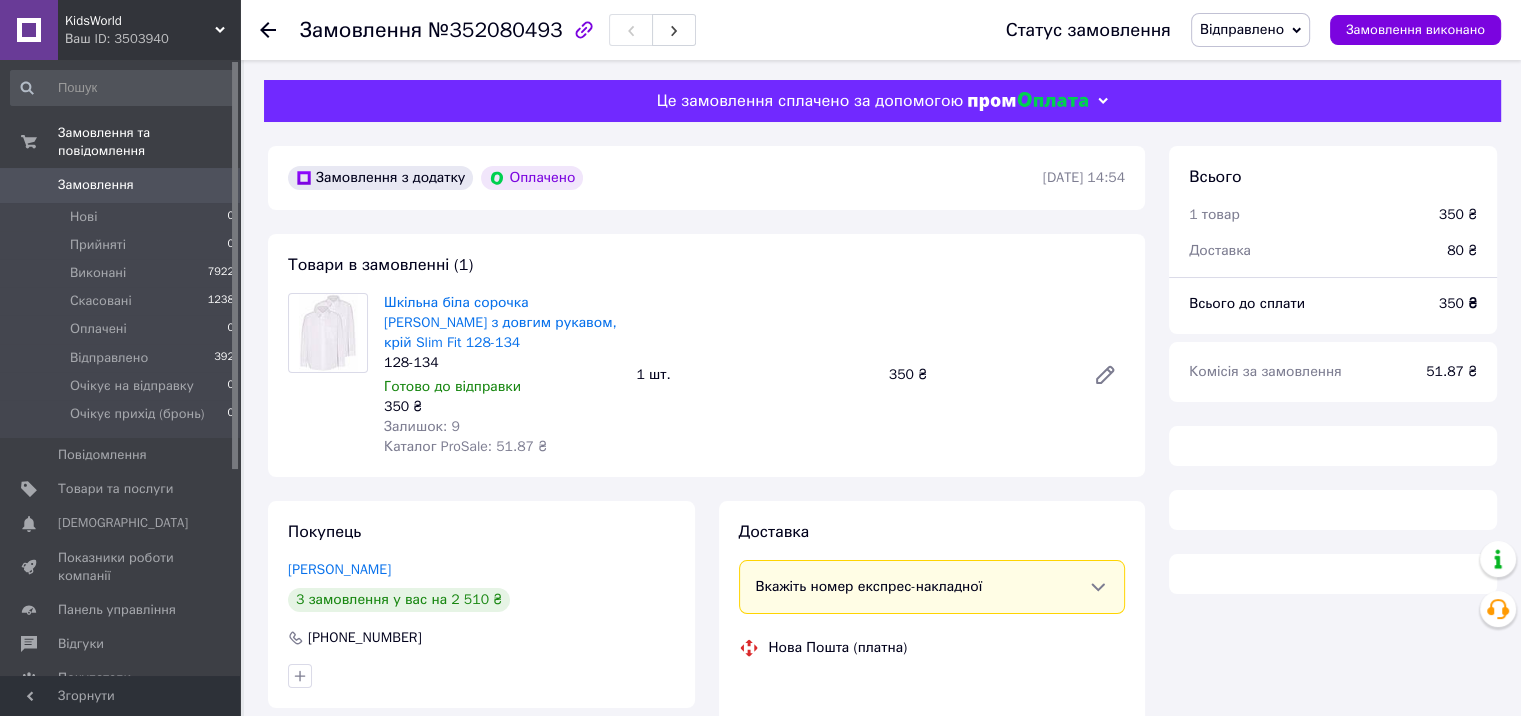 scroll, scrollTop: 400, scrollLeft: 0, axis: vertical 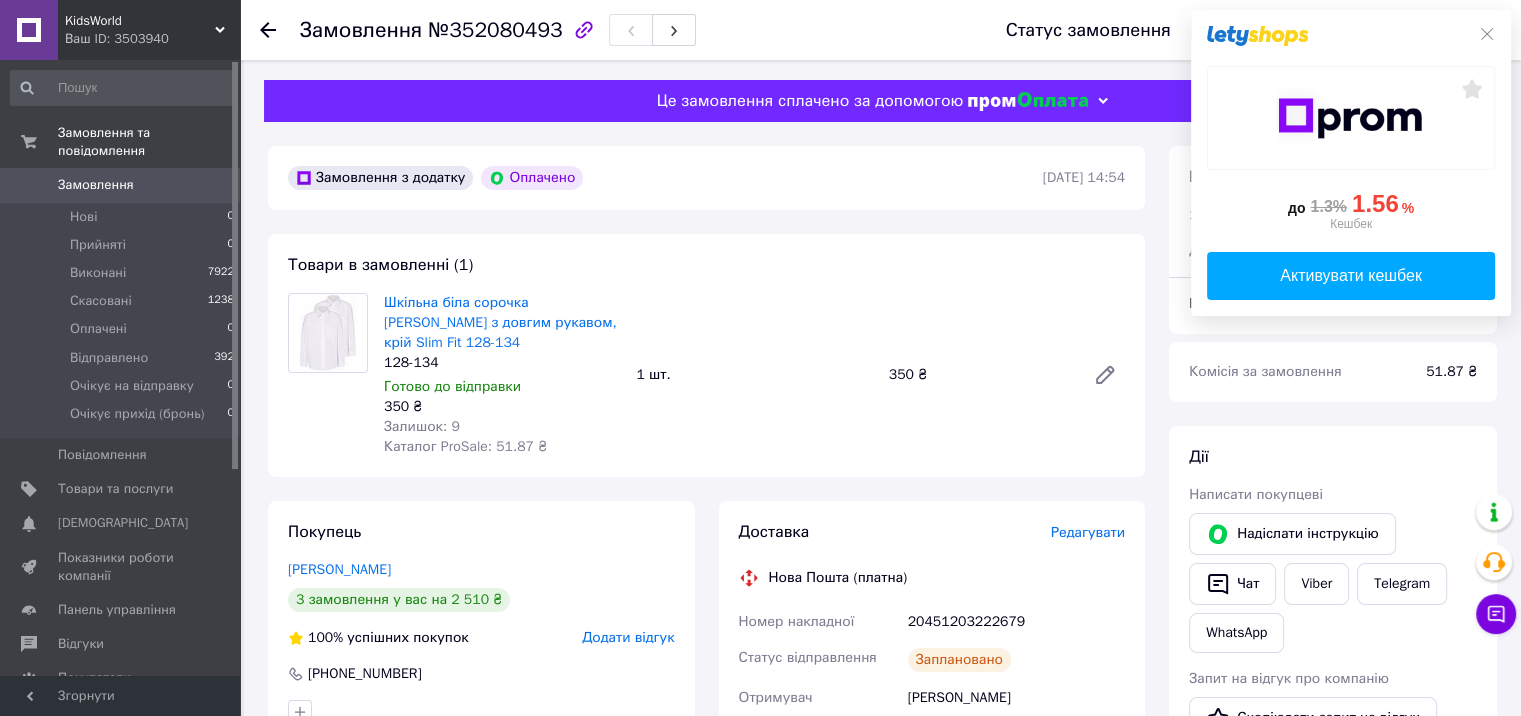 click 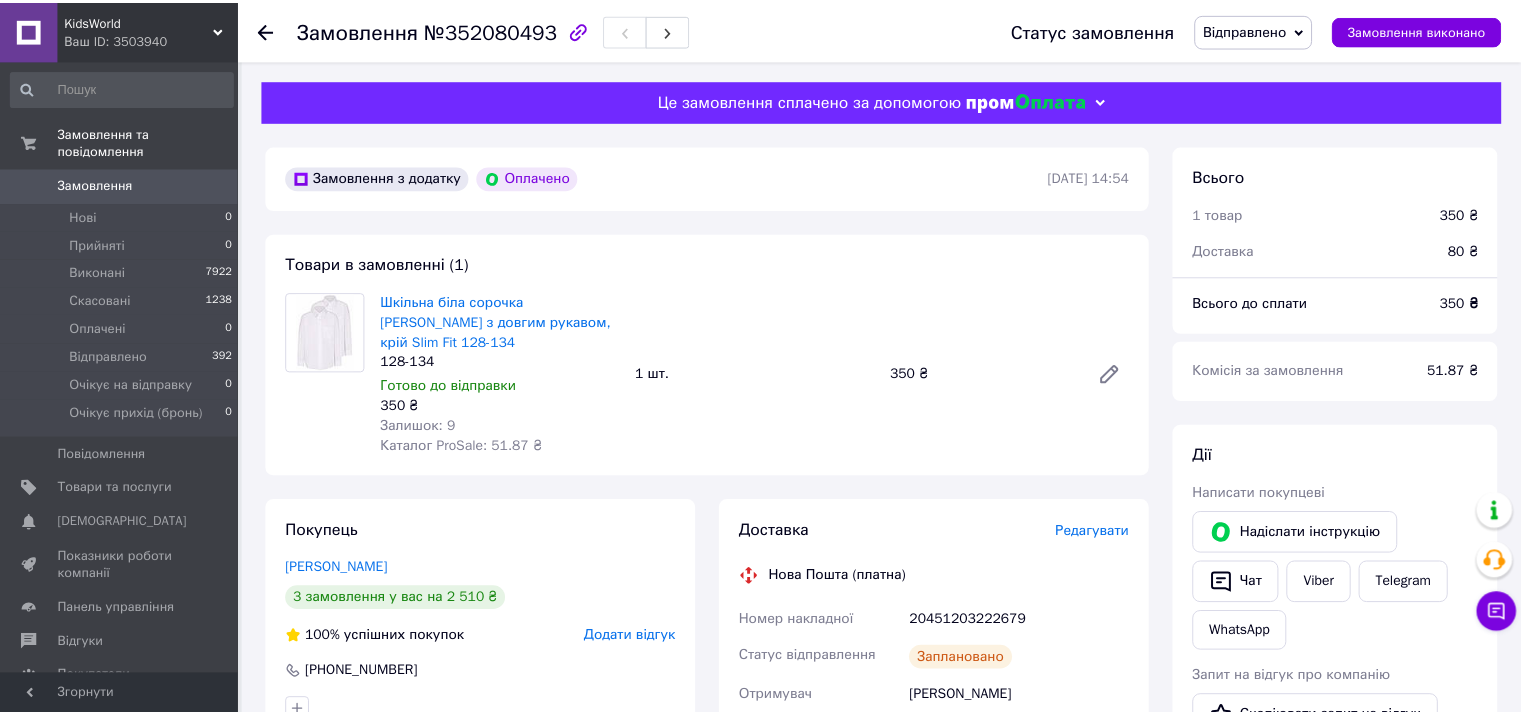 scroll, scrollTop: 0, scrollLeft: 0, axis: both 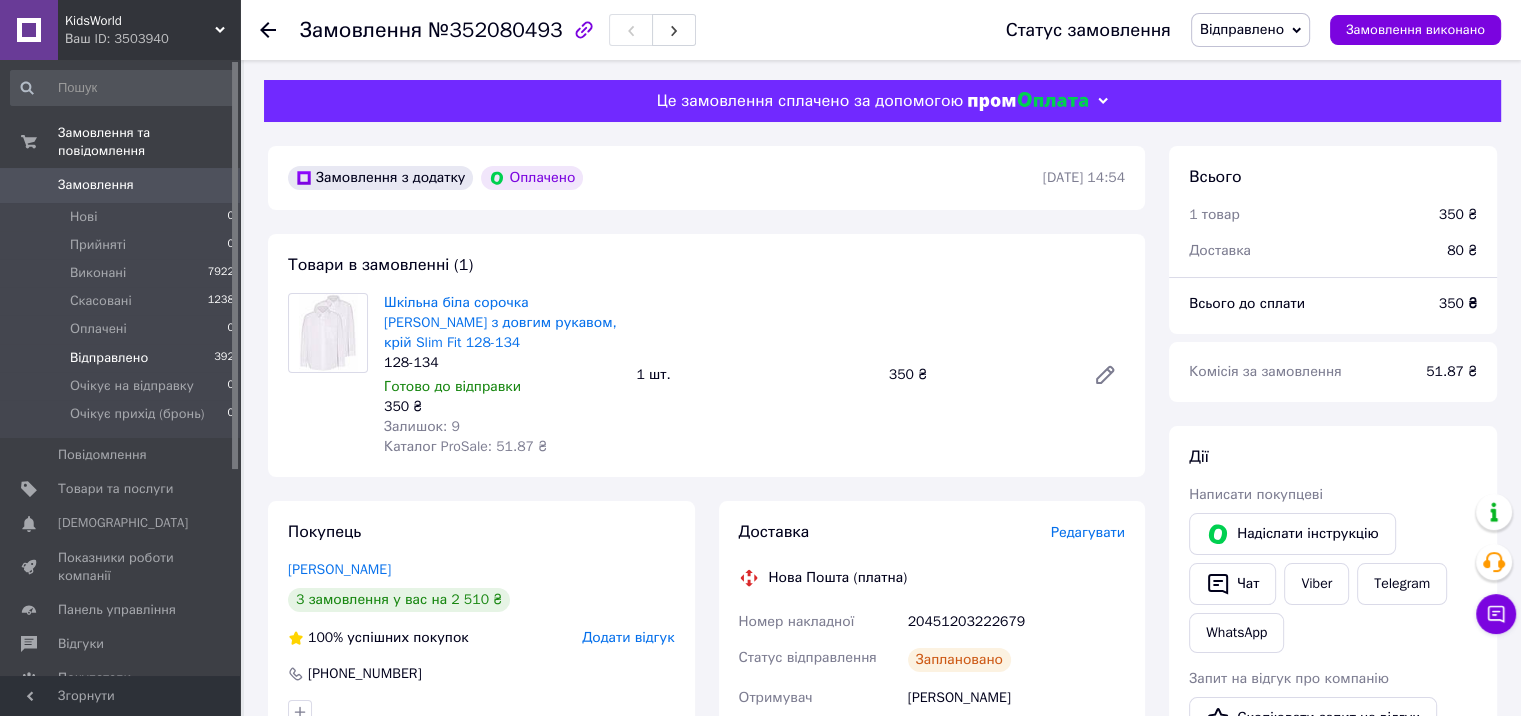 click on "Відправлено 392" at bounding box center [123, 358] 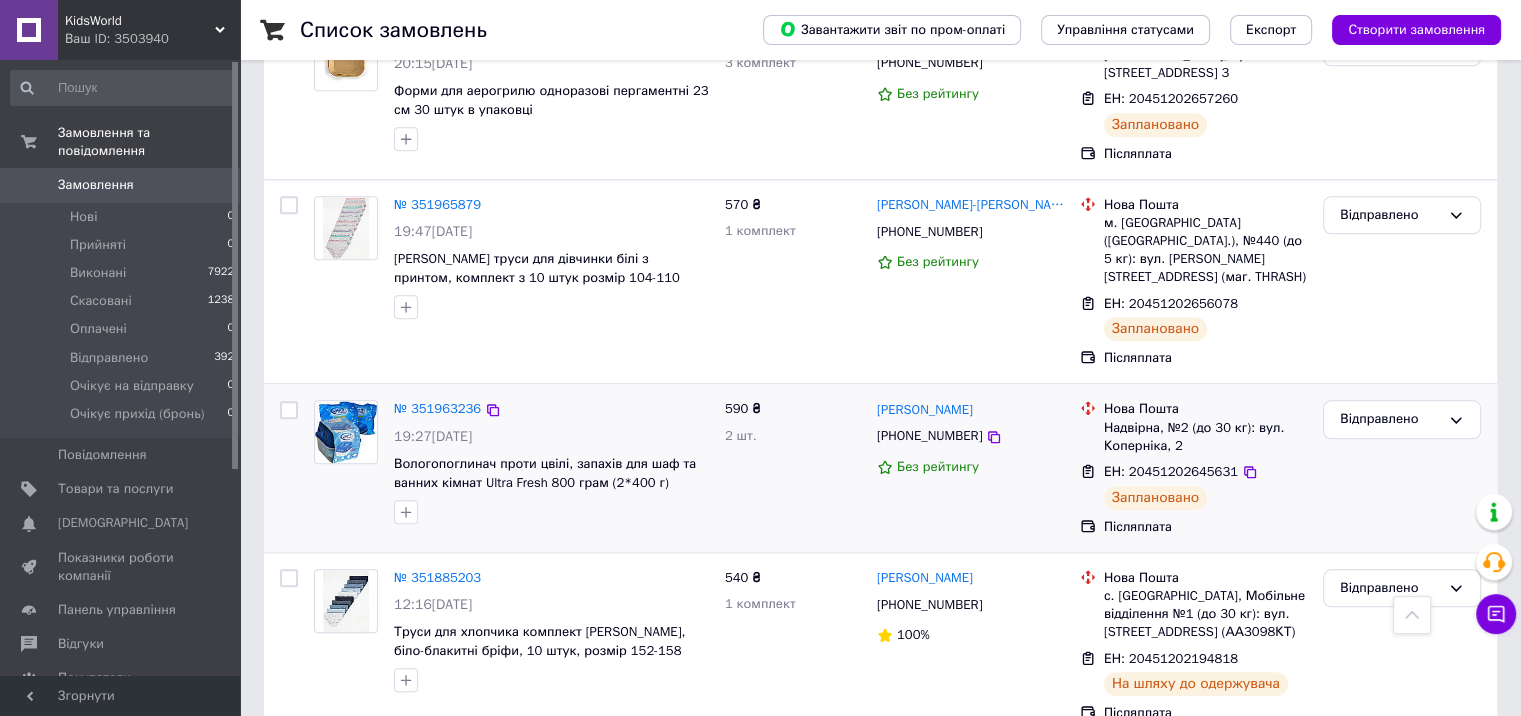 scroll, scrollTop: 1900, scrollLeft: 0, axis: vertical 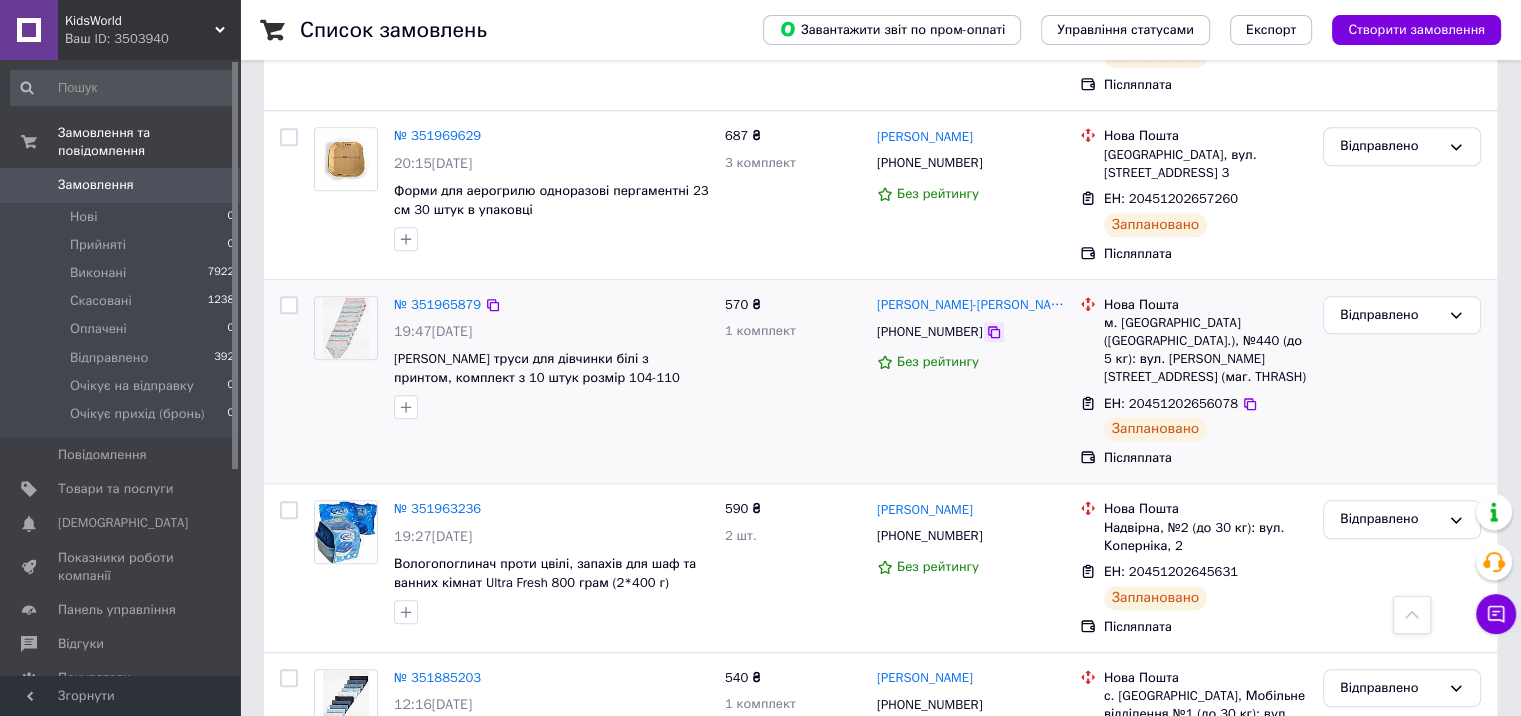 click 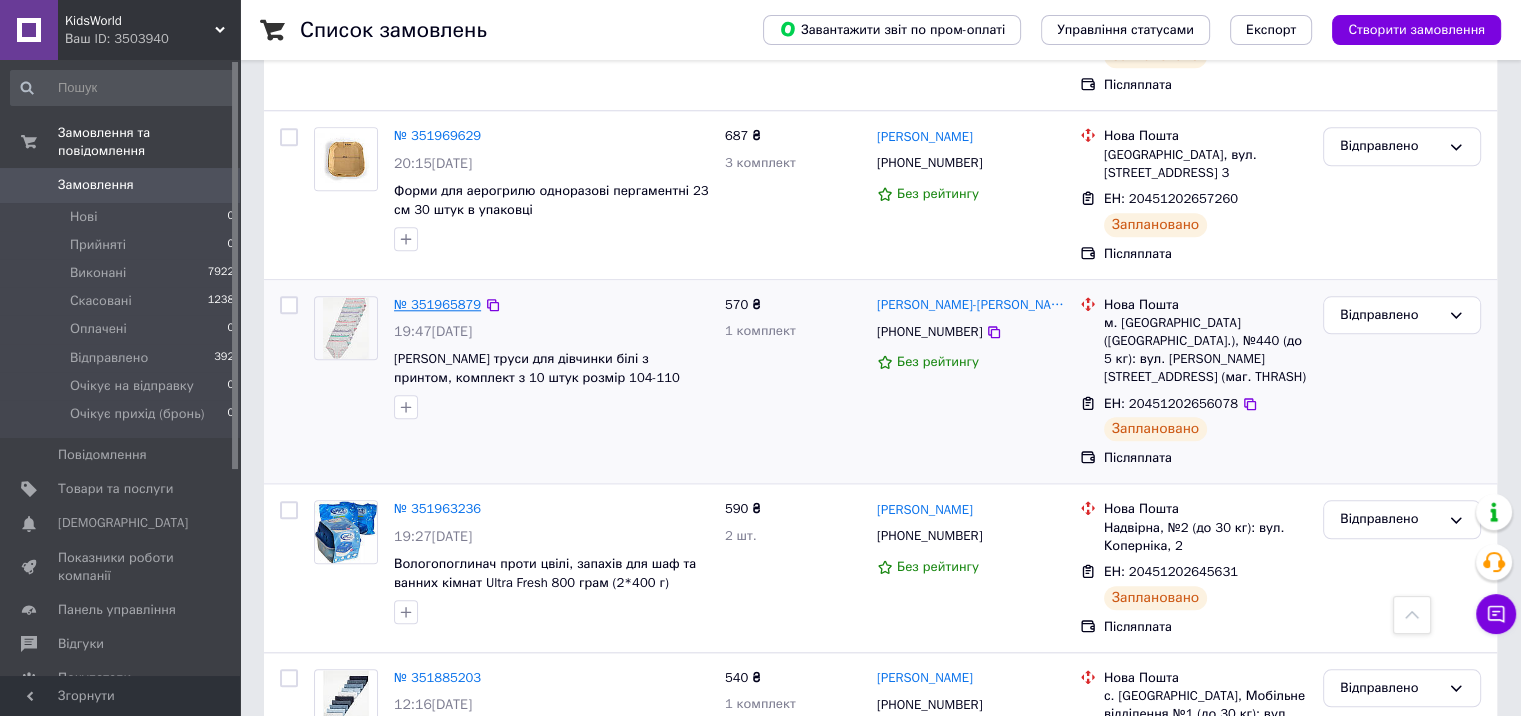 click on "№ 351965879" at bounding box center (437, 304) 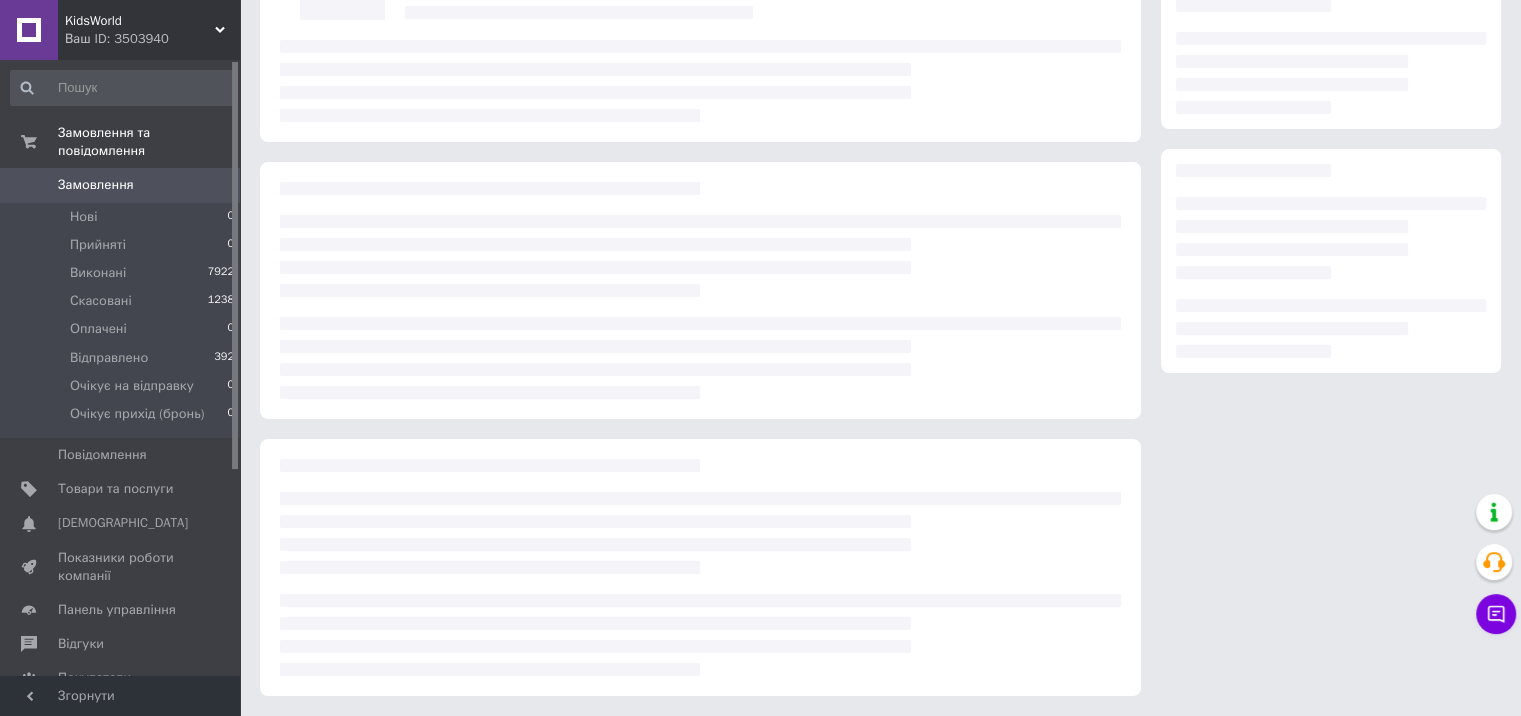 scroll, scrollTop: 157, scrollLeft: 0, axis: vertical 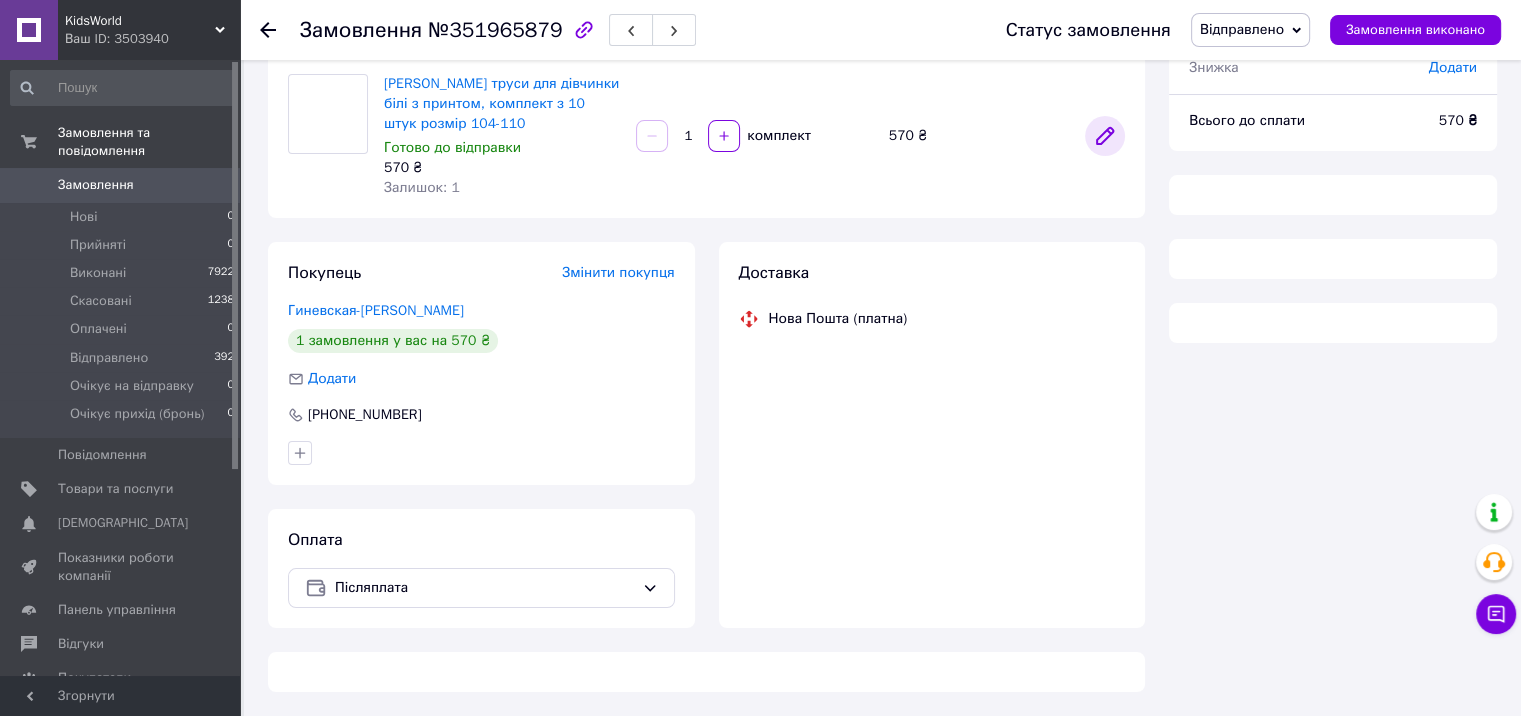 click 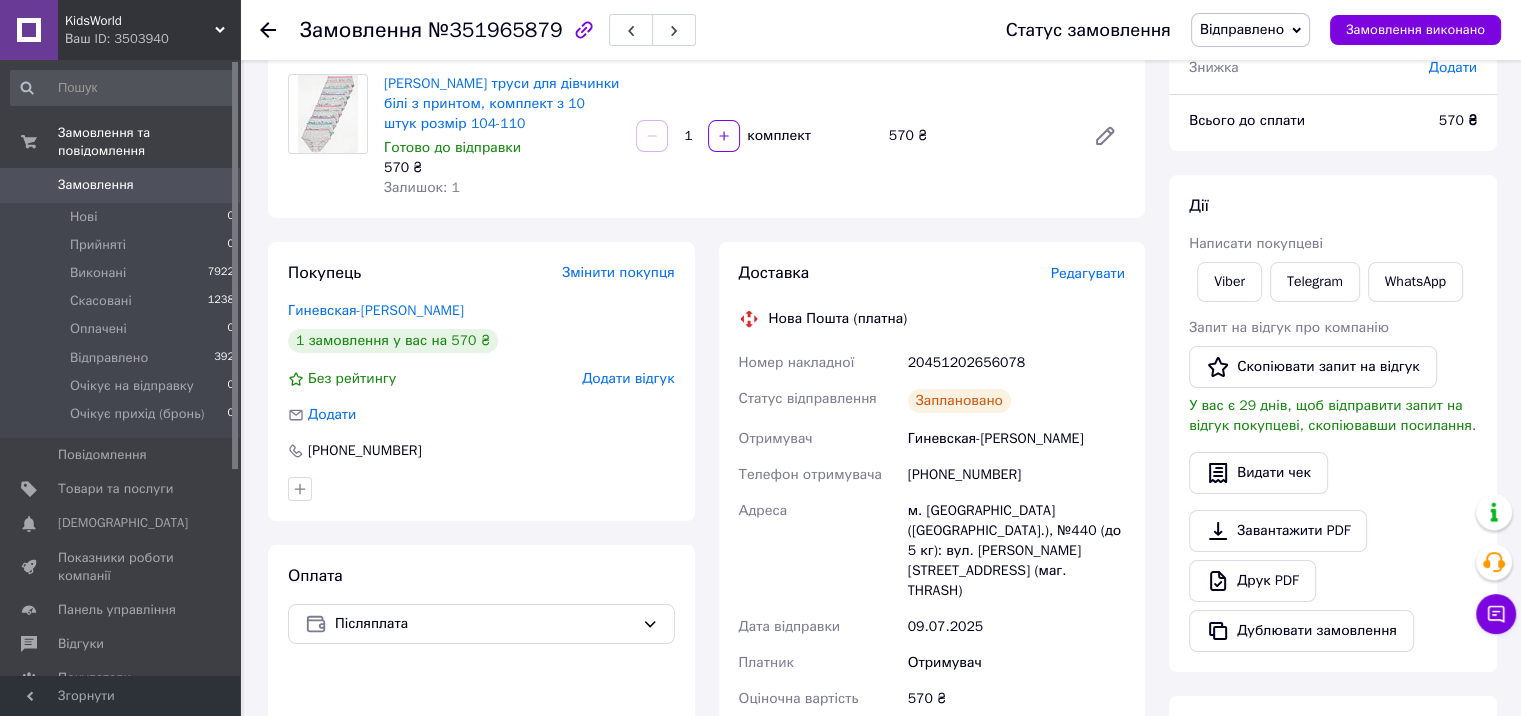 scroll, scrollTop: 57, scrollLeft: 0, axis: vertical 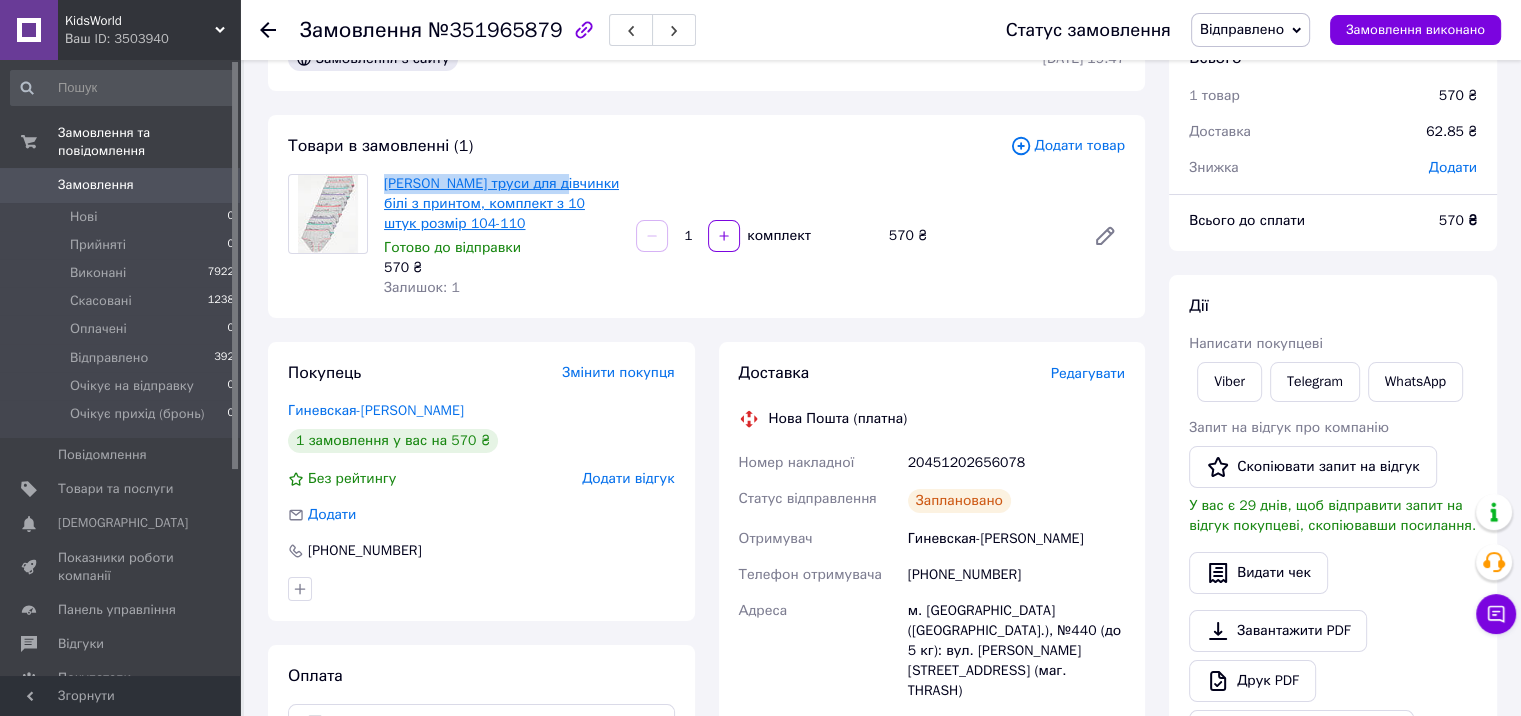 drag, startPoint x: 376, startPoint y: 182, endPoint x: 556, endPoint y: 189, distance: 180.13606 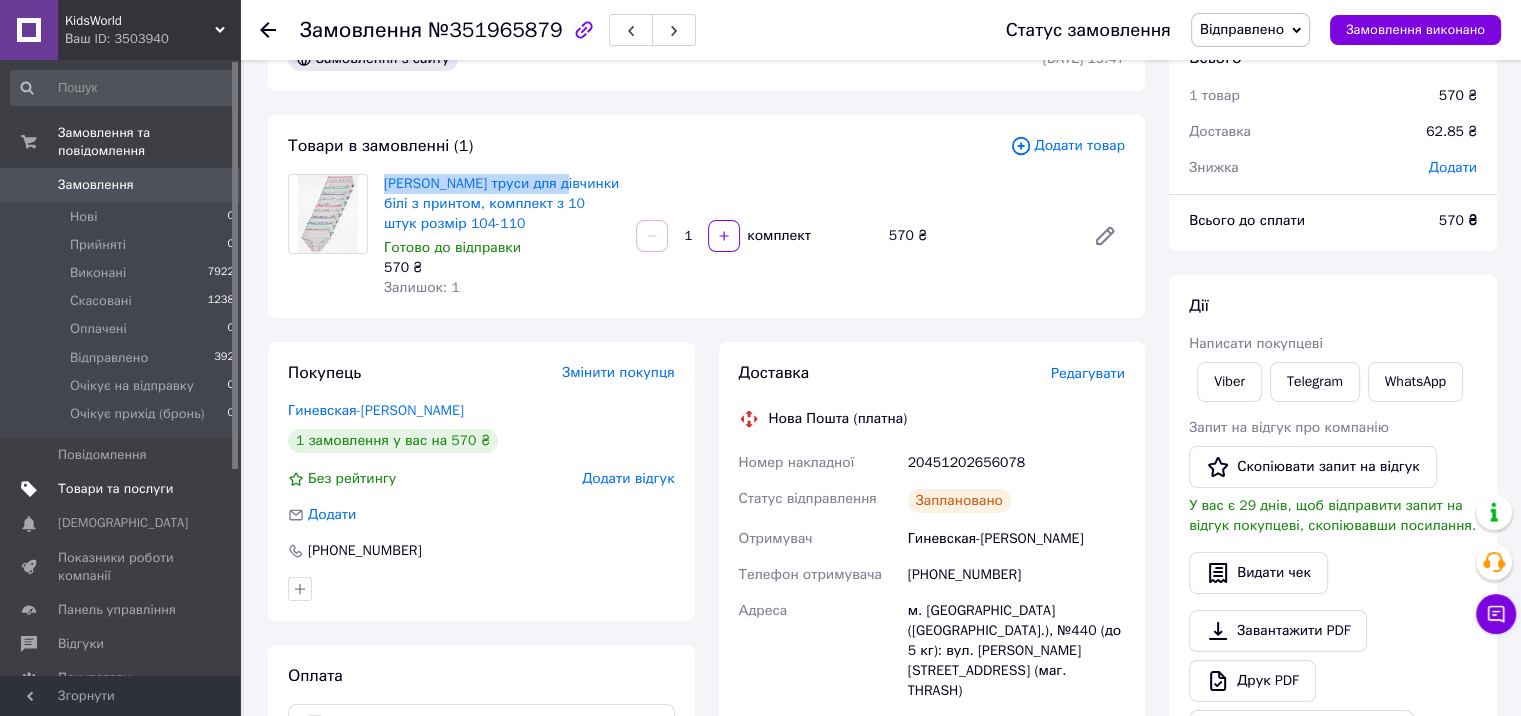 copy on "[PERSON_NAME] труси для дівчинки" 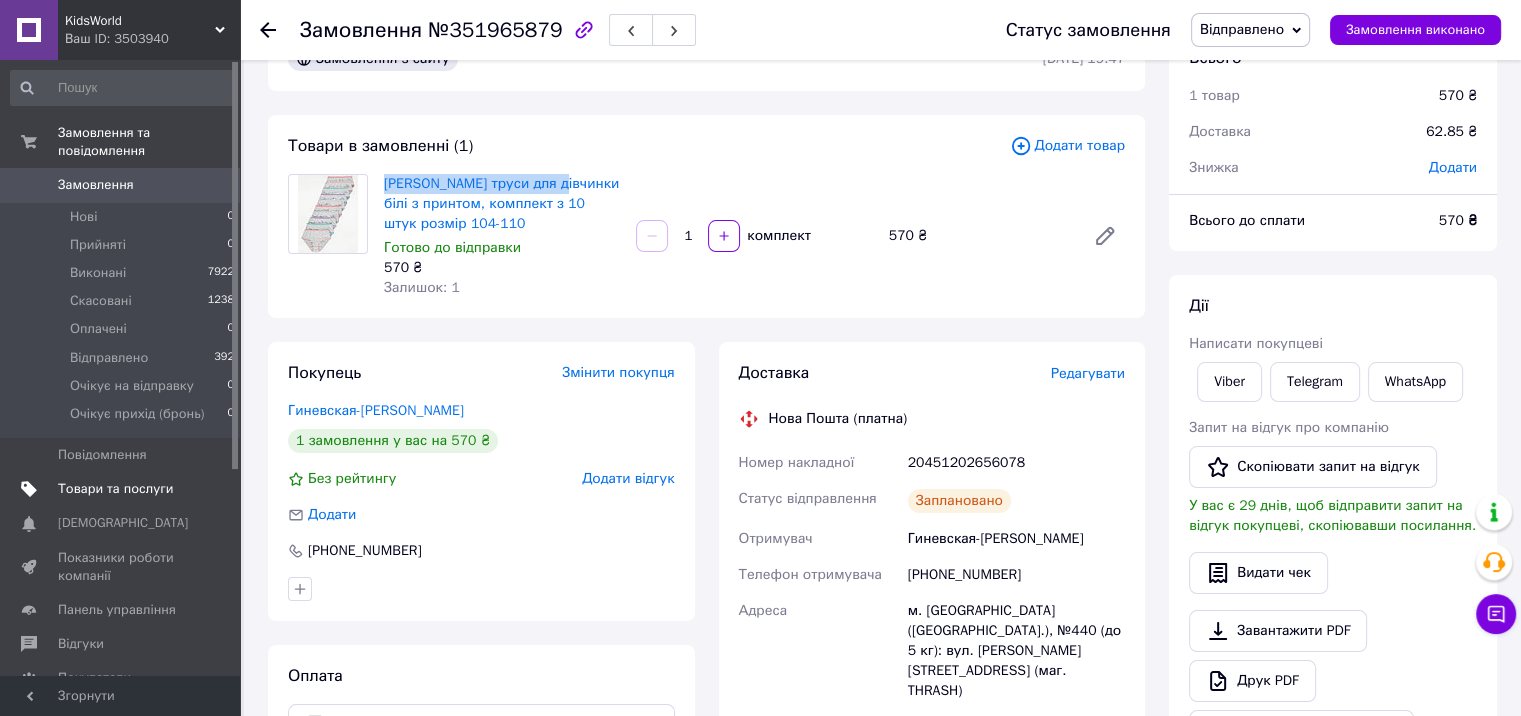 click on "Товари та послуги" at bounding box center (115, 489) 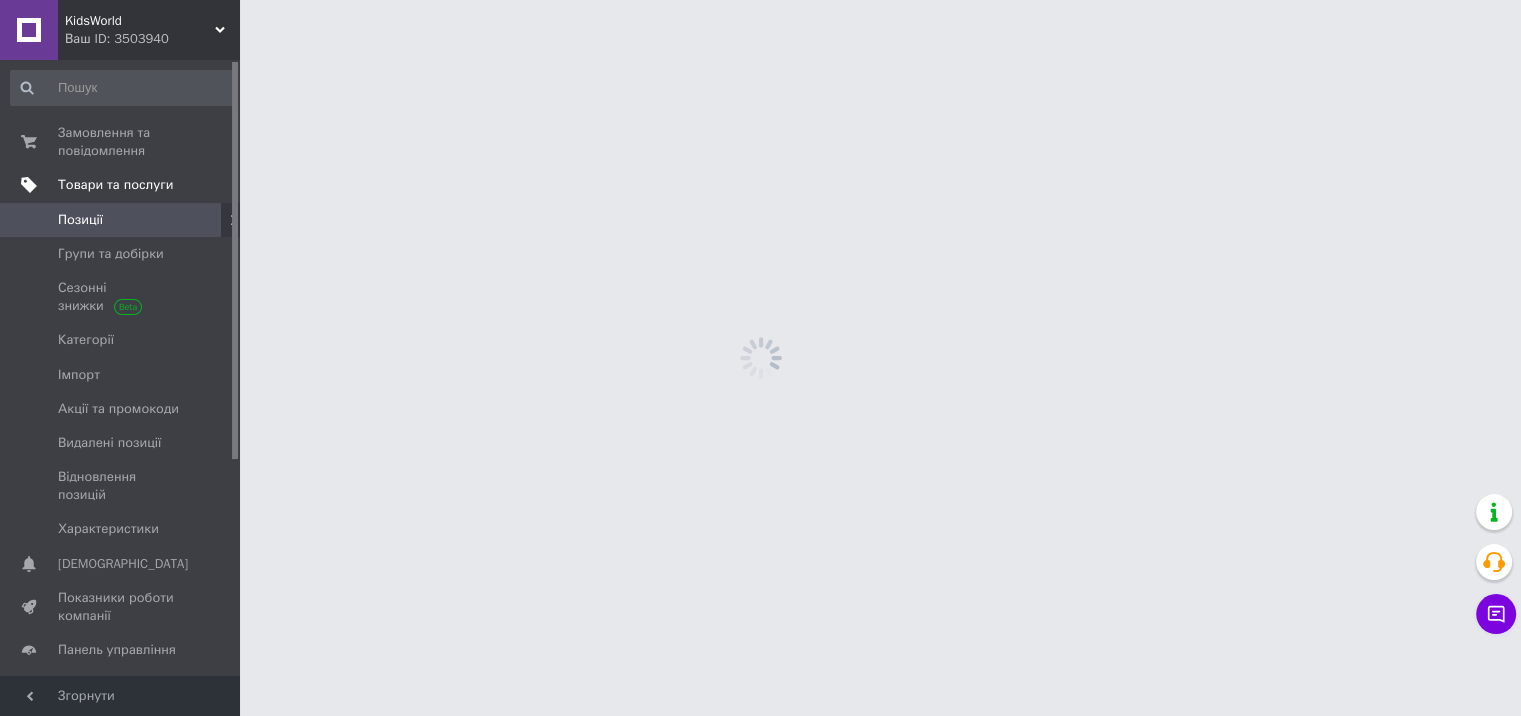 scroll, scrollTop: 0, scrollLeft: 0, axis: both 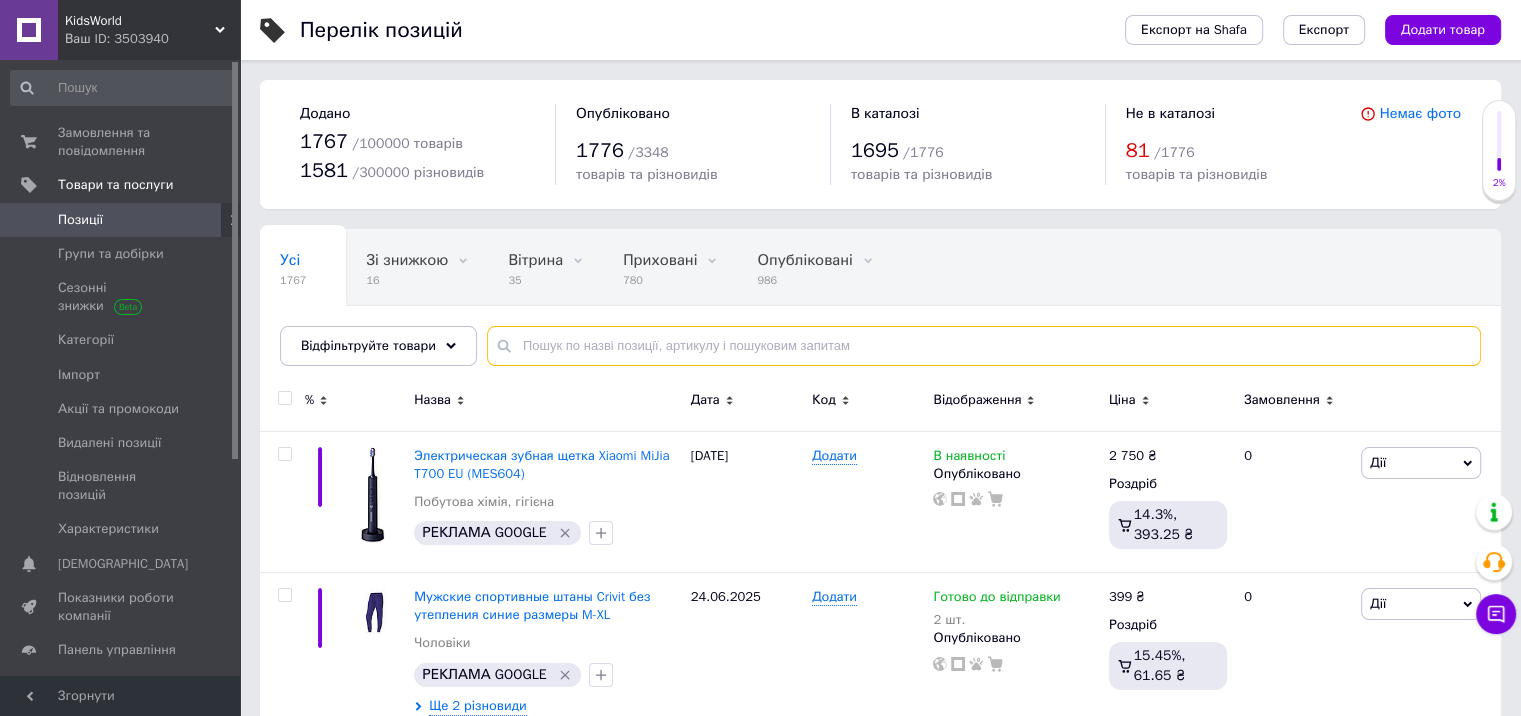 click at bounding box center [984, 346] 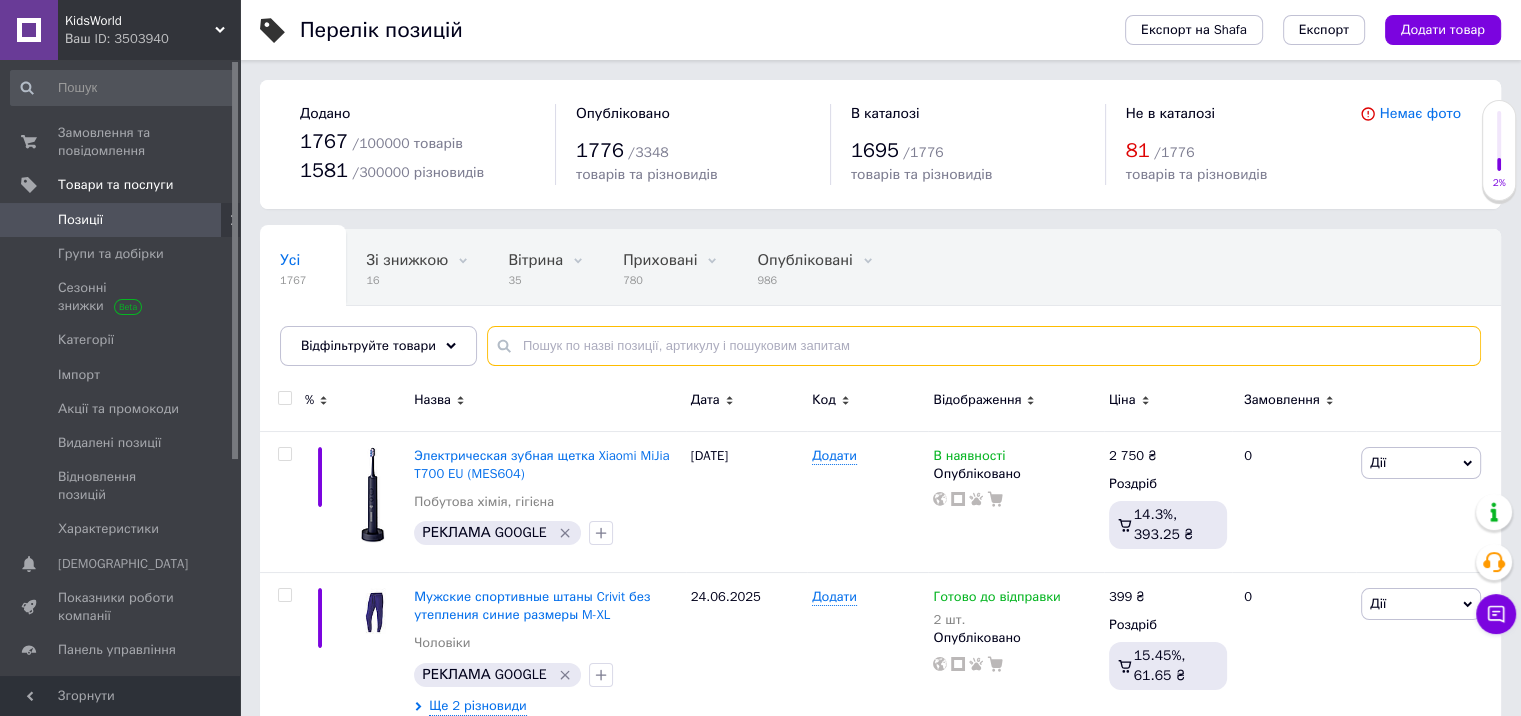 paste on "[PERSON_NAME] труси для дівчинки" 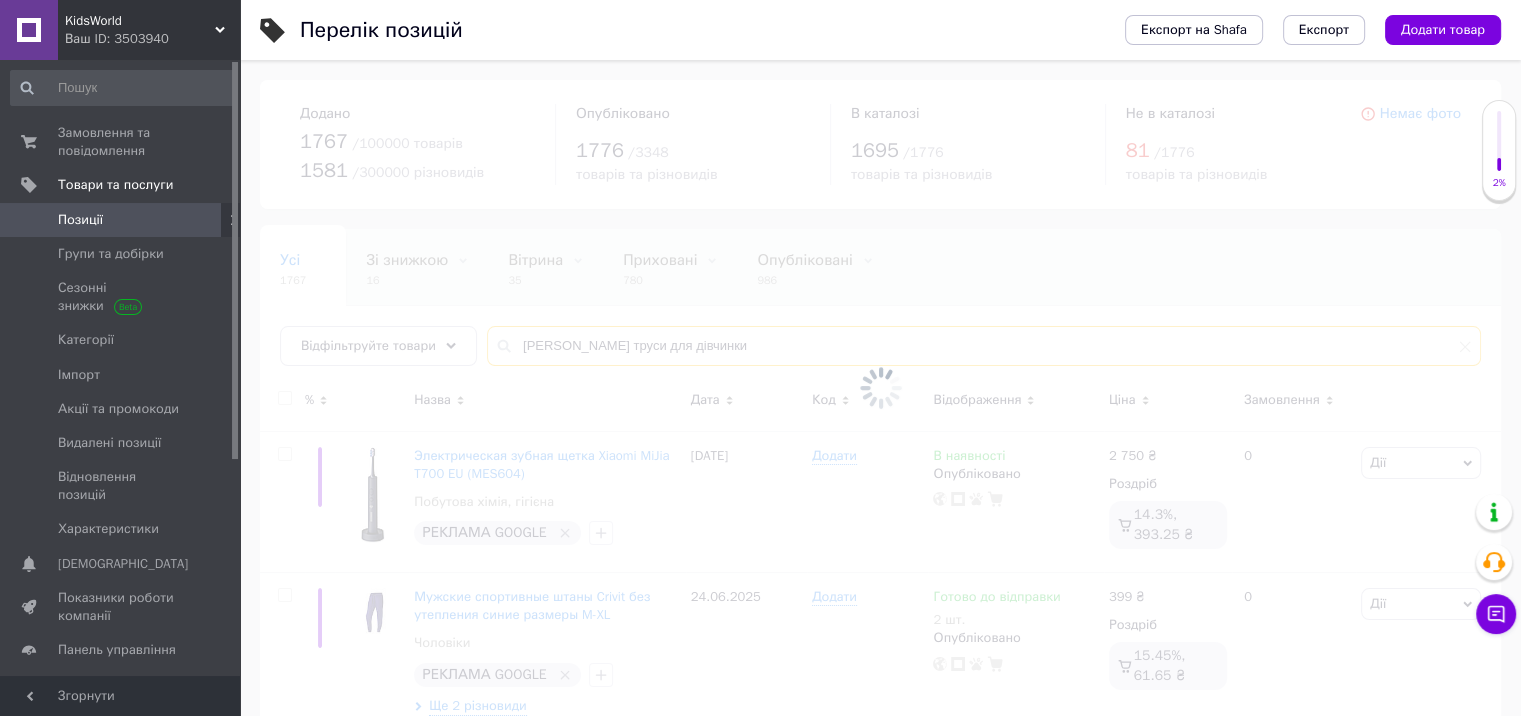 type on "[PERSON_NAME] труси для дівчинки" 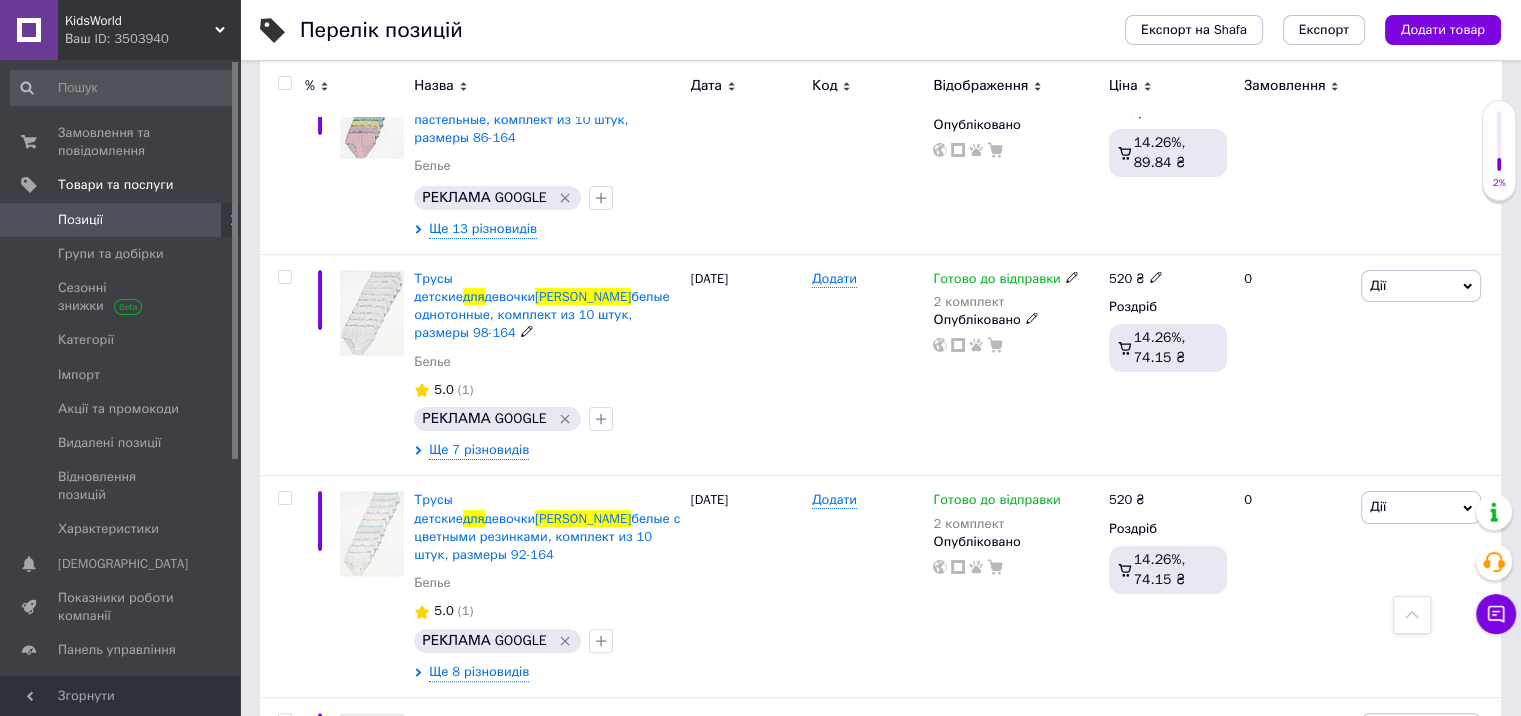 scroll, scrollTop: 72, scrollLeft: 0, axis: vertical 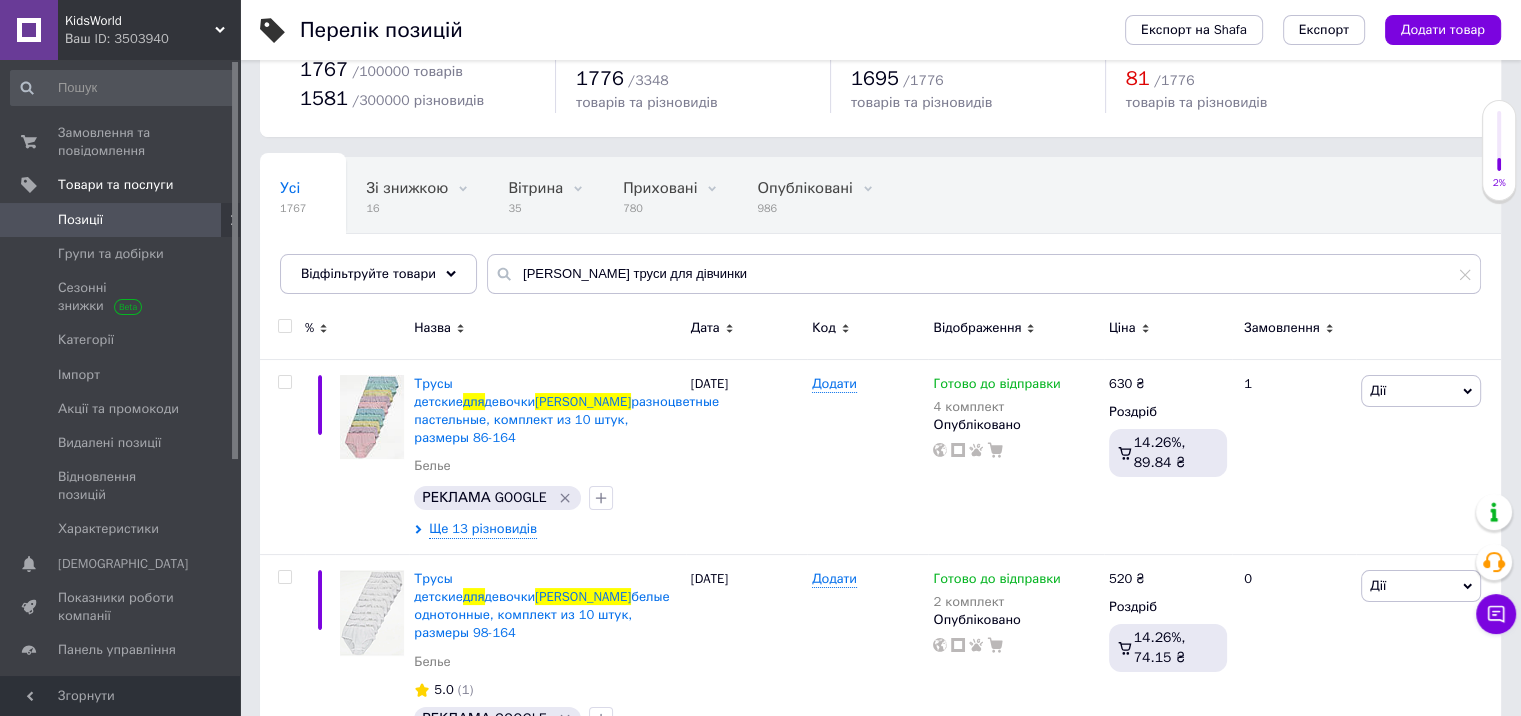 click on "Позиції" at bounding box center [121, 220] 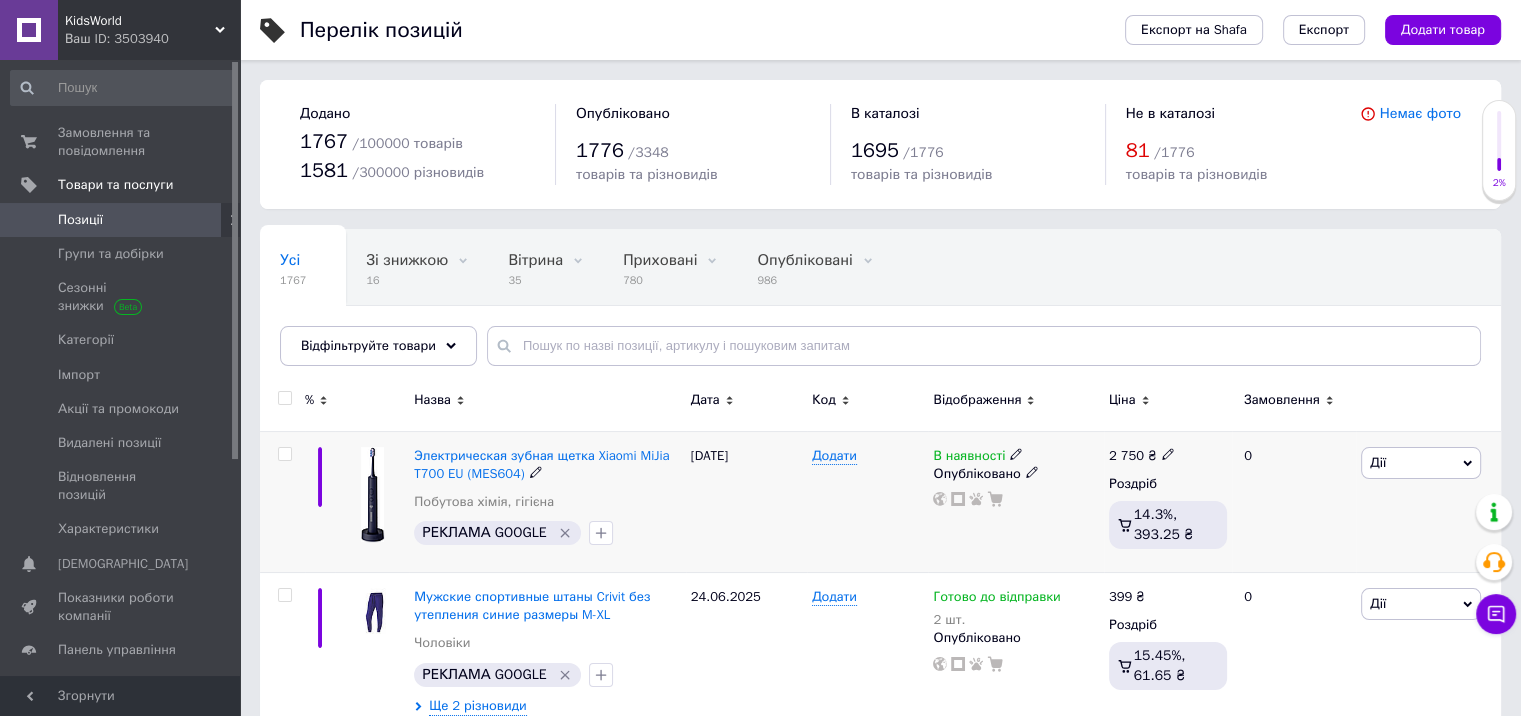 scroll, scrollTop: 100, scrollLeft: 0, axis: vertical 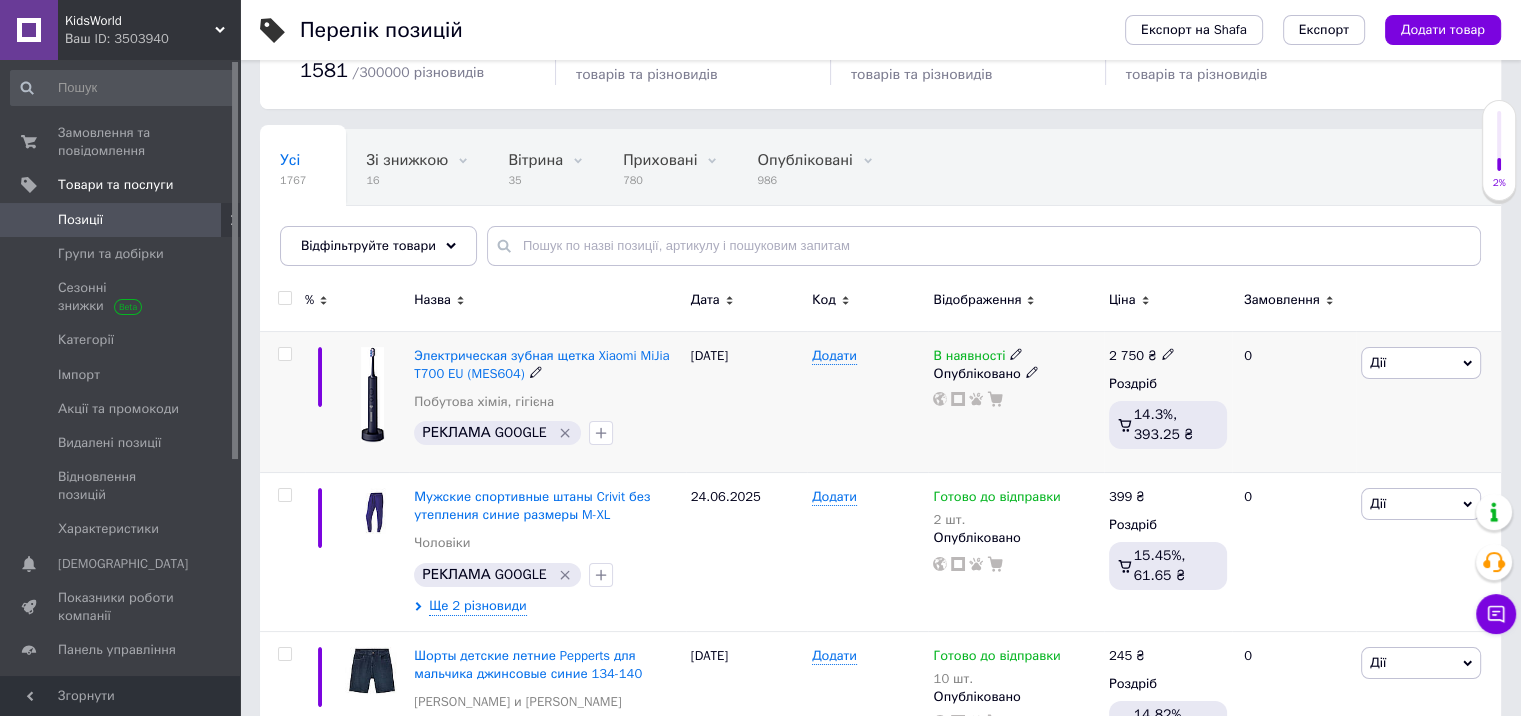 click 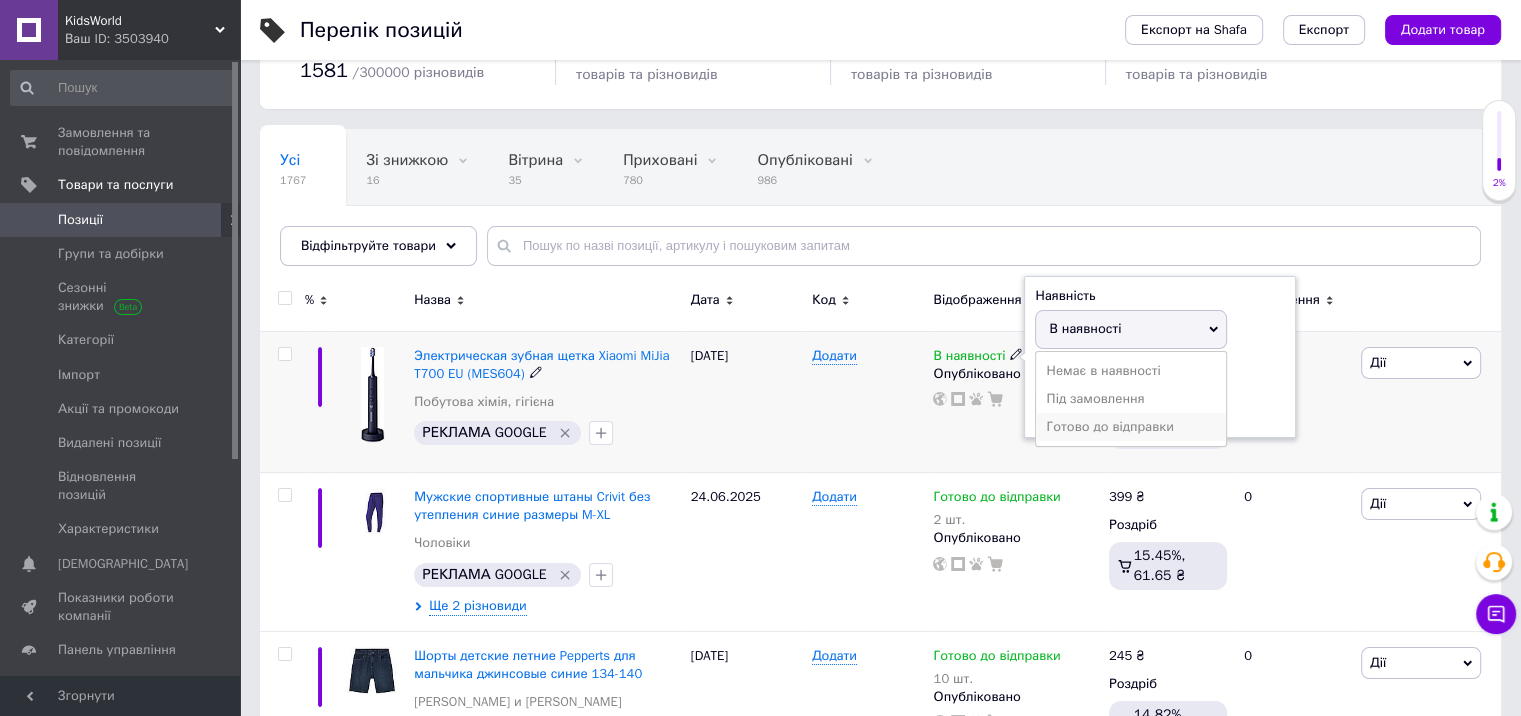click on "Готово до відправки" at bounding box center [1131, 427] 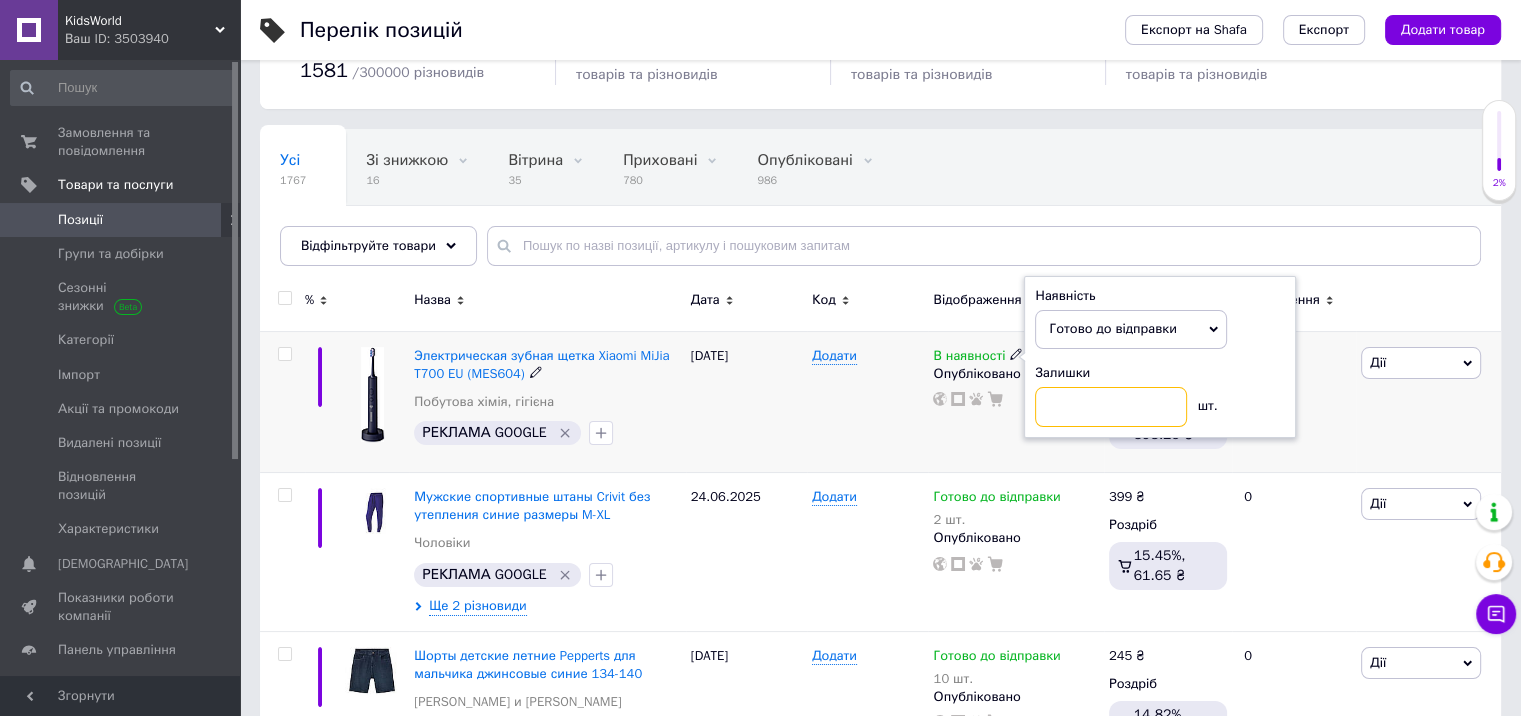 click at bounding box center [1111, 407] 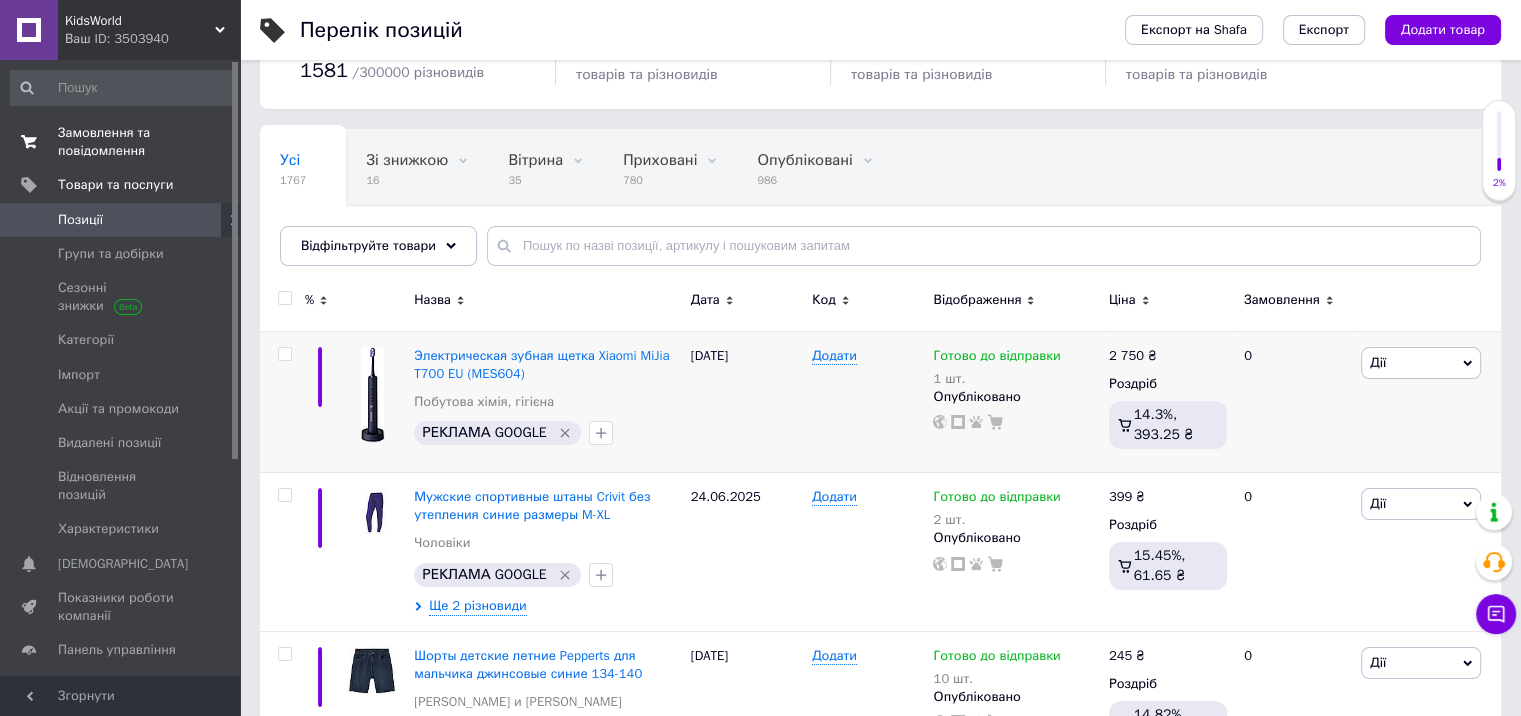 click on "Замовлення та повідомлення" at bounding box center (121, 142) 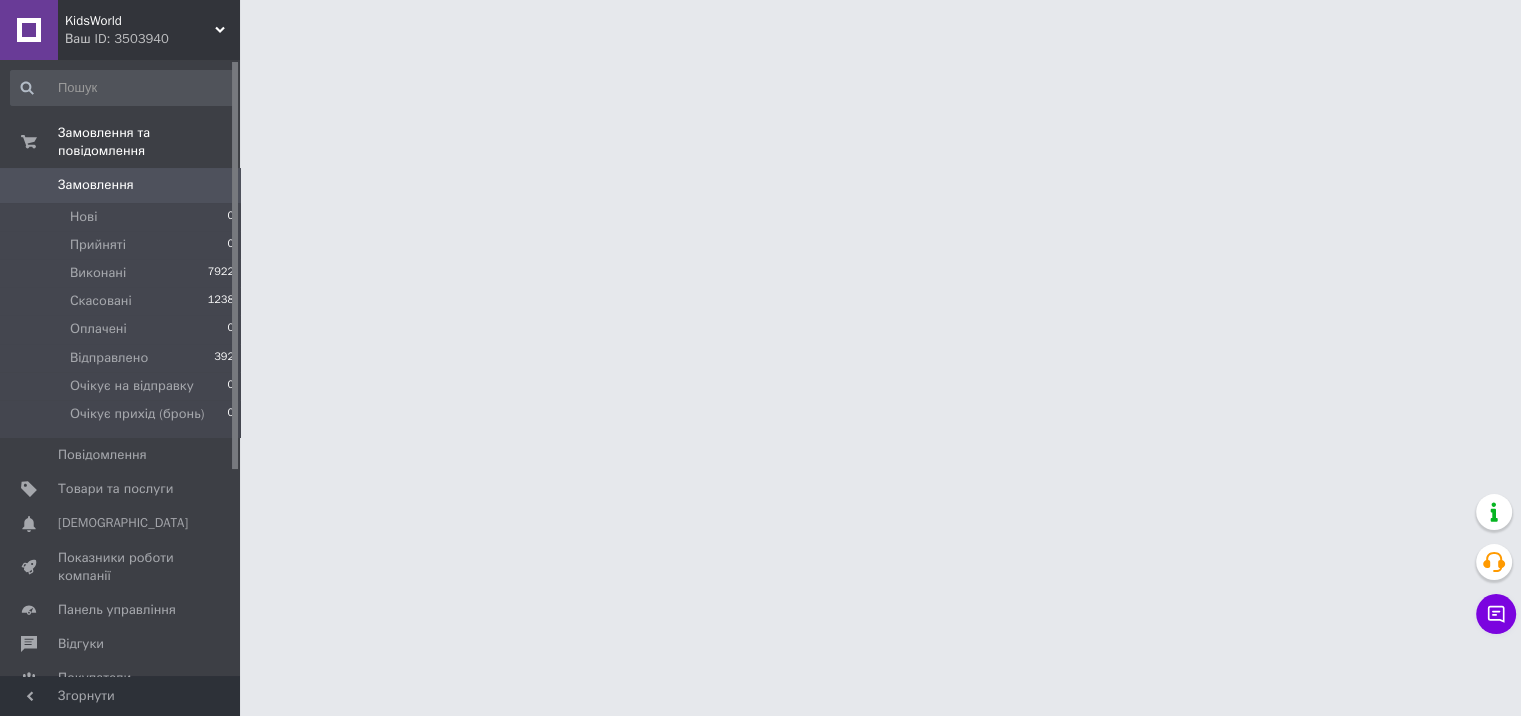 scroll, scrollTop: 0, scrollLeft: 0, axis: both 